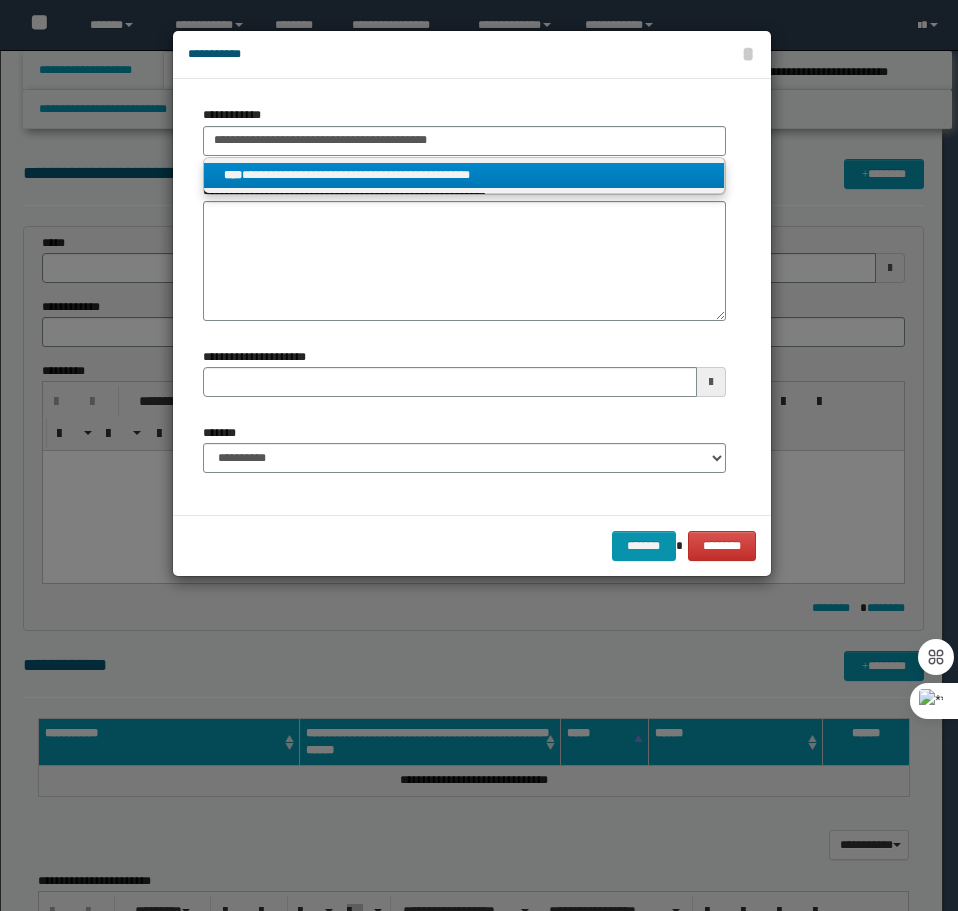 scroll, scrollTop: 200, scrollLeft: 0, axis: vertical 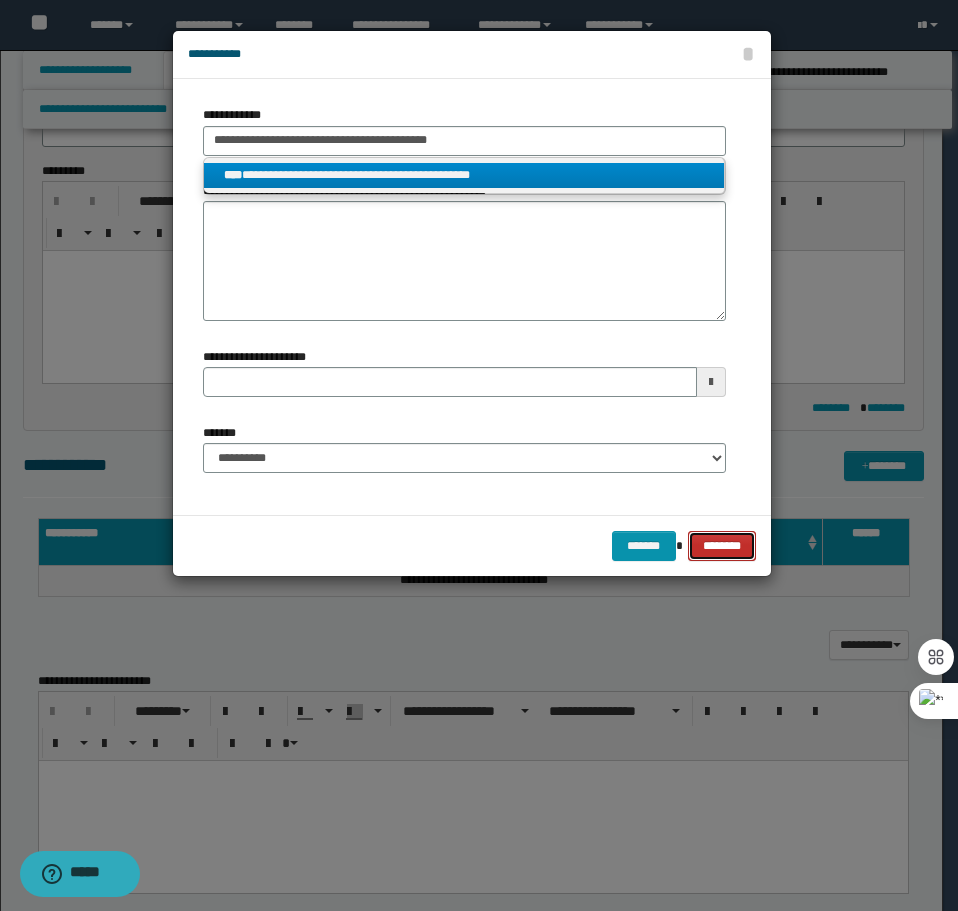 type 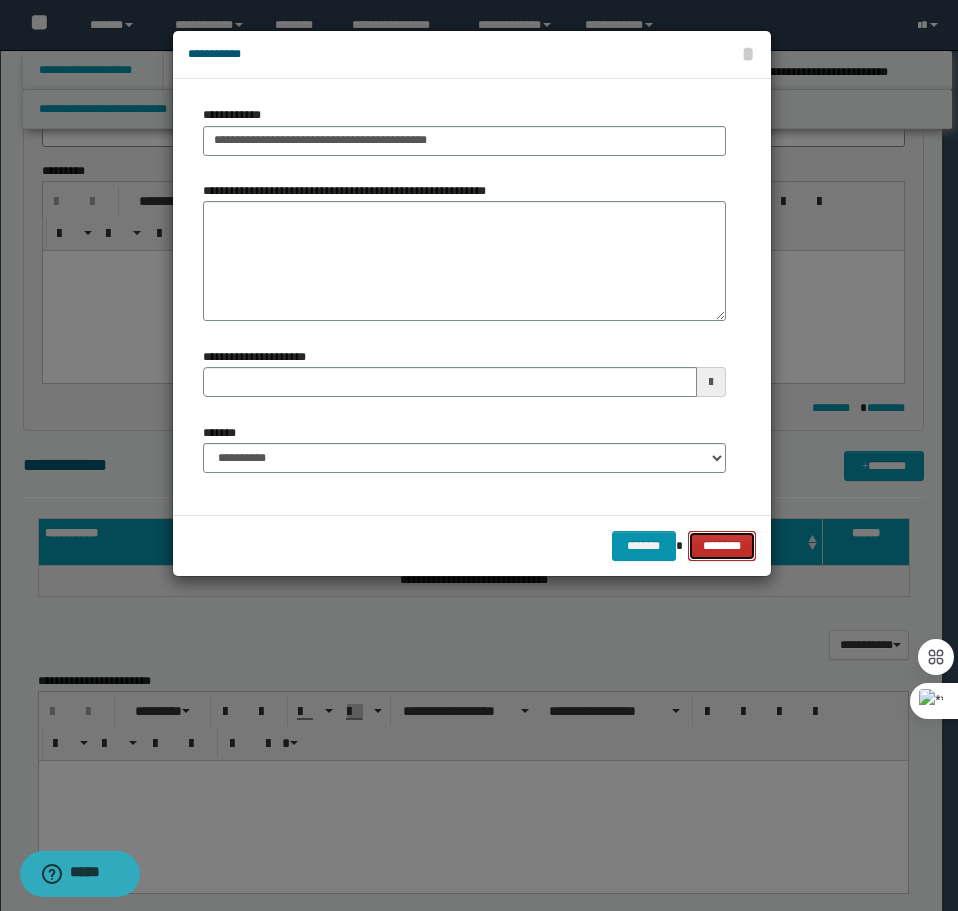 click on "********" at bounding box center (721, 546) 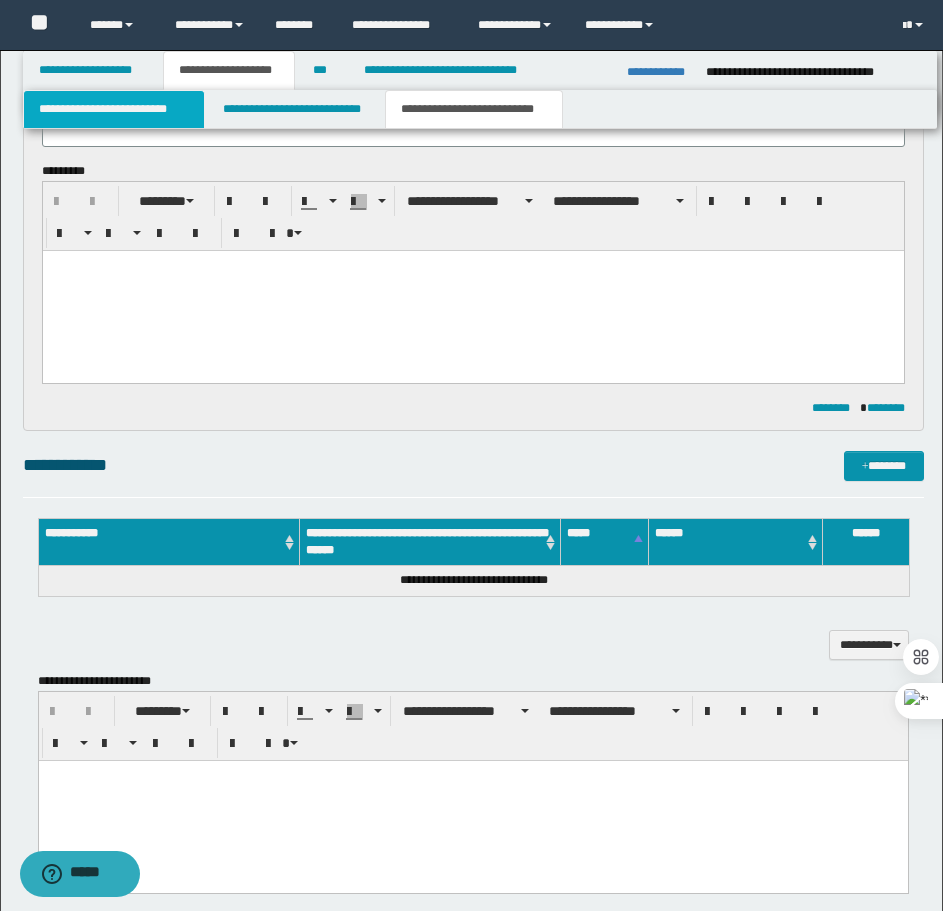 drag, startPoint x: 87, startPoint y: 115, endPoint x: 100, endPoint y: 114, distance: 13.038404 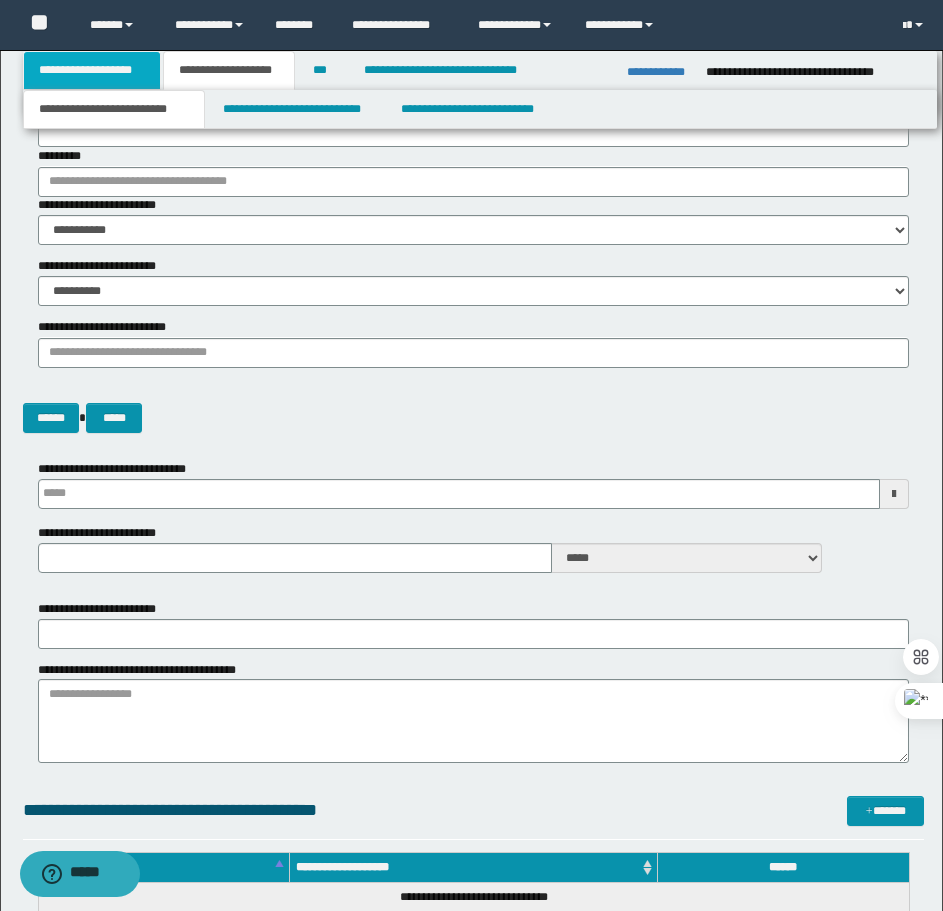 click on "**********" at bounding box center [92, 70] 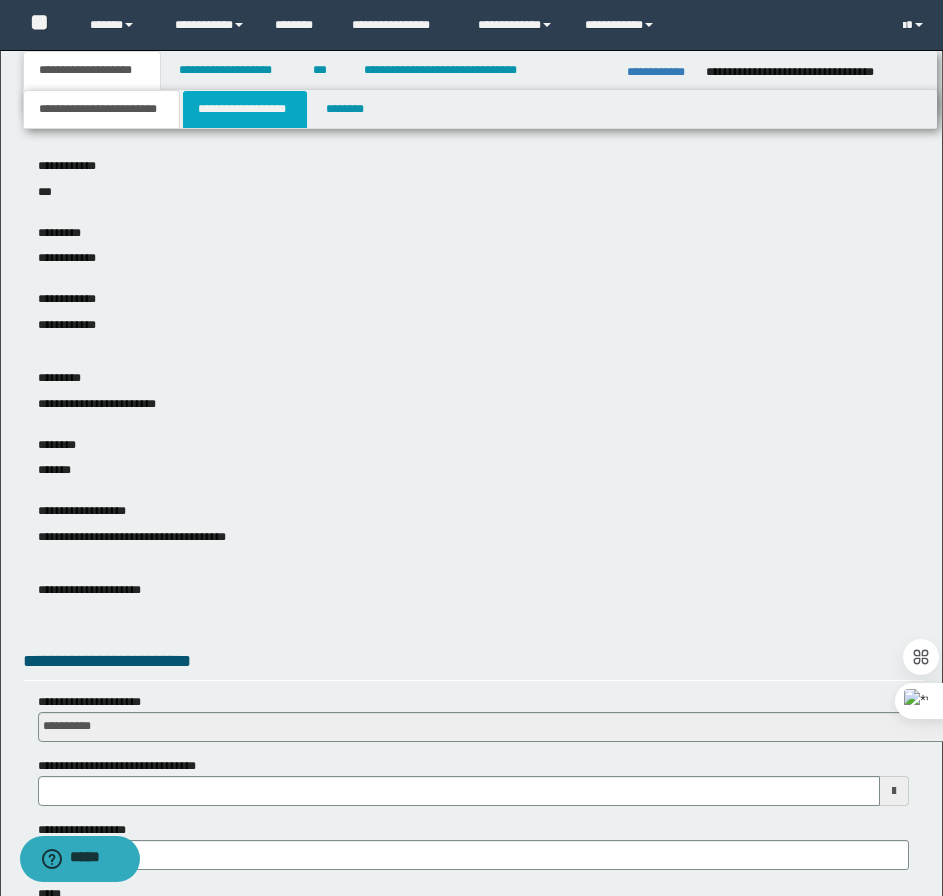 click on "**********" at bounding box center (245, 109) 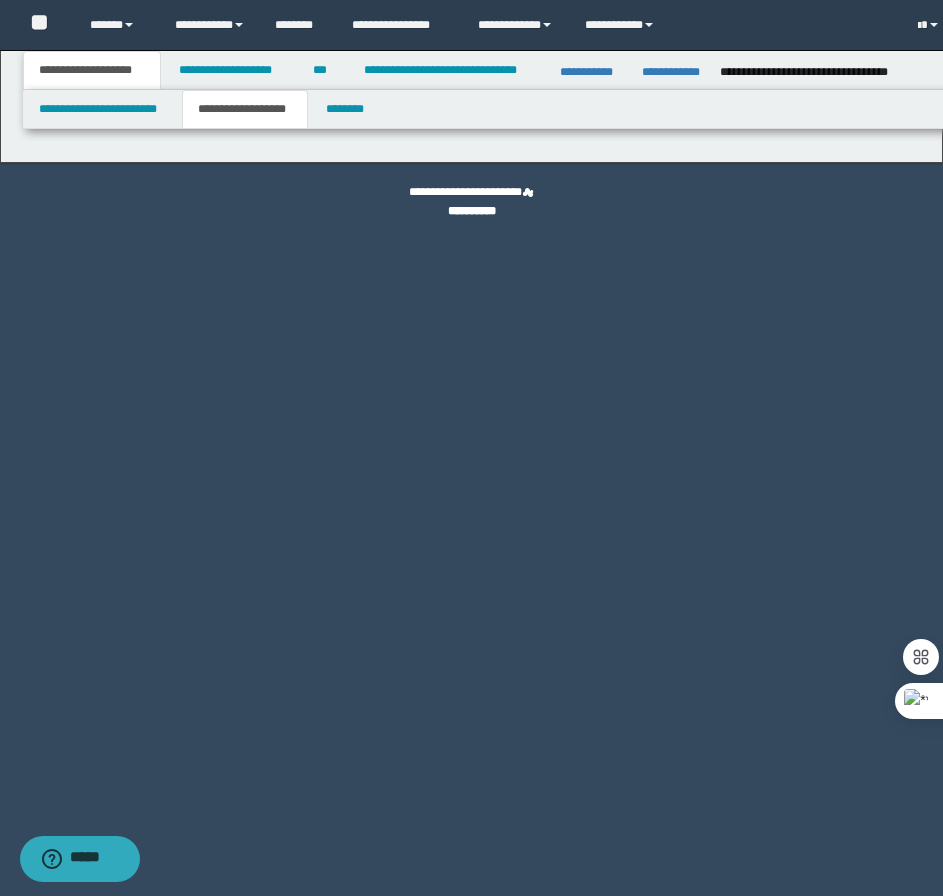 scroll, scrollTop: 0, scrollLeft: 0, axis: both 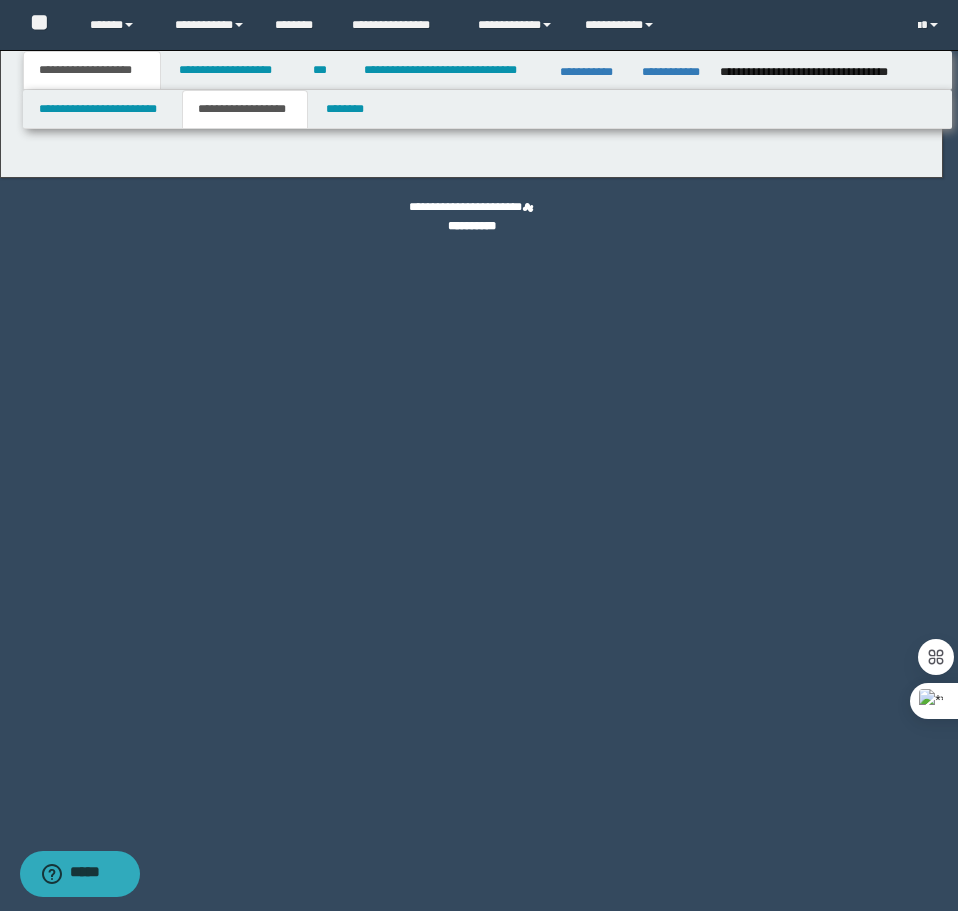 type on "**********" 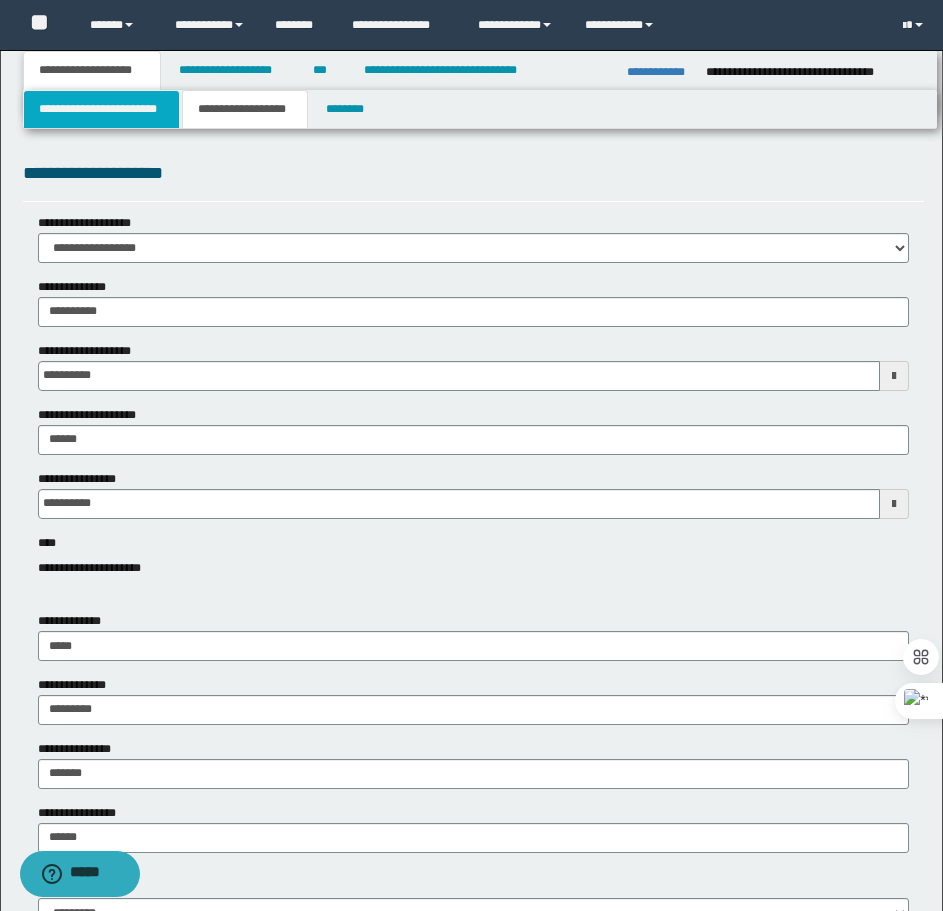 click on "**********" at bounding box center (101, 109) 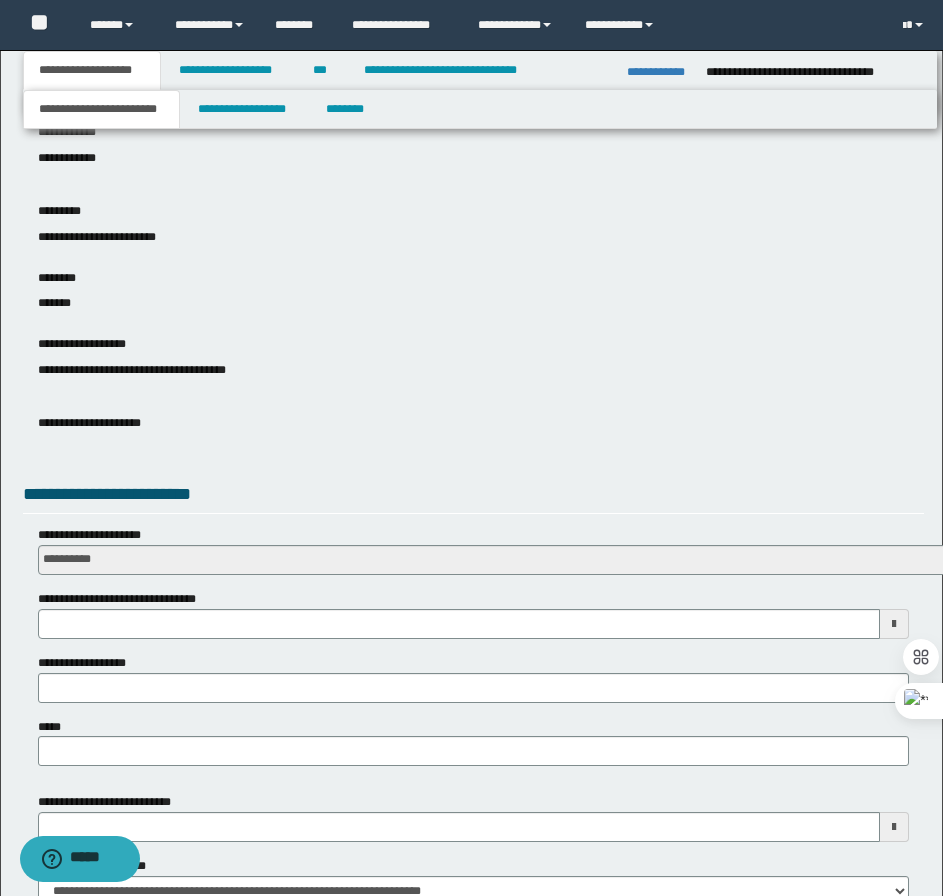 scroll, scrollTop: 700, scrollLeft: 0, axis: vertical 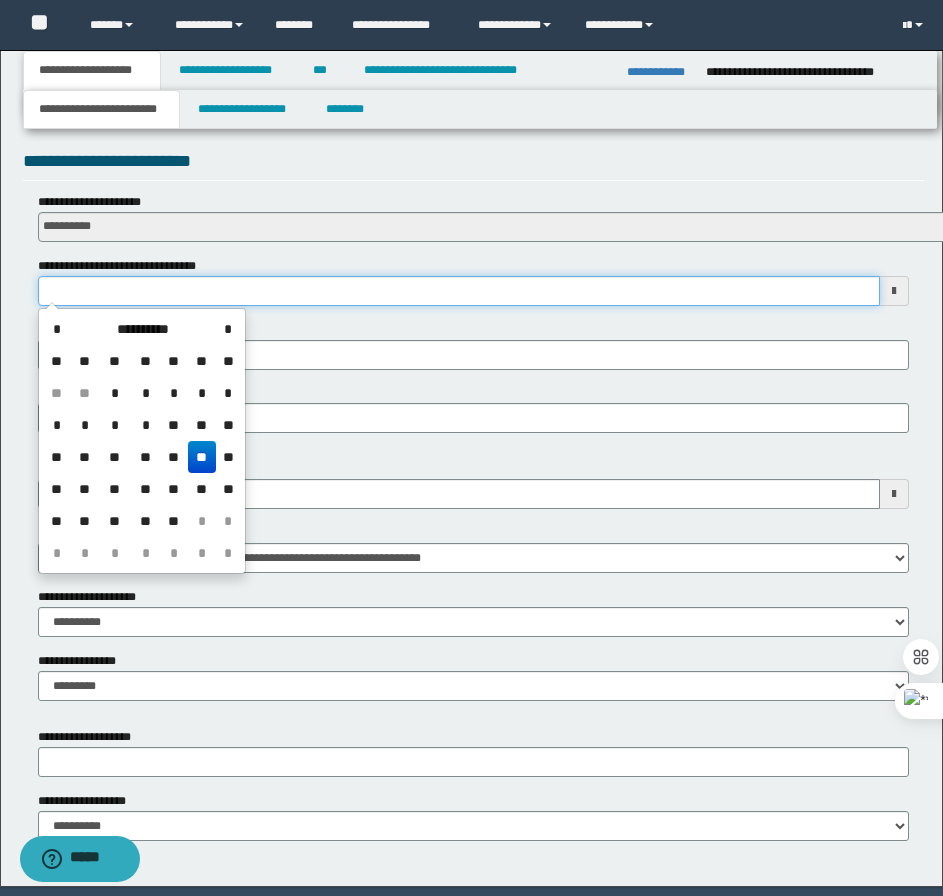 click on "**********" at bounding box center (459, 291) 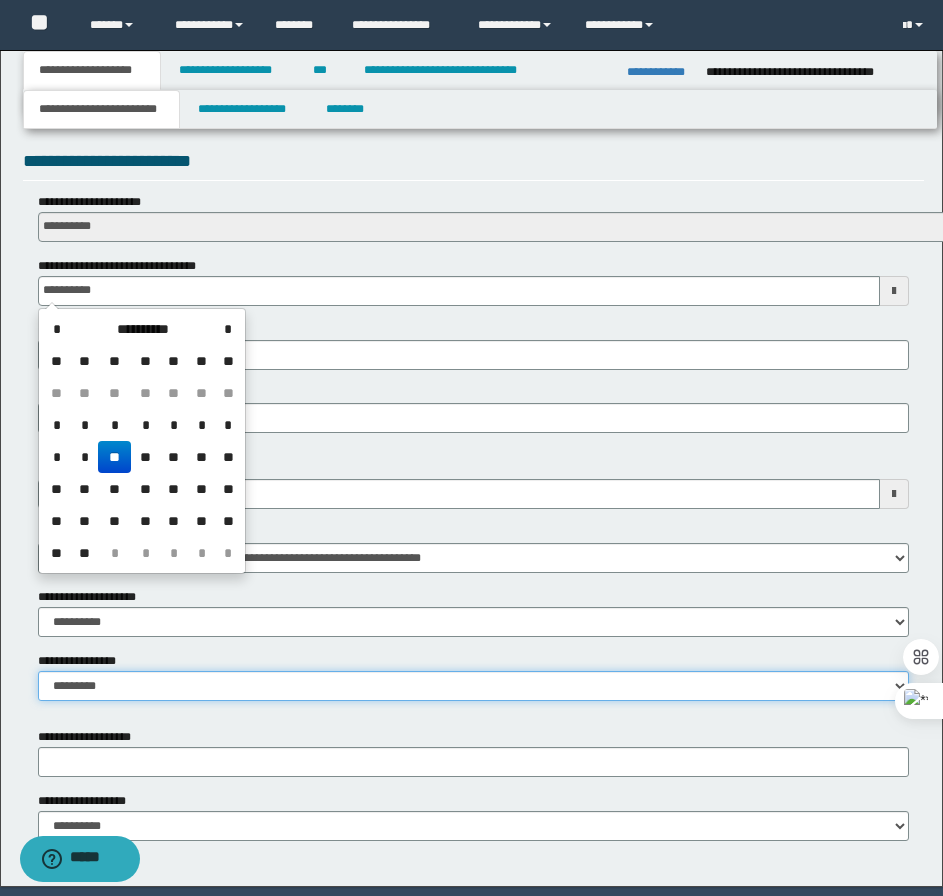 drag, startPoint x: 87, startPoint y: 690, endPoint x: 95, endPoint y: 700, distance: 12.806249 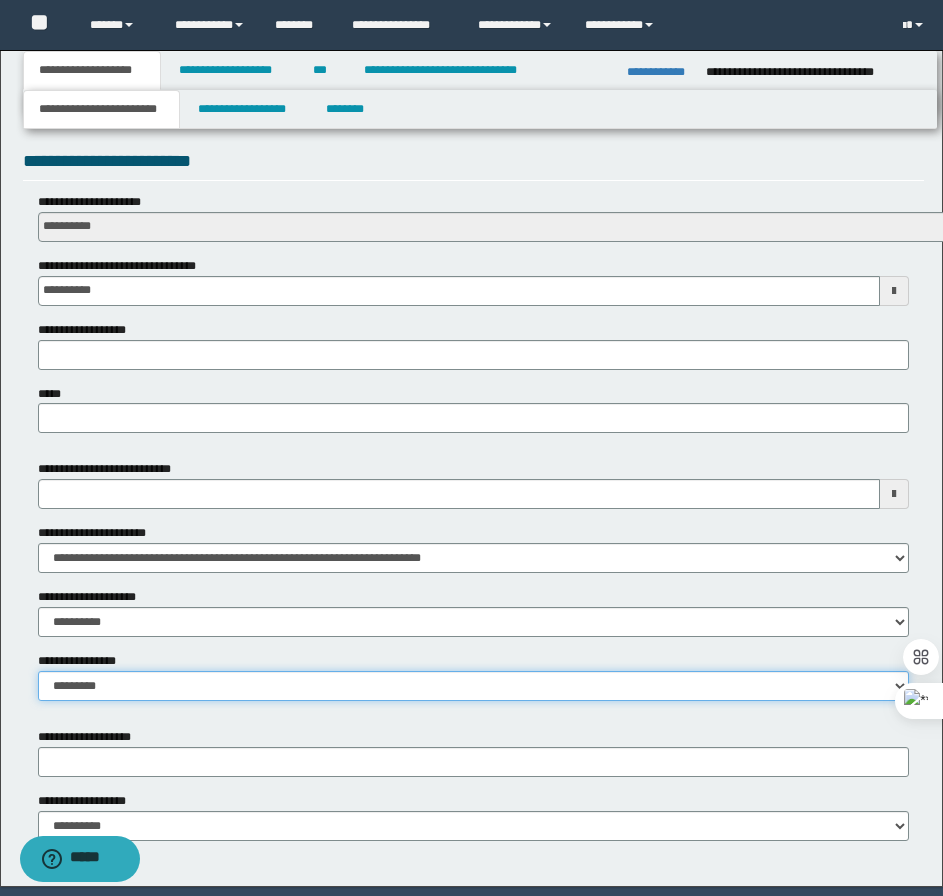 select on "*" 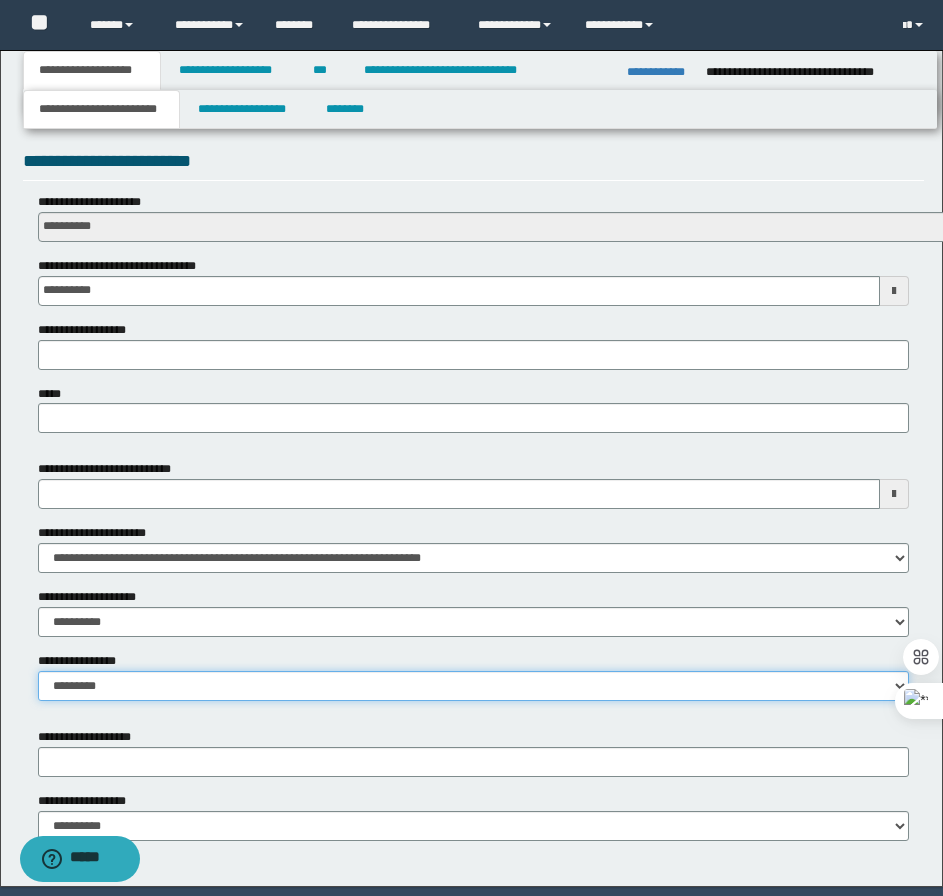 click on "**********" at bounding box center [473, 686] 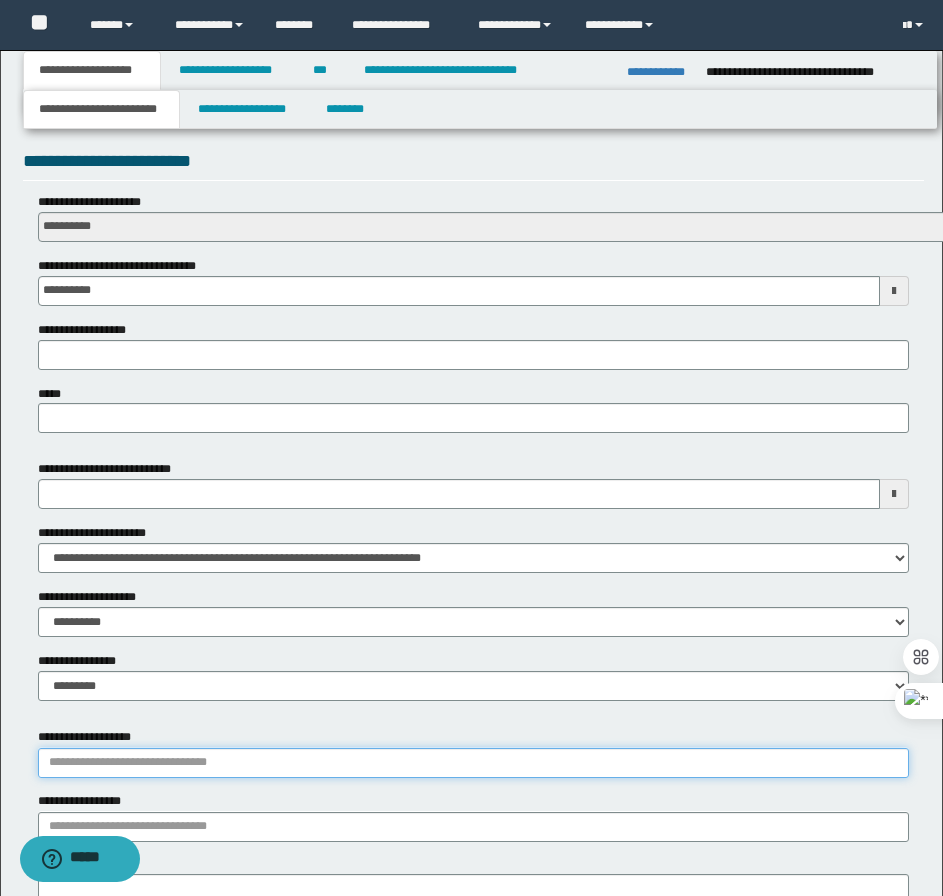 click on "**********" at bounding box center [473, 763] 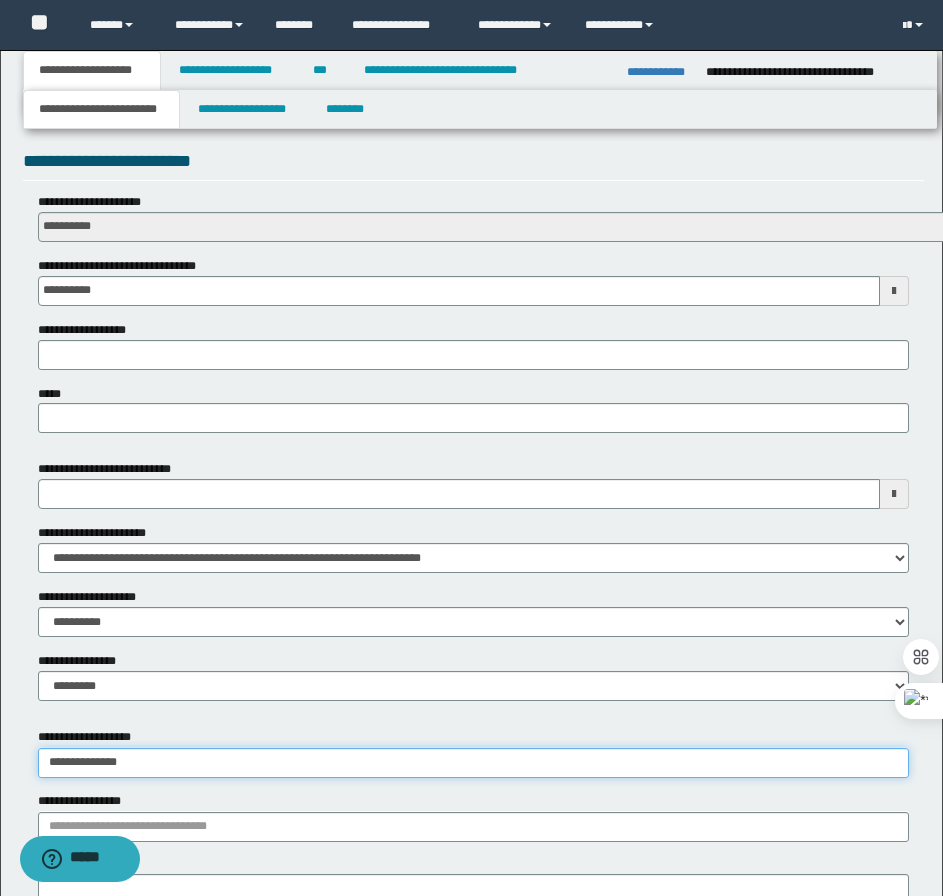 type on "**********" 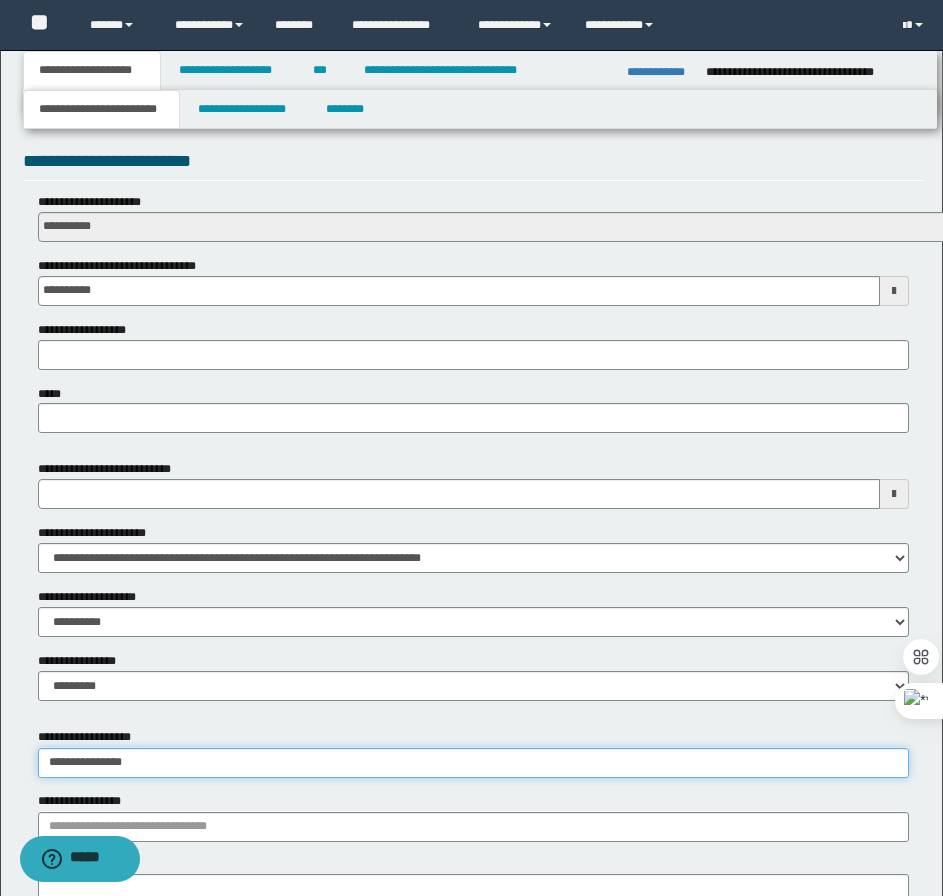 type on "**********" 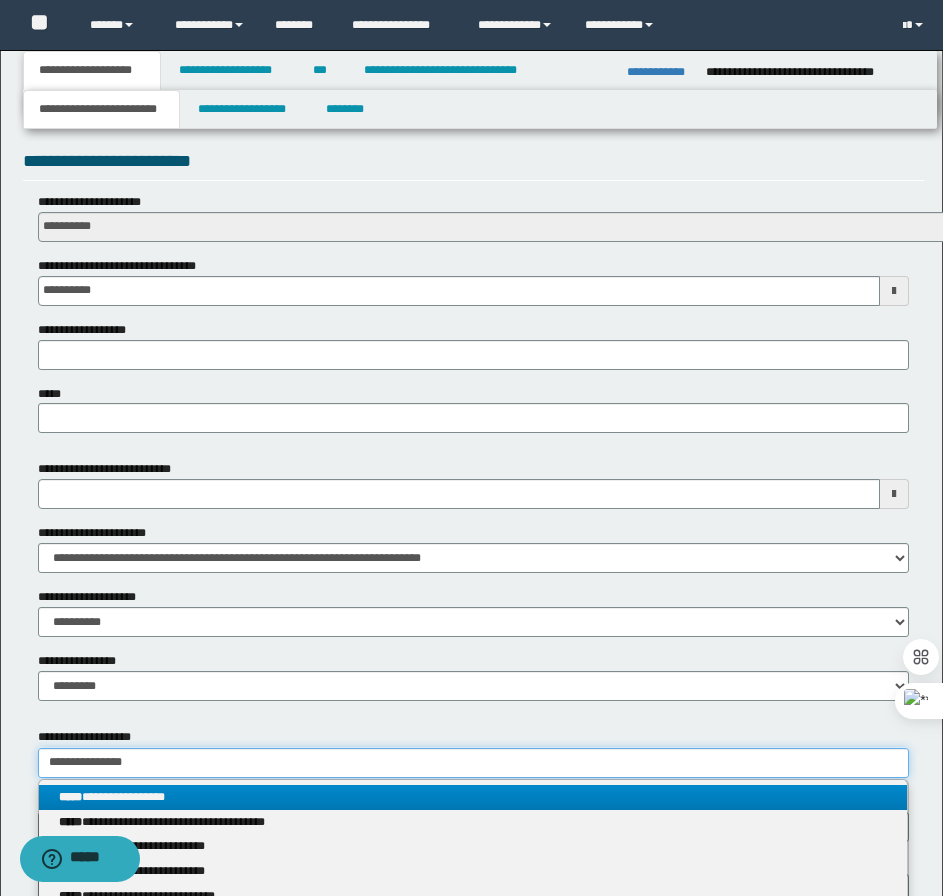 type on "**********" 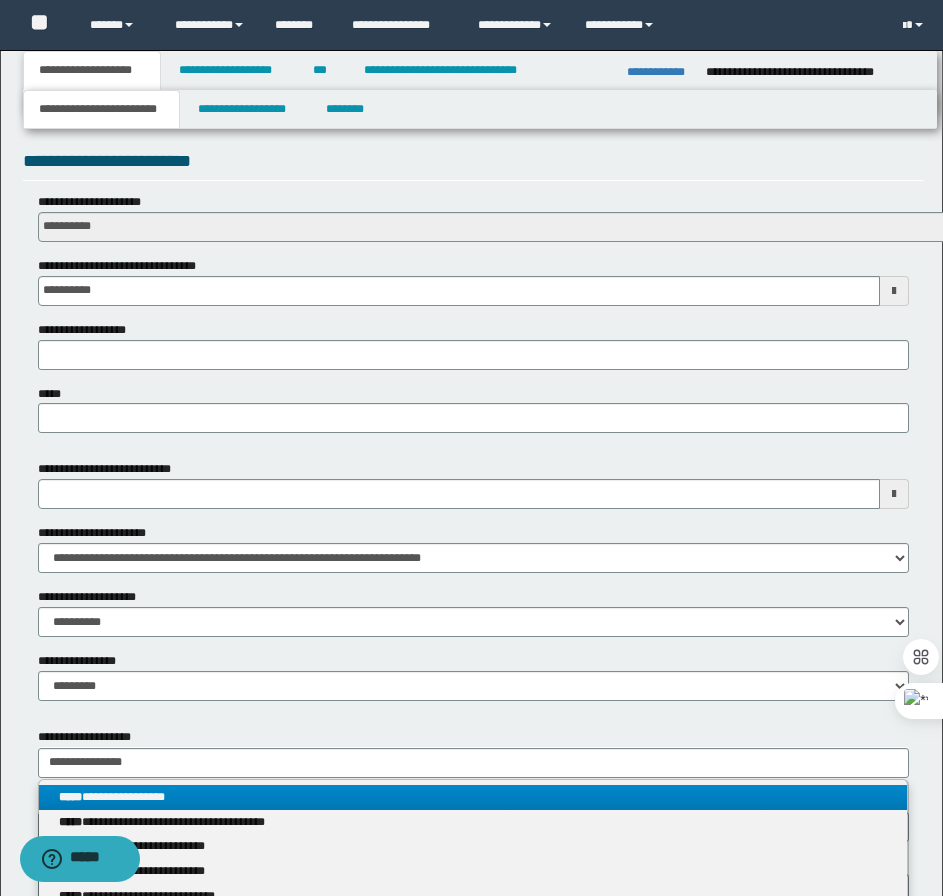 click on "**********" at bounding box center [473, 797] 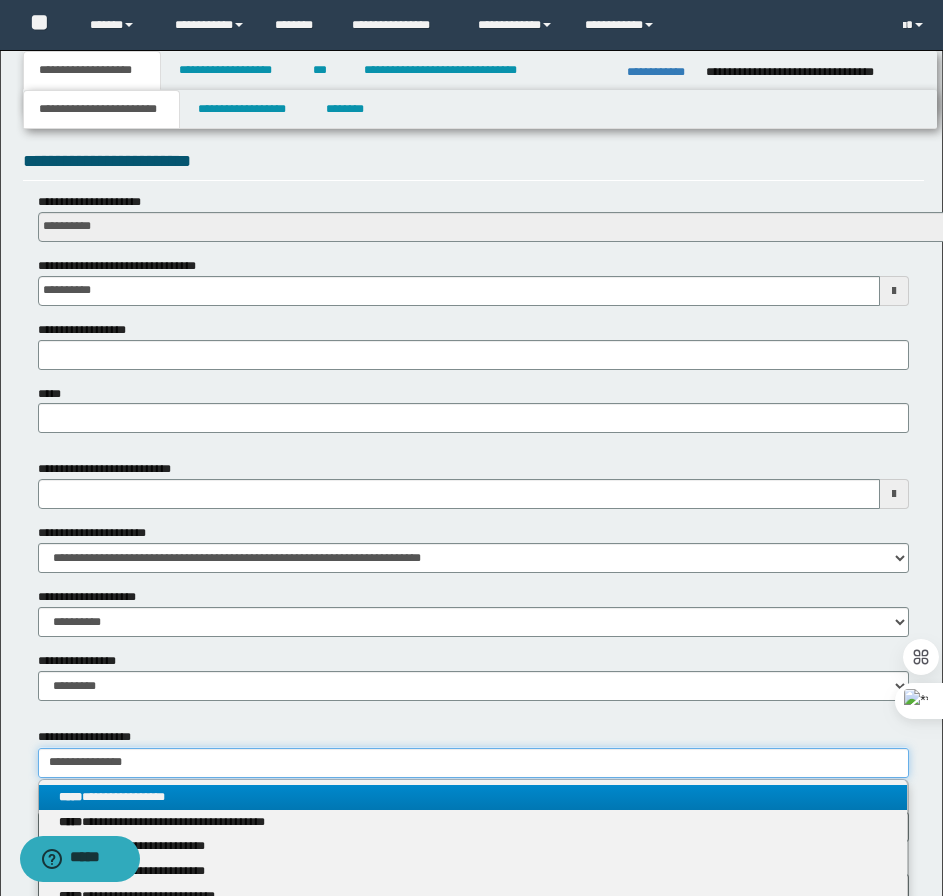 type 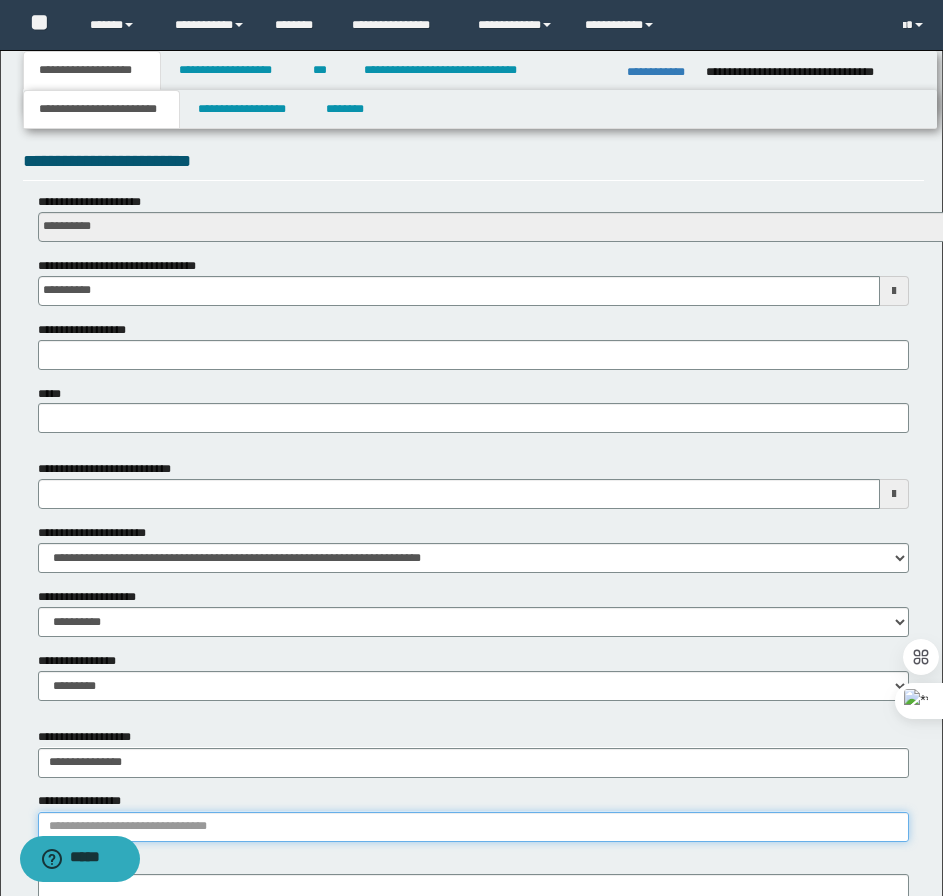 click on "**********" at bounding box center (473, 827) 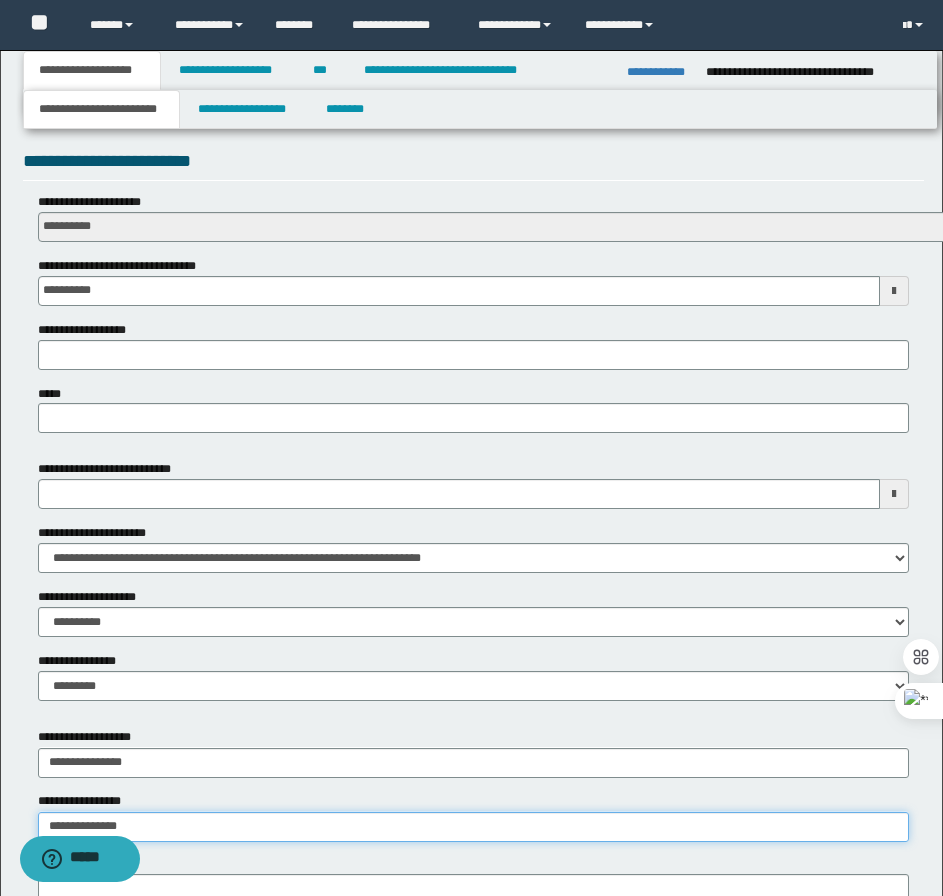 type on "**********" 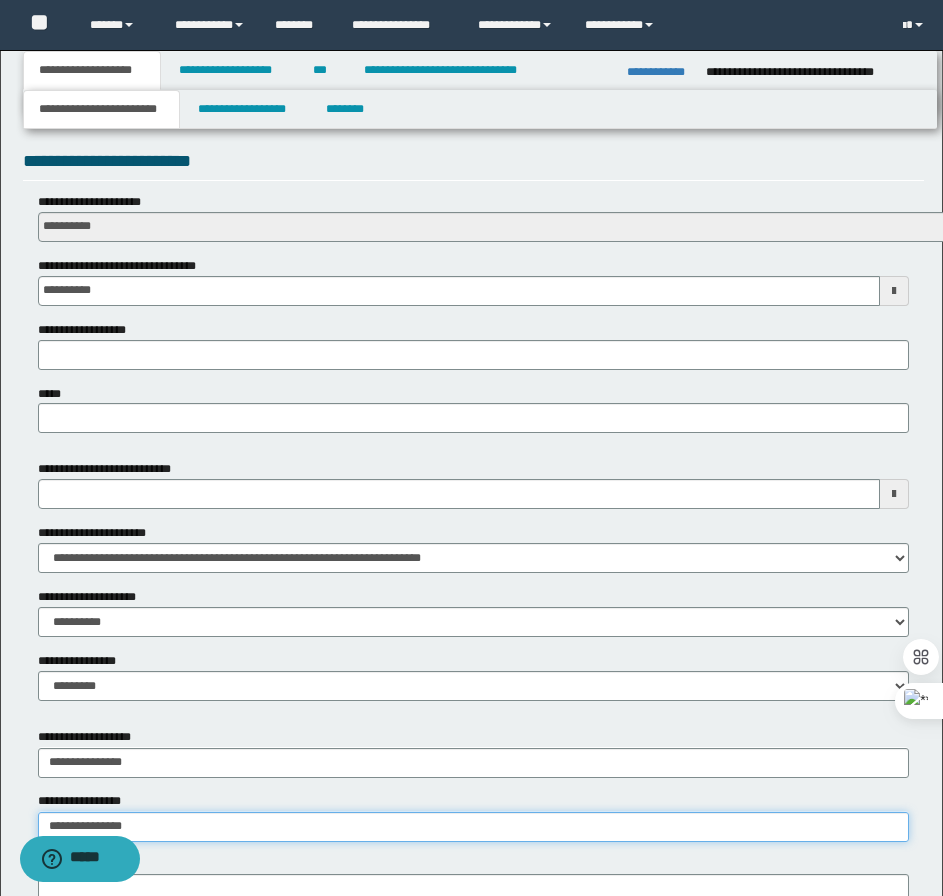 type on "**********" 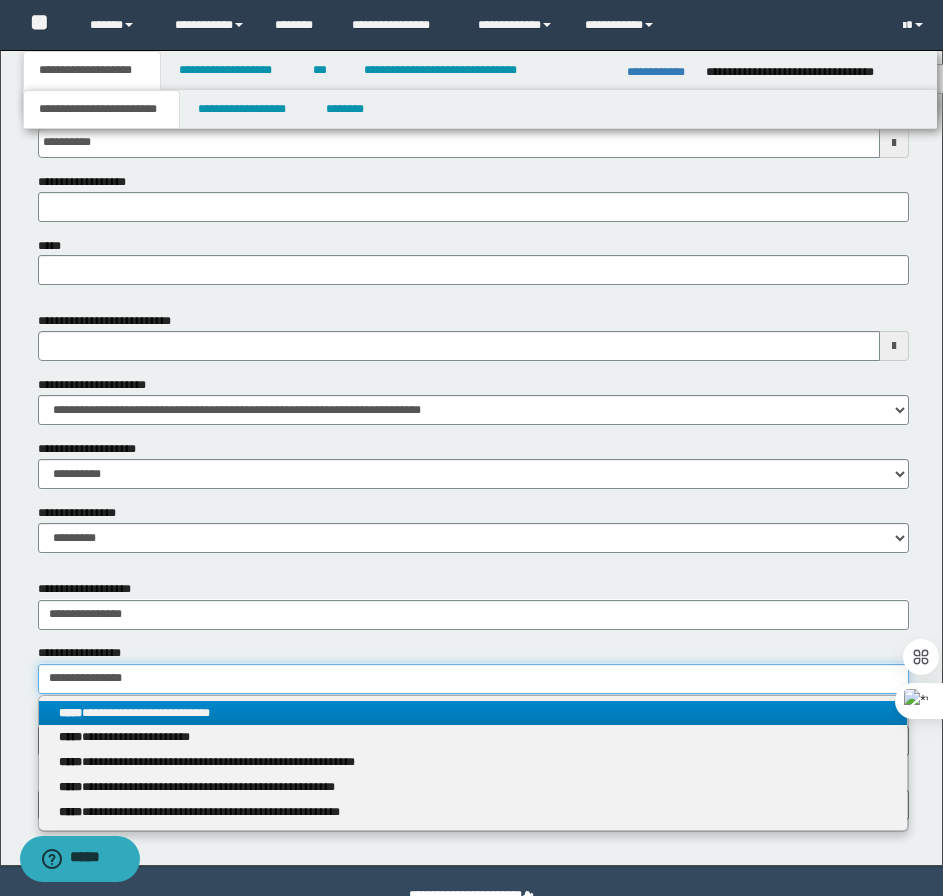 scroll, scrollTop: 896, scrollLeft: 0, axis: vertical 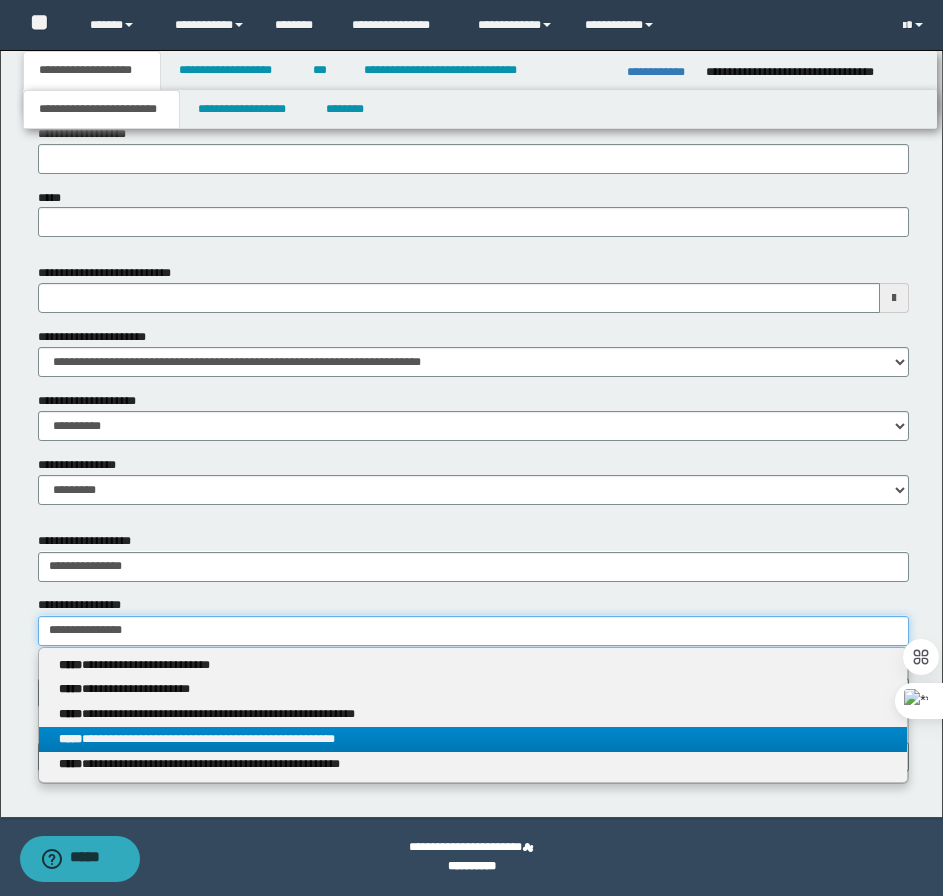 type on "**********" 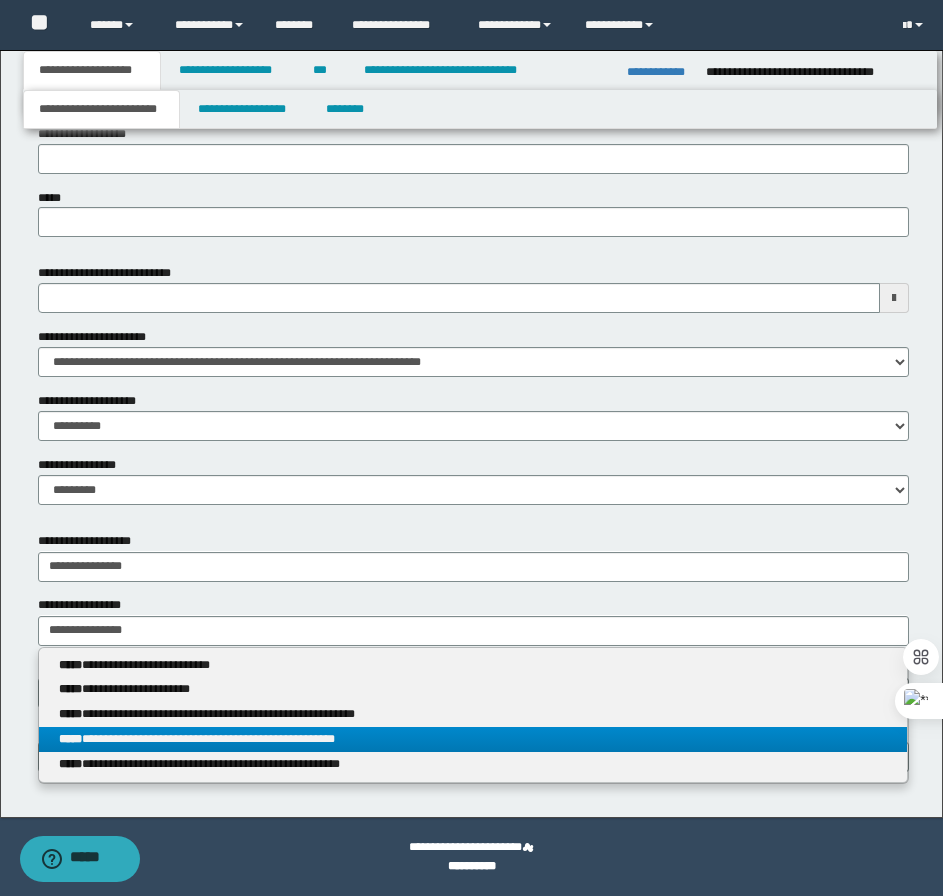 click on "**********" at bounding box center [473, 739] 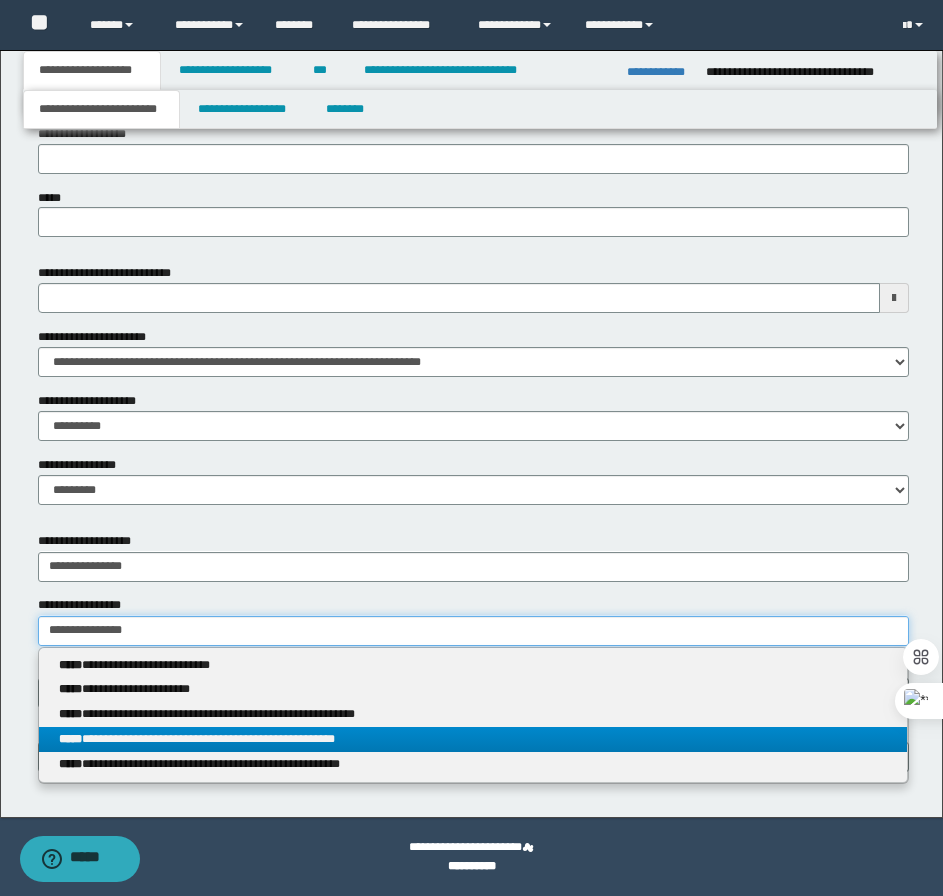 type 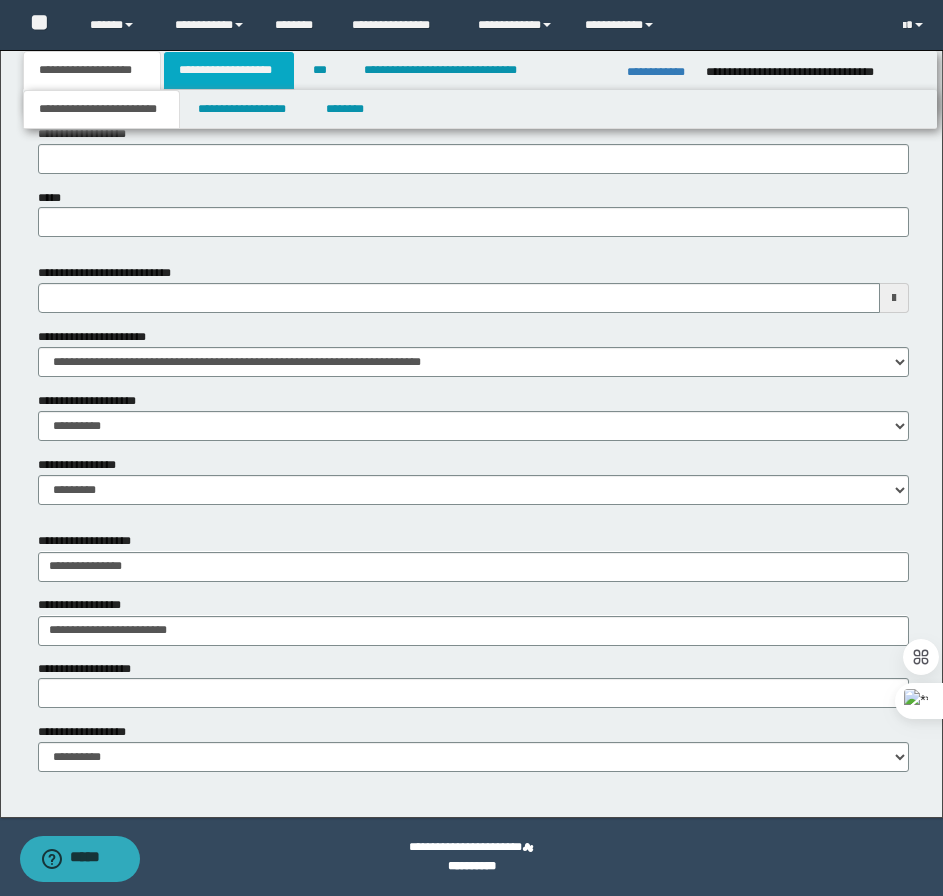 click on "**********" at bounding box center [229, 70] 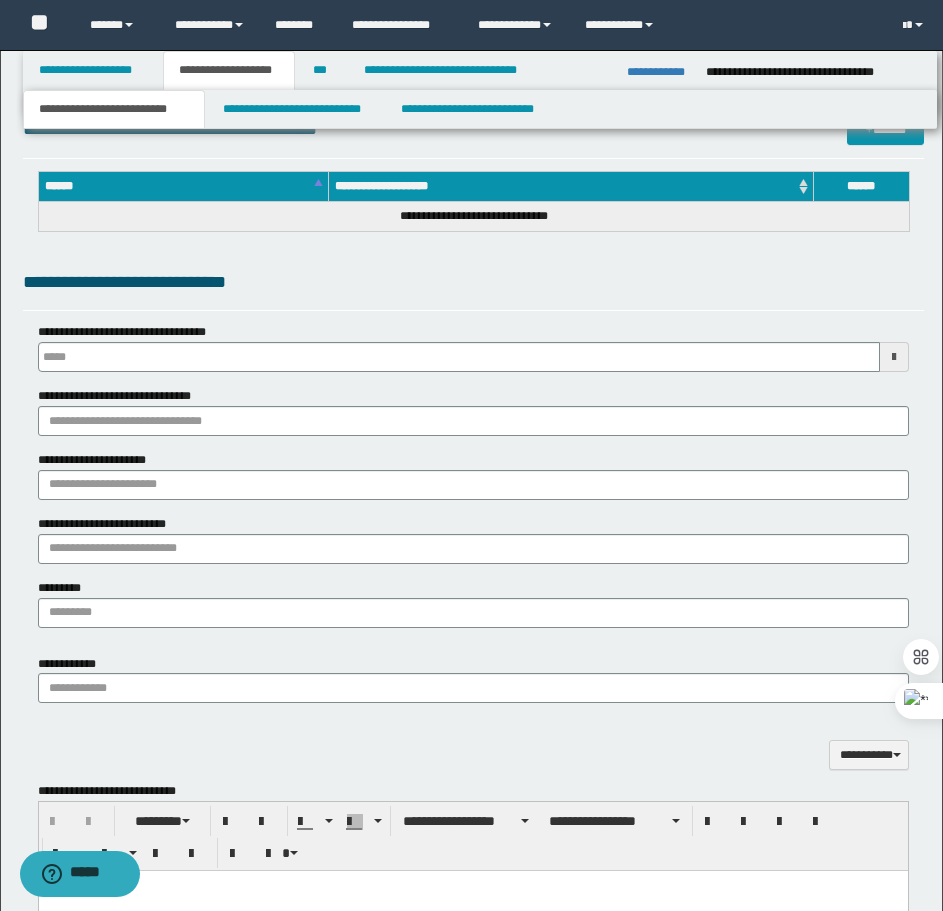 scroll, scrollTop: 381, scrollLeft: 0, axis: vertical 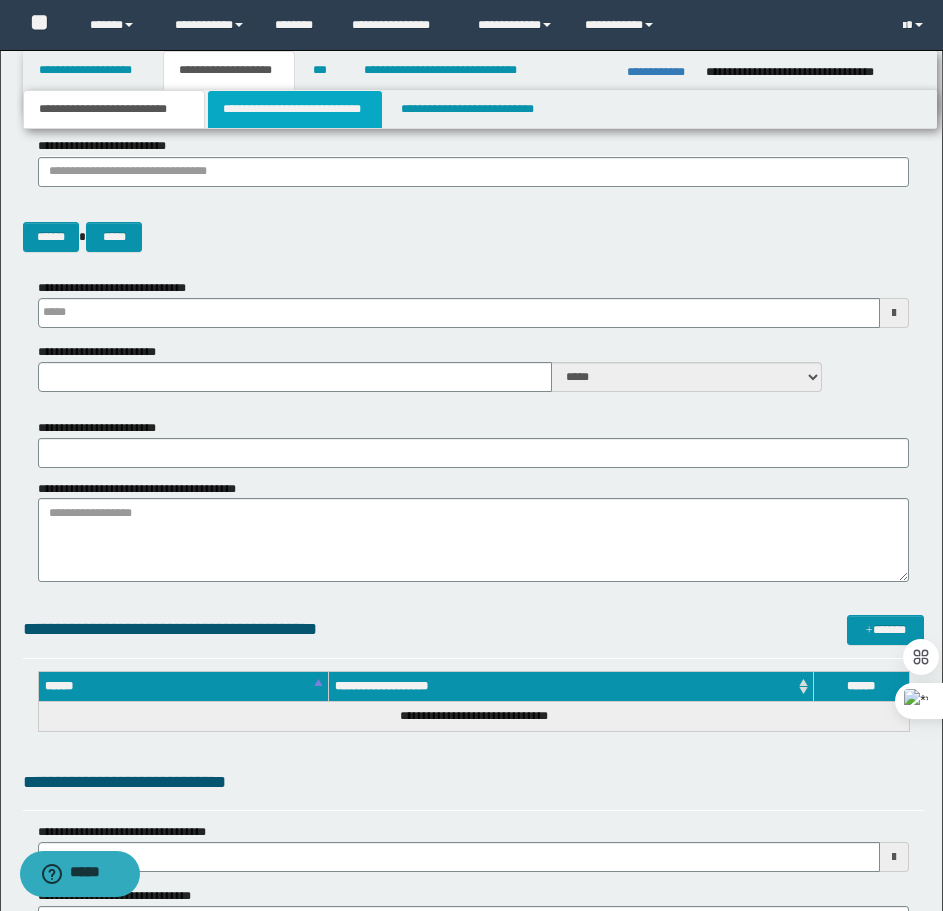 click on "**********" at bounding box center (295, 109) 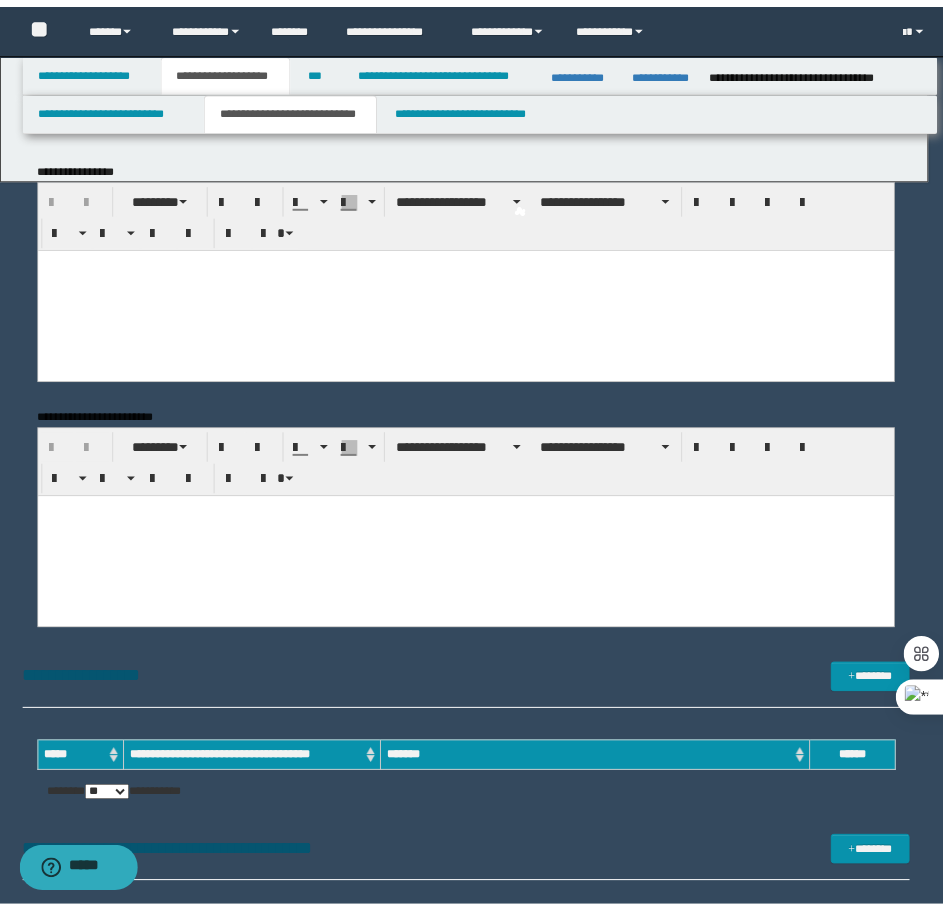 scroll, scrollTop: 0, scrollLeft: 0, axis: both 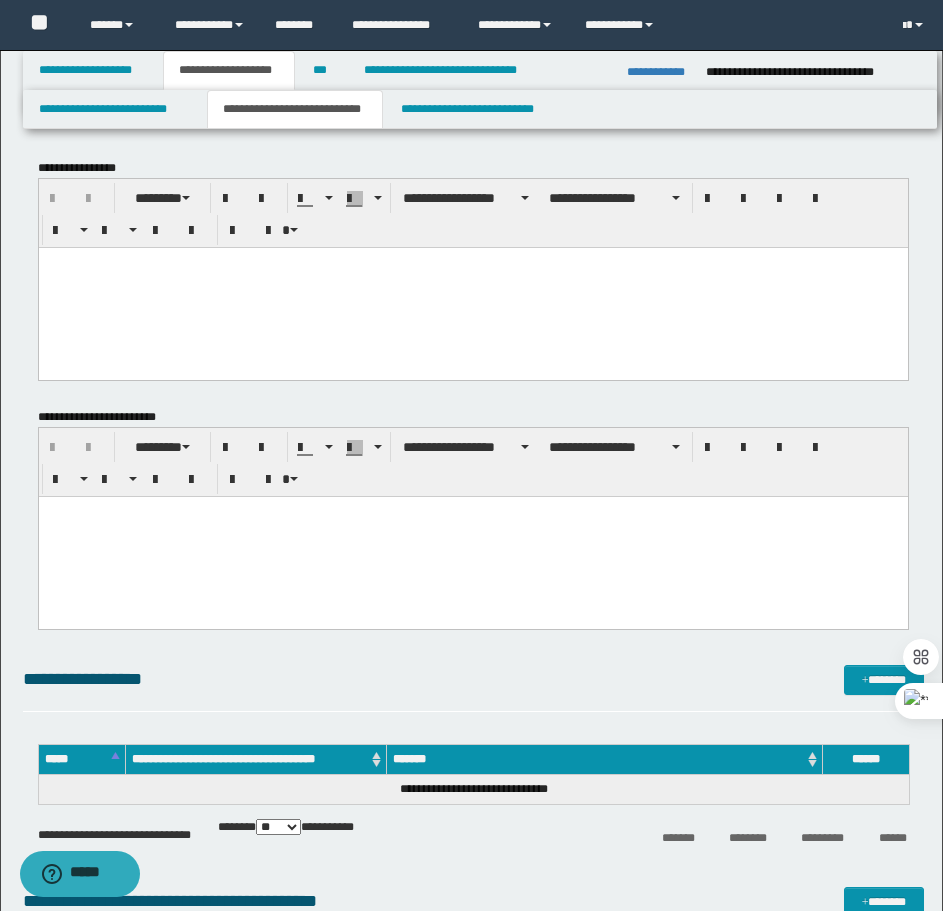click at bounding box center (472, 287) 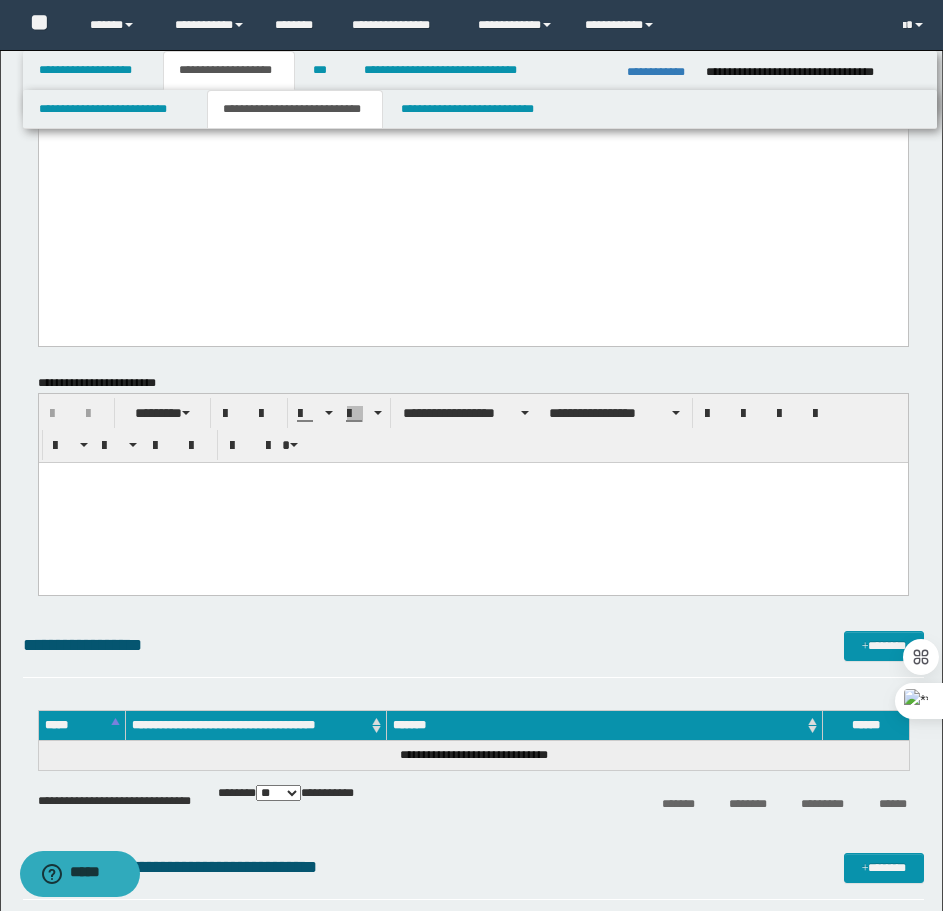 scroll, scrollTop: 4428, scrollLeft: 0, axis: vertical 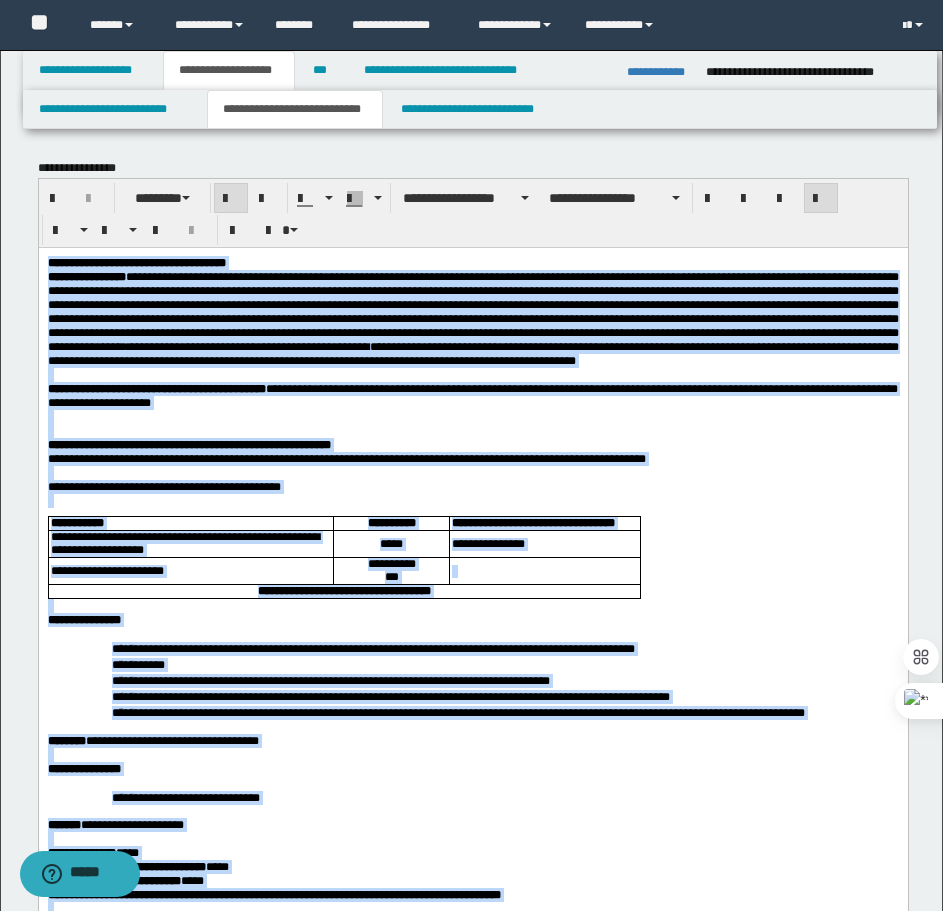 drag, startPoint x: 728, startPoint y: 4859, endPoint x: 48, endPoint y: 252, distance: 4656.914 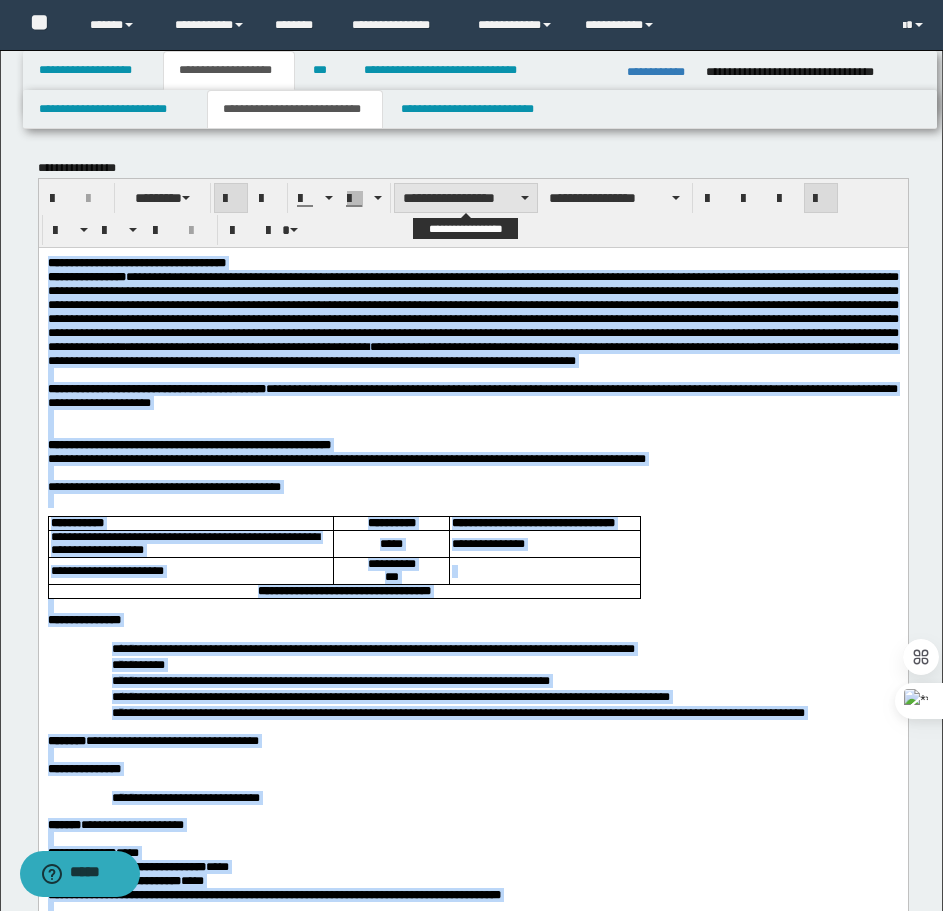 click on "**********" at bounding box center (466, 198) 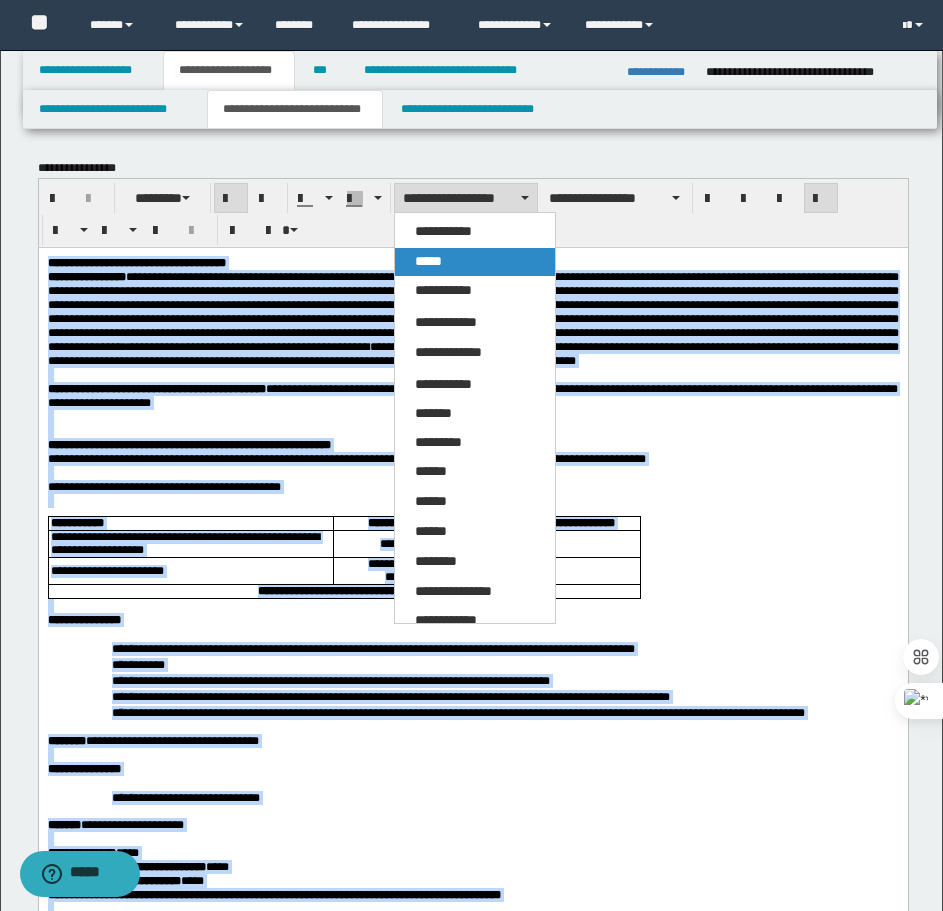 drag, startPoint x: 428, startPoint y: 258, endPoint x: 462, endPoint y: 1, distance: 259.23926 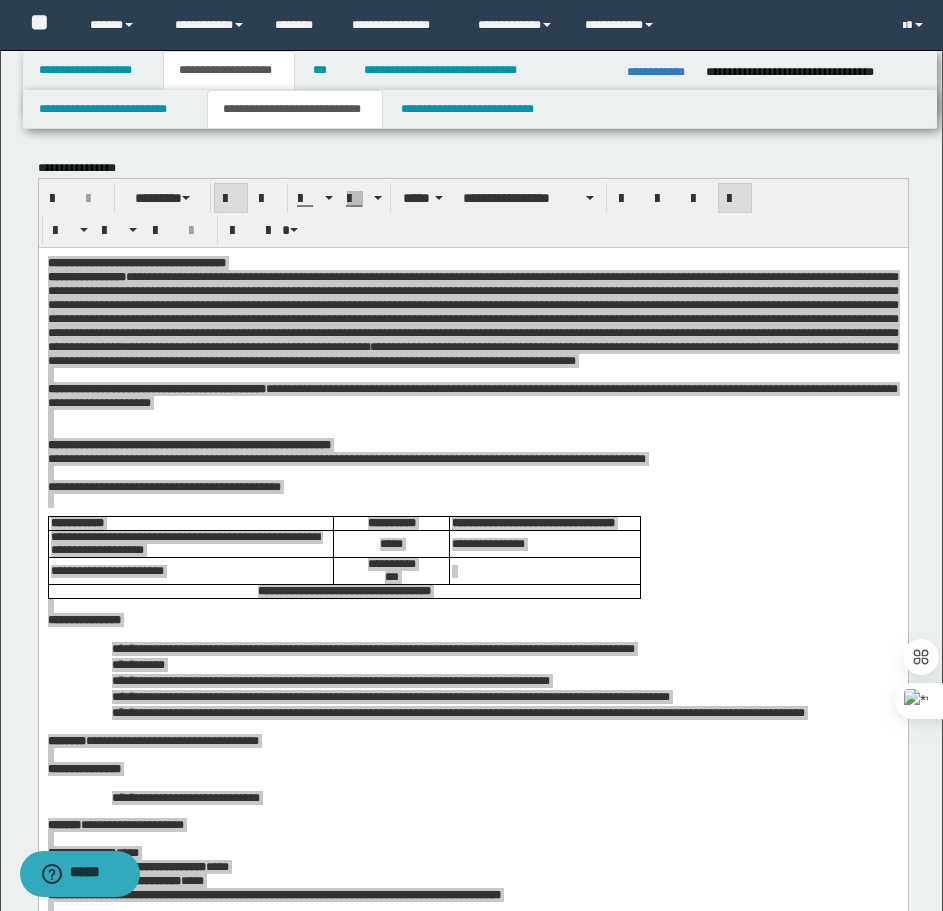 click on "**********" at bounding box center [473, 213] 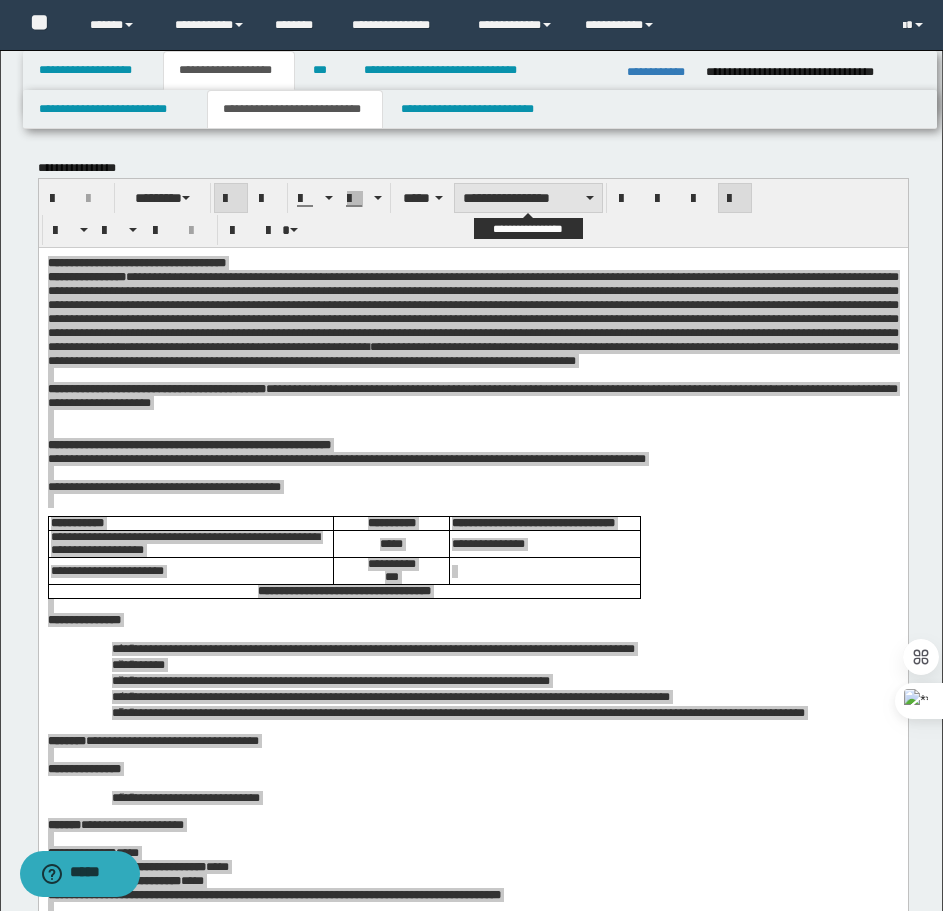 drag, startPoint x: 586, startPoint y: 200, endPoint x: 572, endPoint y: 210, distance: 17.20465 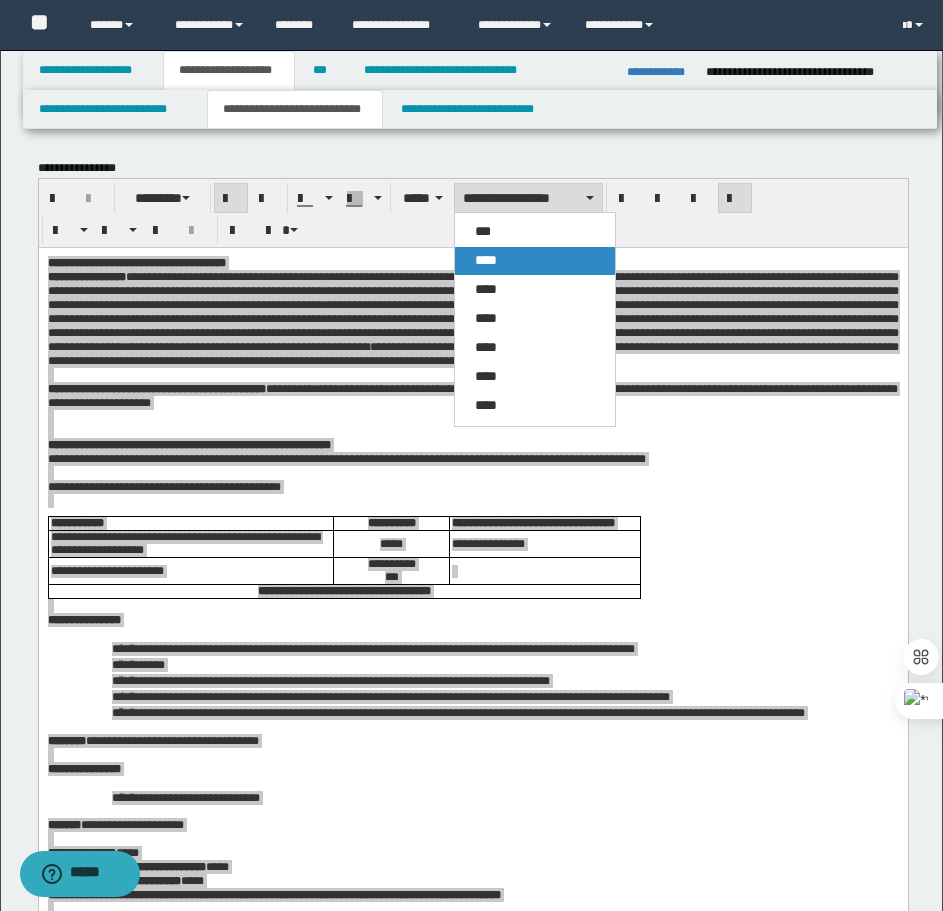 drag, startPoint x: 493, startPoint y: 259, endPoint x: 501, endPoint y: 3, distance: 256.12497 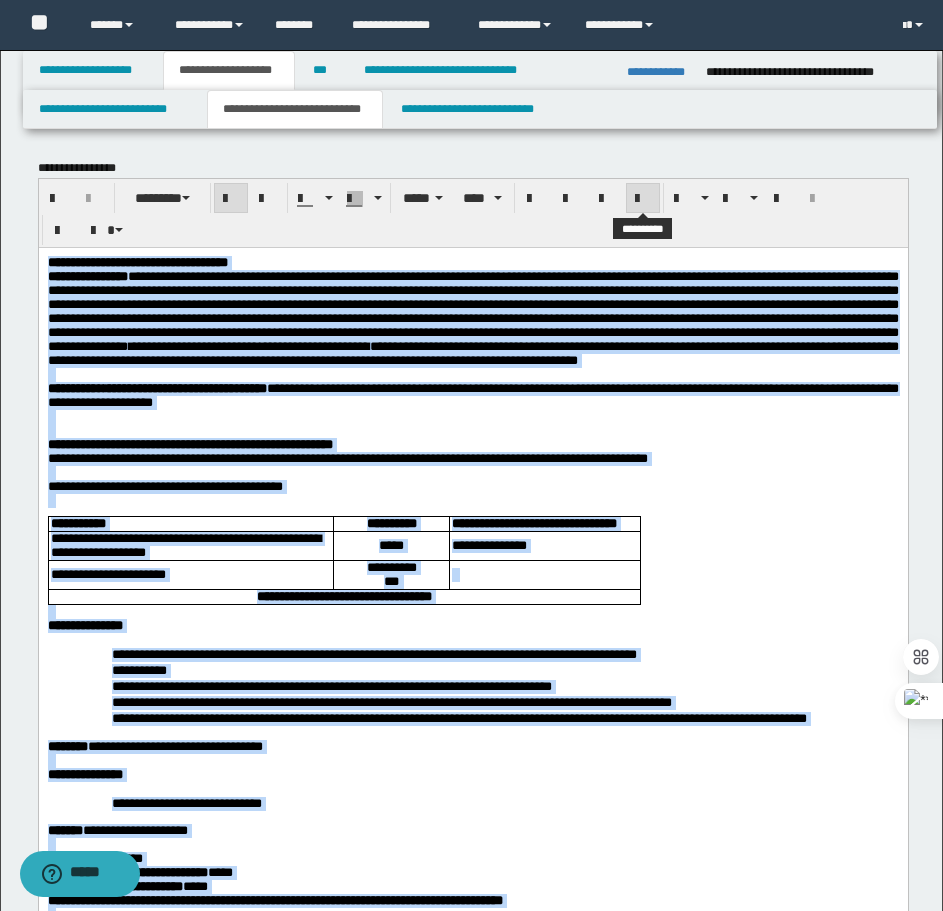 click at bounding box center (643, 199) 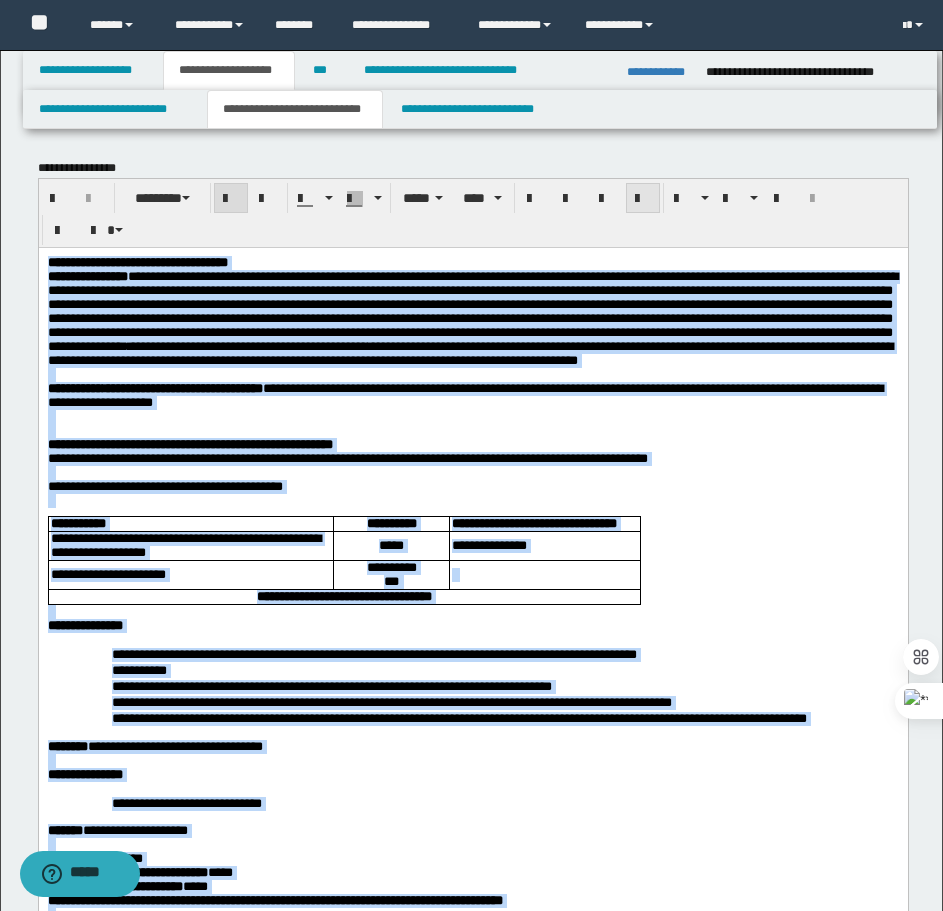click at bounding box center [643, 199] 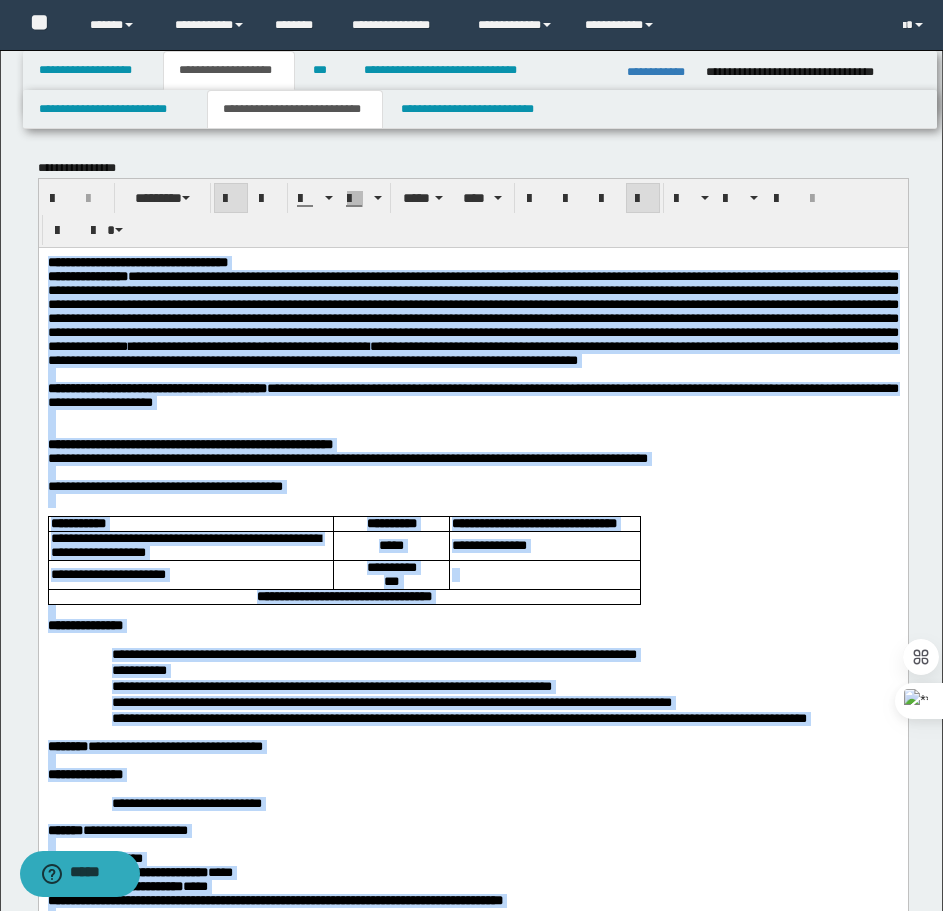click on "**********" at bounding box center [472, 318] 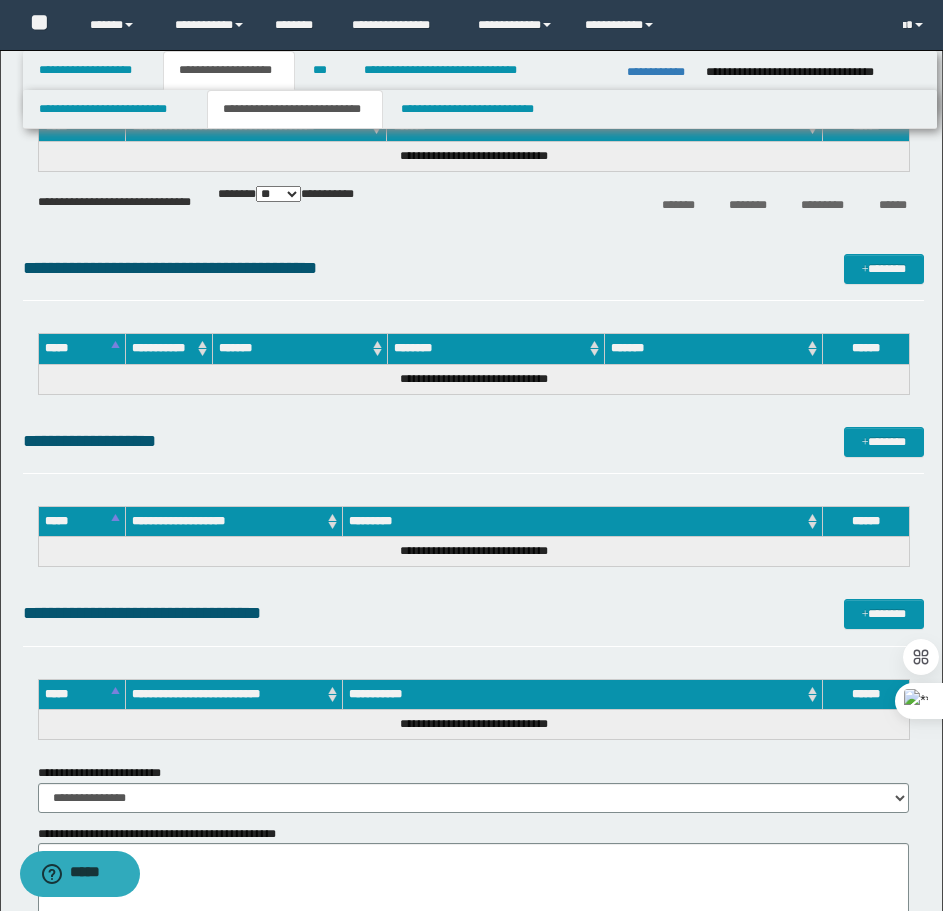 scroll, scrollTop: 5500, scrollLeft: 0, axis: vertical 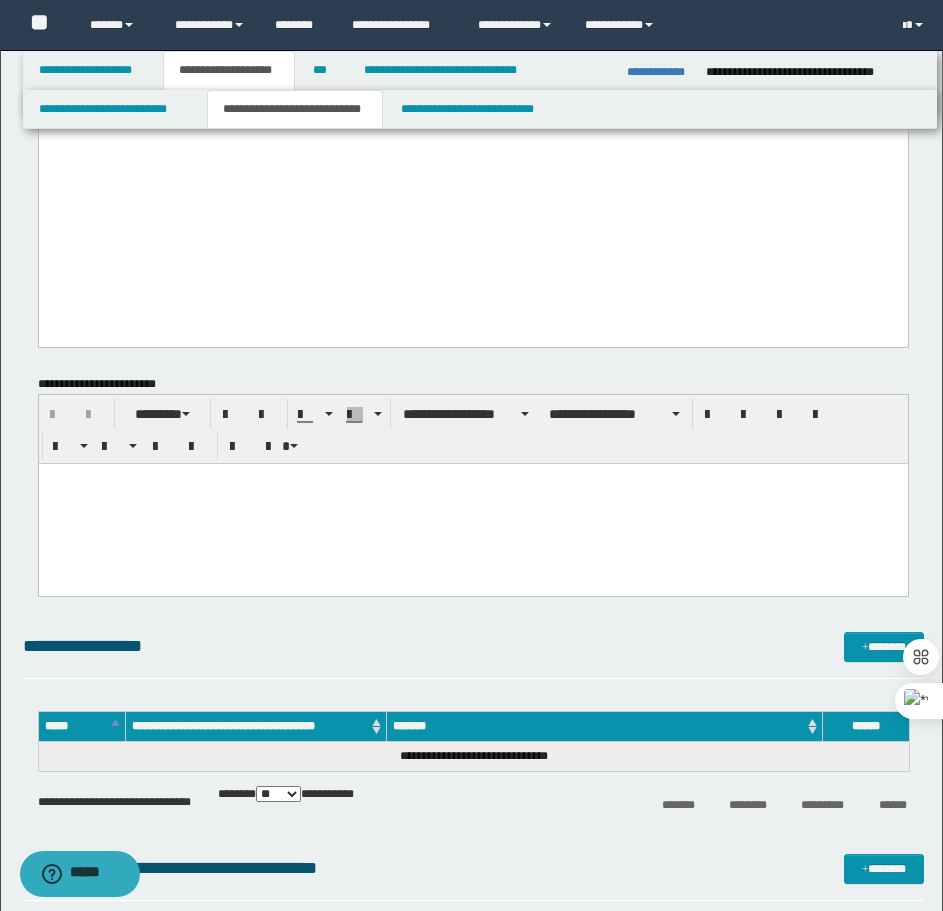 click at bounding box center [472, 503] 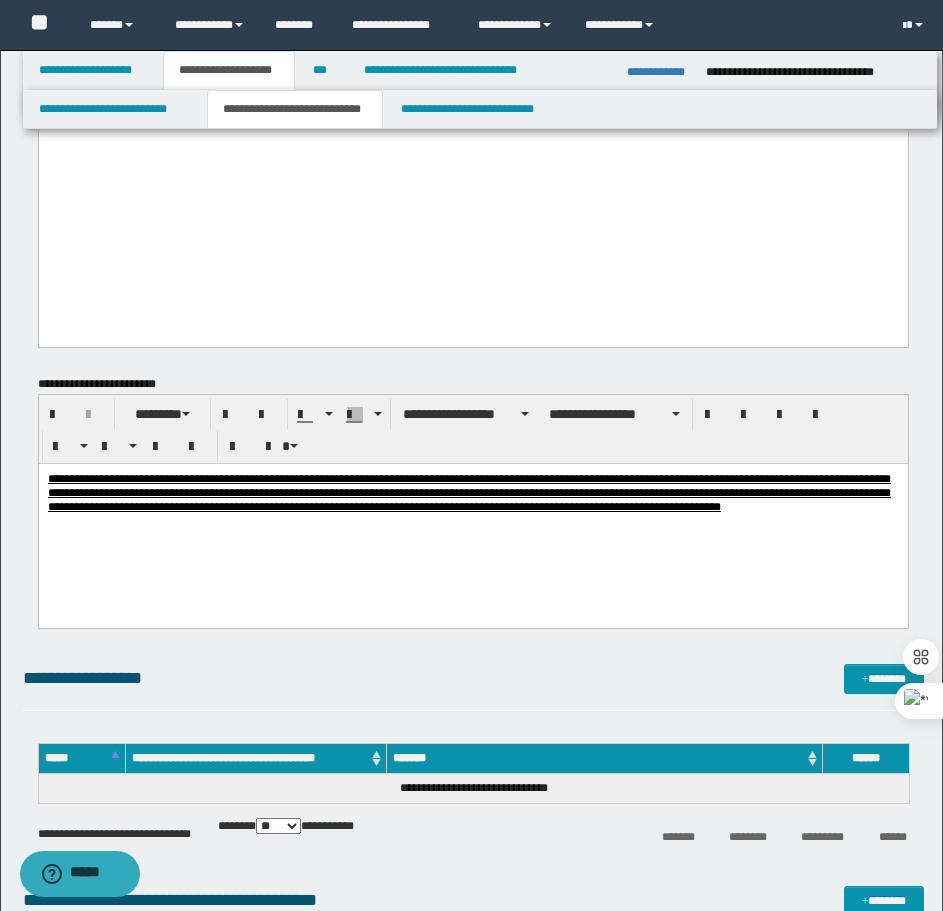 click on "**********" at bounding box center [468, 492] 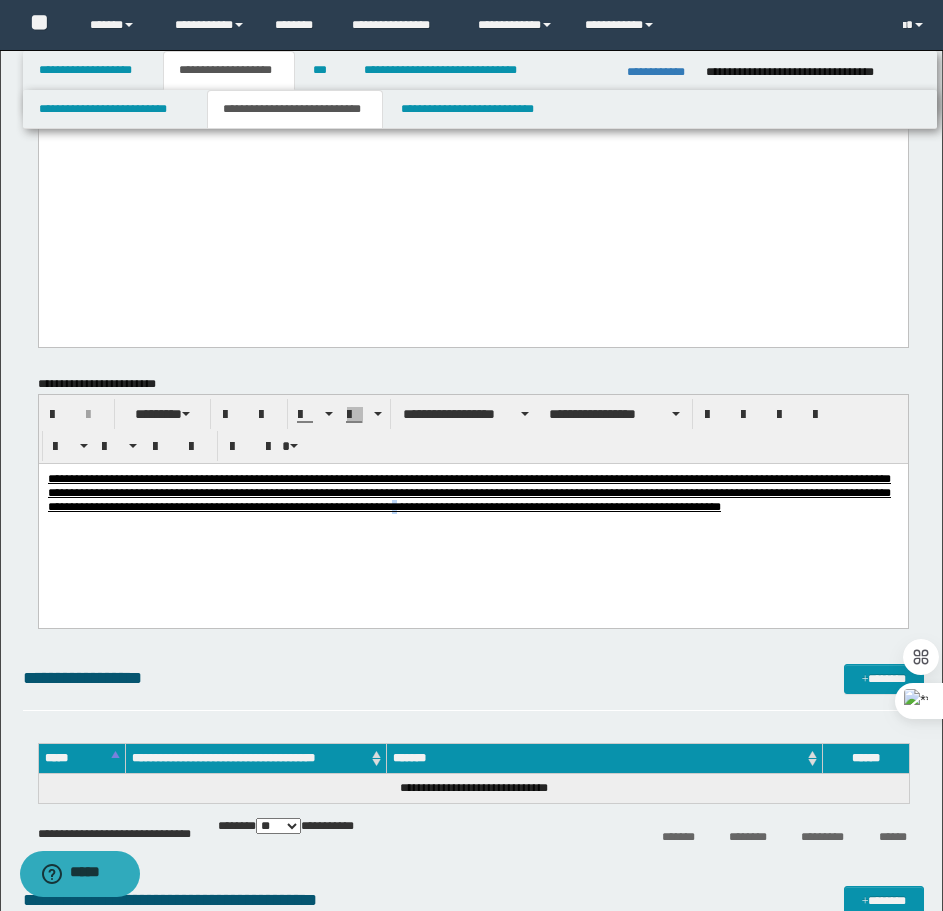 click on "**********" at bounding box center [468, 492] 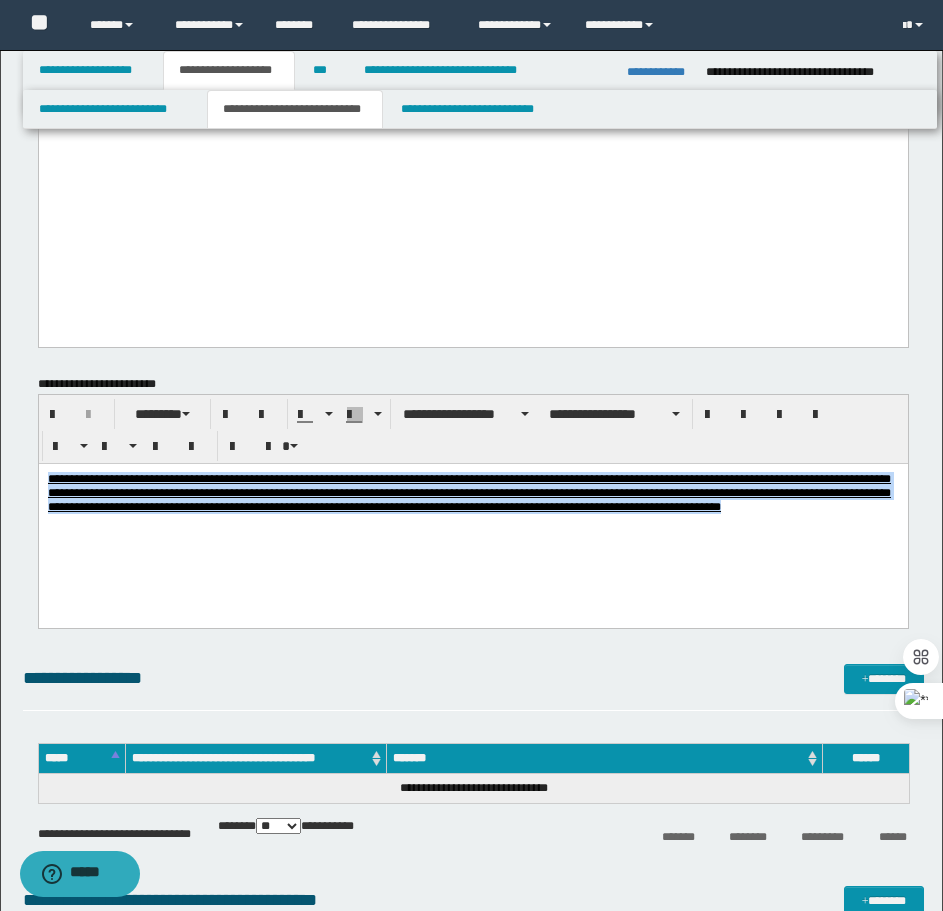 click on "**********" at bounding box center (468, 492) 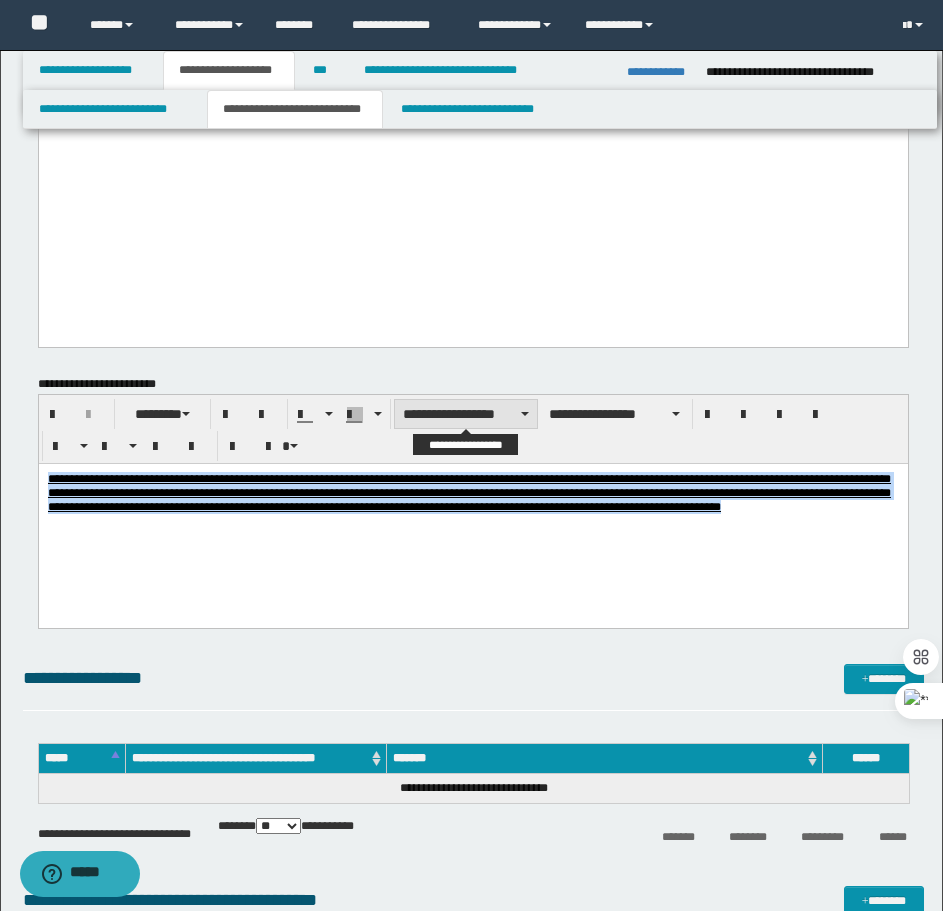 click on "**********" at bounding box center [466, 414] 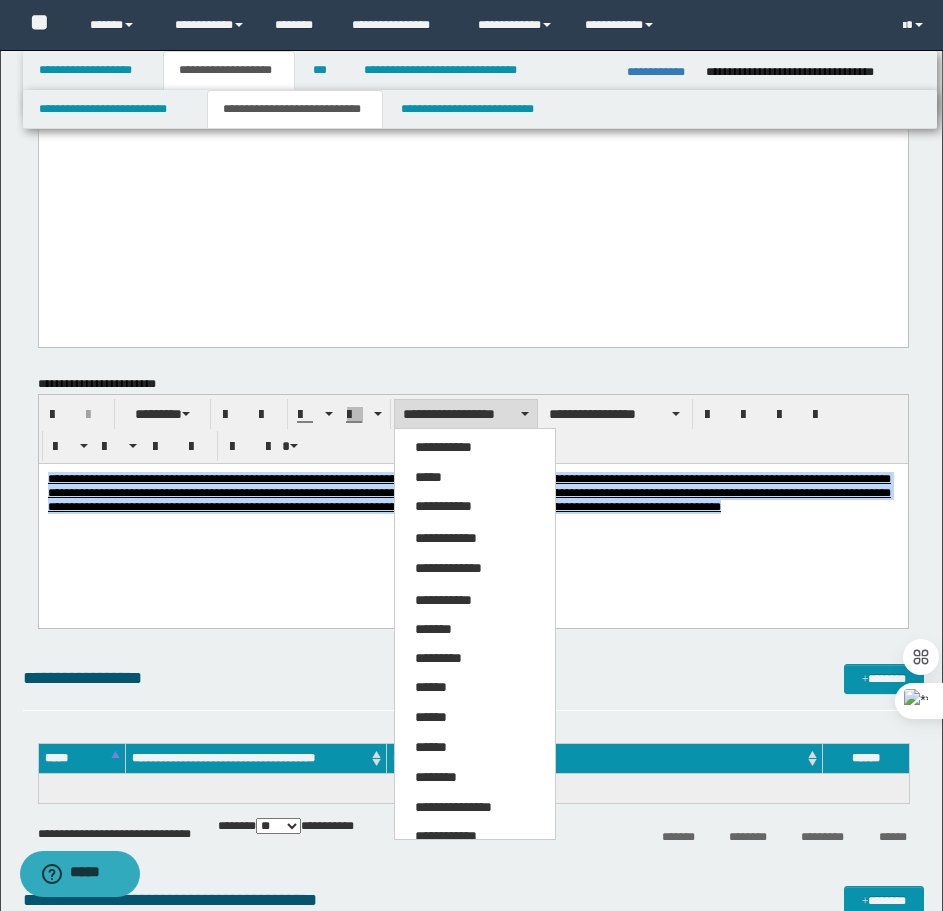 click on "*****" at bounding box center (475, 478) 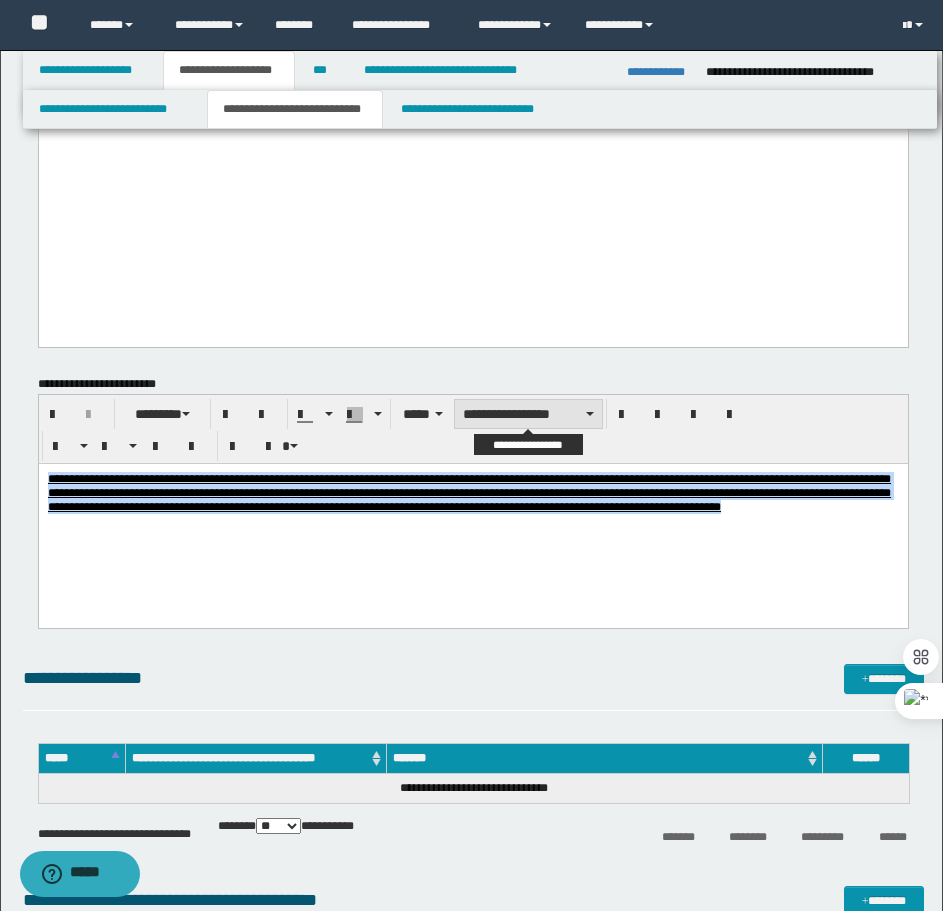 click on "**********" at bounding box center [528, 414] 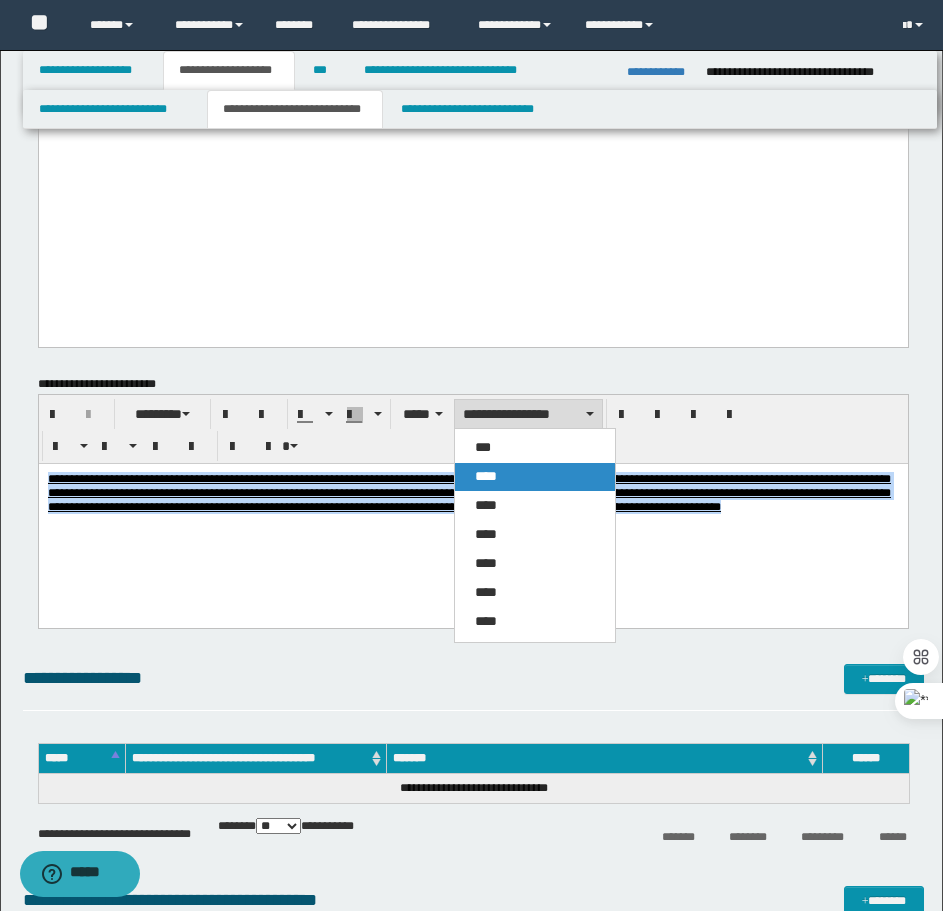 drag, startPoint x: 527, startPoint y: 478, endPoint x: 550, endPoint y: 4, distance: 474.55768 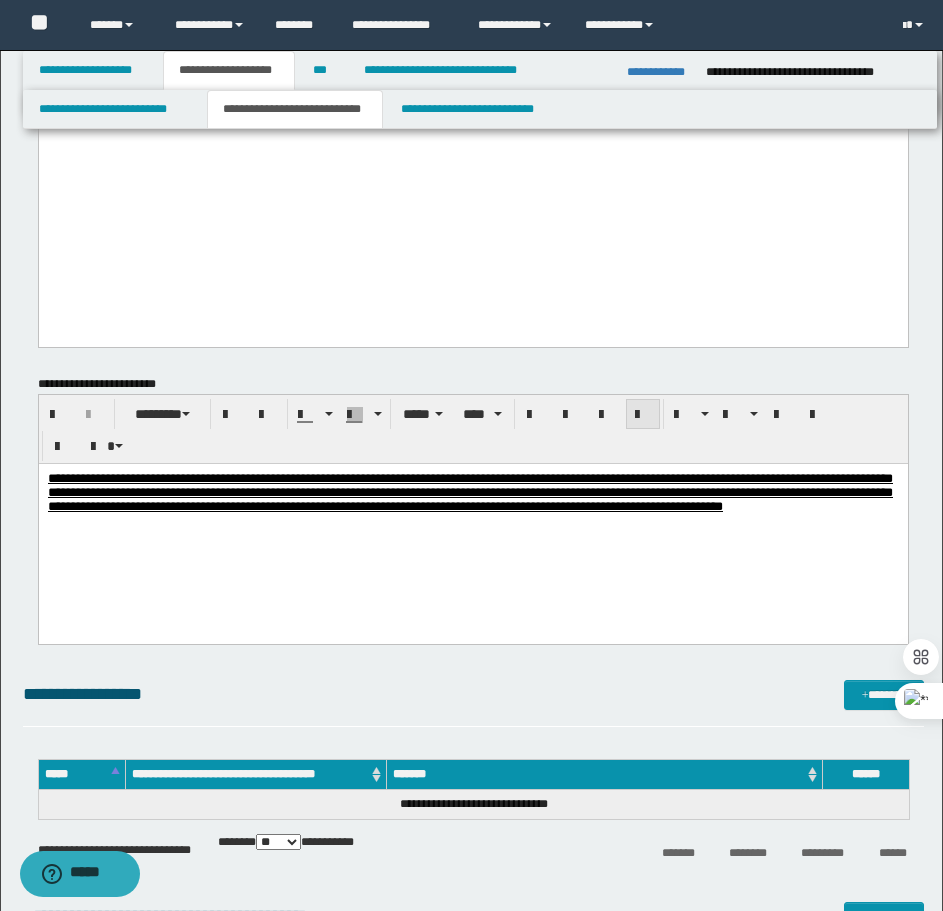 click at bounding box center (643, 415) 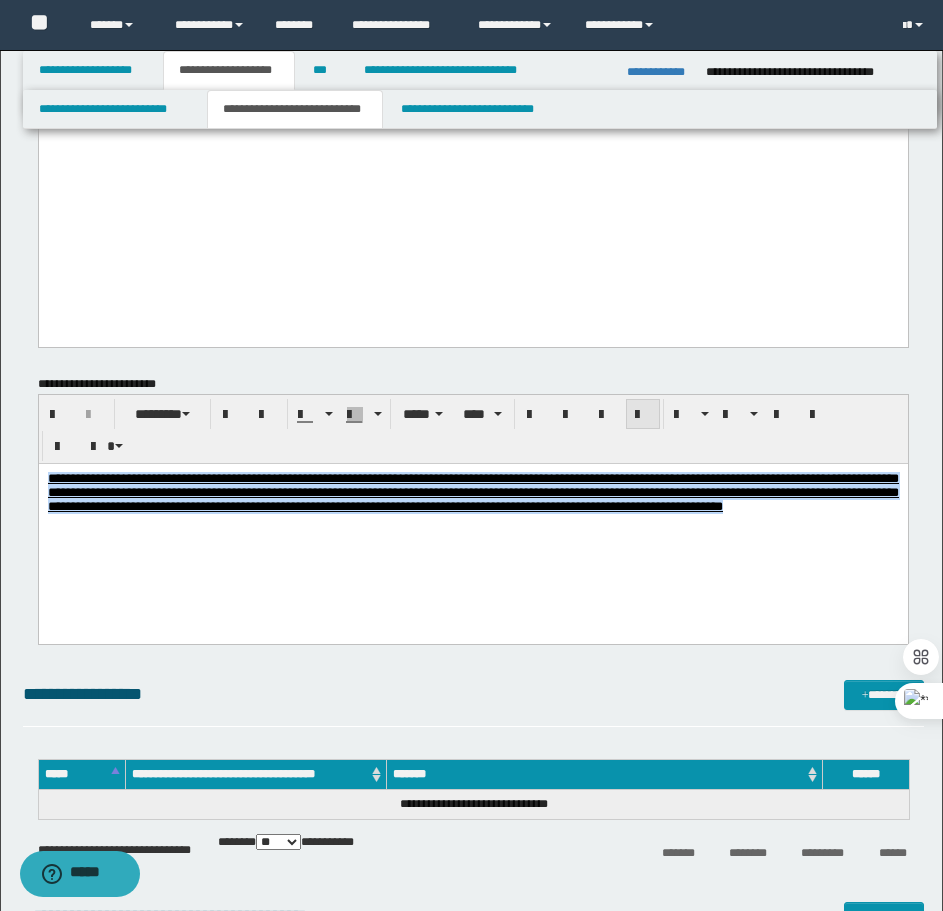 click at bounding box center [643, 415] 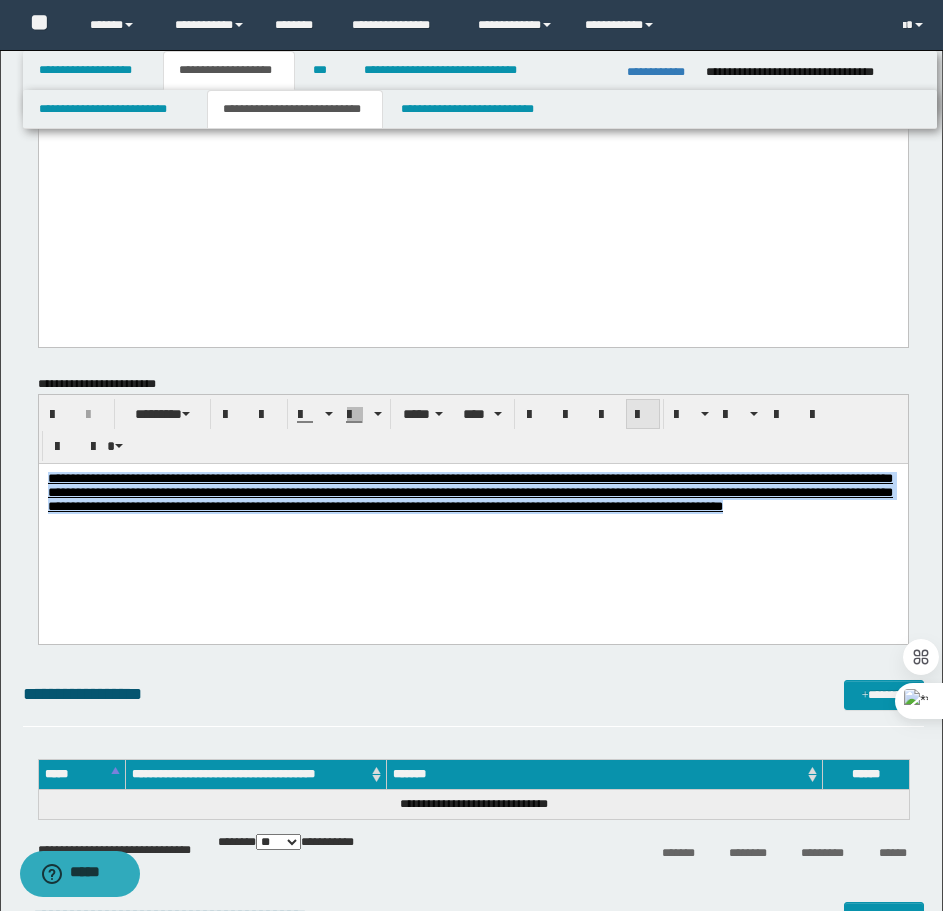 click at bounding box center [643, 415] 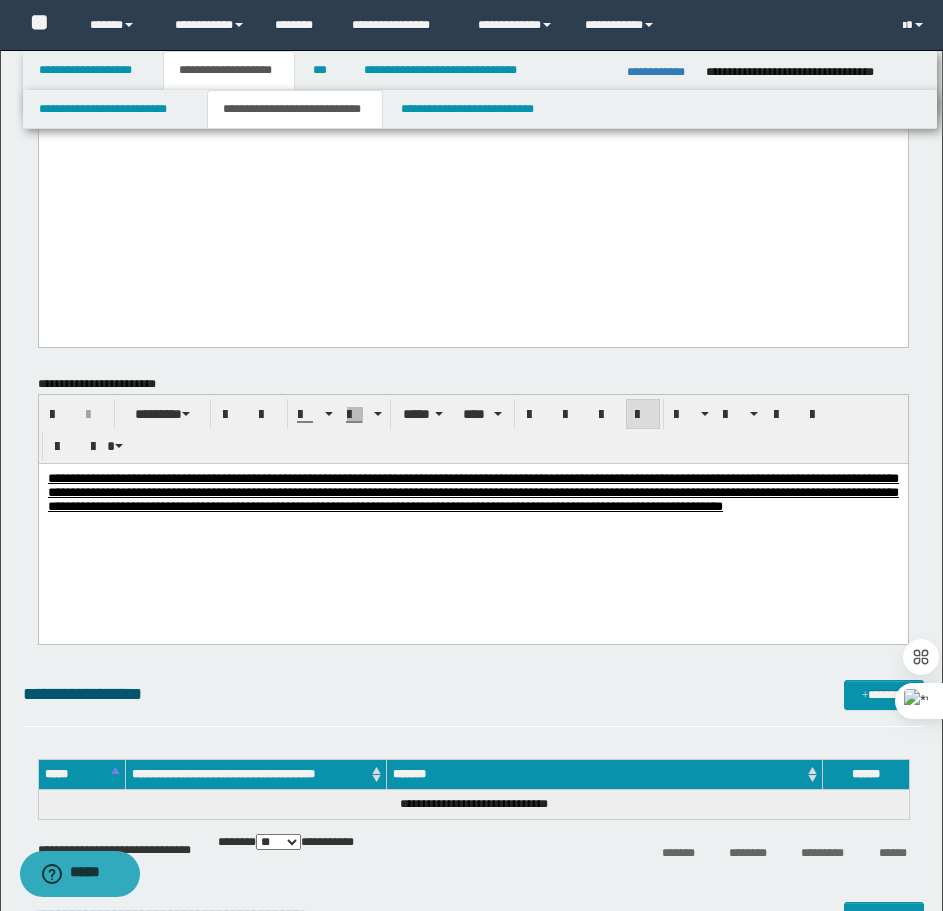 click on "**********" at bounding box center [472, 517] 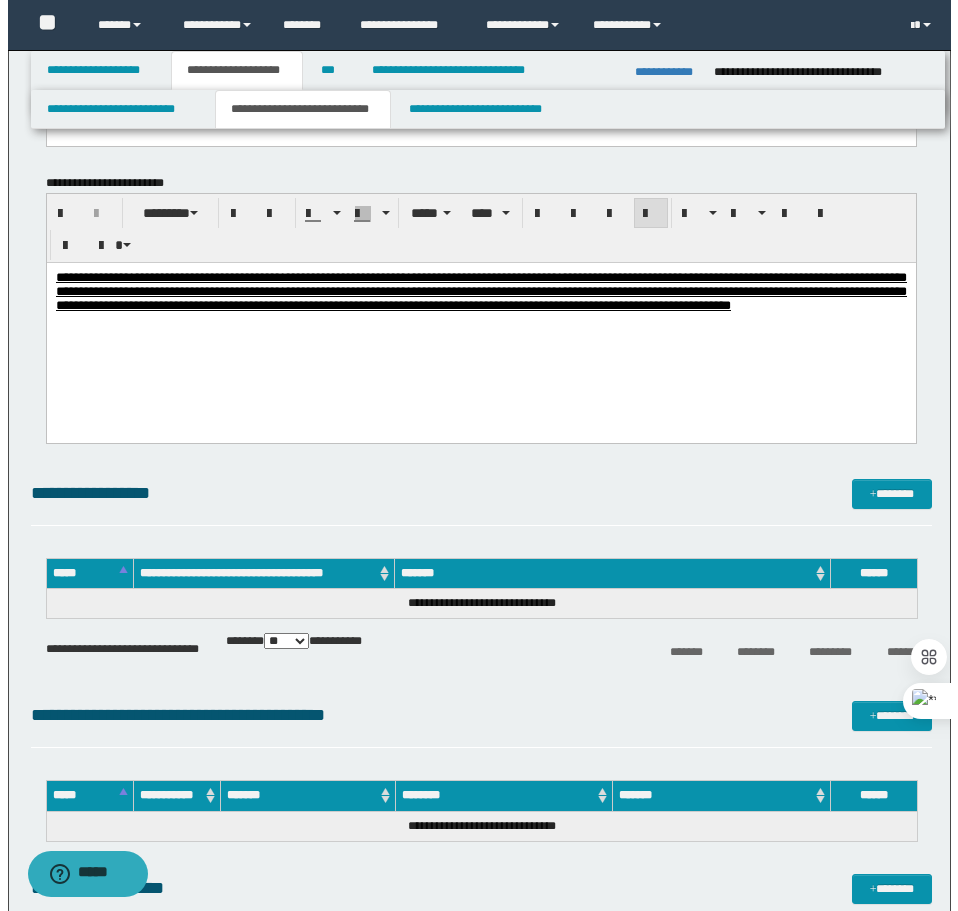 scroll, scrollTop: 5900, scrollLeft: 0, axis: vertical 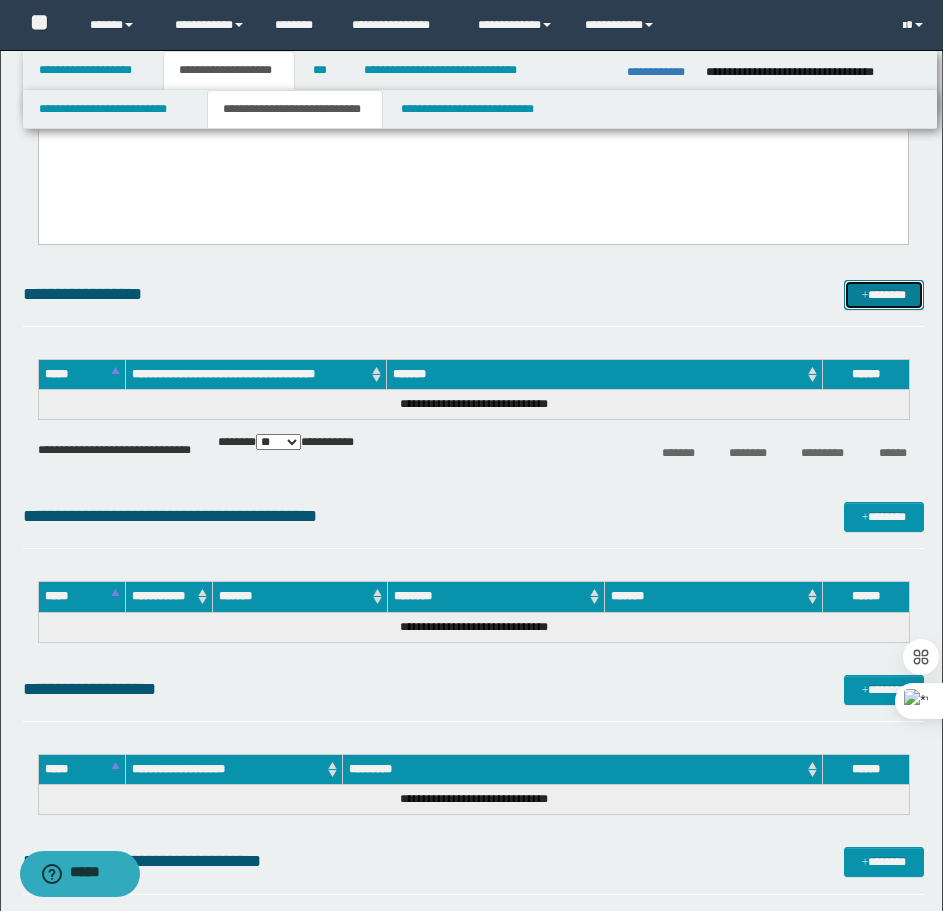 click on "*******" at bounding box center (884, 295) 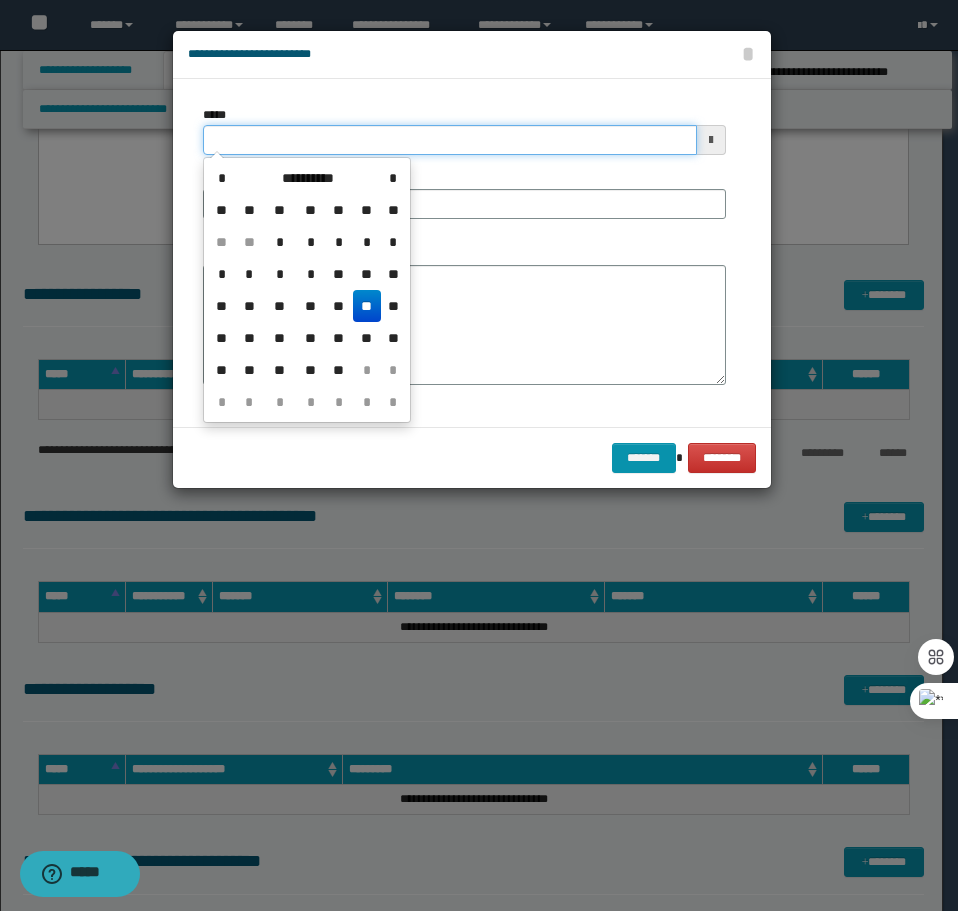 click on "*****" at bounding box center [450, 140] 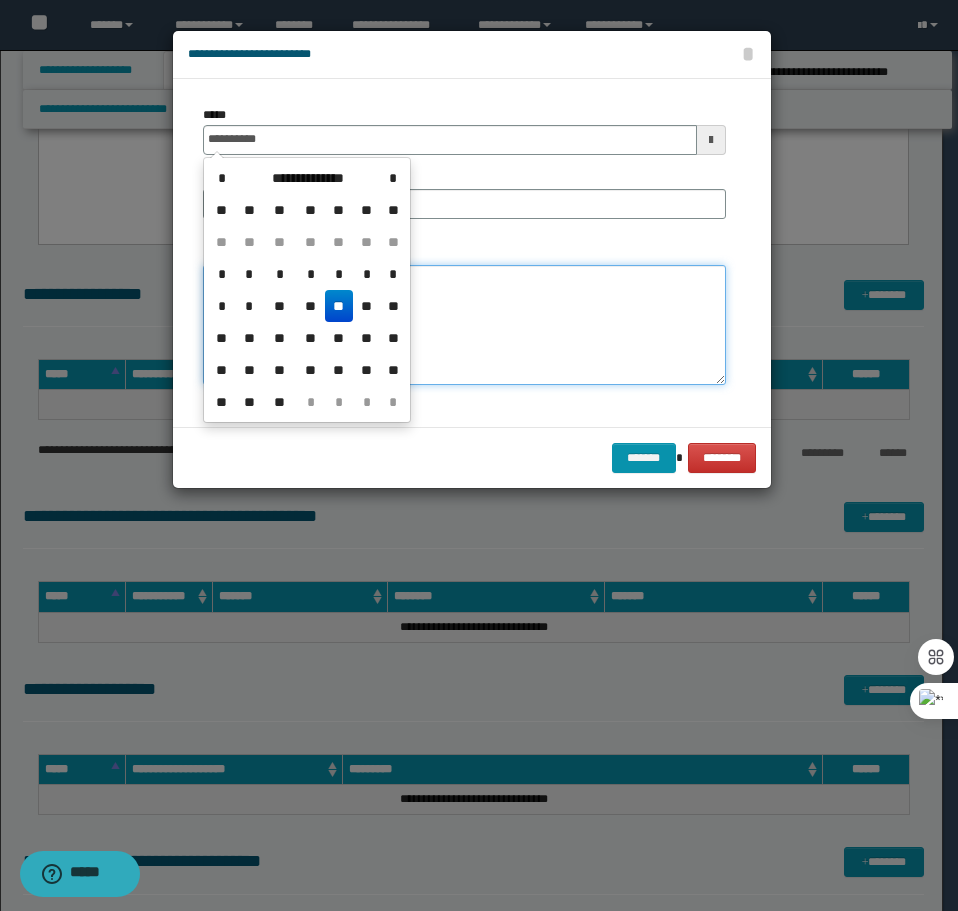 type on "**********" 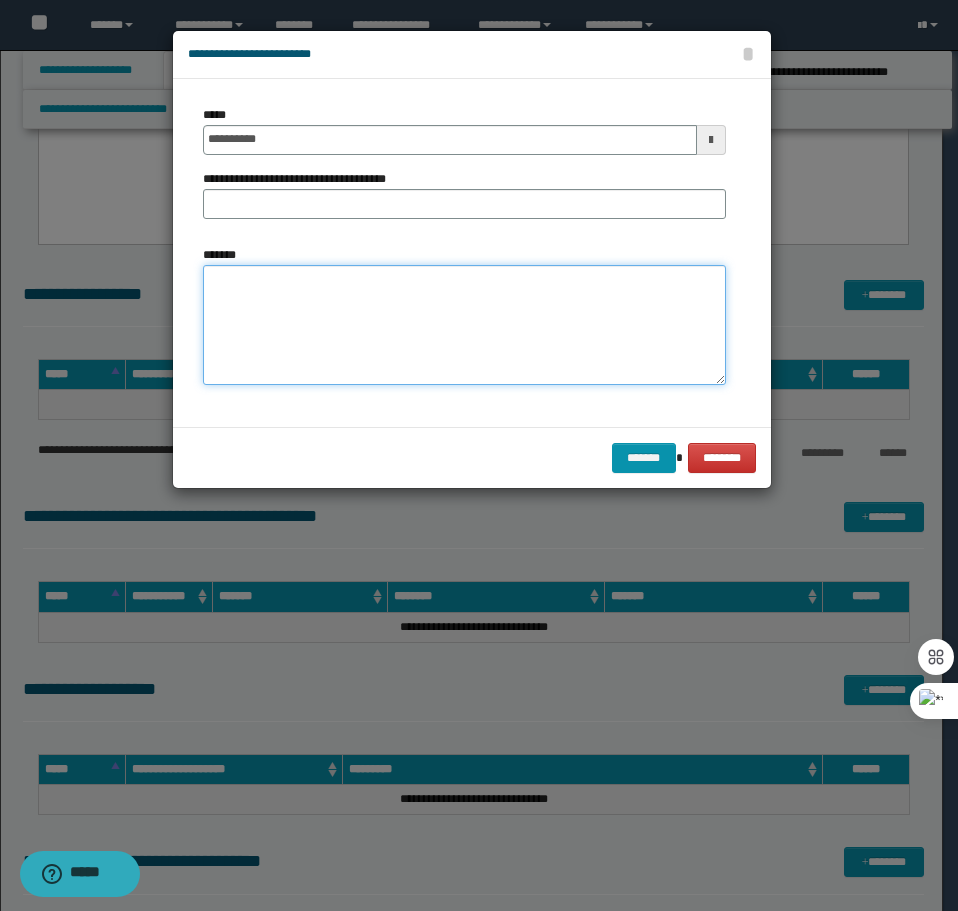 paste on "**********" 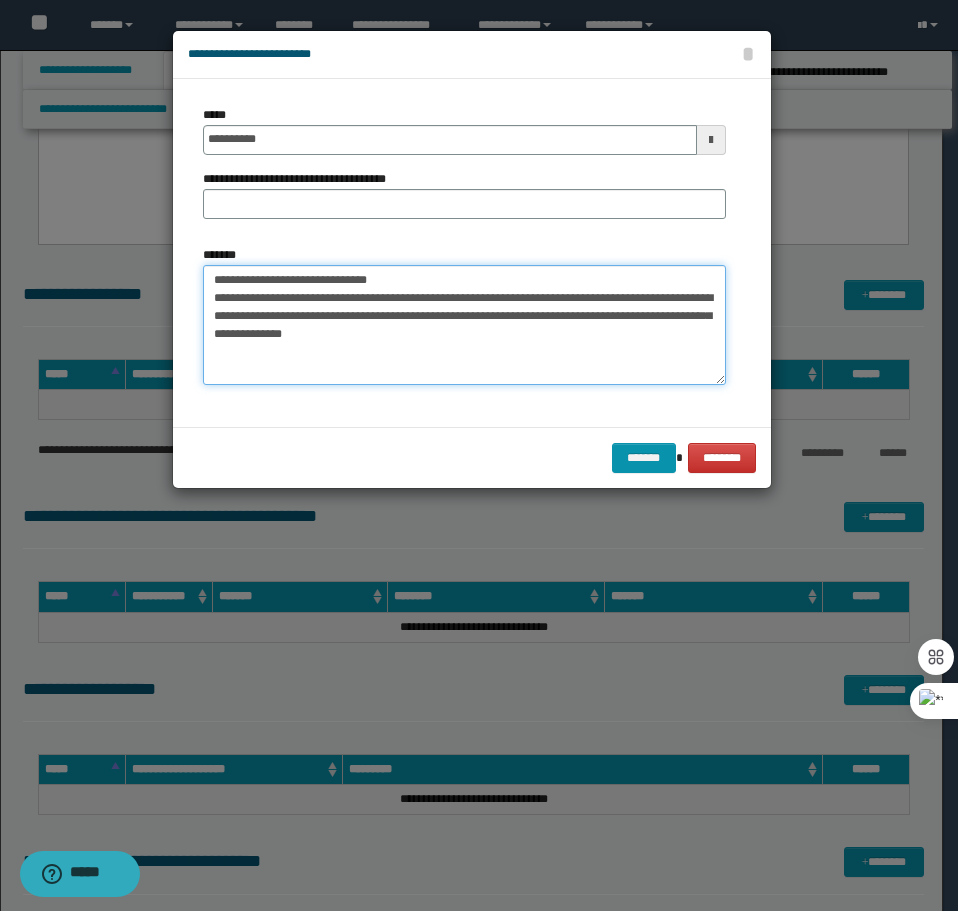drag, startPoint x: 404, startPoint y: 276, endPoint x: 282, endPoint y: 279, distance: 122.03688 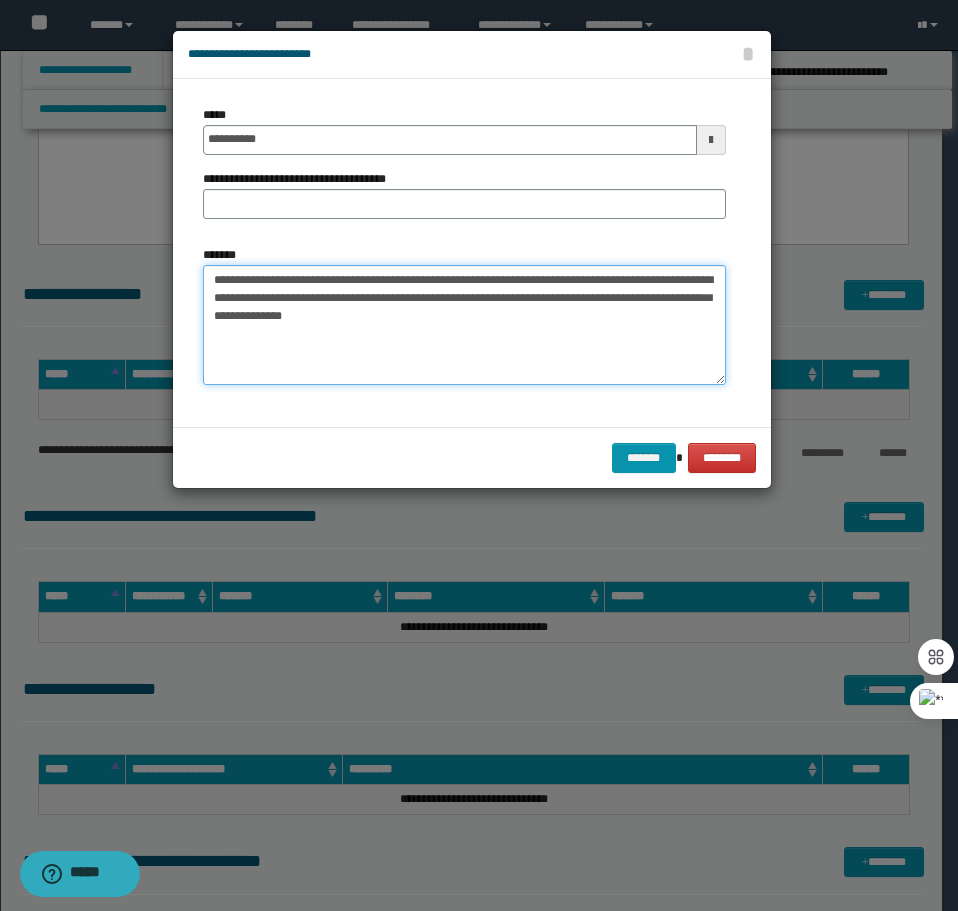 type on "**********" 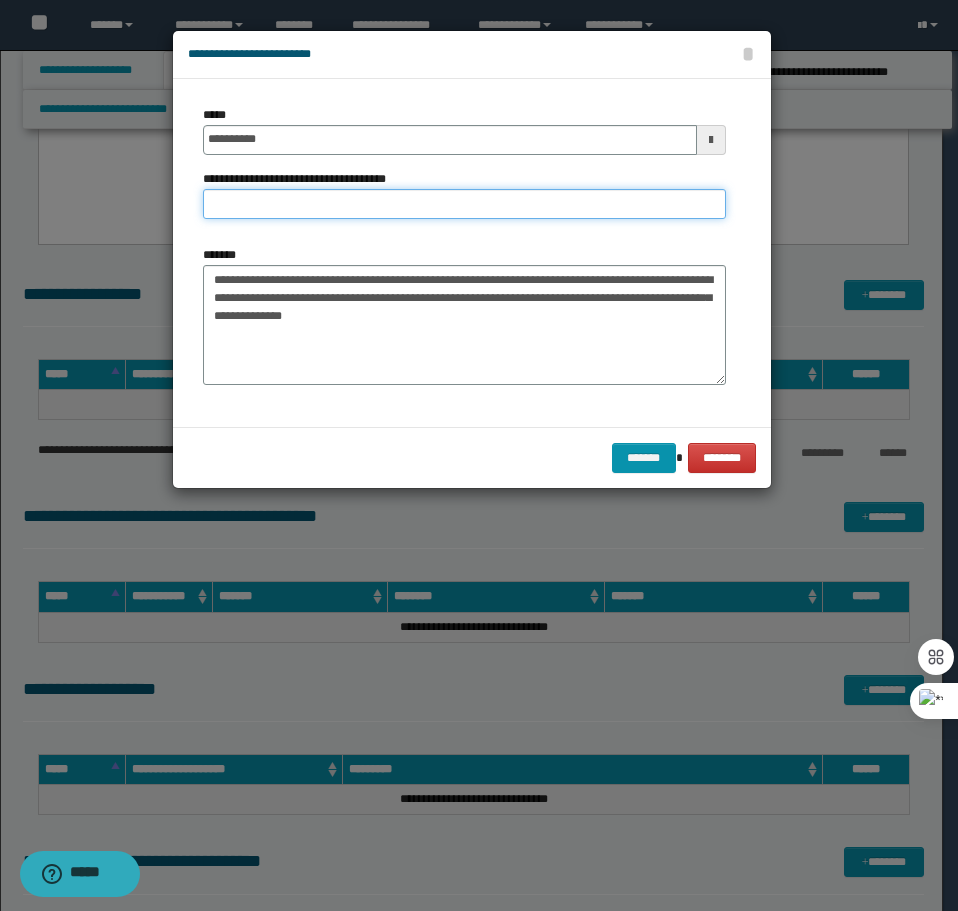 click on "**********" at bounding box center [464, 204] 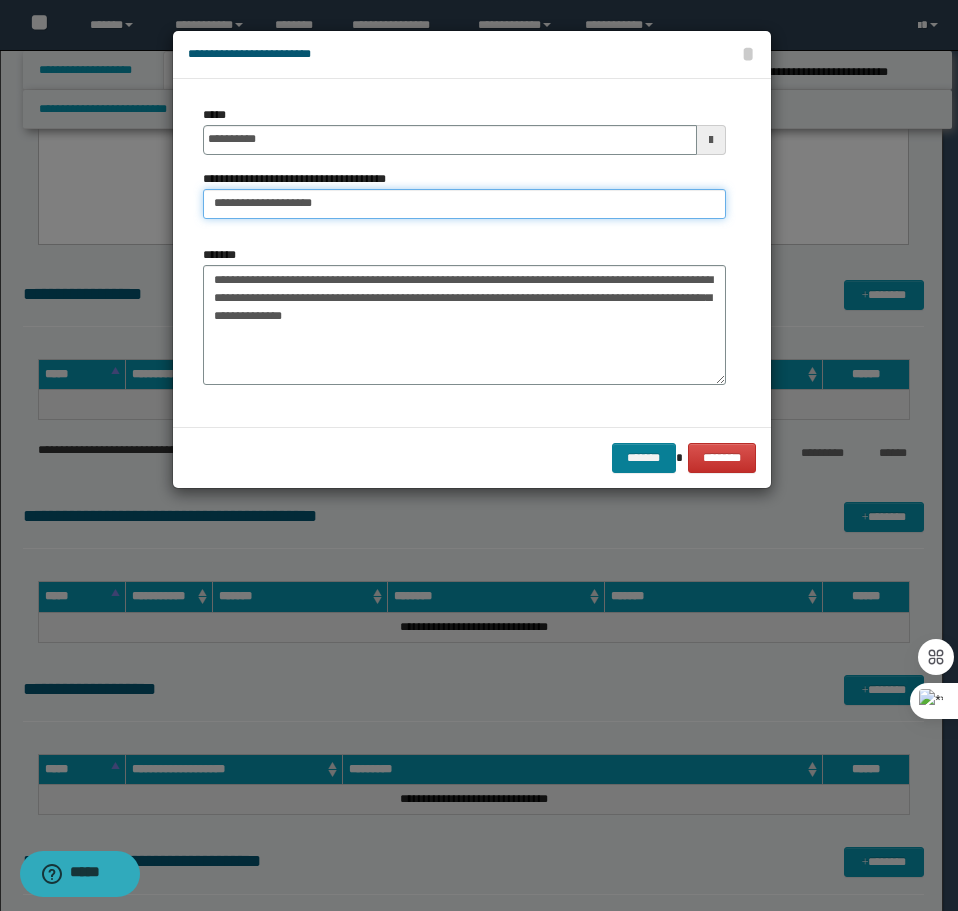 type on "**********" 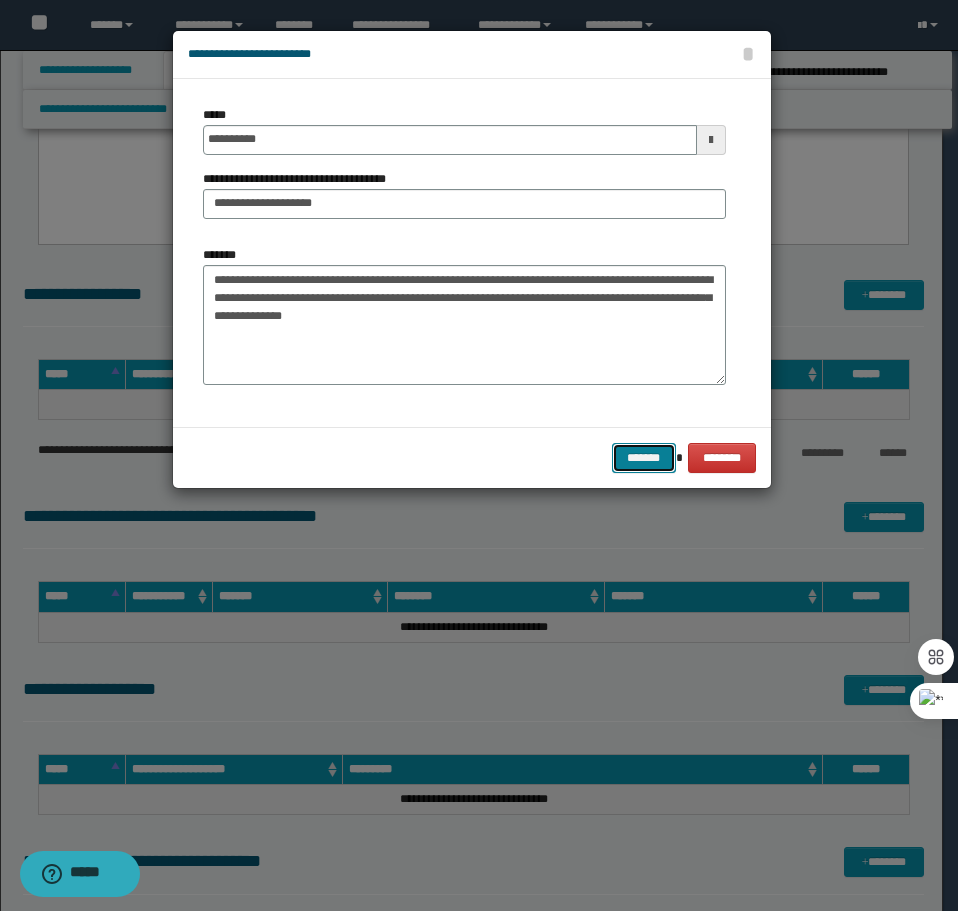 click on "*******" at bounding box center [644, 458] 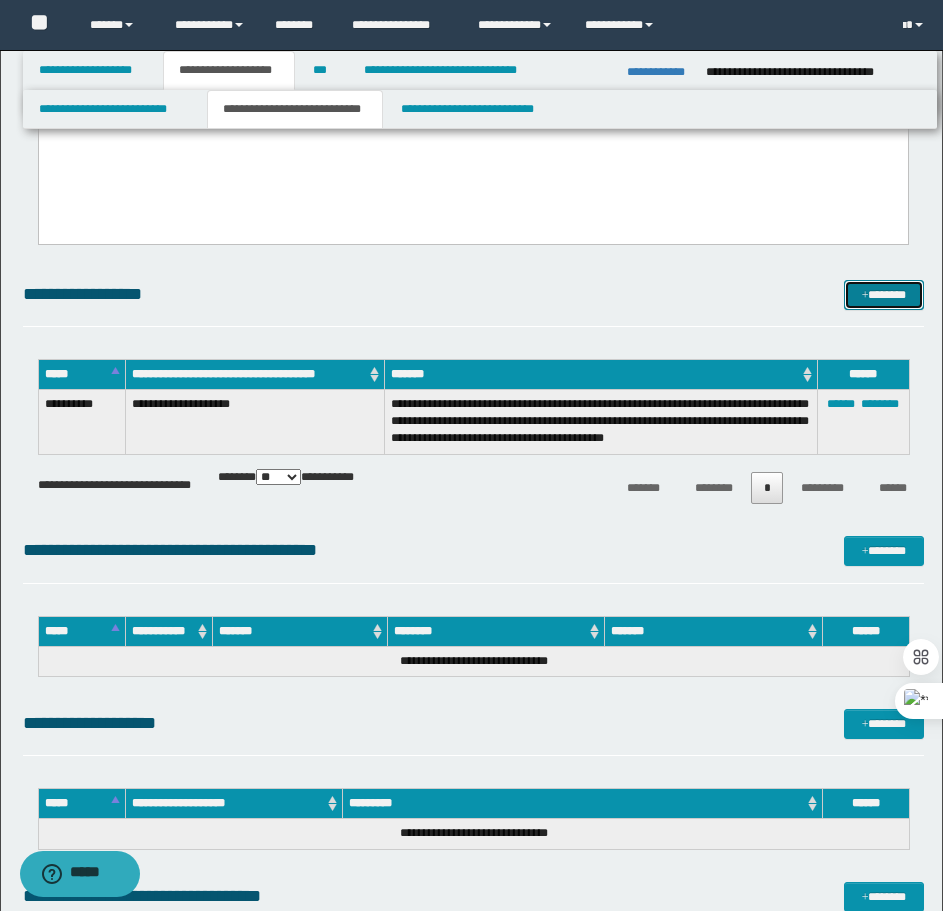 drag, startPoint x: 892, startPoint y: 295, endPoint x: 854, endPoint y: 295, distance: 38 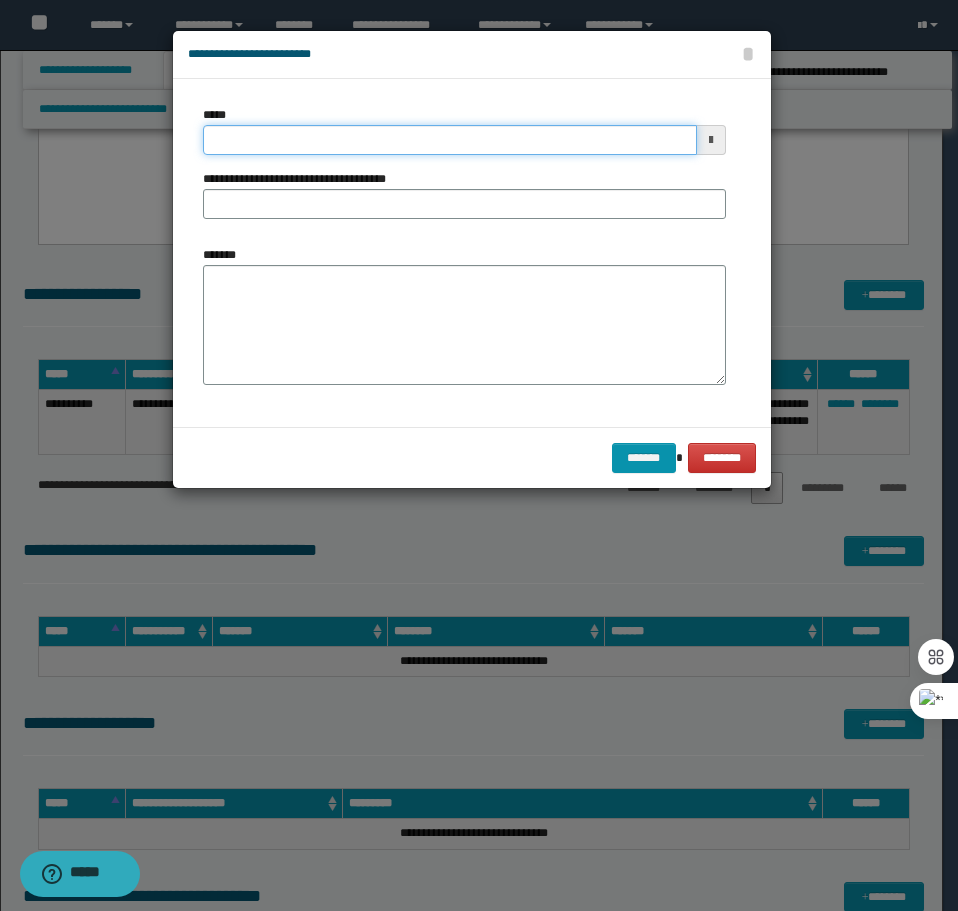 click on "*****" at bounding box center (450, 140) 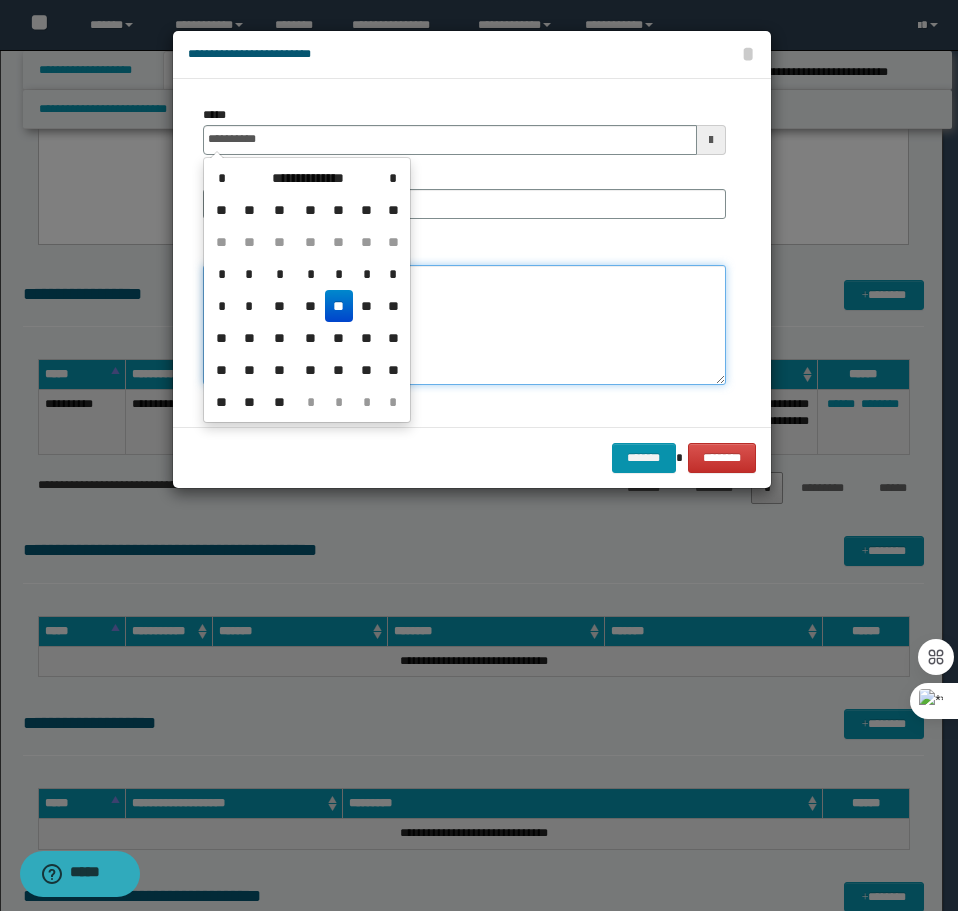 type on "**********" 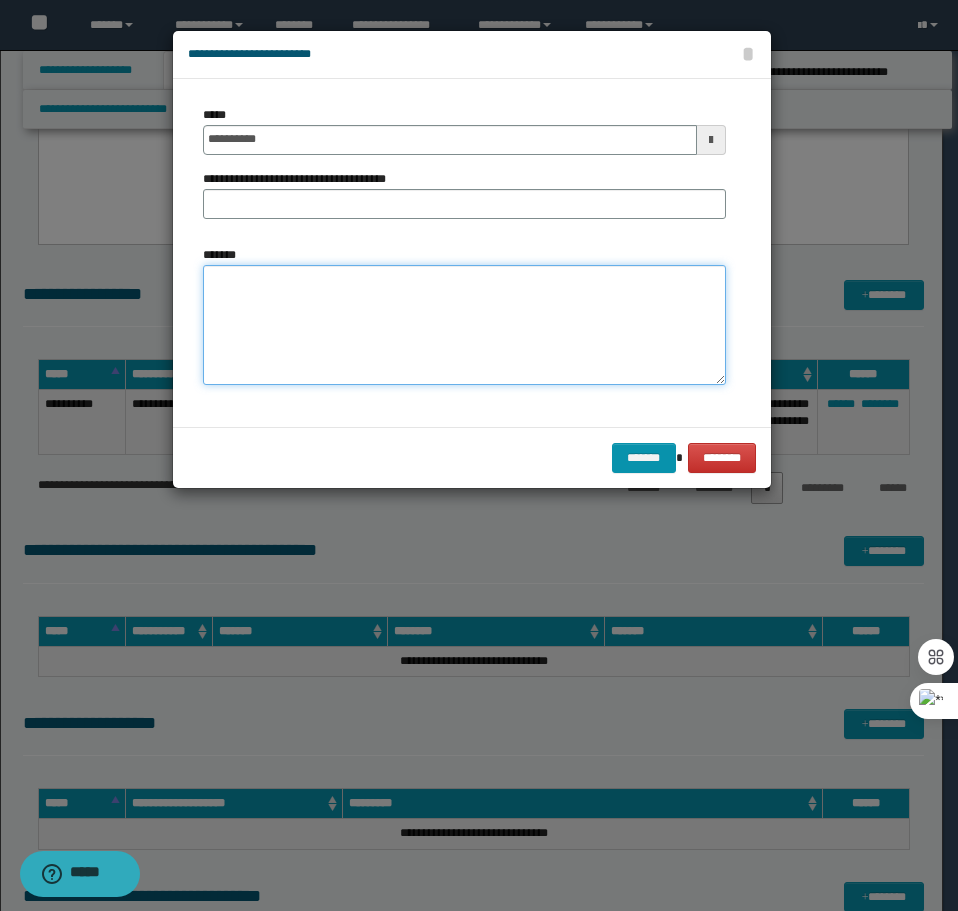 click on "*******" at bounding box center (464, 325) 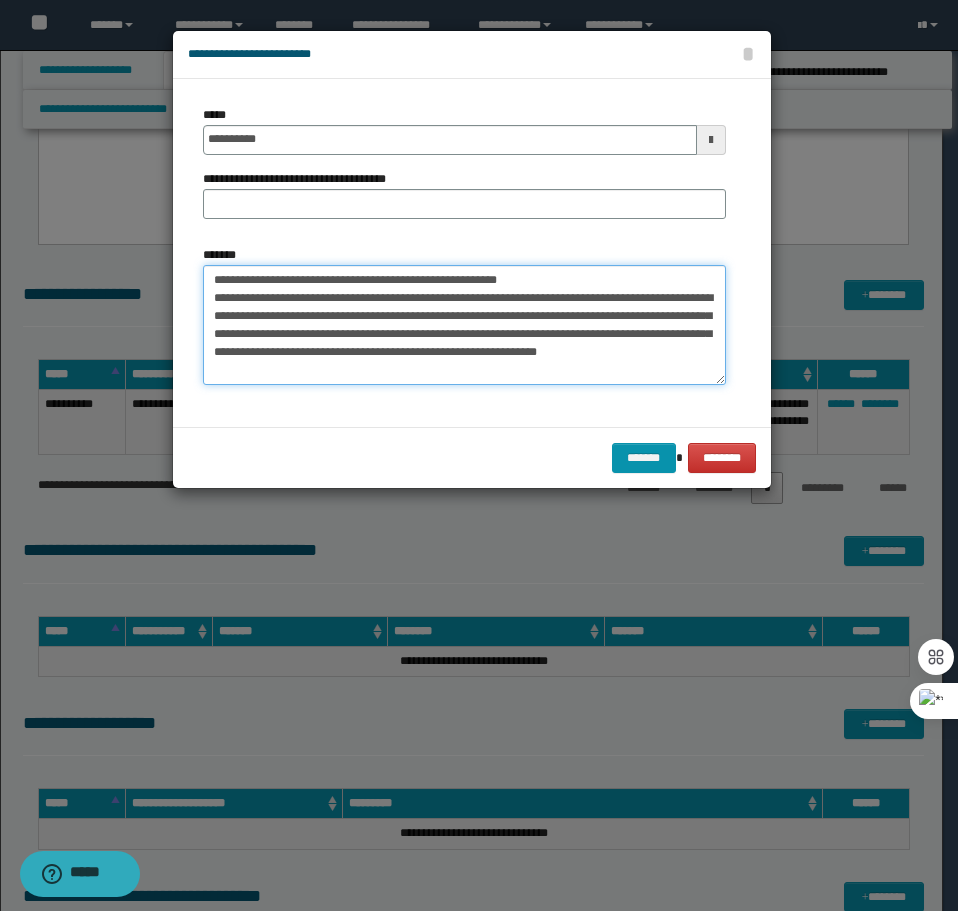 scroll, scrollTop: 0, scrollLeft: 0, axis: both 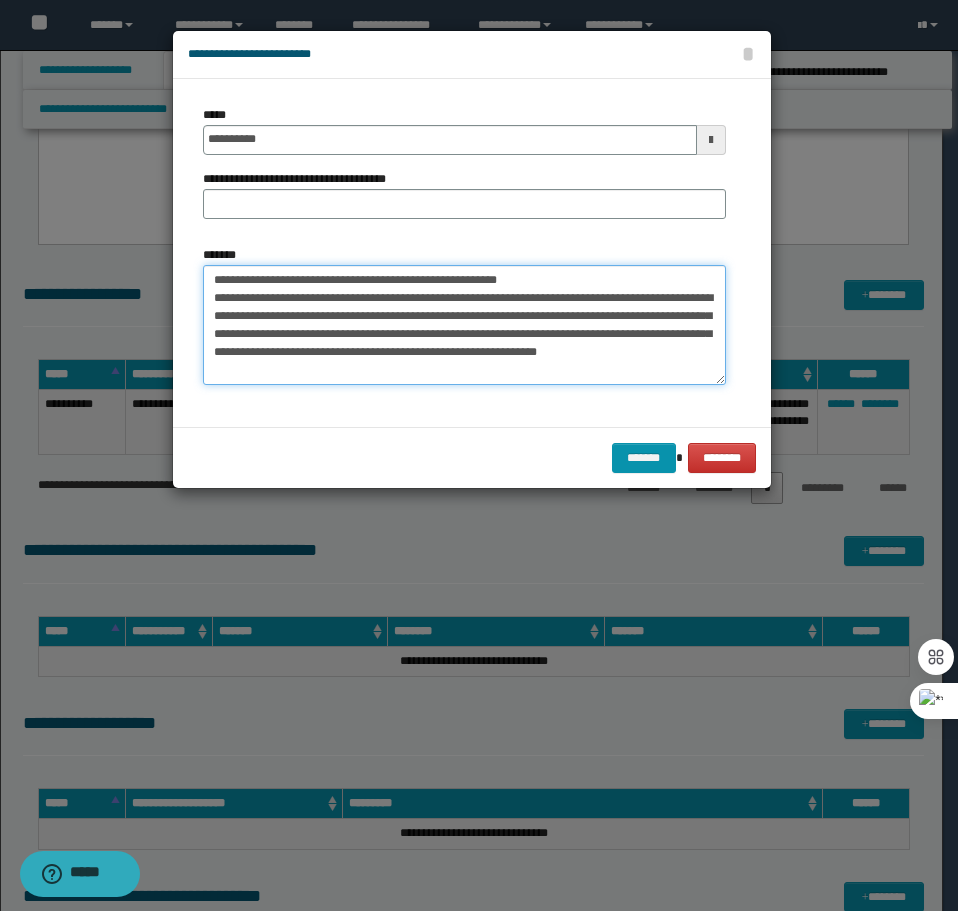 drag, startPoint x: 550, startPoint y: 284, endPoint x: 274, endPoint y: 282, distance: 276.00723 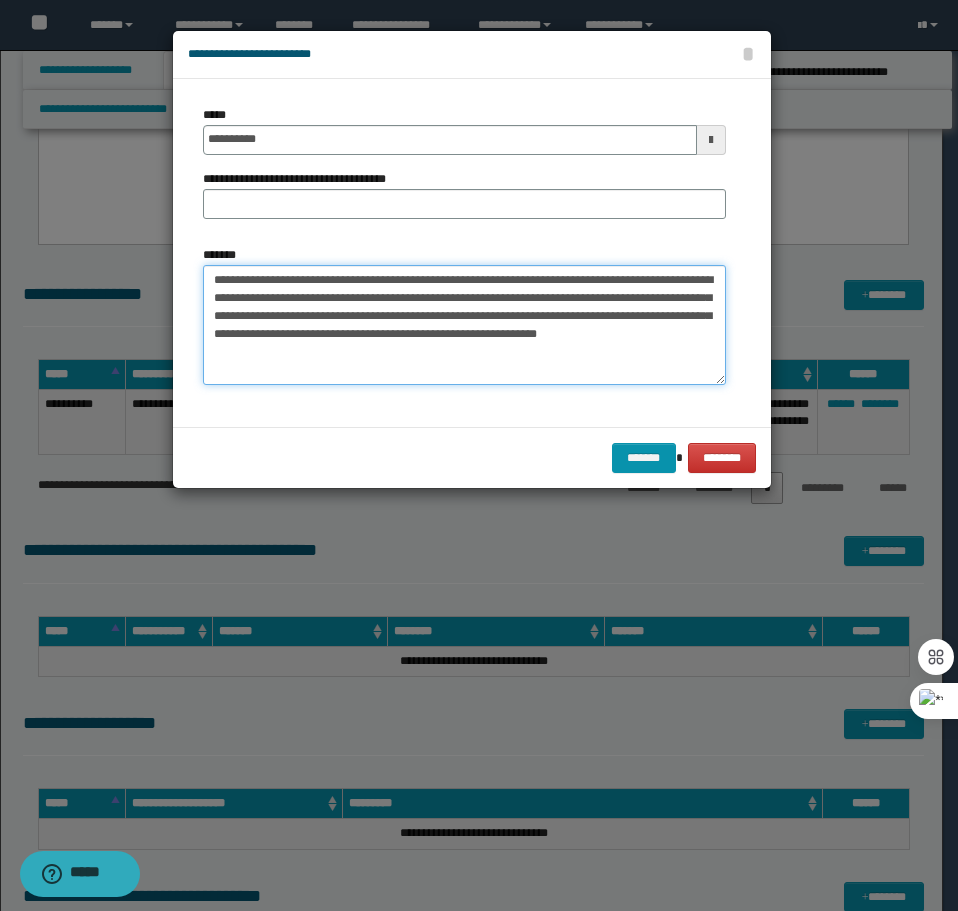 type on "**********" 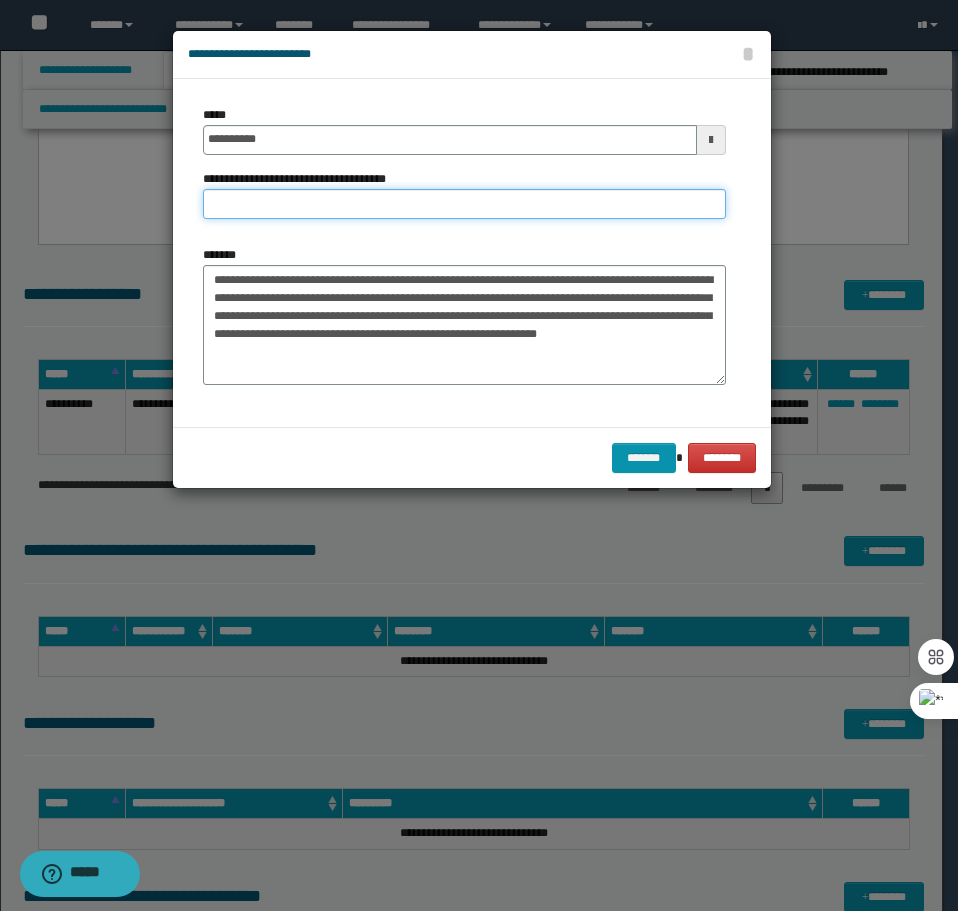 click on "**********" at bounding box center [464, 204] 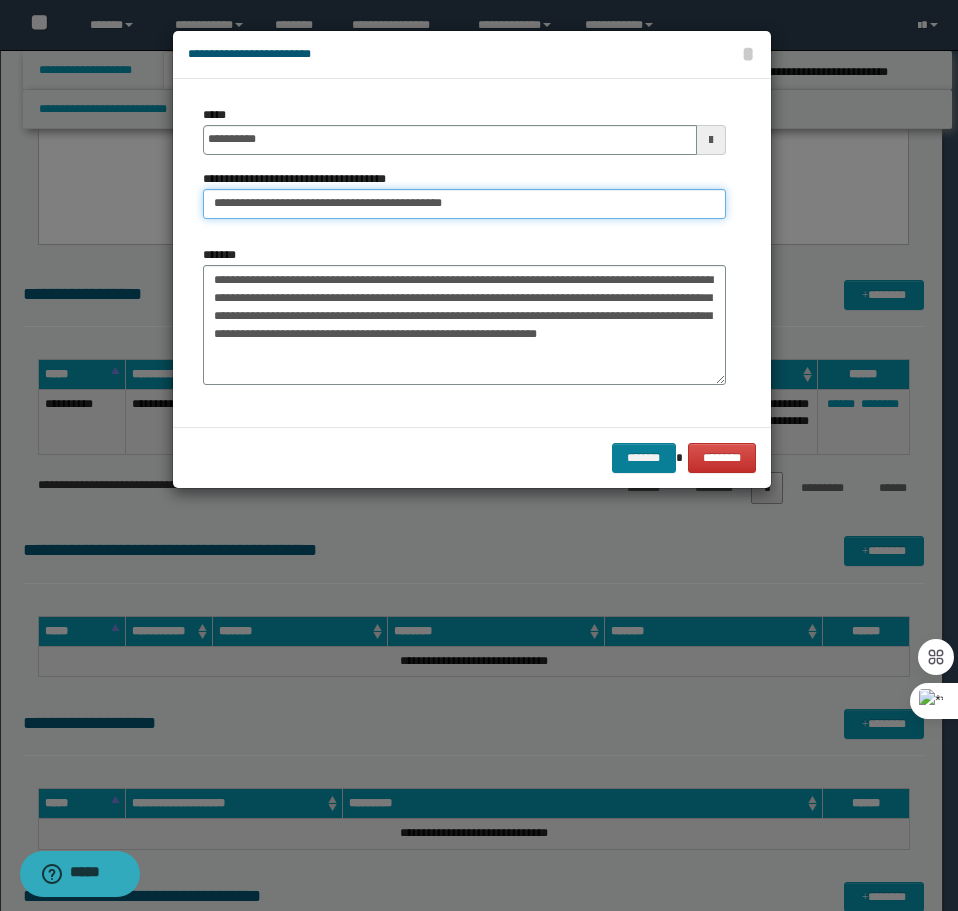 type on "**********" 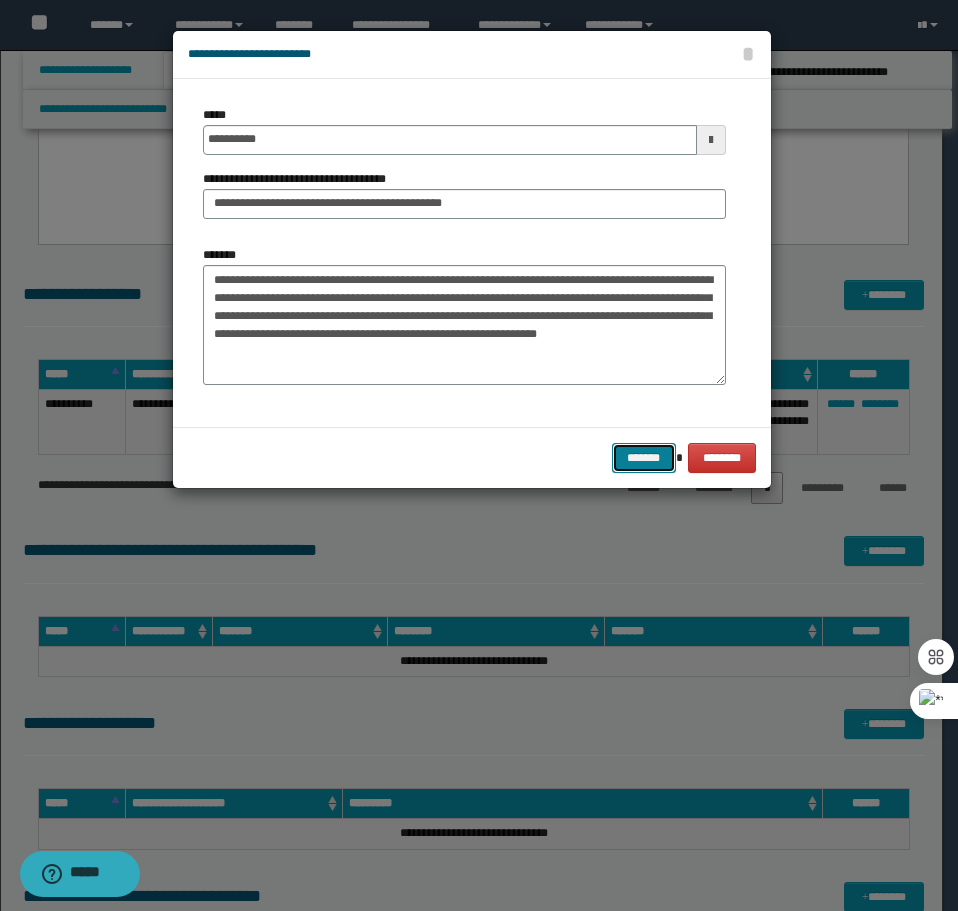 click on "*******" at bounding box center [644, 458] 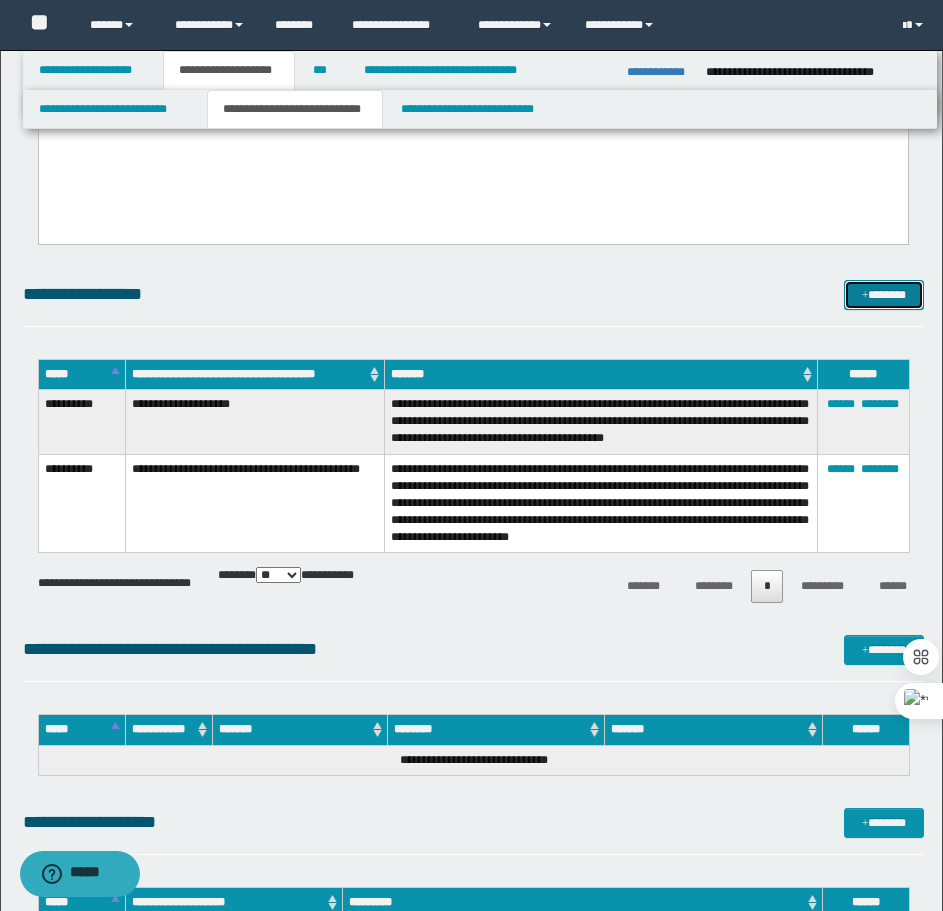 drag, startPoint x: 870, startPoint y: 299, endPoint x: 681, endPoint y: 259, distance: 193.18643 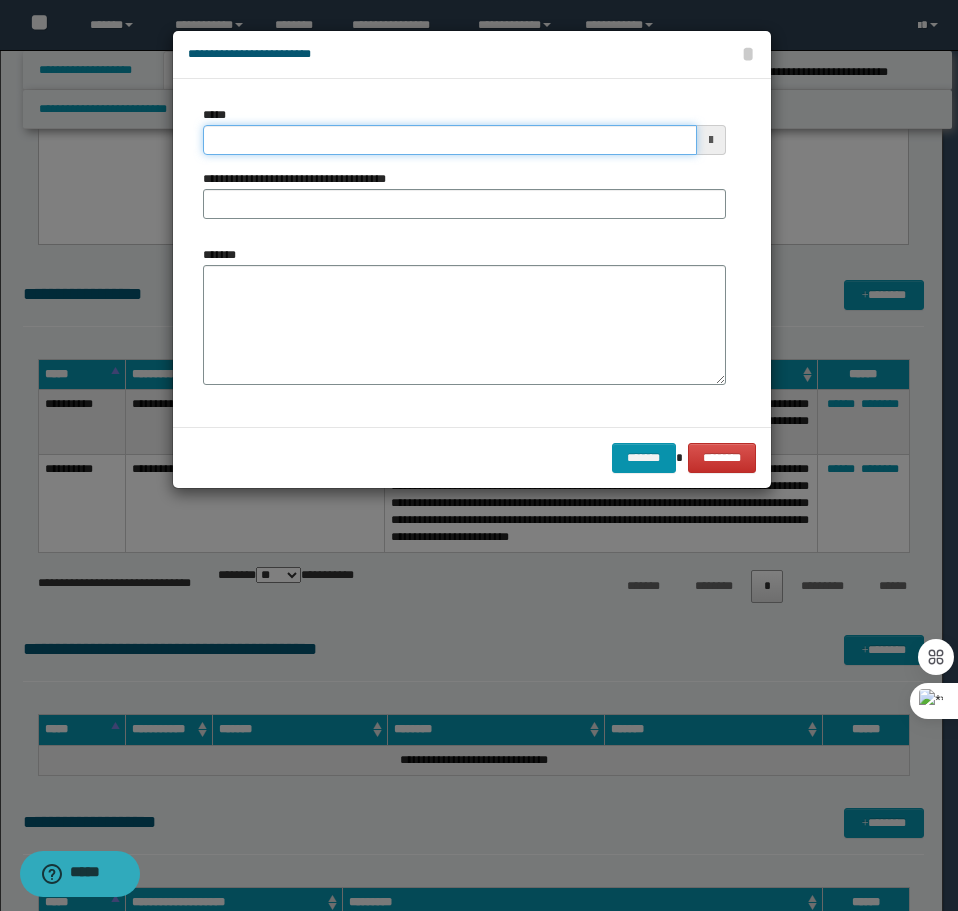 click on "*****" at bounding box center [450, 140] 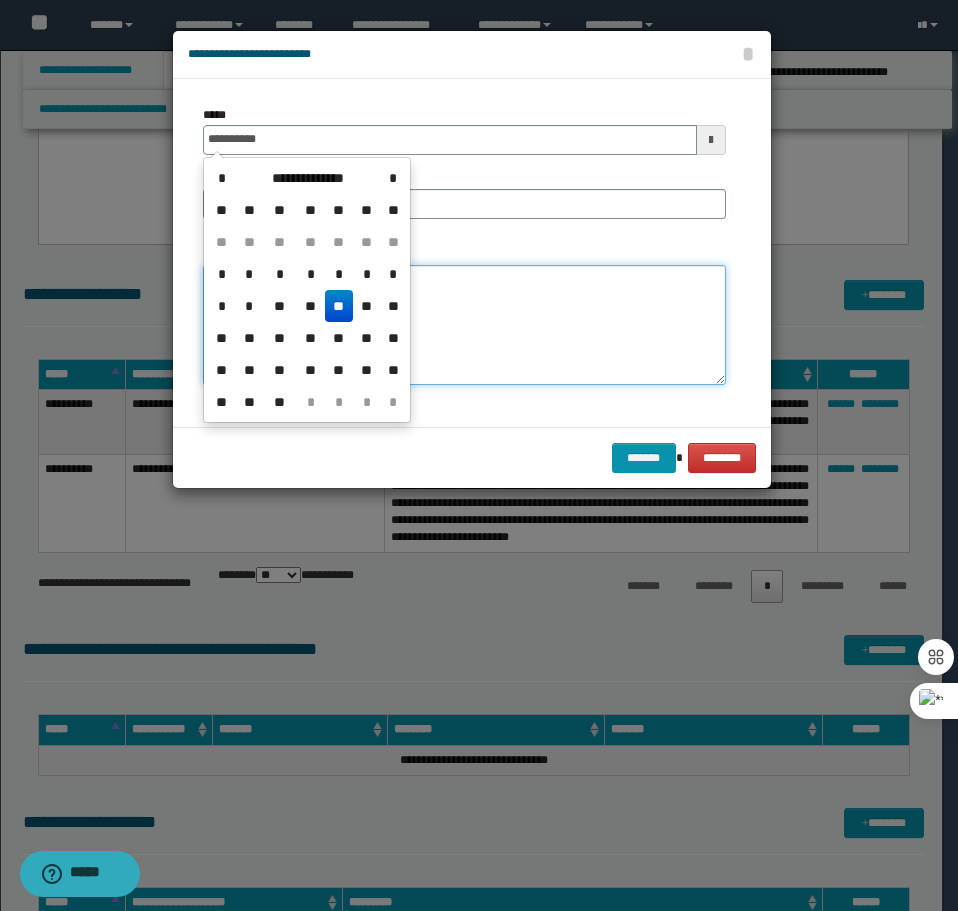 type on "**********" 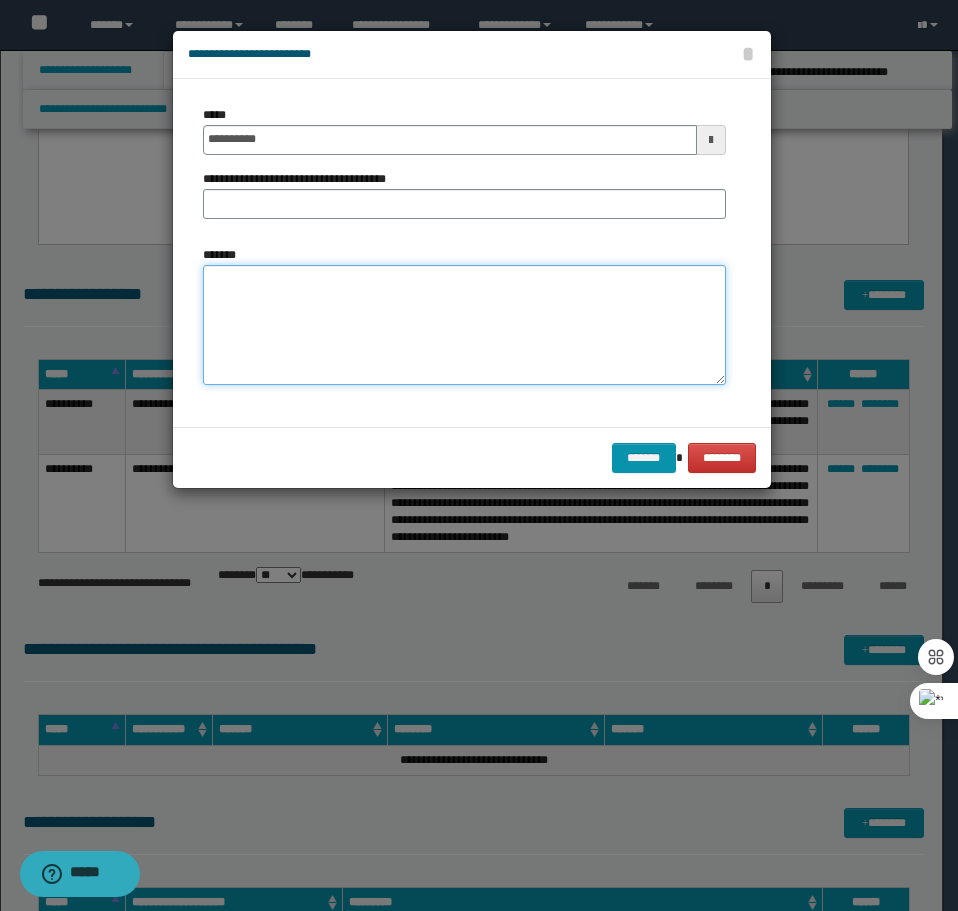 paste on "**********" 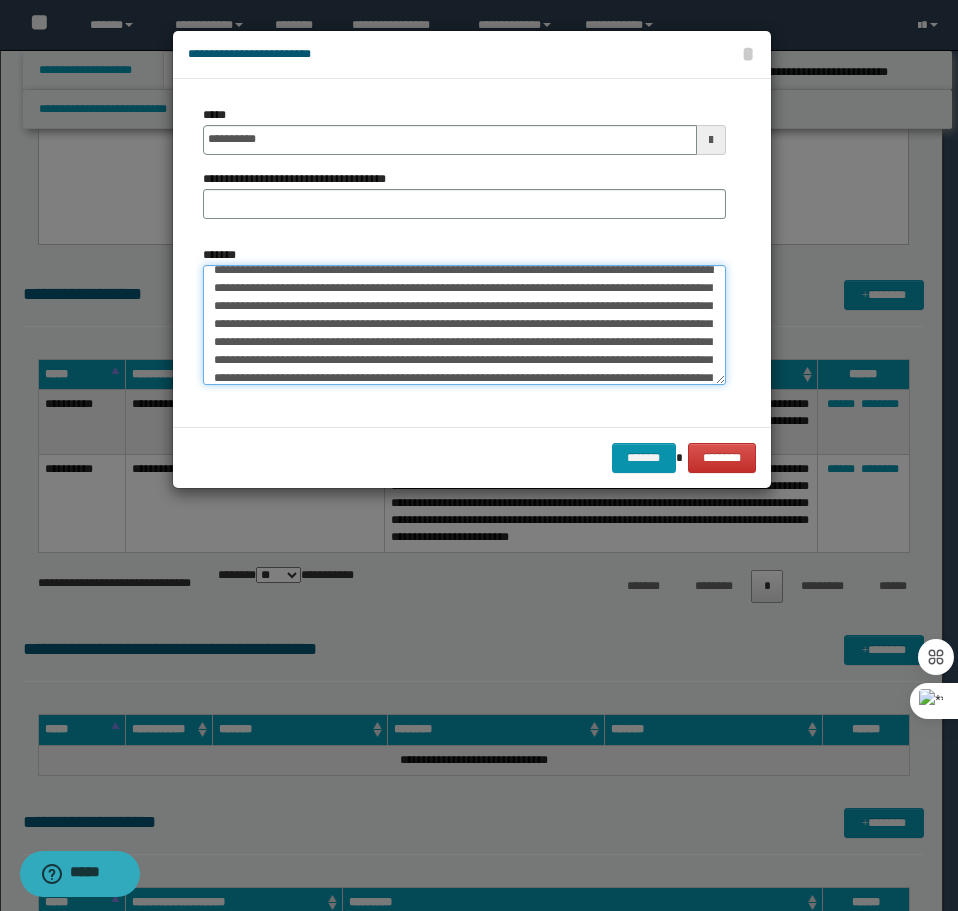 scroll, scrollTop: 0, scrollLeft: 0, axis: both 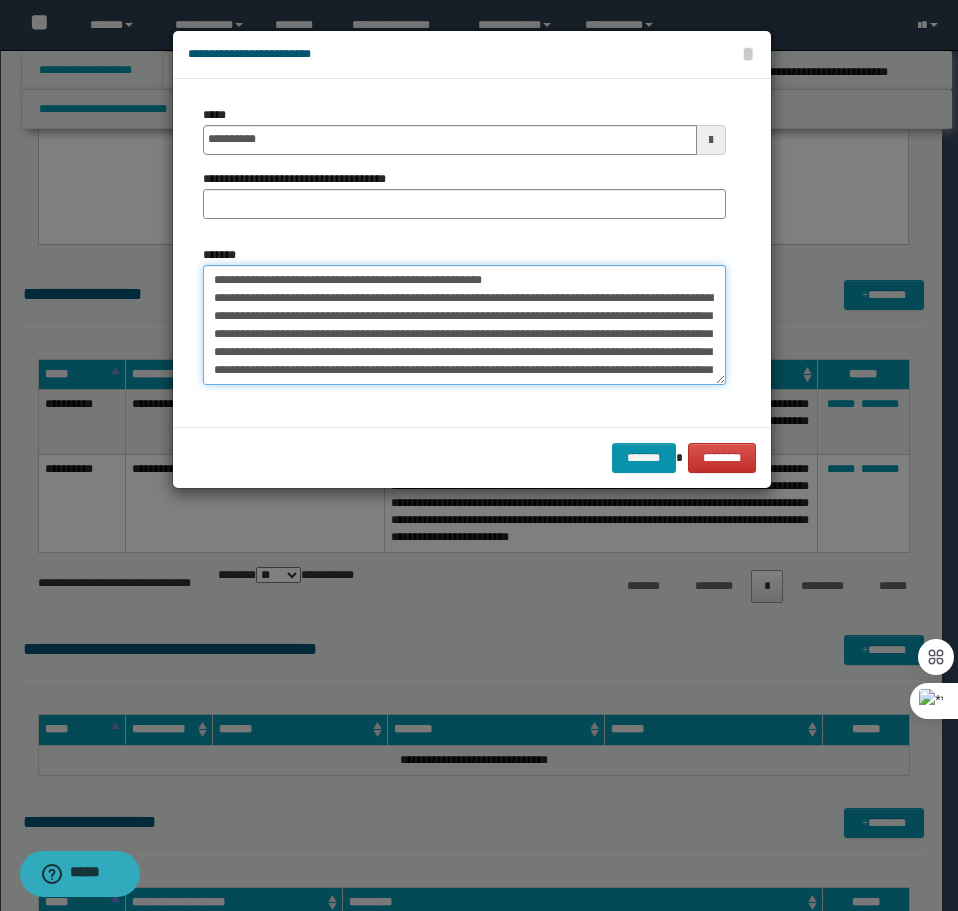 drag, startPoint x: 538, startPoint y: 270, endPoint x: 287, endPoint y: 277, distance: 251.0976 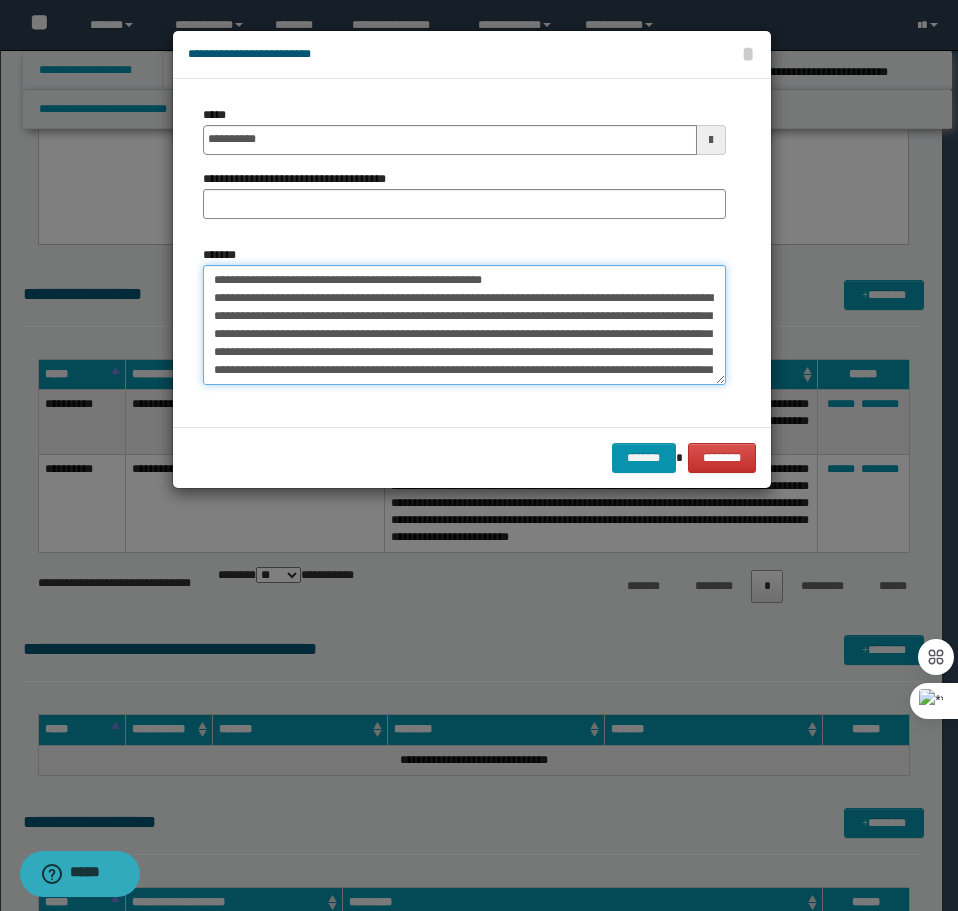 drag, startPoint x: 515, startPoint y: 280, endPoint x: 279, endPoint y: 281, distance: 236.00212 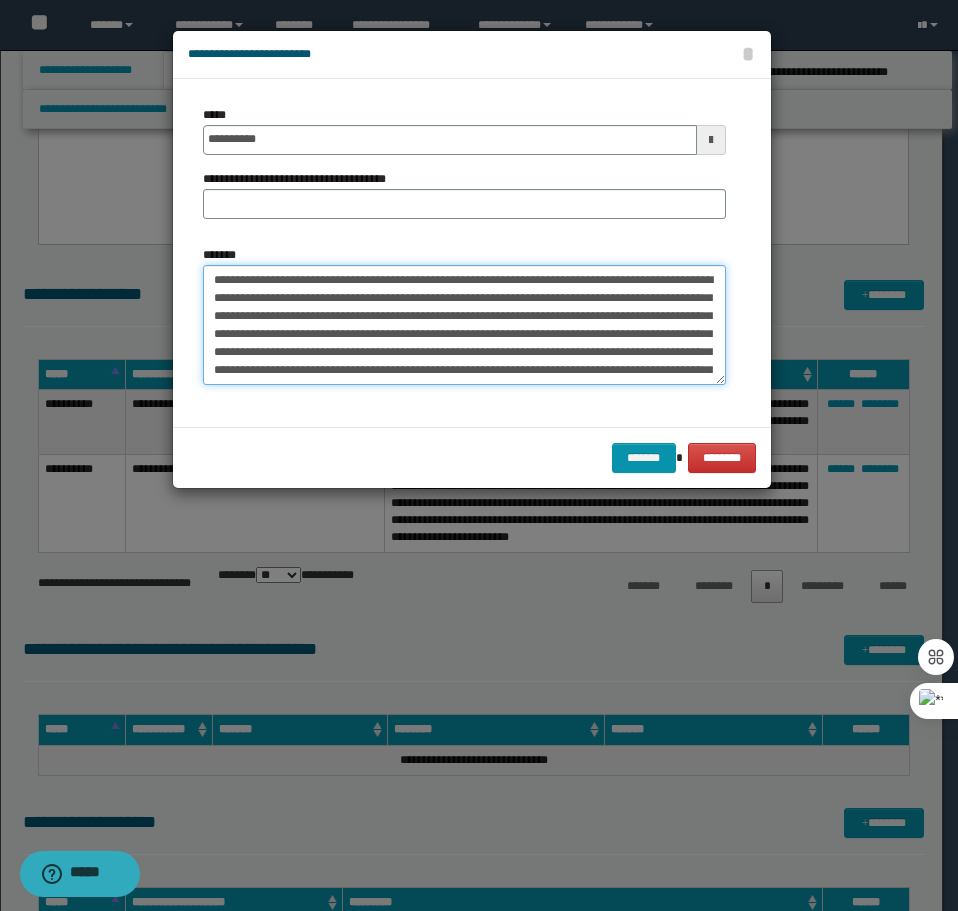 type on "**********" 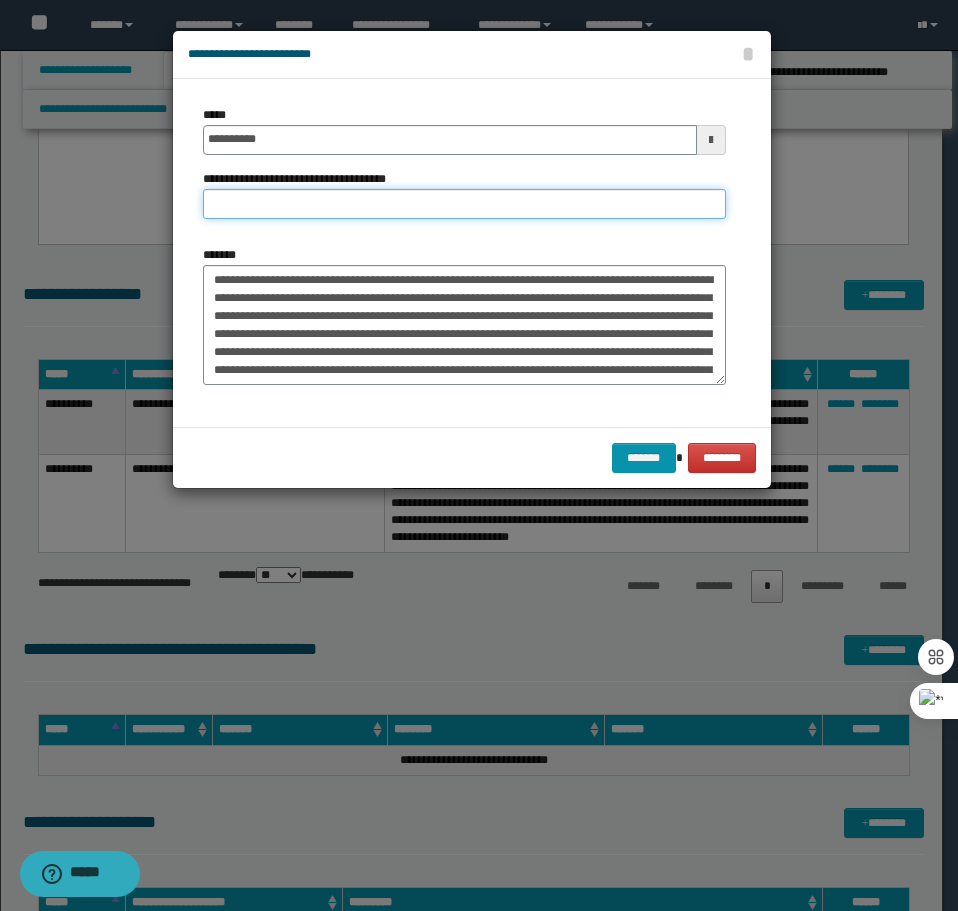 click on "**********" at bounding box center (464, 204) 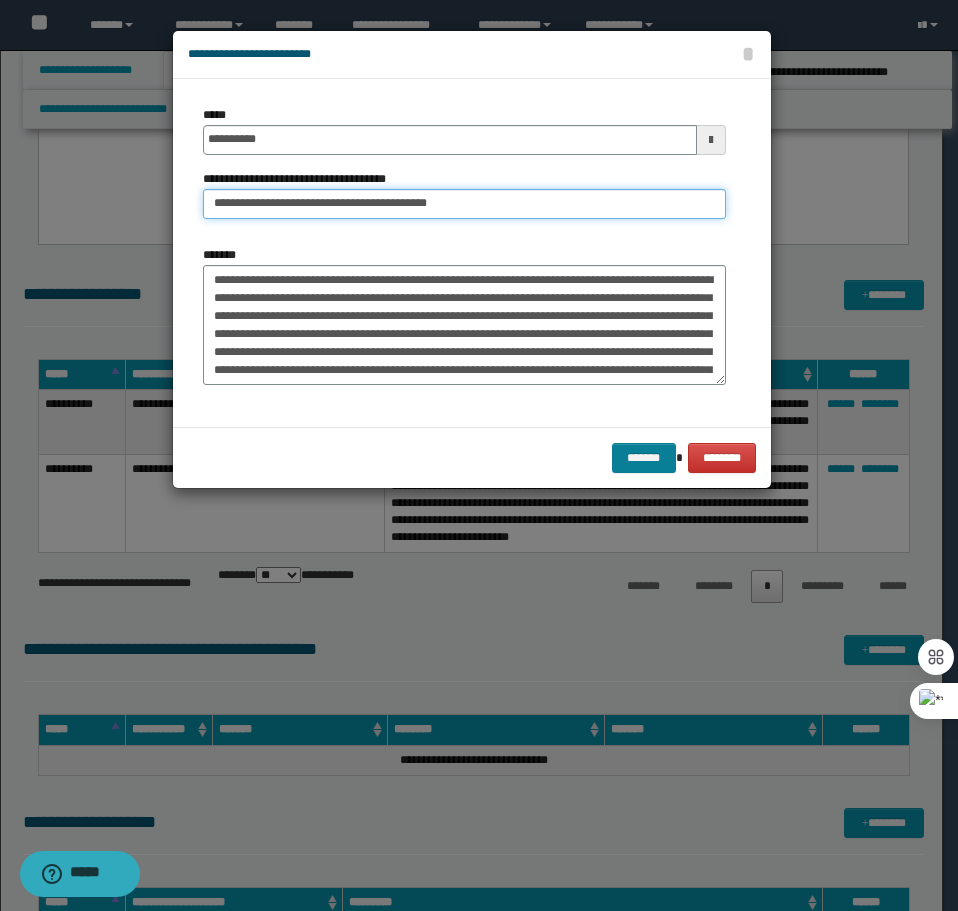 type on "**********" 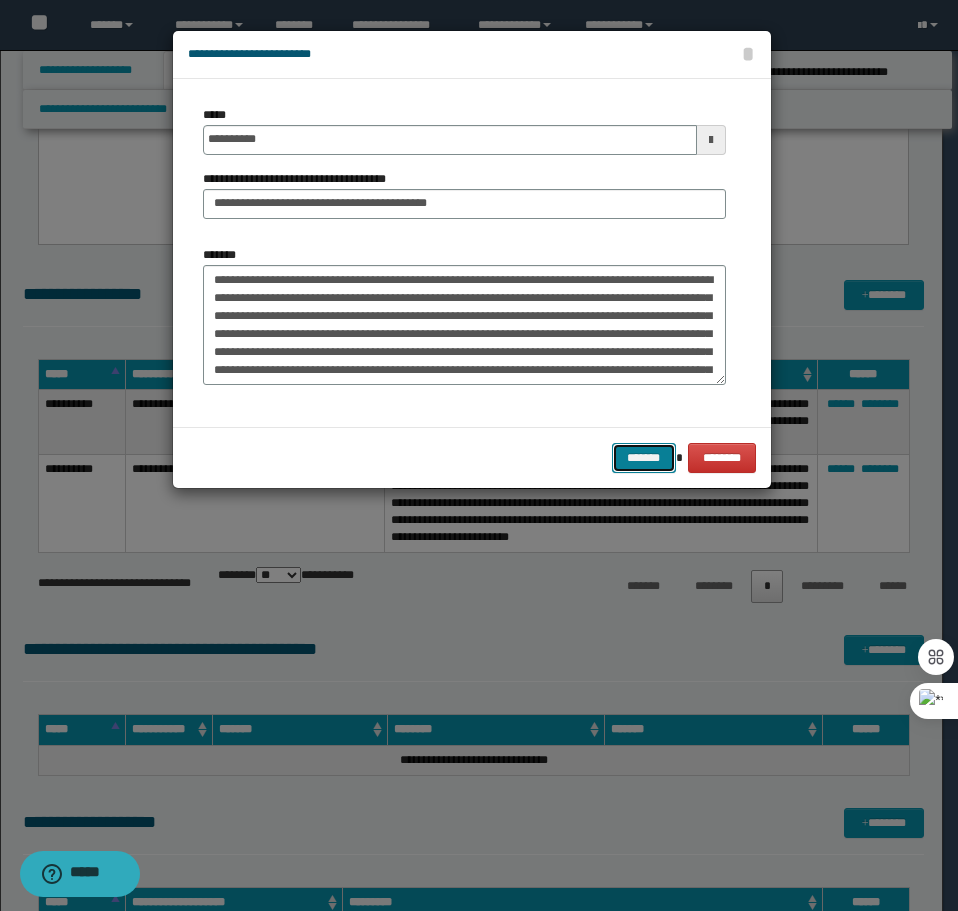 click on "*******" at bounding box center [644, 458] 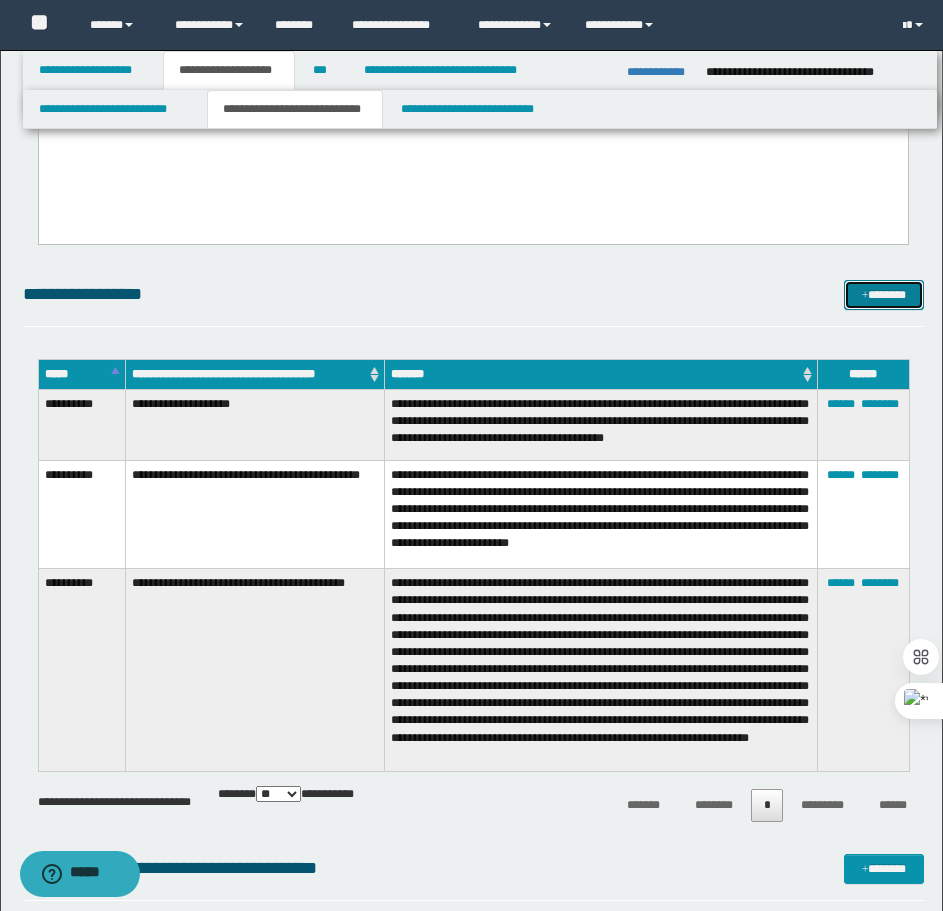 click on "*******" at bounding box center [884, 295] 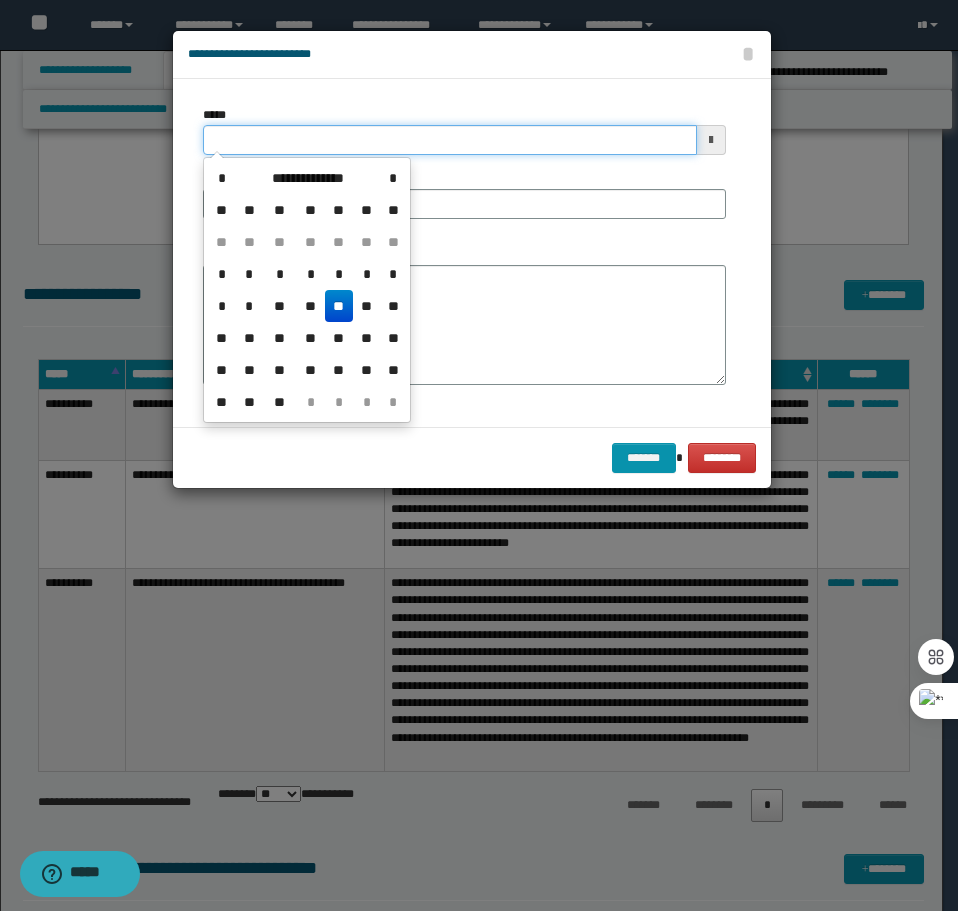 click on "*****" at bounding box center [450, 140] 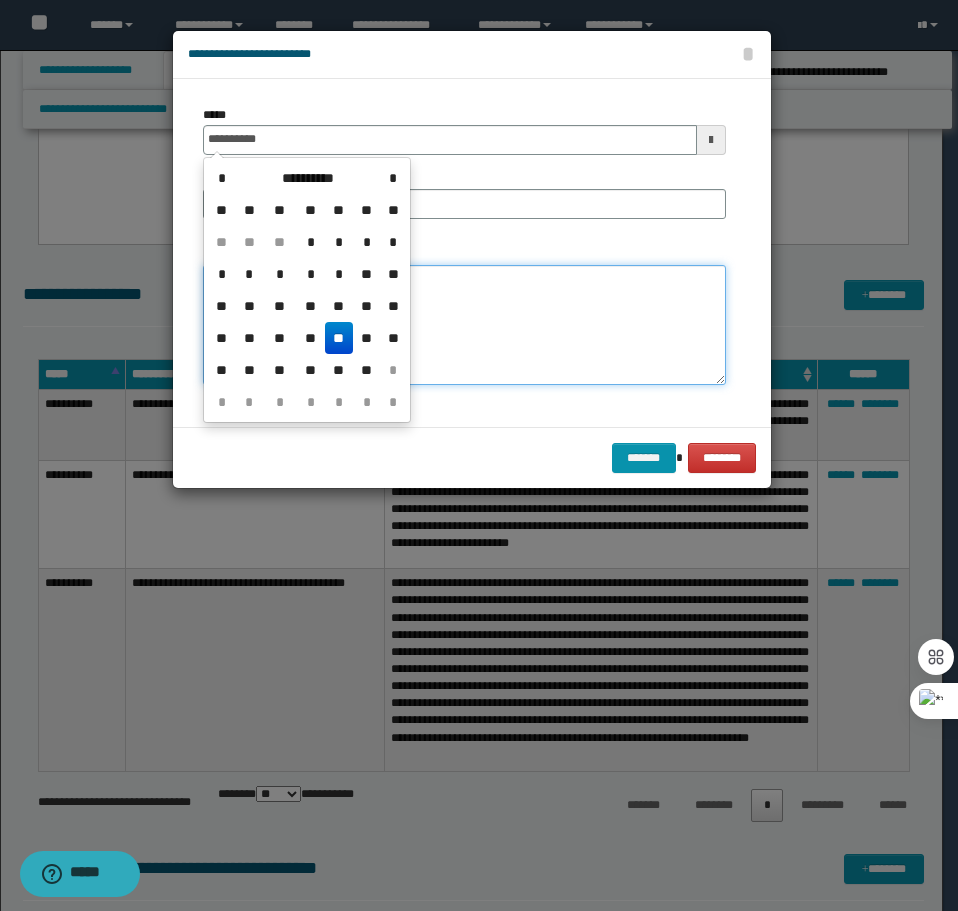 type on "**********" 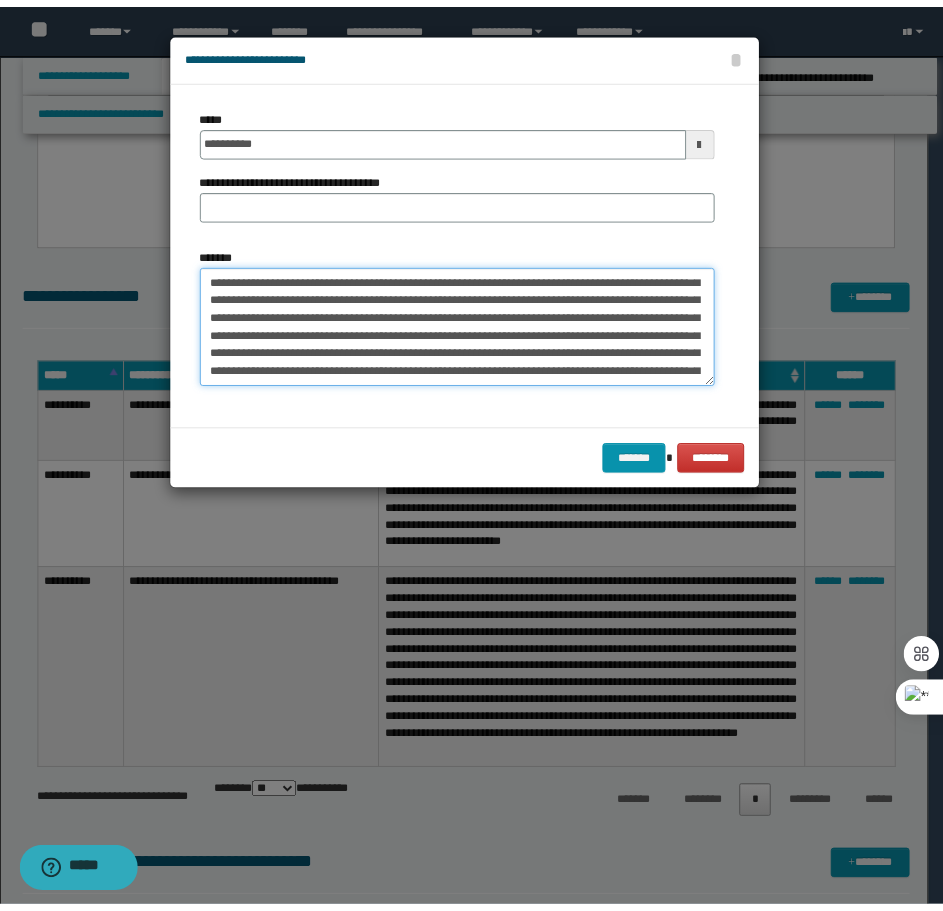 scroll, scrollTop: 0, scrollLeft: 0, axis: both 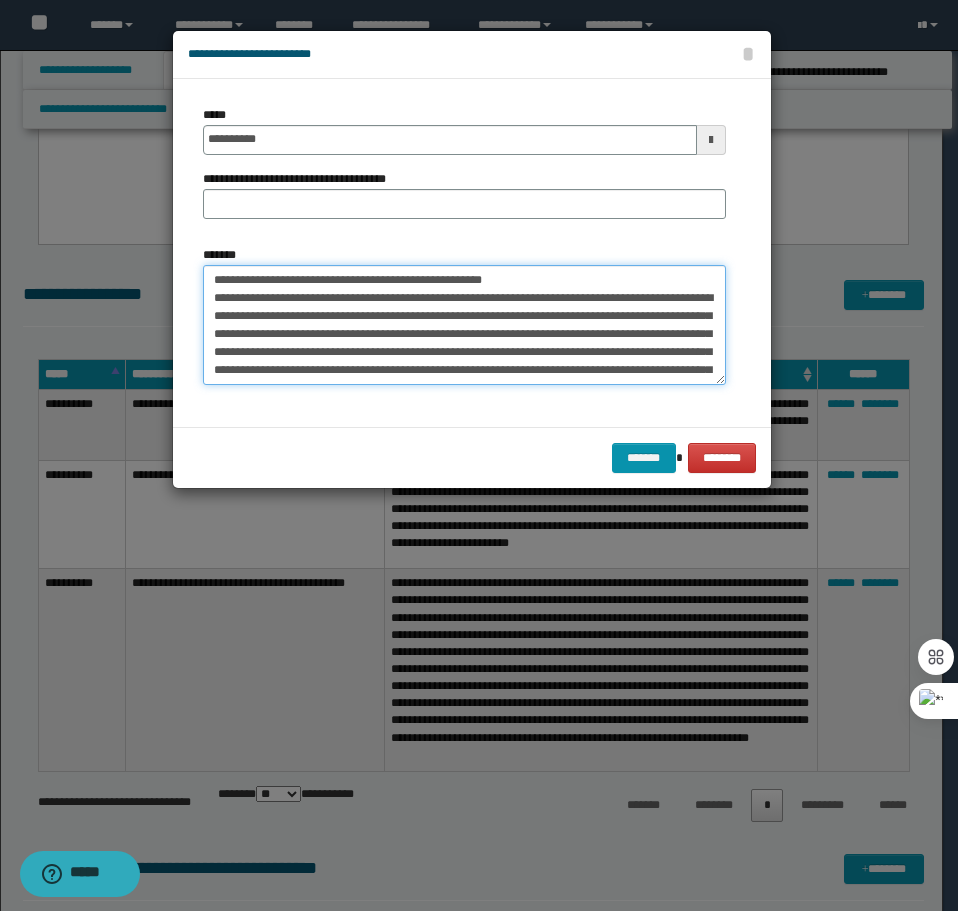 drag, startPoint x: 525, startPoint y: 272, endPoint x: 280, endPoint y: 280, distance: 245.13058 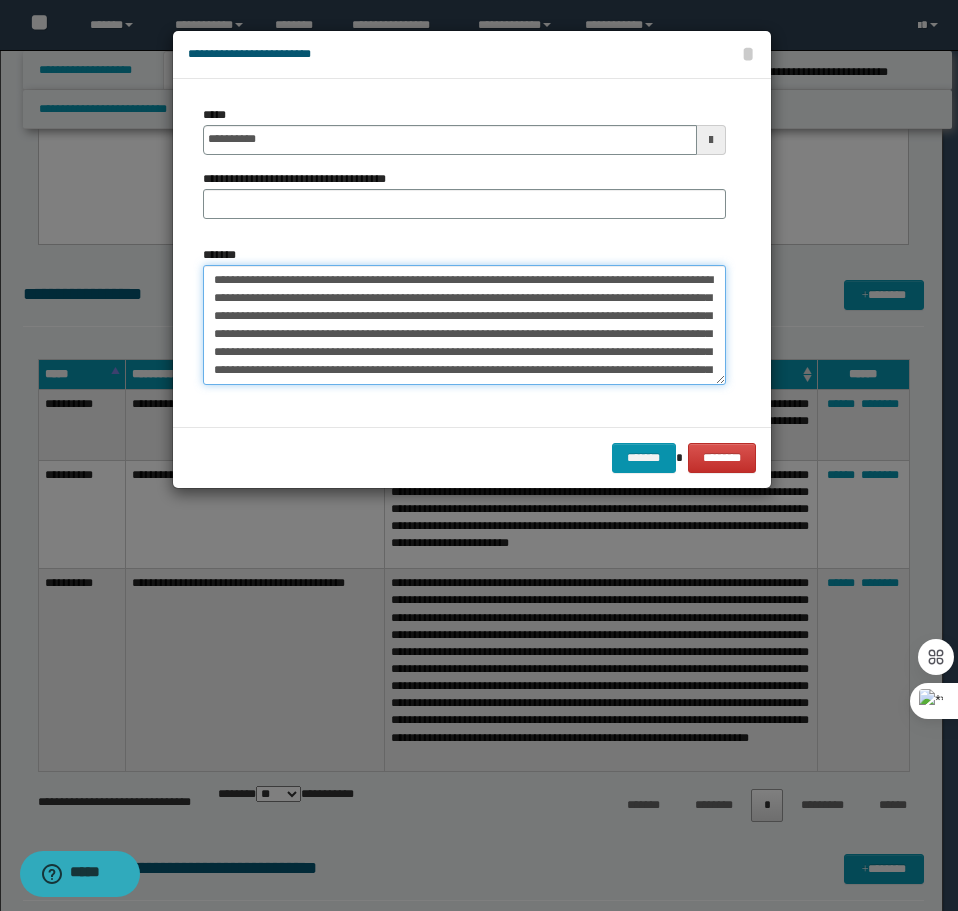 type on "**********" 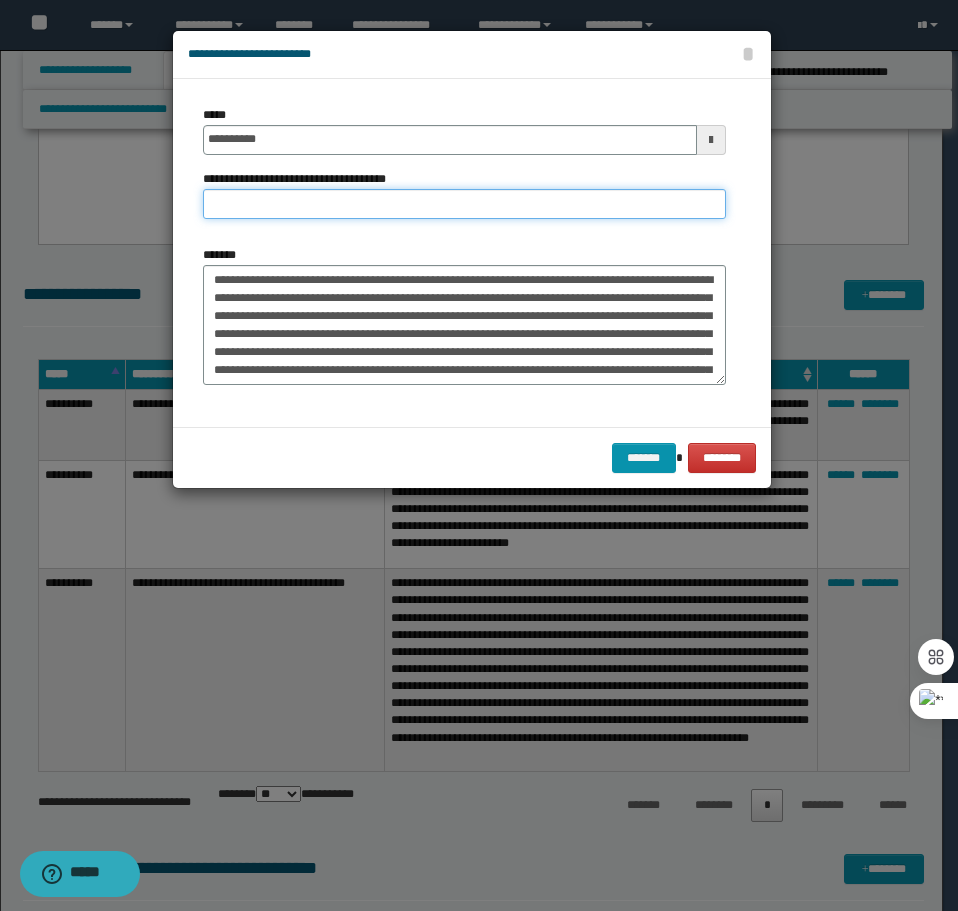 click on "**********" at bounding box center (464, 204) 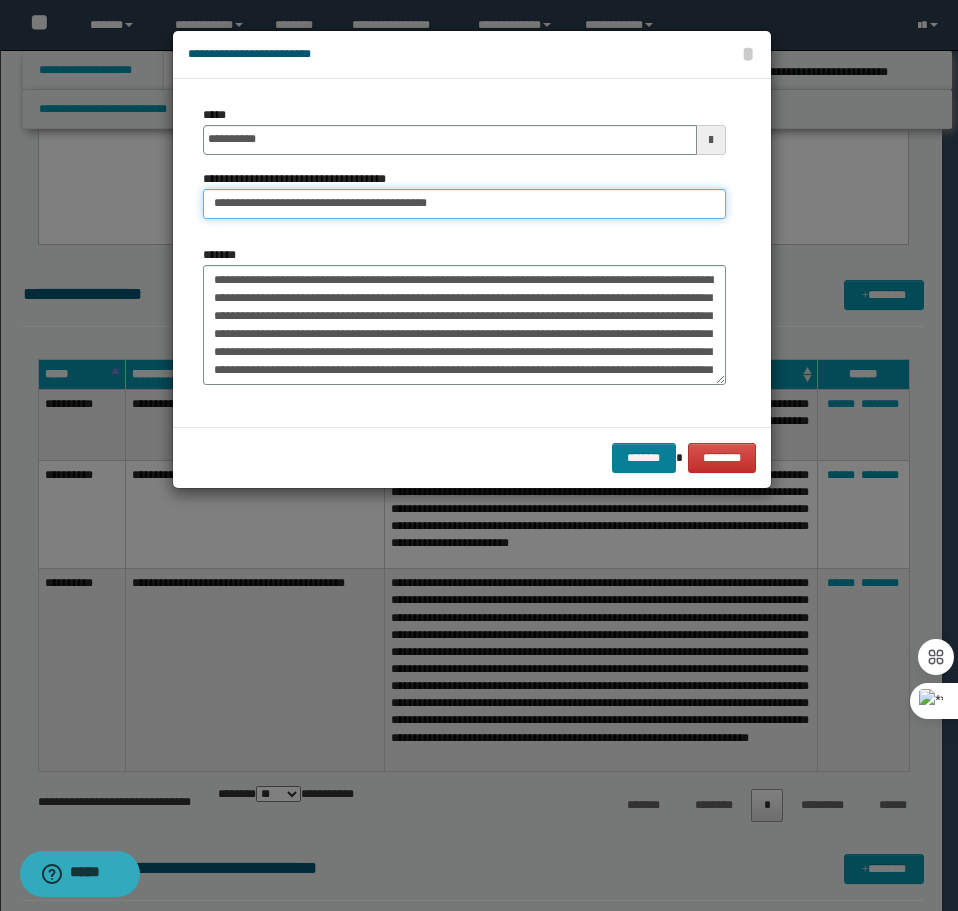 type on "**********" 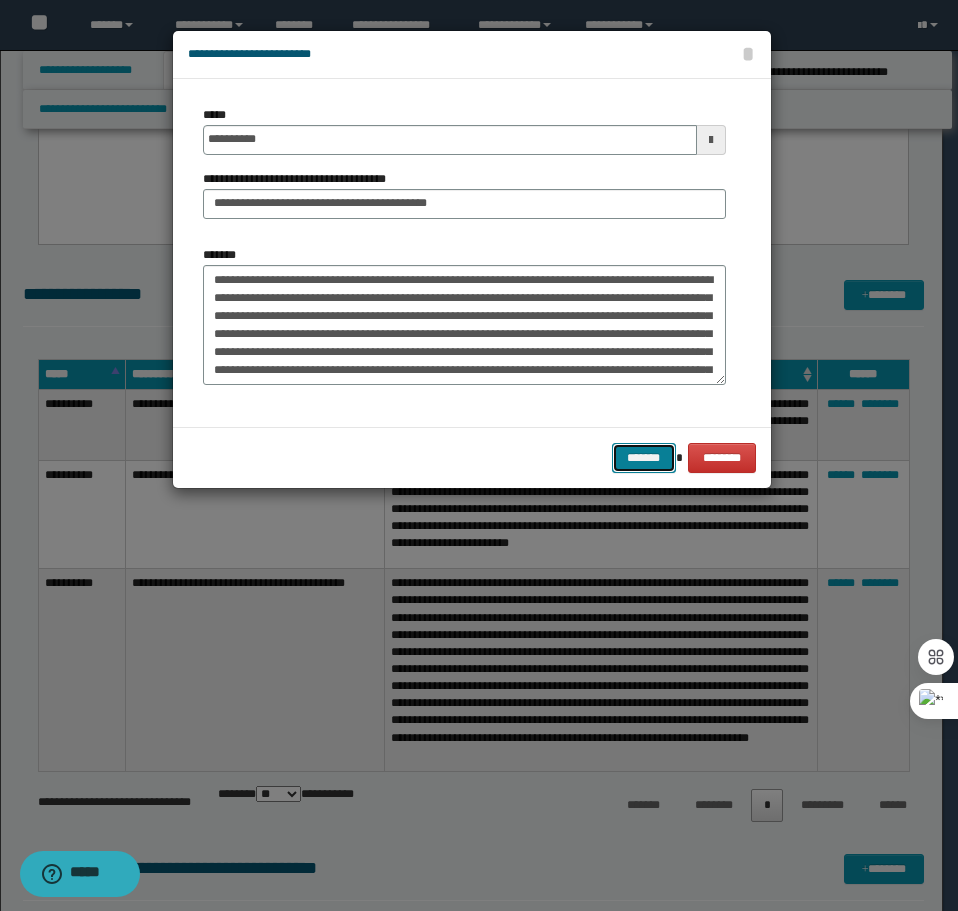 click on "*******" at bounding box center [644, 458] 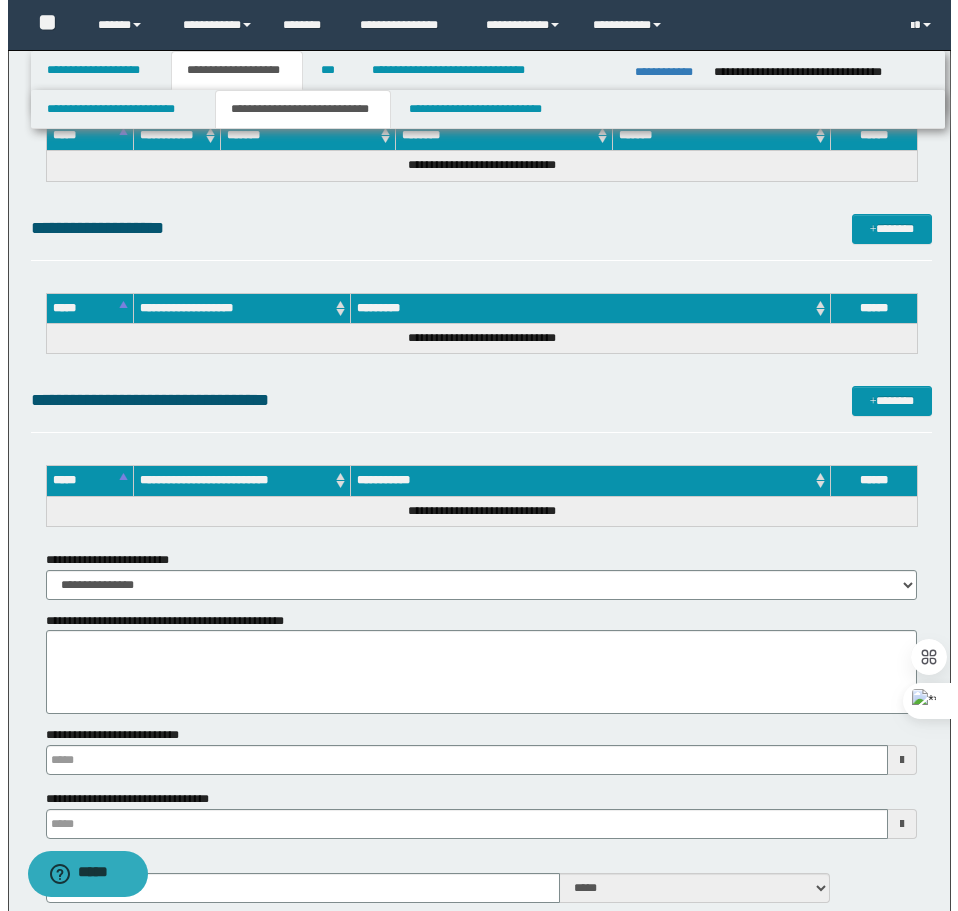 scroll, scrollTop: 6900, scrollLeft: 0, axis: vertical 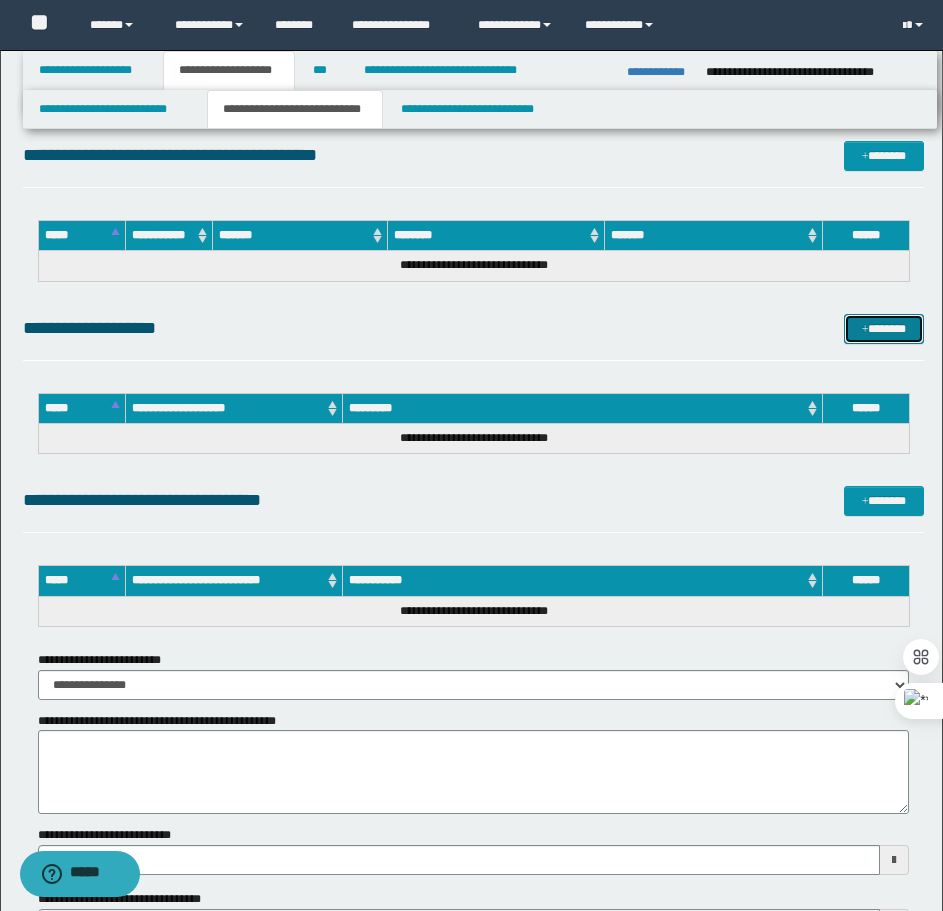 click on "*******" at bounding box center (884, 329) 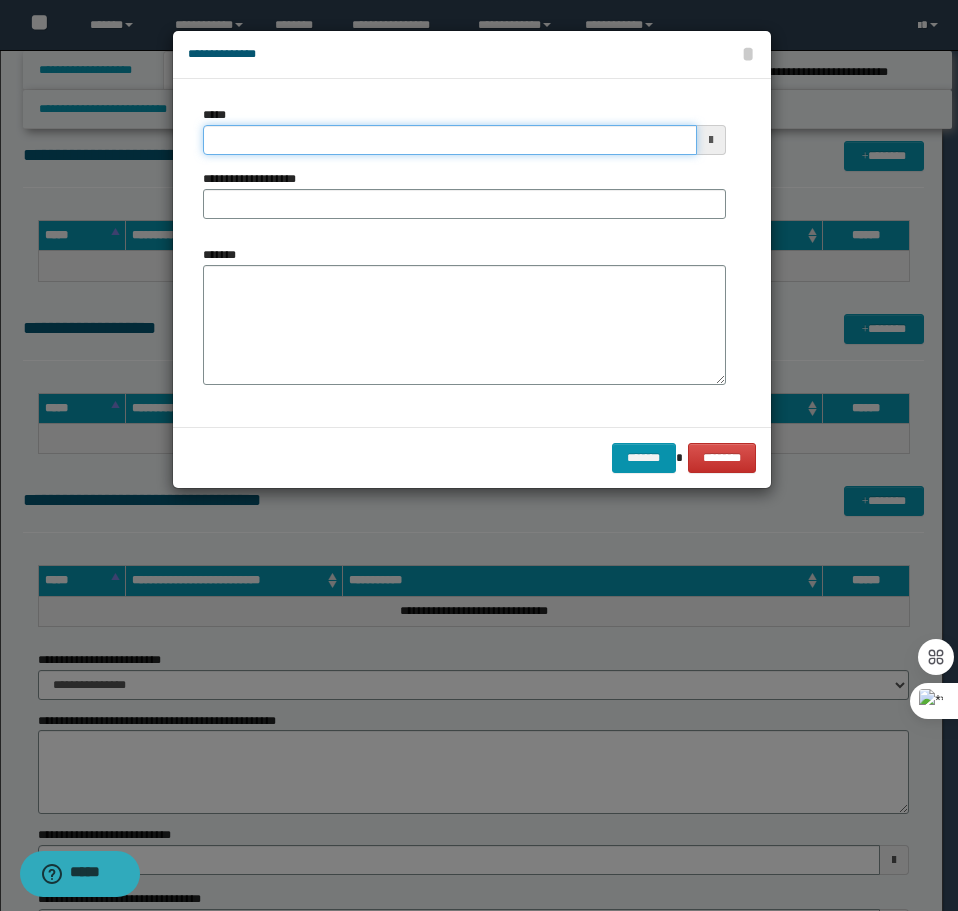 click on "*****" at bounding box center (450, 140) 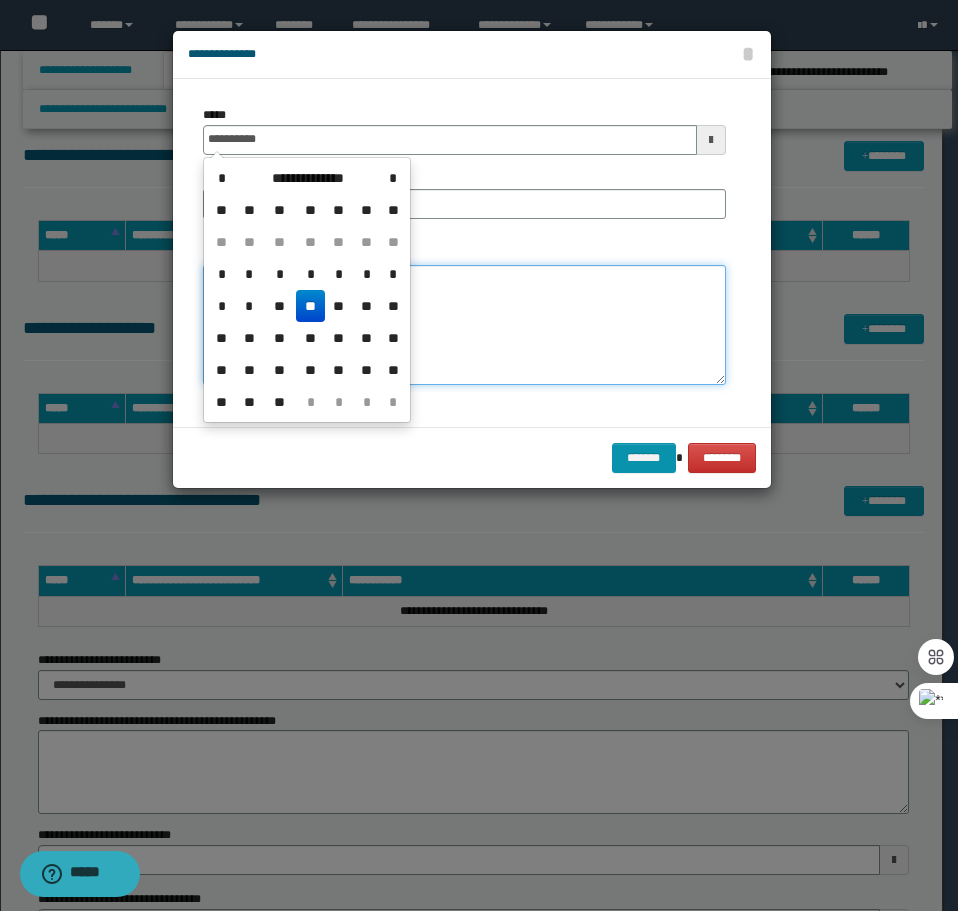 type on "**********" 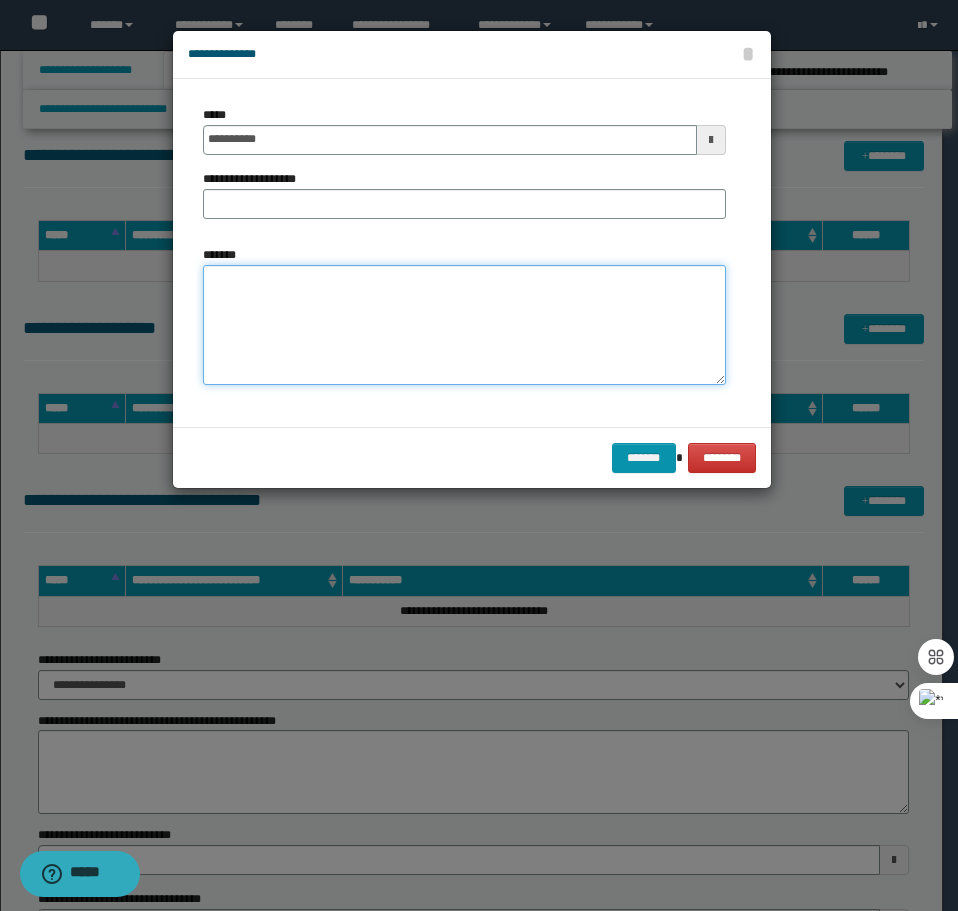 click on "*******" at bounding box center [464, 325] 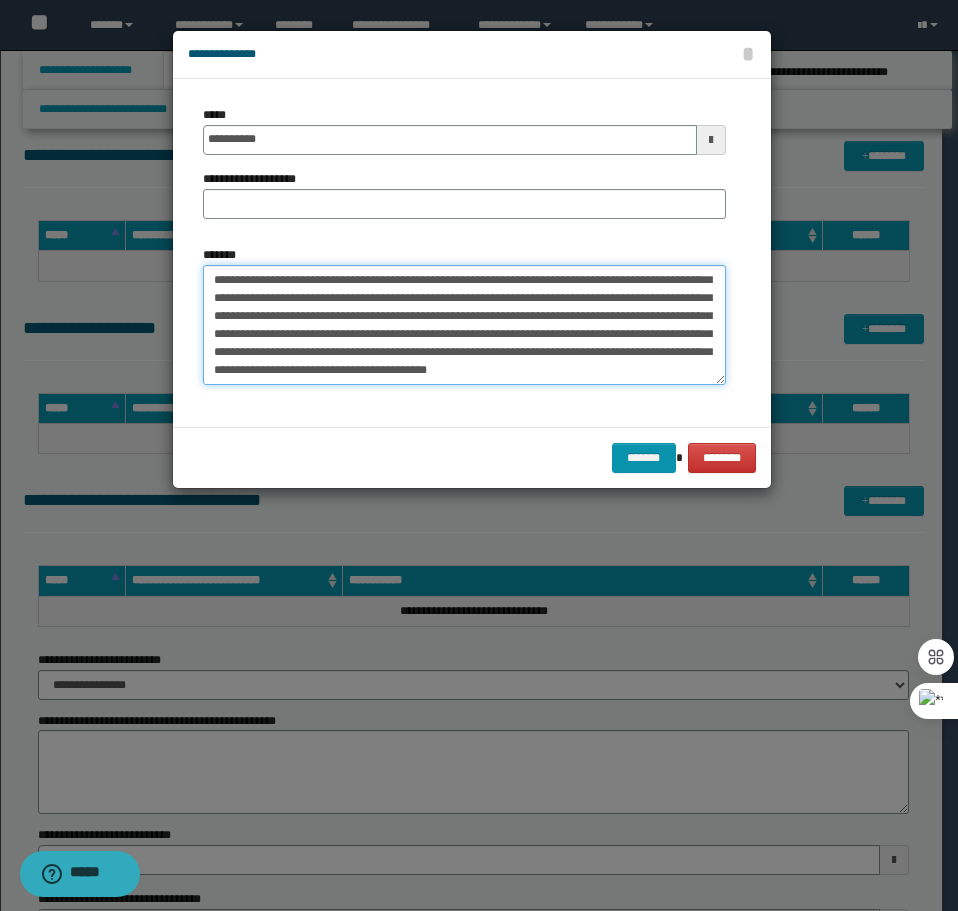 scroll, scrollTop: 0, scrollLeft: 0, axis: both 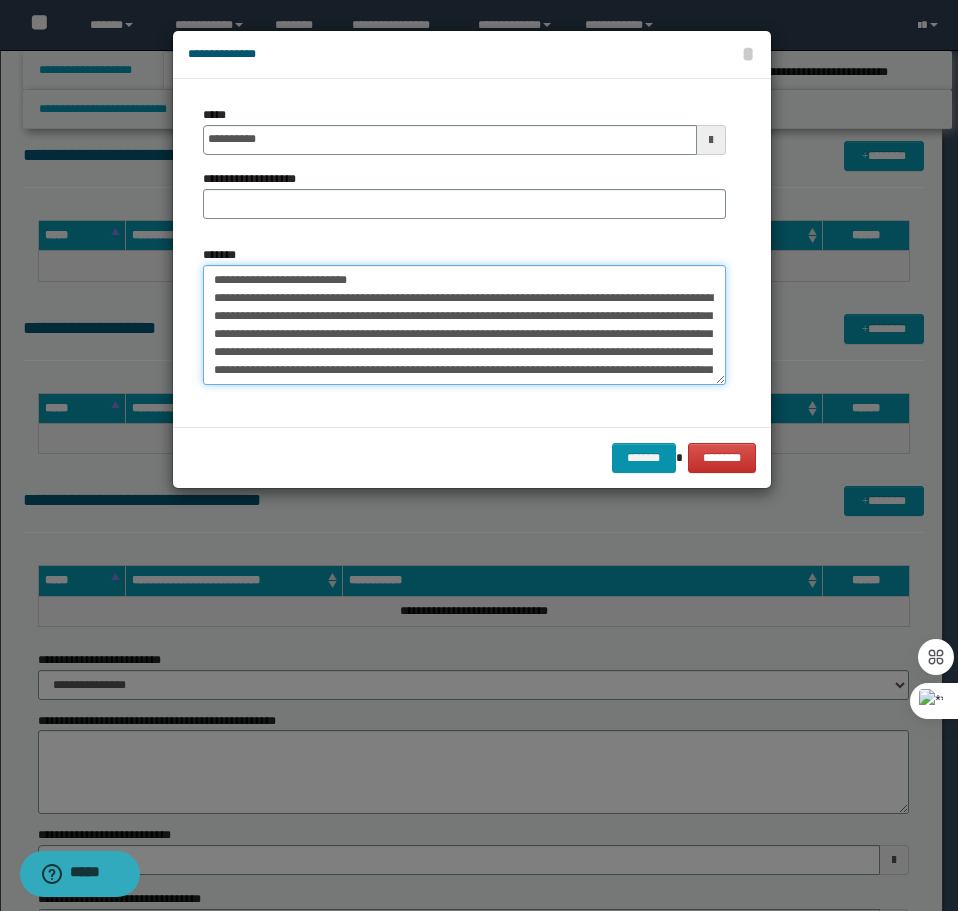 drag, startPoint x: 464, startPoint y: 281, endPoint x: 280, endPoint y: 272, distance: 184.21997 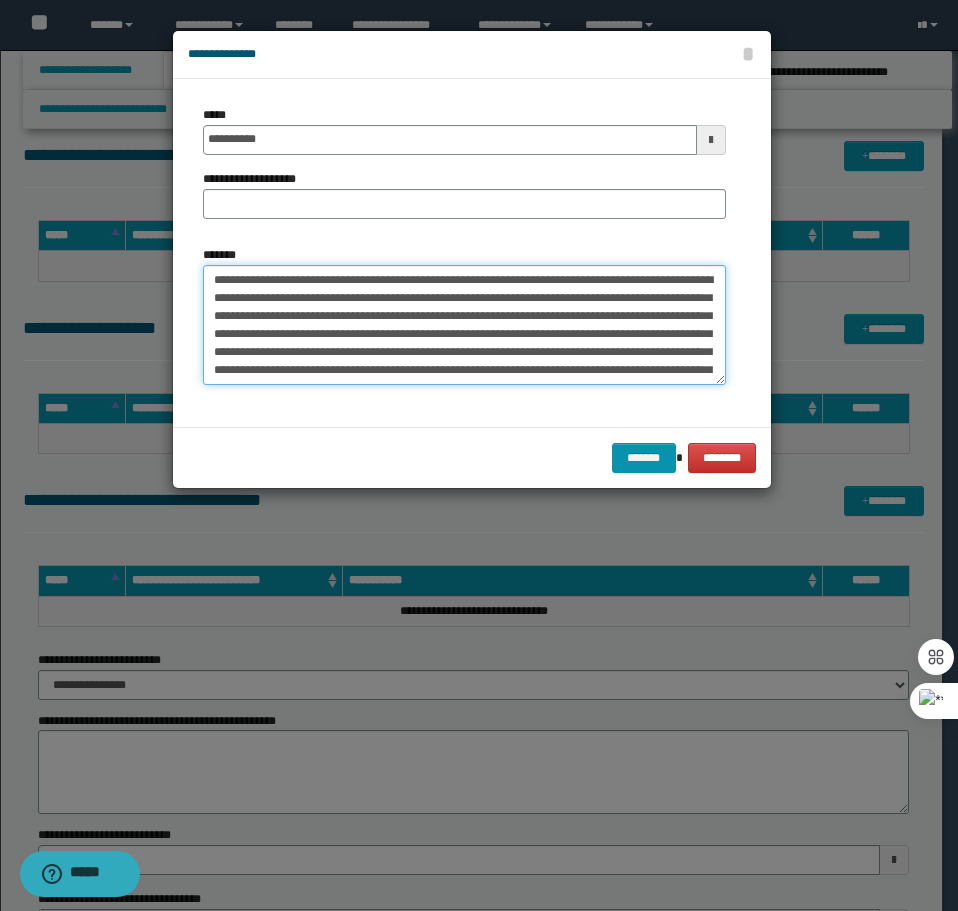type on "**********" 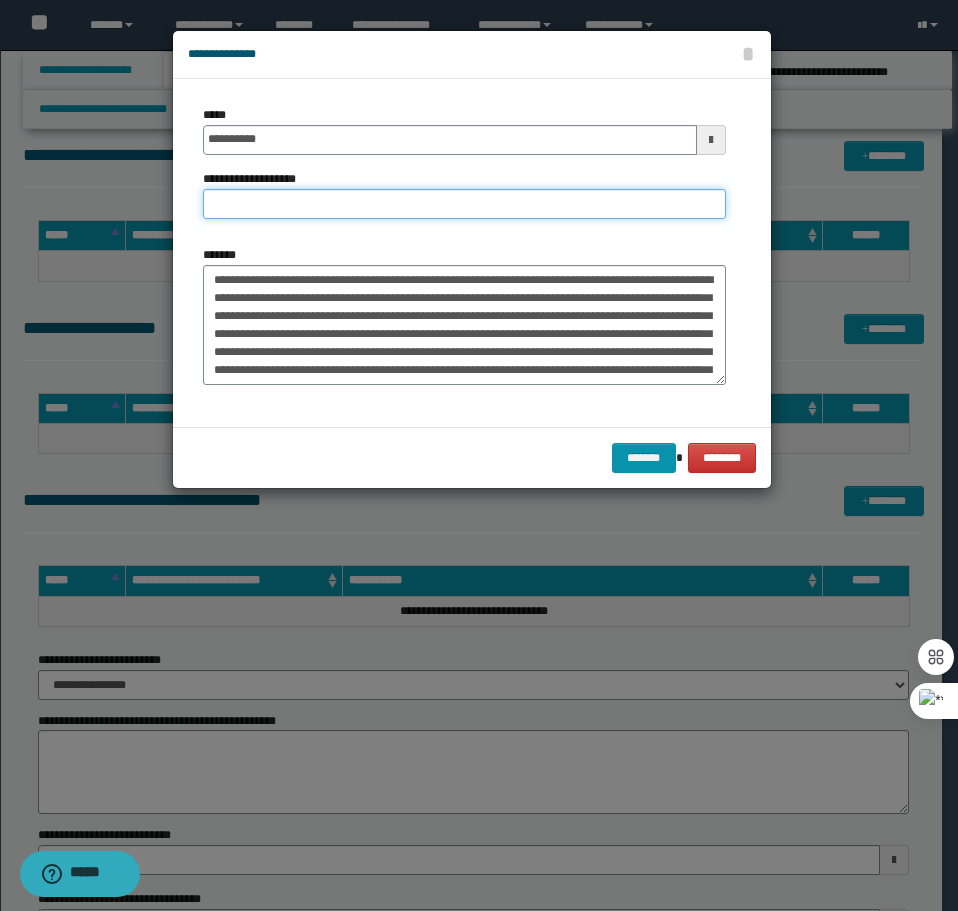 click on "**********" at bounding box center (464, 204) 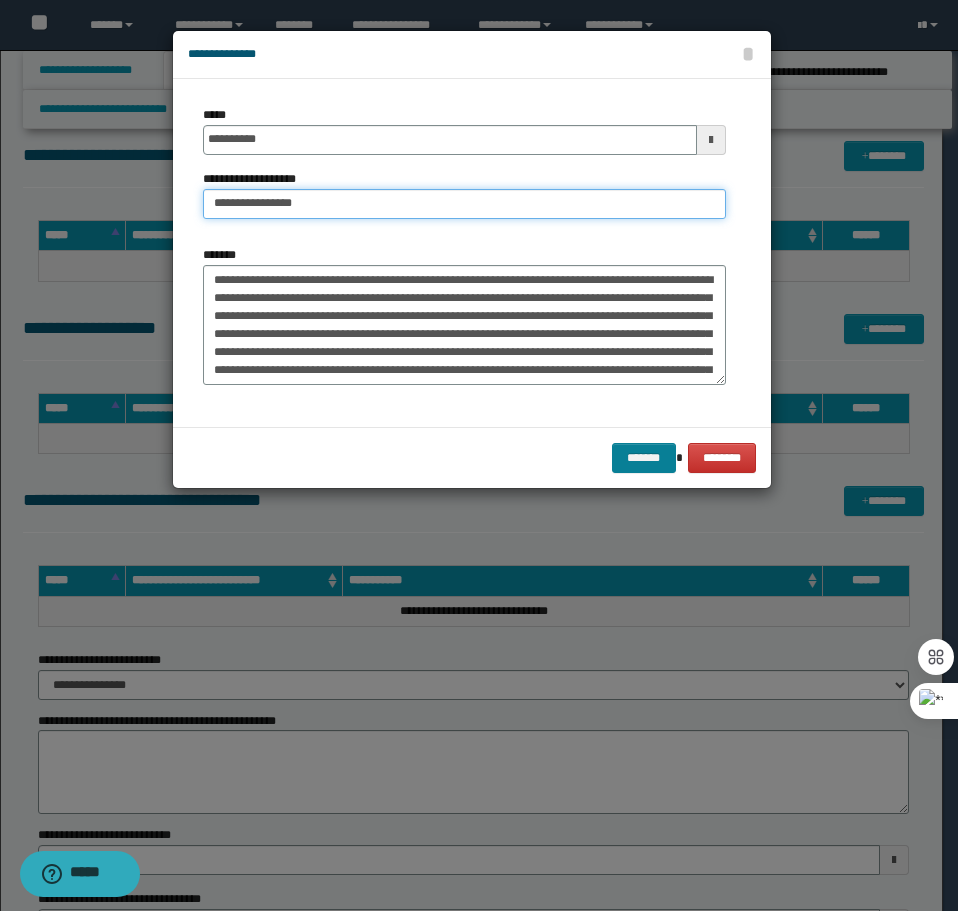 type on "**********" 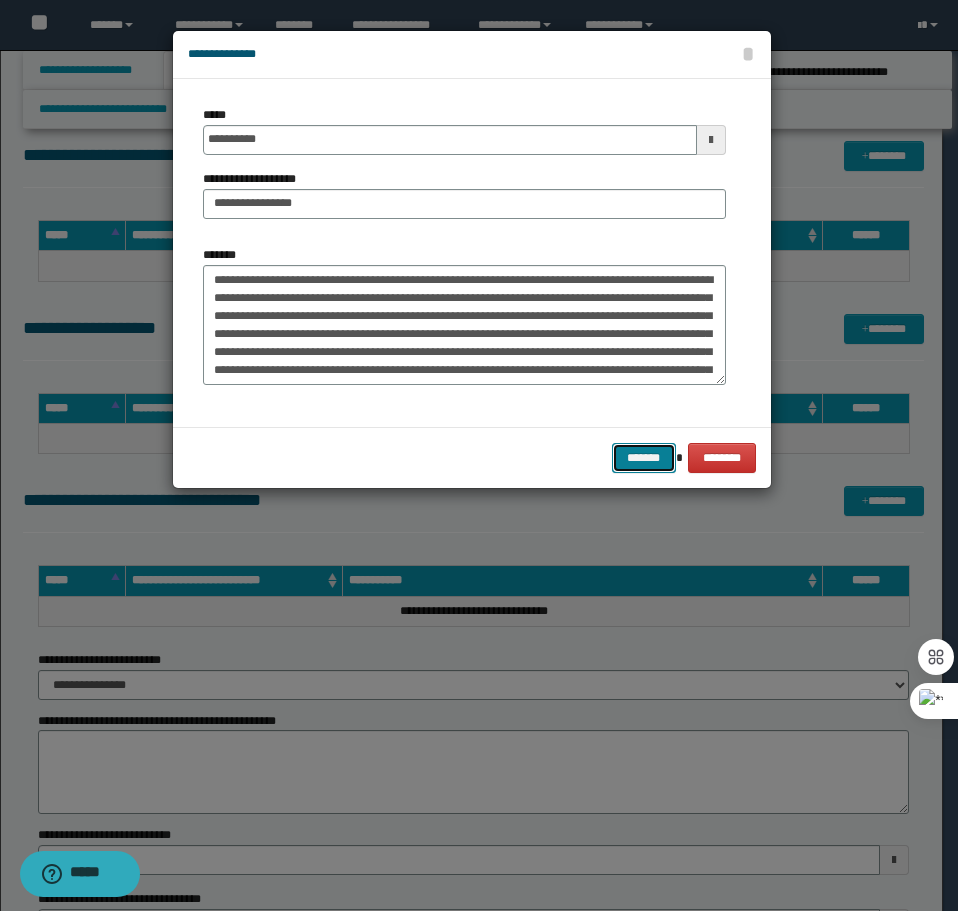 click on "*******" at bounding box center (644, 458) 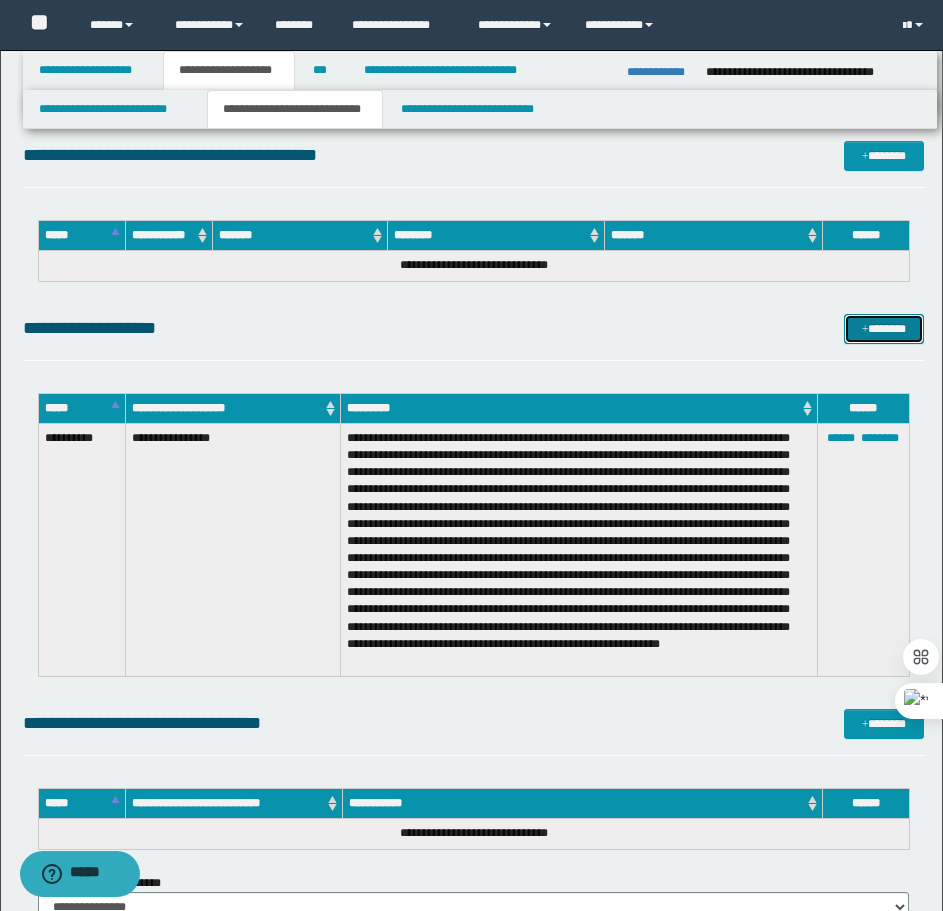 click on "*******" at bounding box center (884, 329) 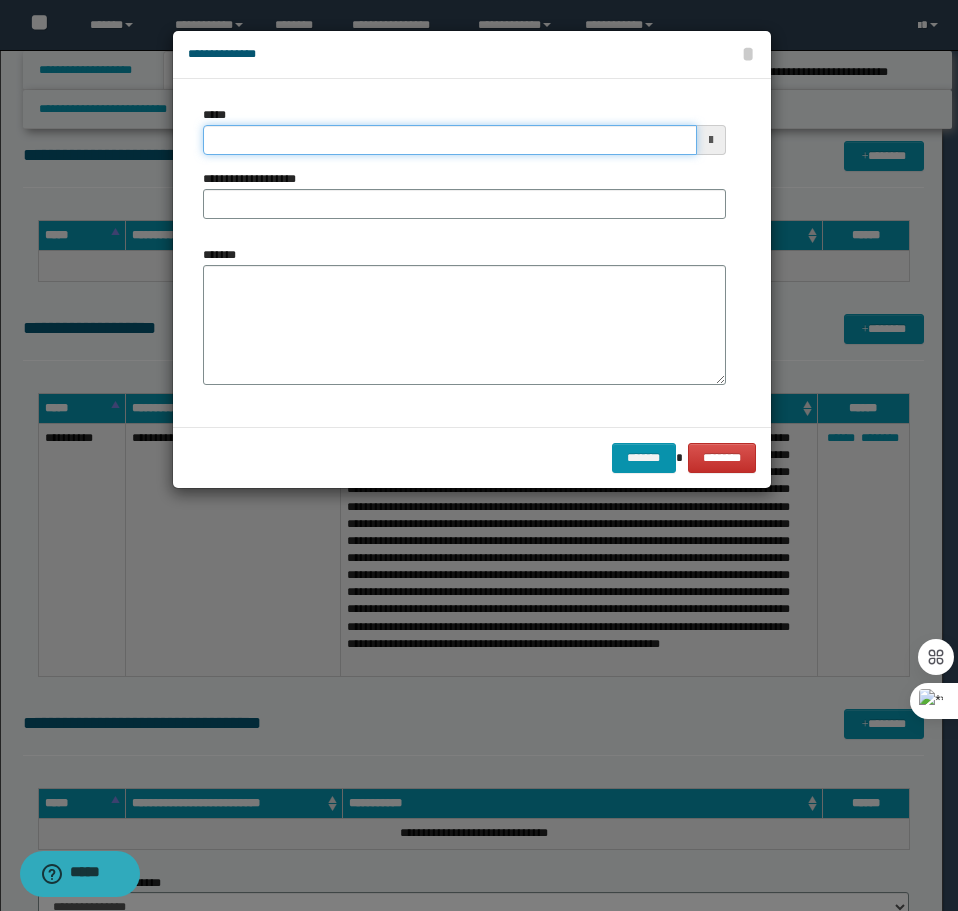 click on "*****" at bounding box center [450, 140] 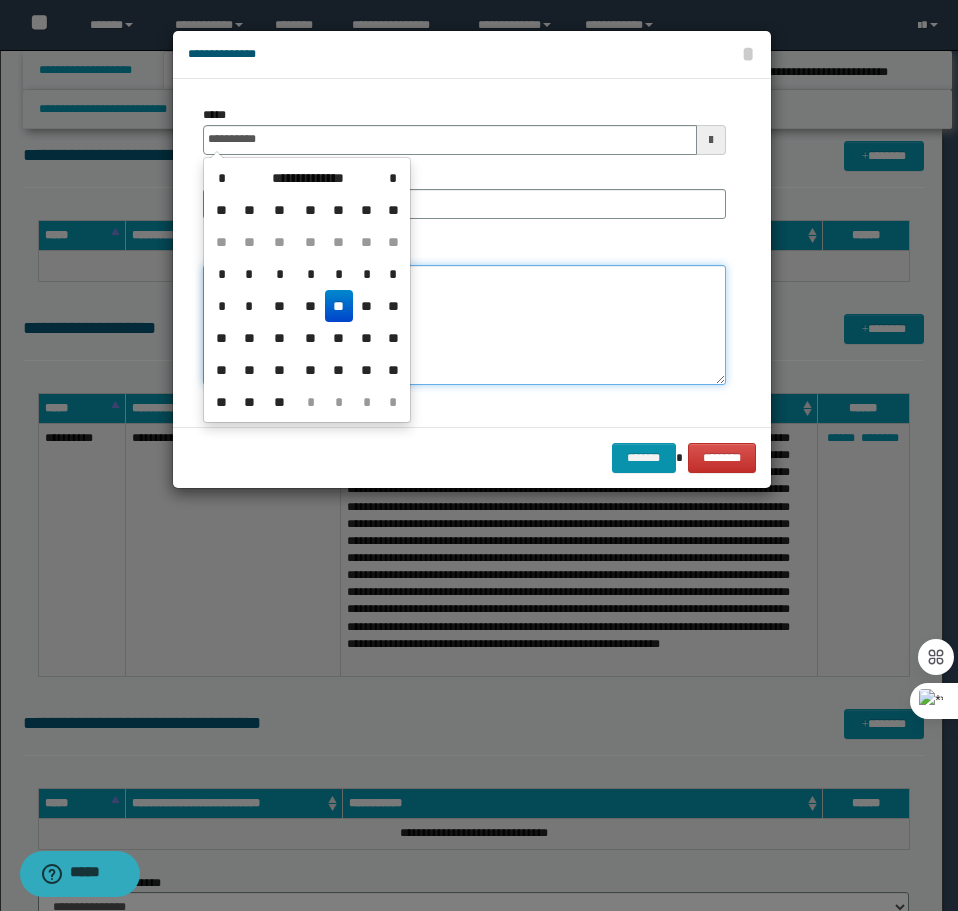 type on "**********" 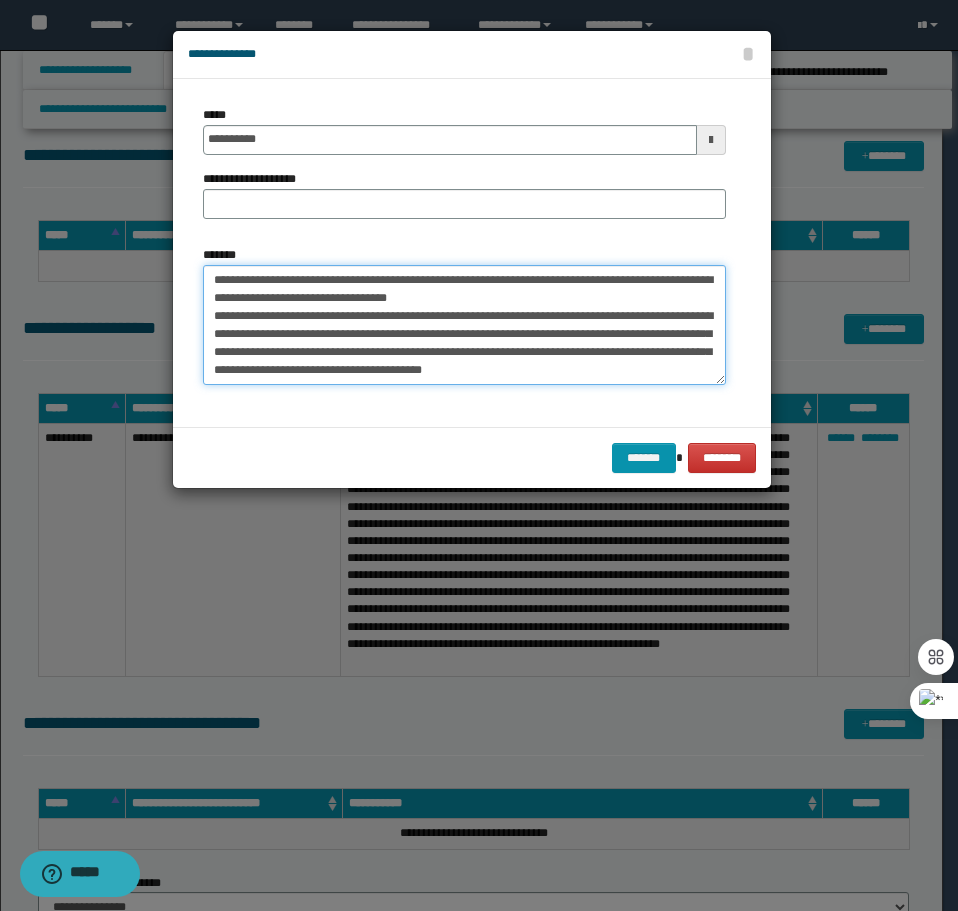 scroll, scrollTop: 0, scrollLeft: 0, axis: both 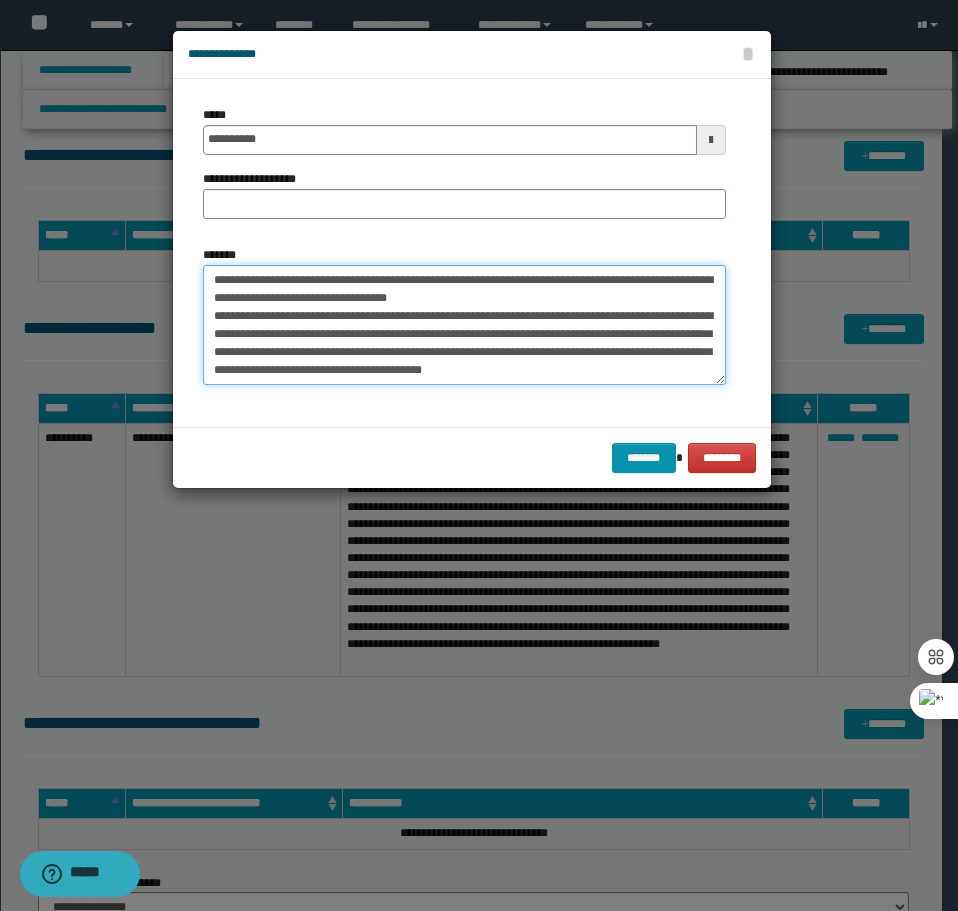 drag, startPoint x: 497, startPoint y: 302, endPoint x: 278, endPoint y: 278, distance: 220.31114 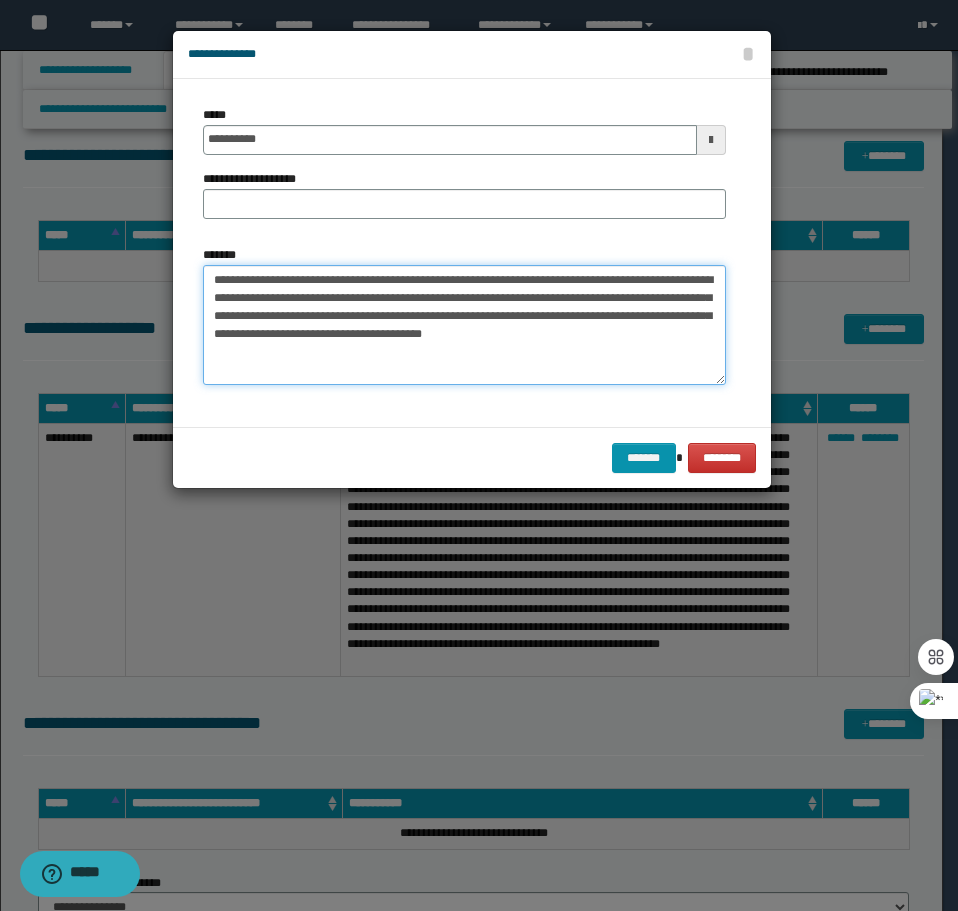 type on "**********" 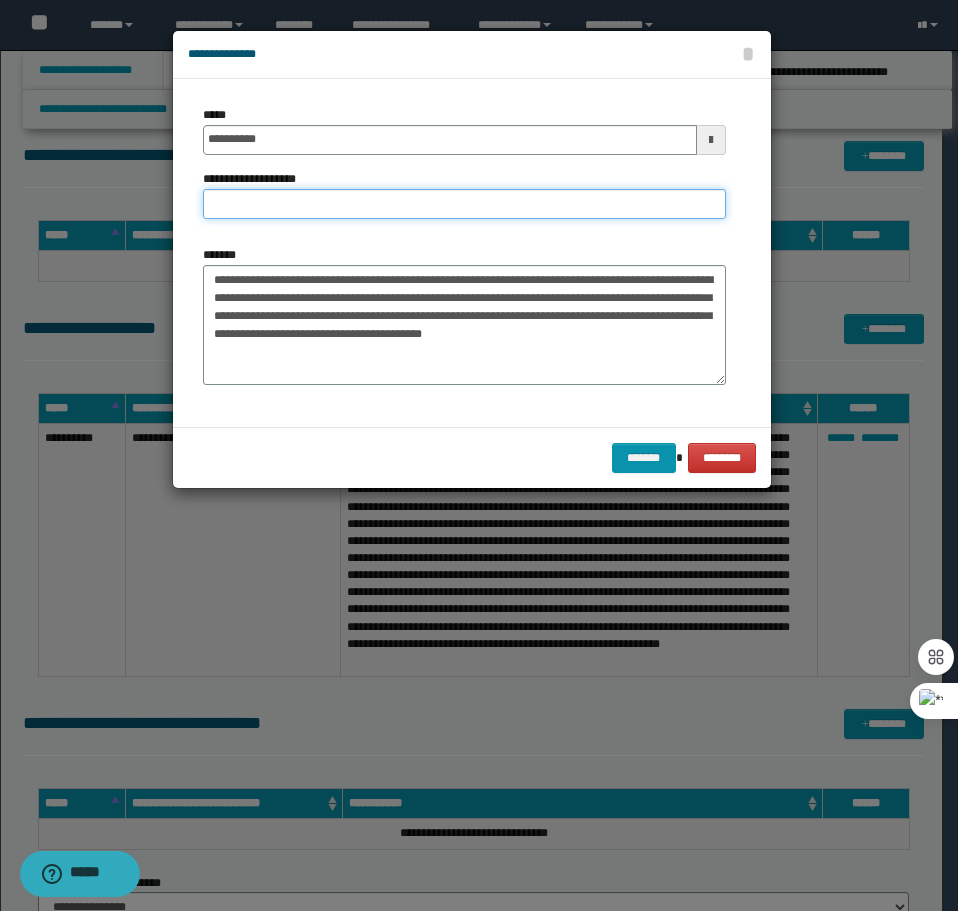 click on "**********" at bounding box center (464, 204) 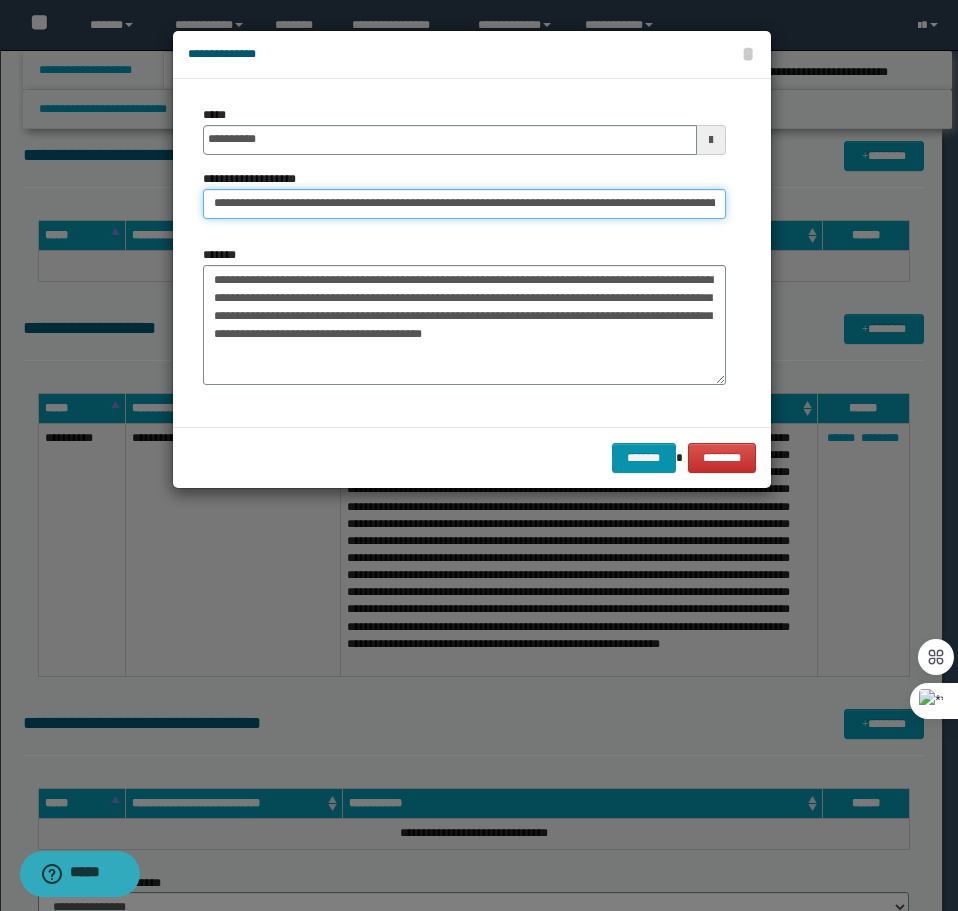 scroll, scrollTop: 0, scrollLeft: 193, axis: horizontal 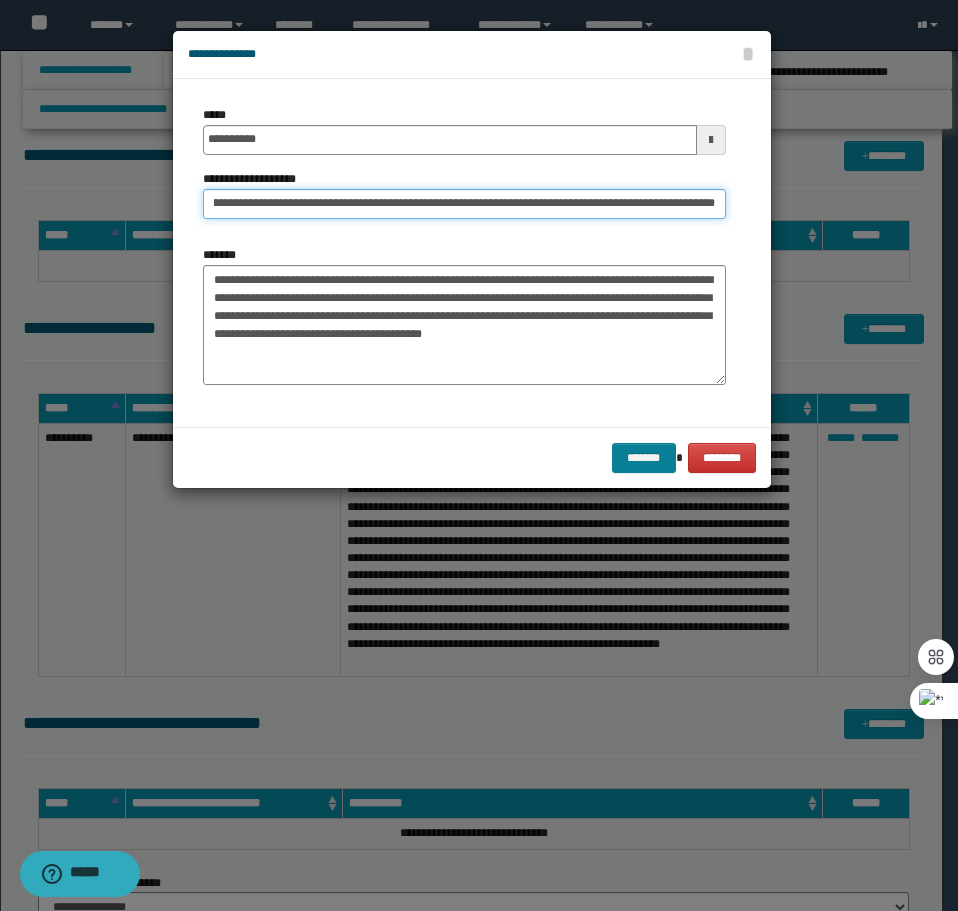 type on "**********" 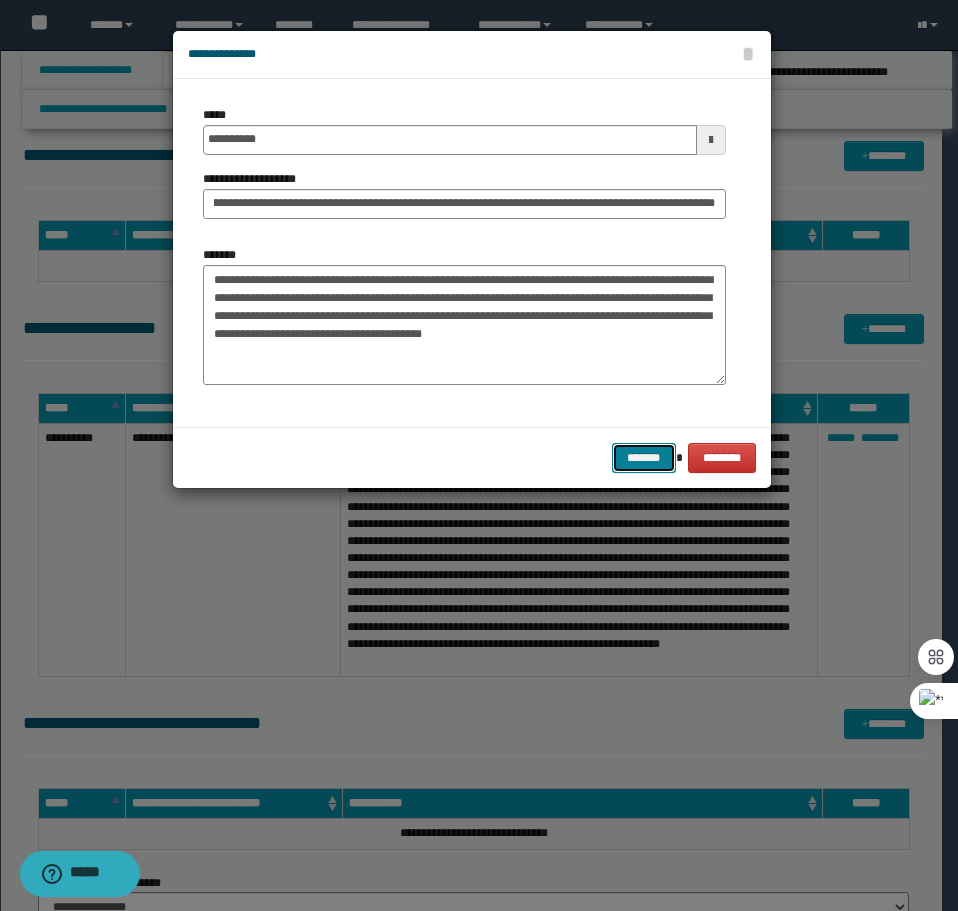 scroll, scrollTop: 0, scrollLeft: 0, axis: both 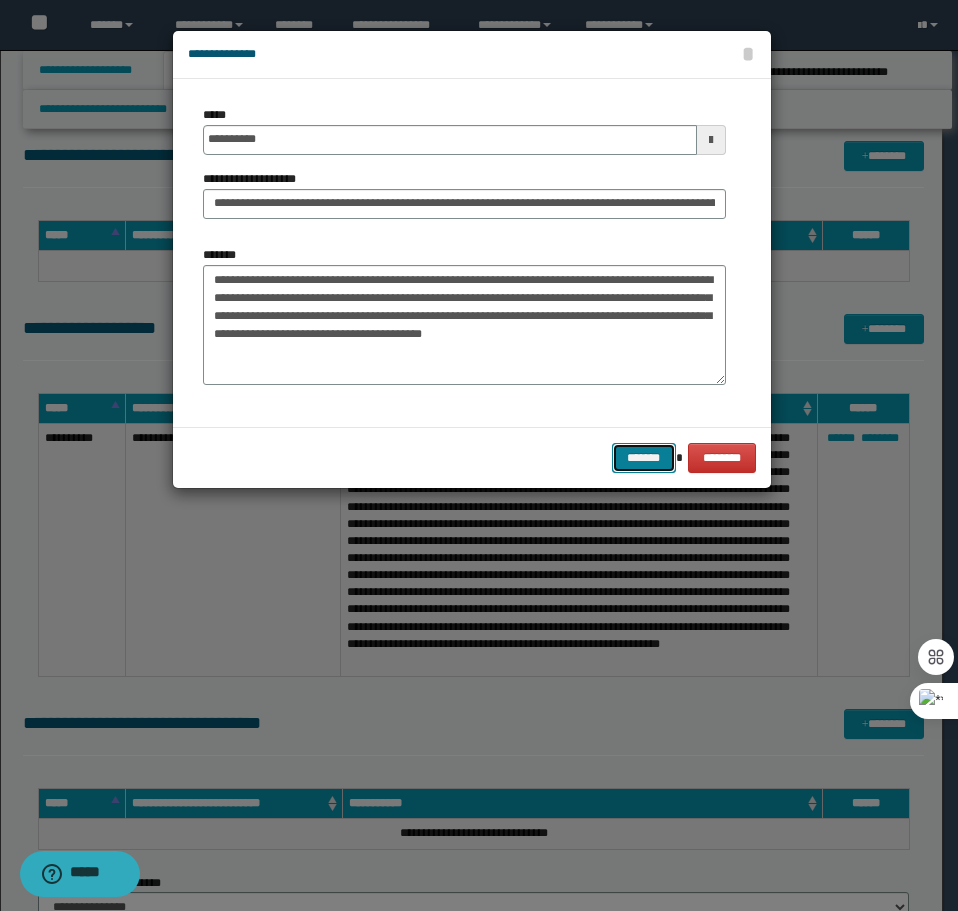 click on "*******" at bounding box center [644, 458] 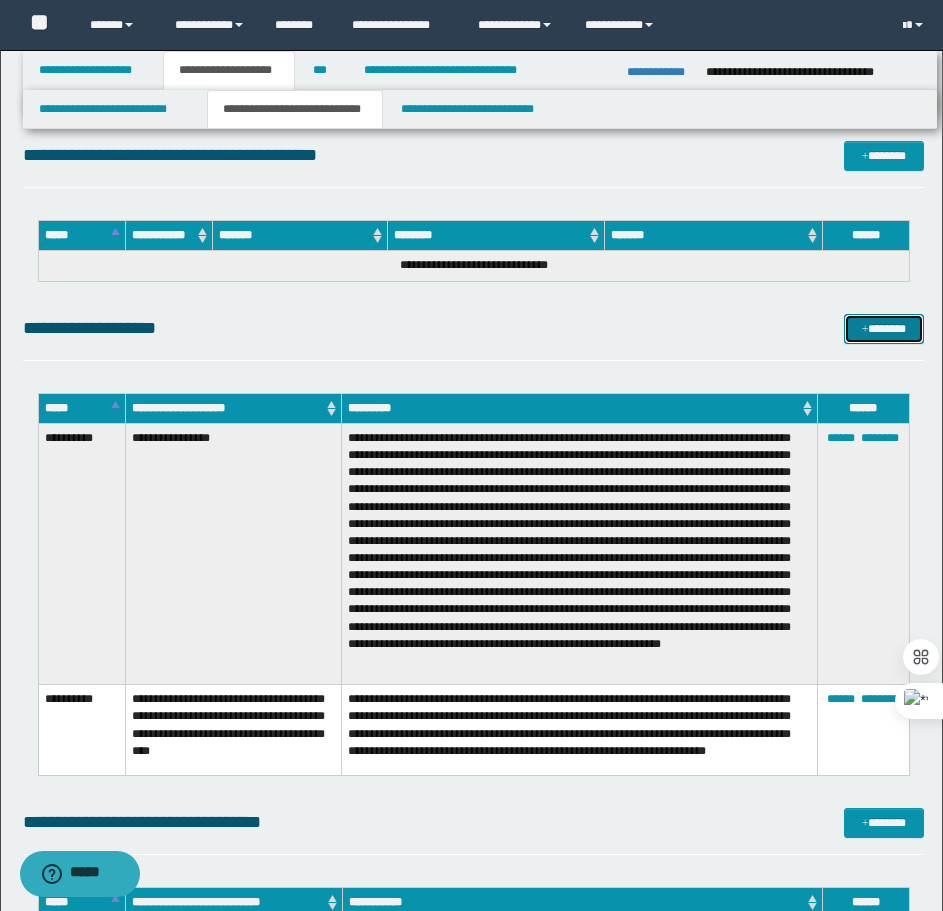 click on "*******" at bounding box center [884, 329] 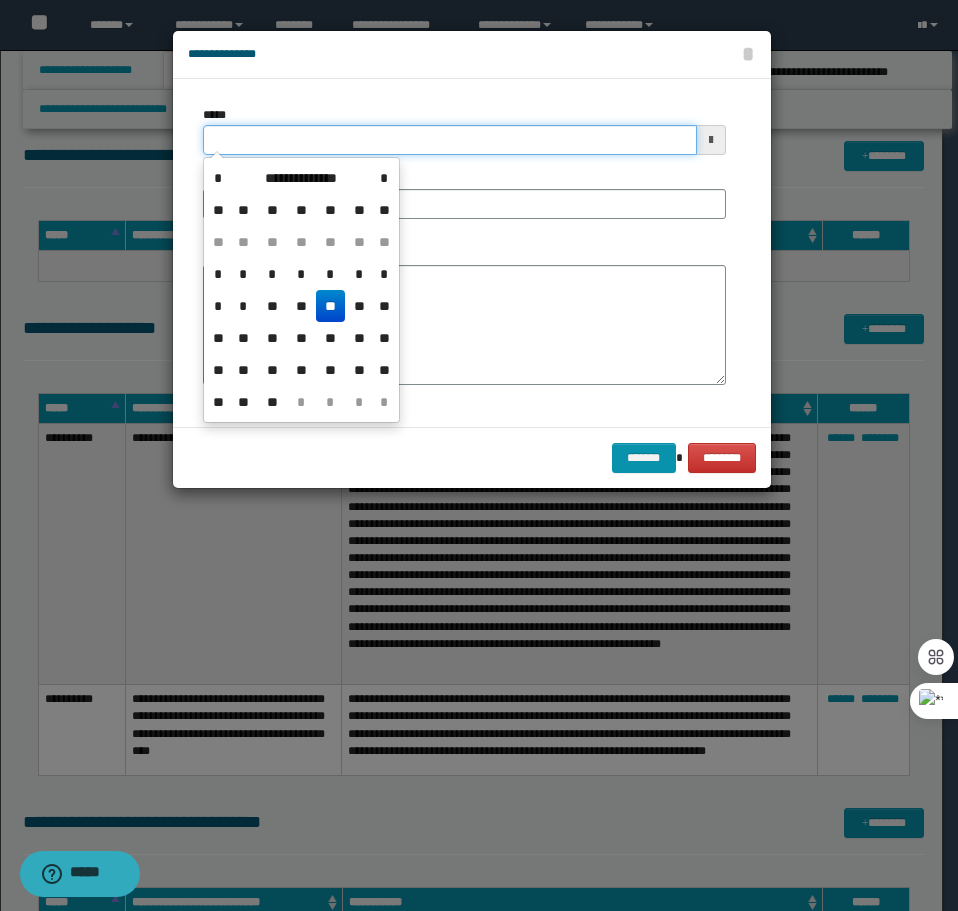 click on "*****" at bounding box center (450, 140) 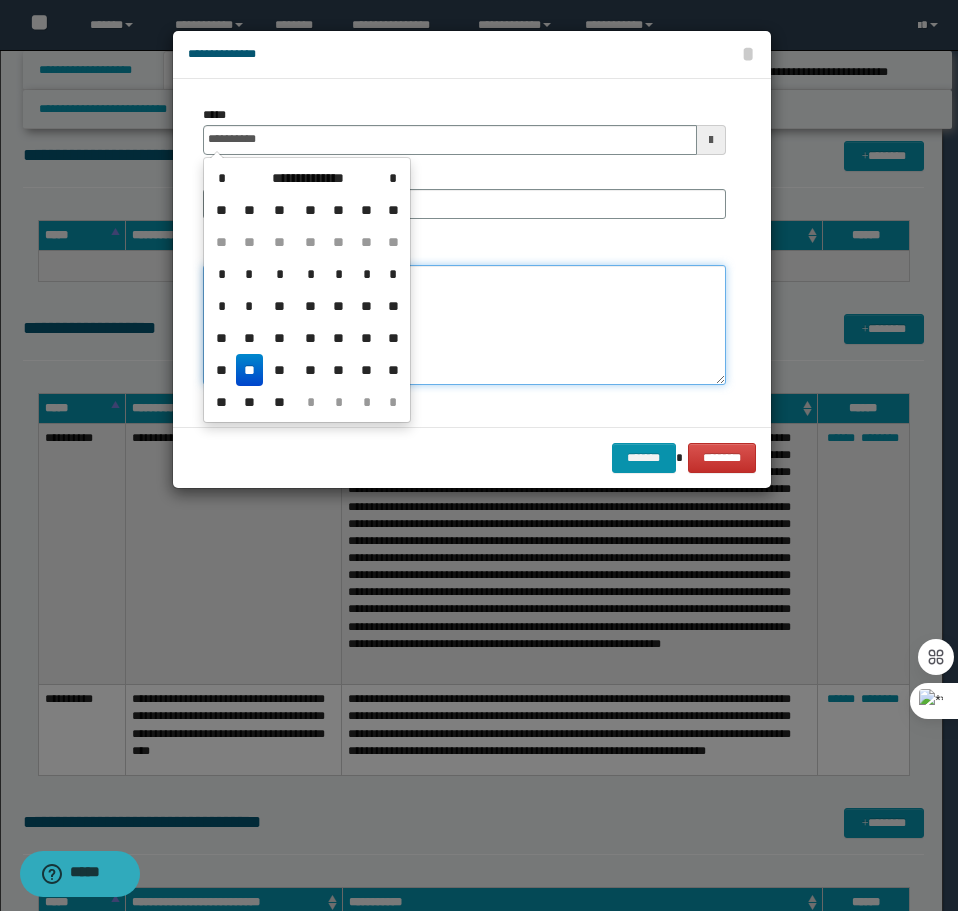type on "**********" 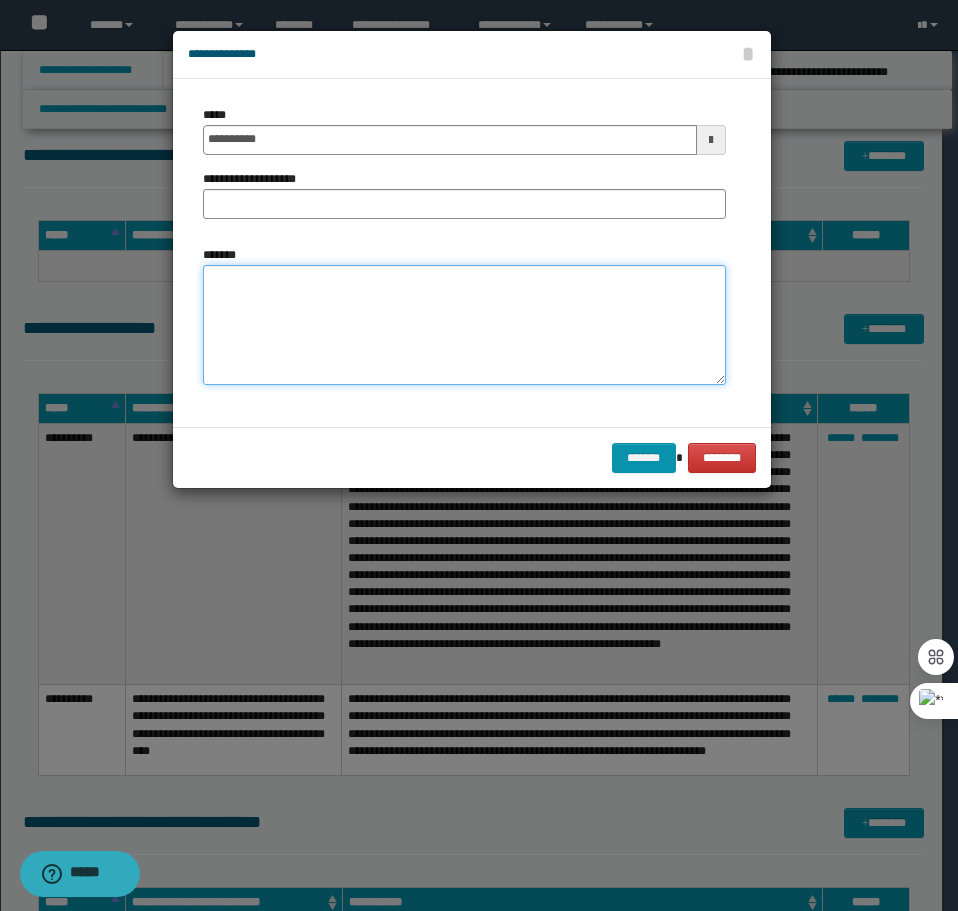 click on "*******" at bounding box center (464, 325) 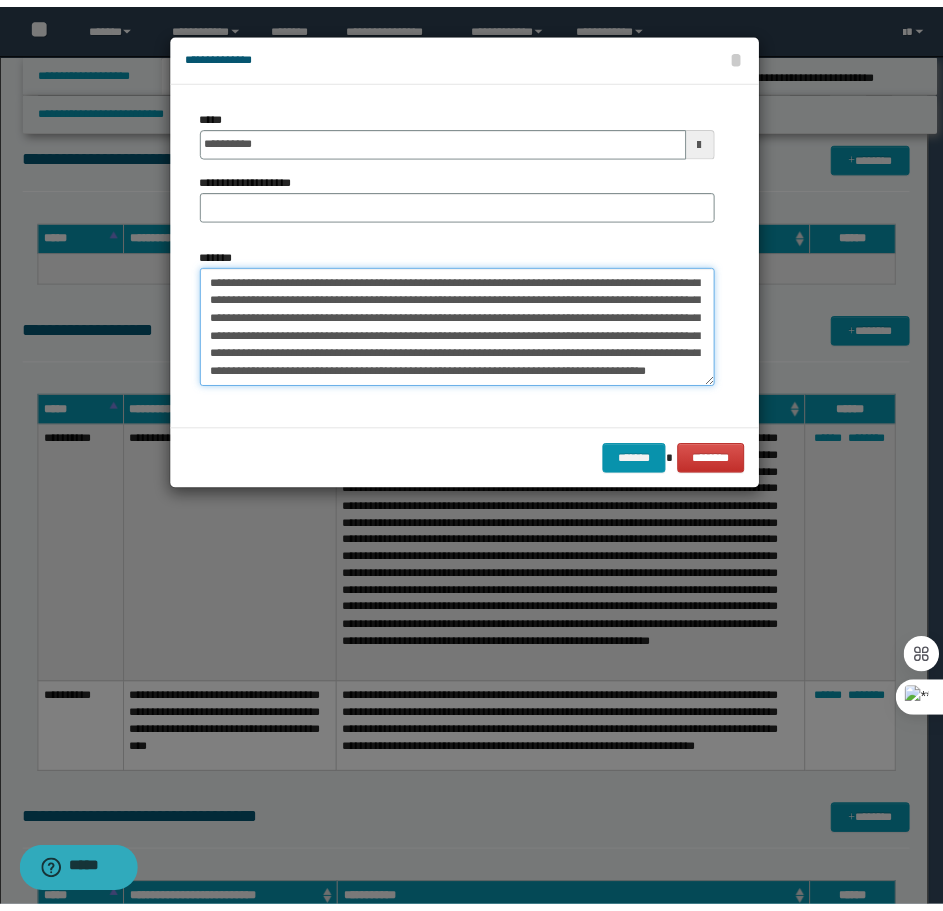 scroll, scrollTop: 0, scrollLeft: 0, axis: both 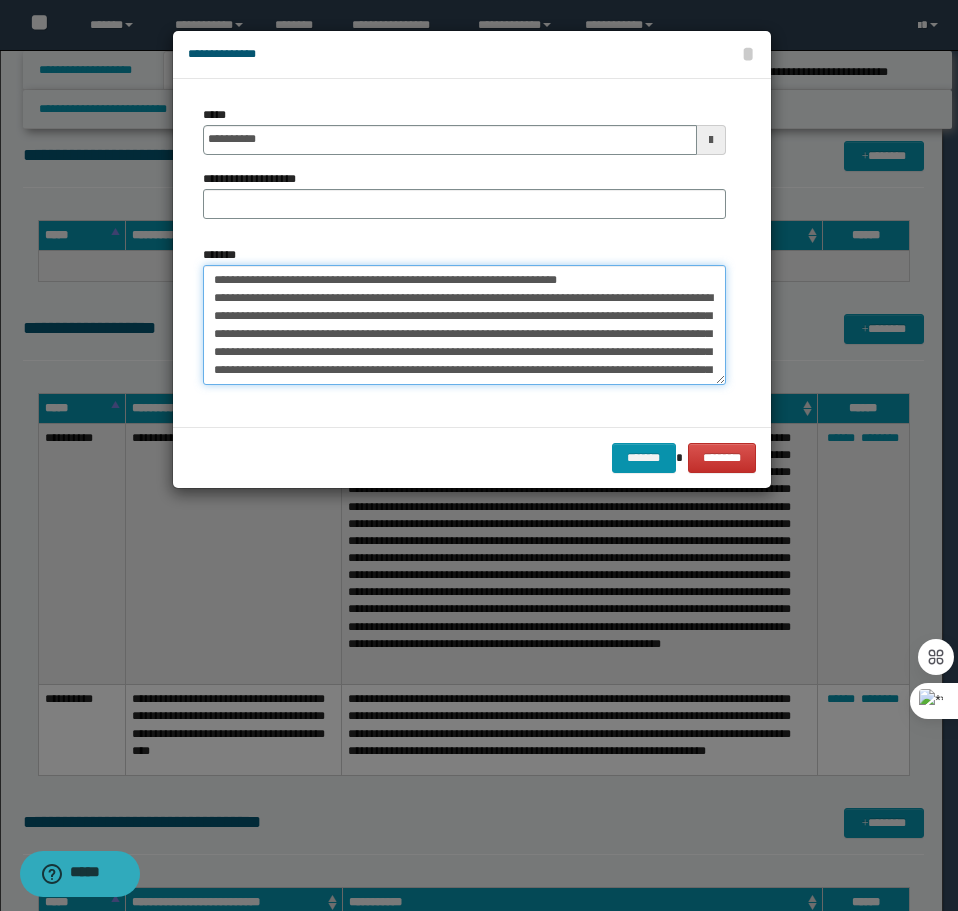 drag, startPoint x: 612, startPoint y: 276, endPoint x: 281, endPoint y: 284, distance: 331.09665 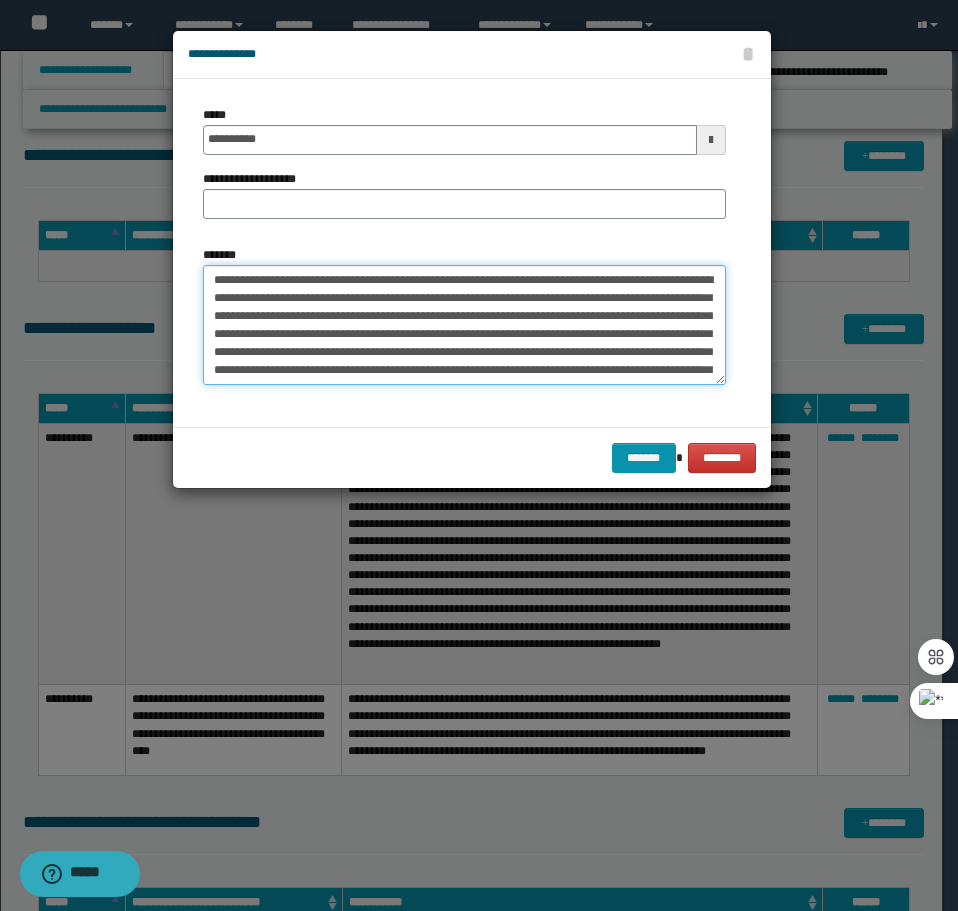 type on "**********" 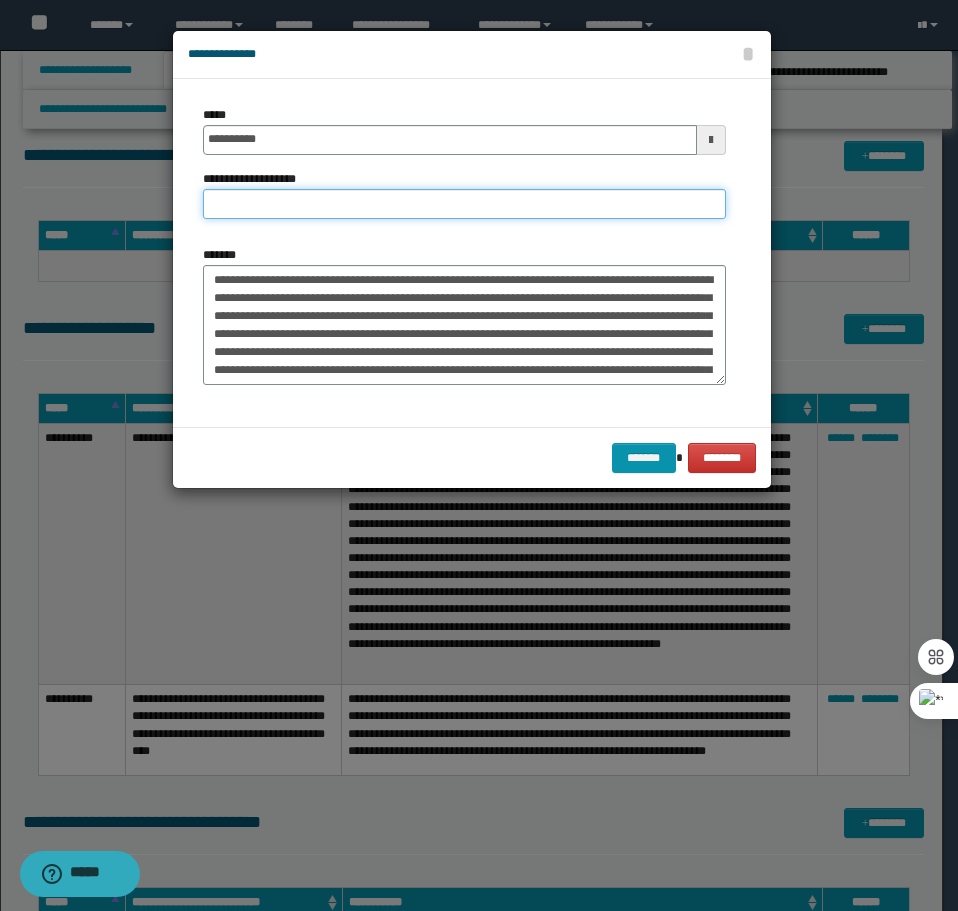click on "**********" at bounding box center (464, 204) 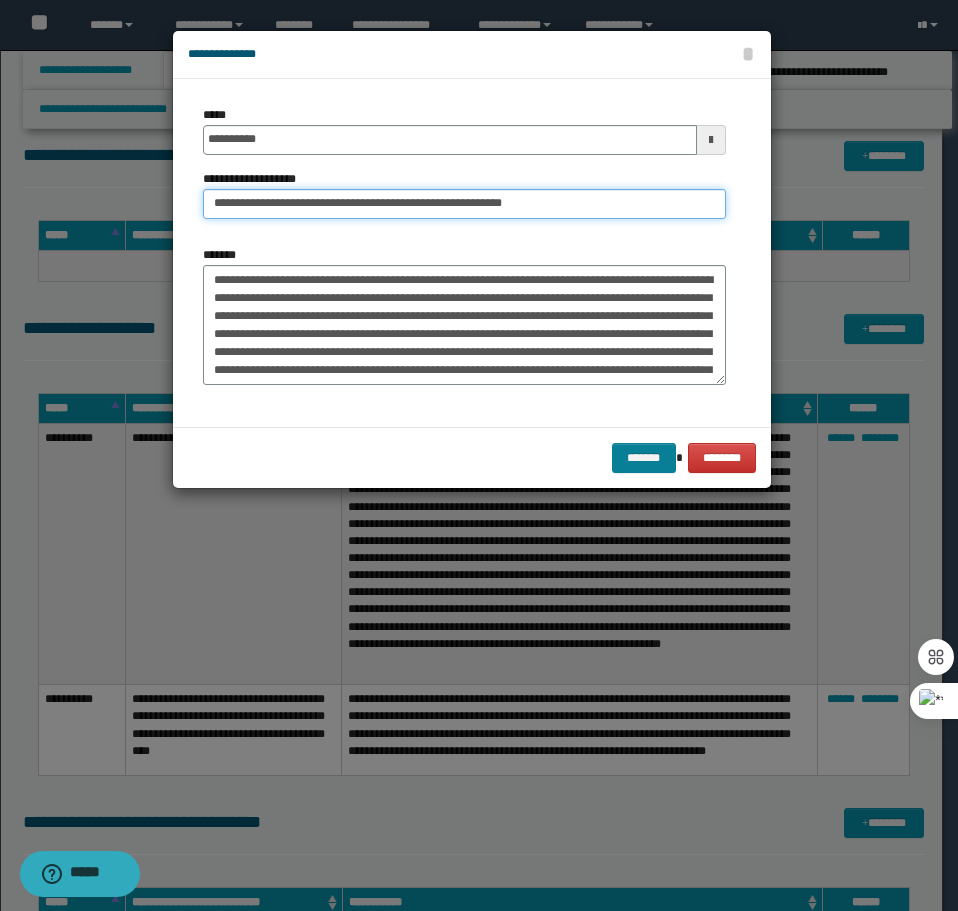 type on "**********" 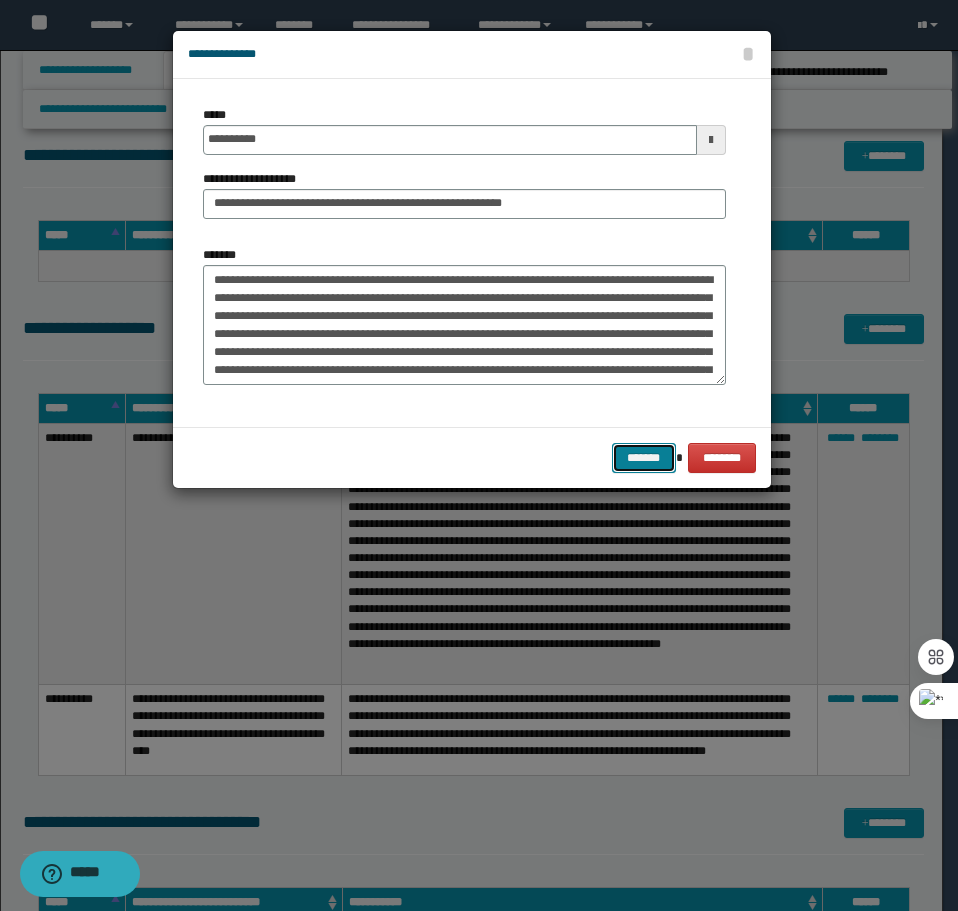 click on "*******" at bounding box center [644, 458] 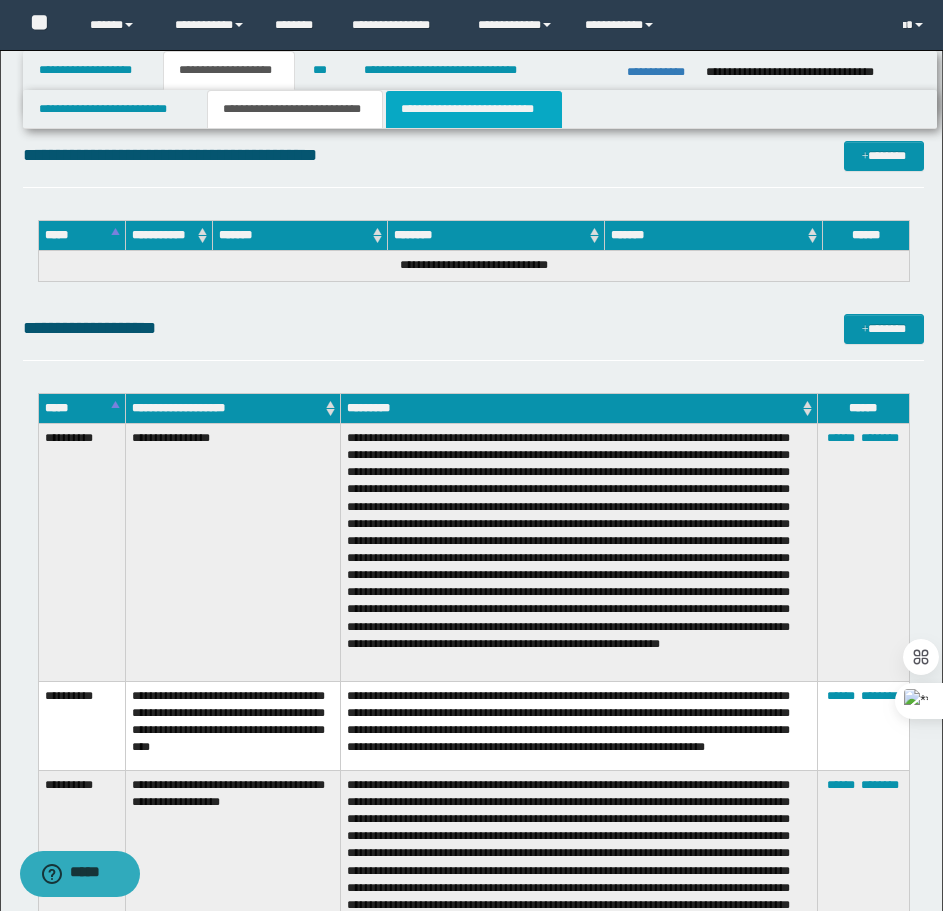 click on "**********" at bounding box center [474, 109] 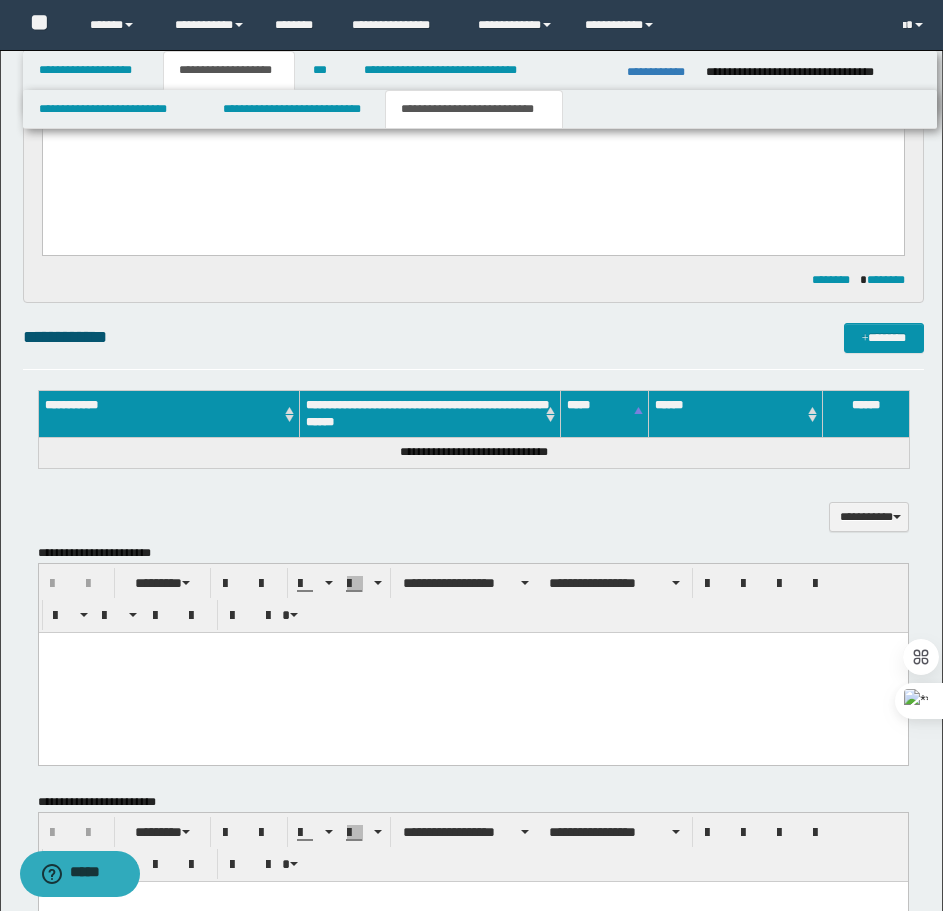 scroll, scrollTop: 0, scrollLeft: 0, axis: both 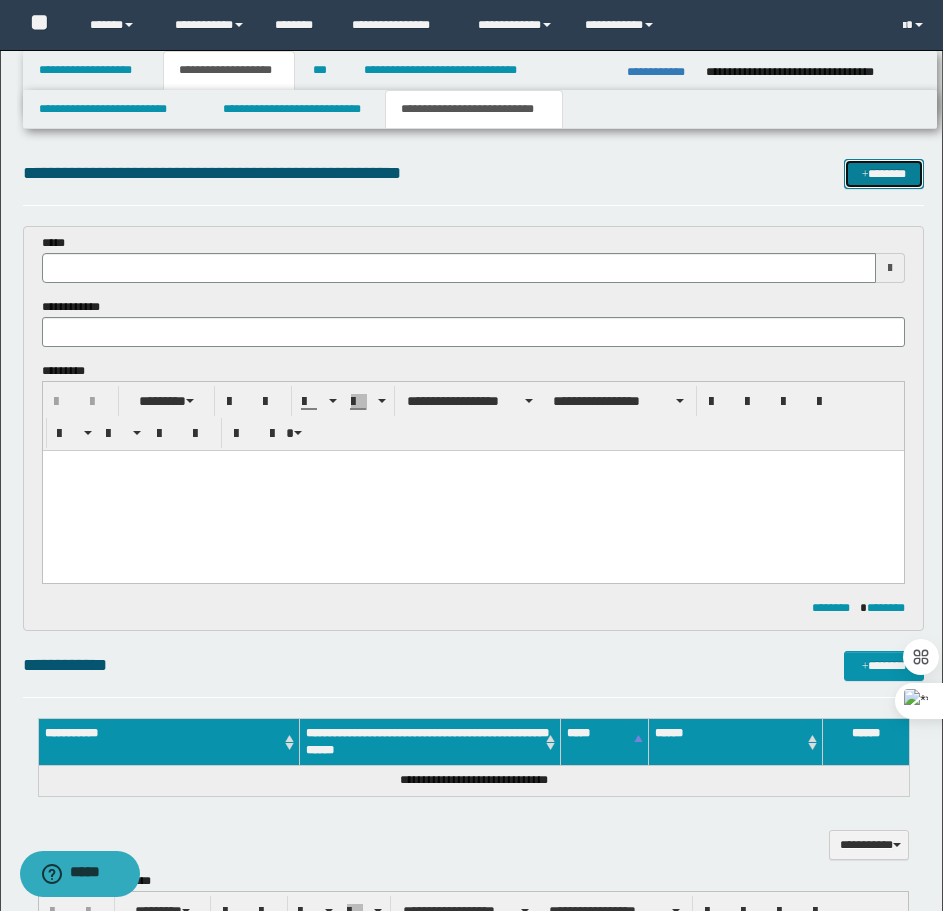 click at bounding box center (865, 175) 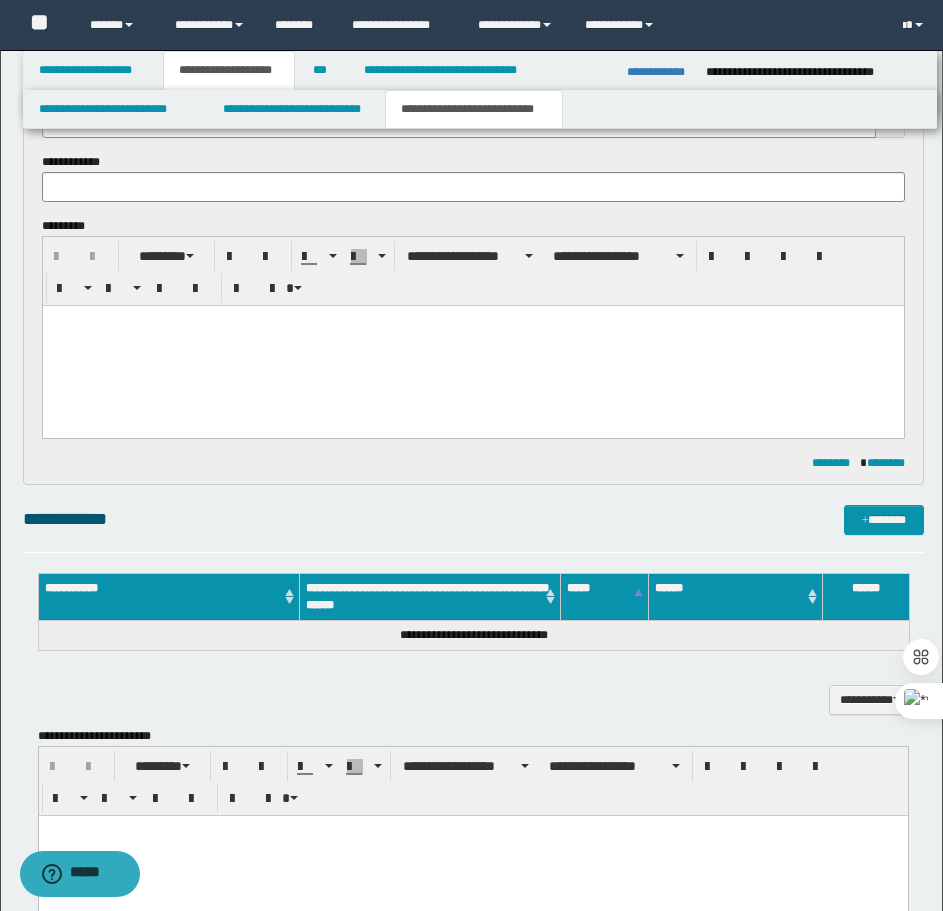 scroll, scrollTop: 0, scrollLeft: 0, axis: both 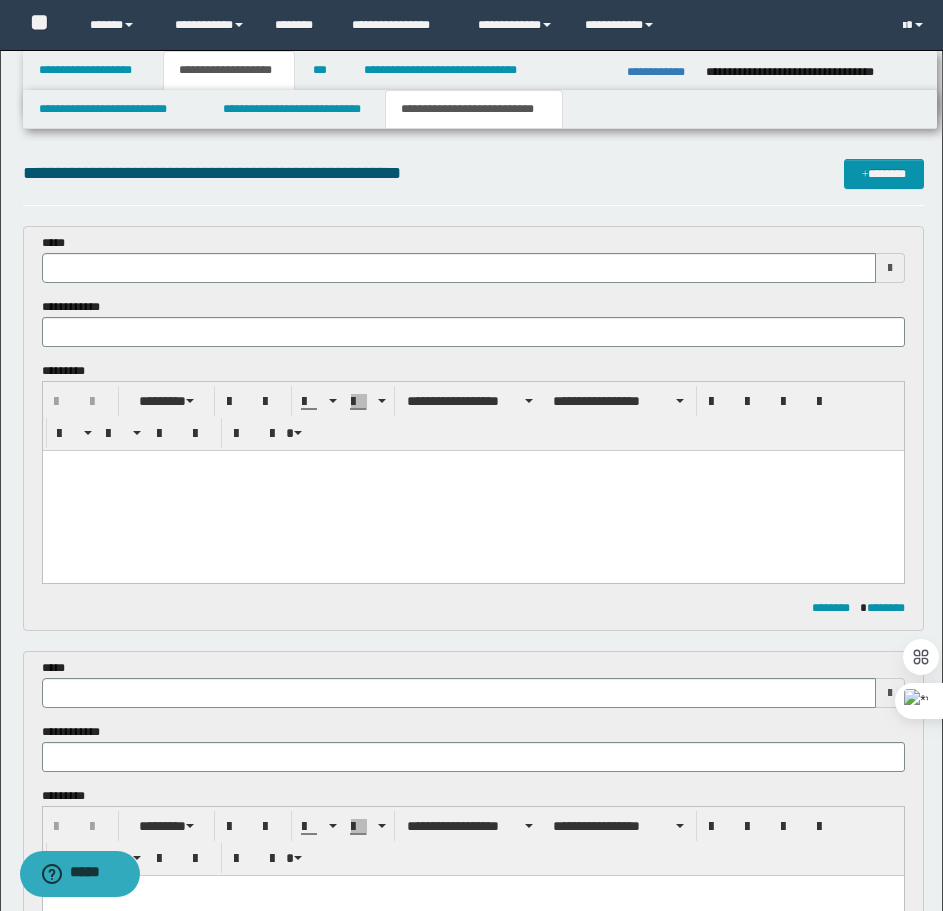 click at bounding box center [472, 491] 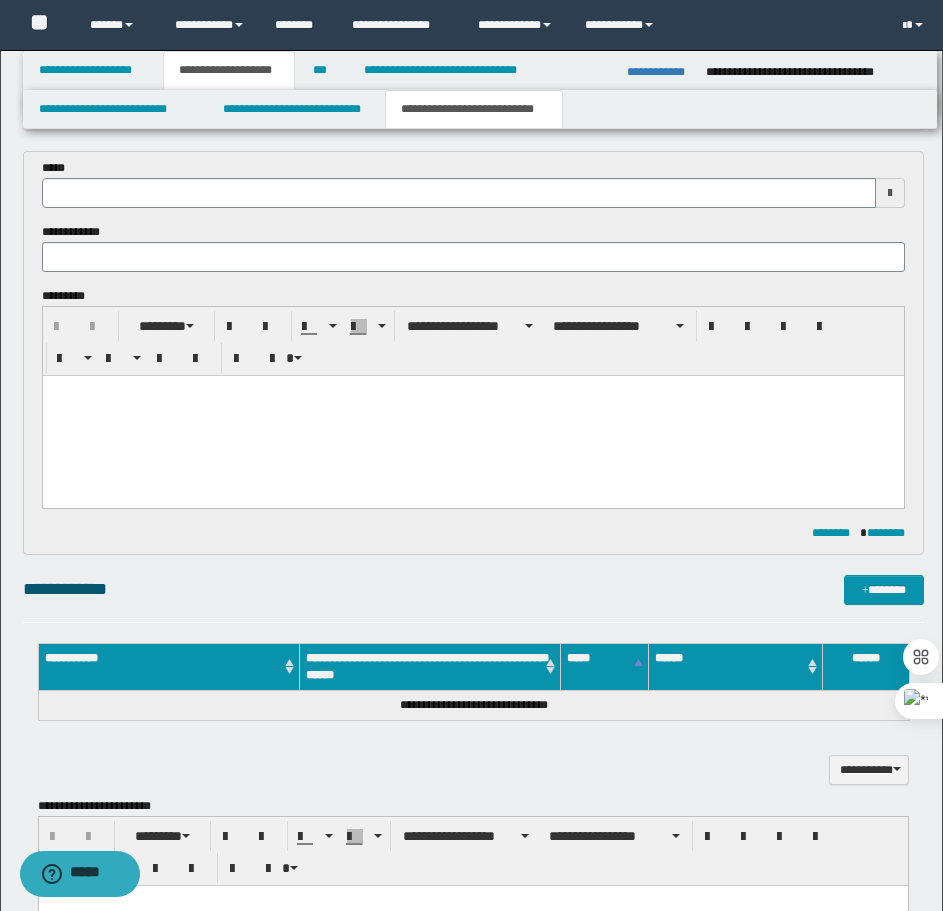 click at bounding box center [472, 415] 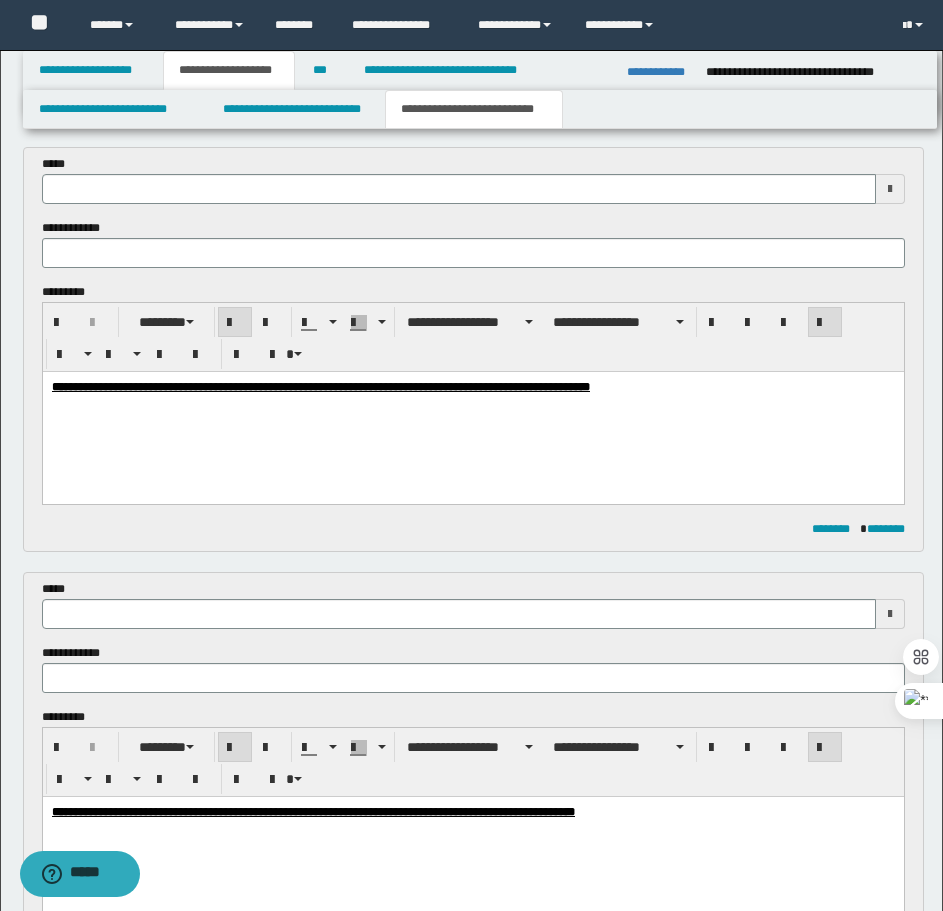 scroll, scrollTop: 0, scrollLeft: 0, axis: both 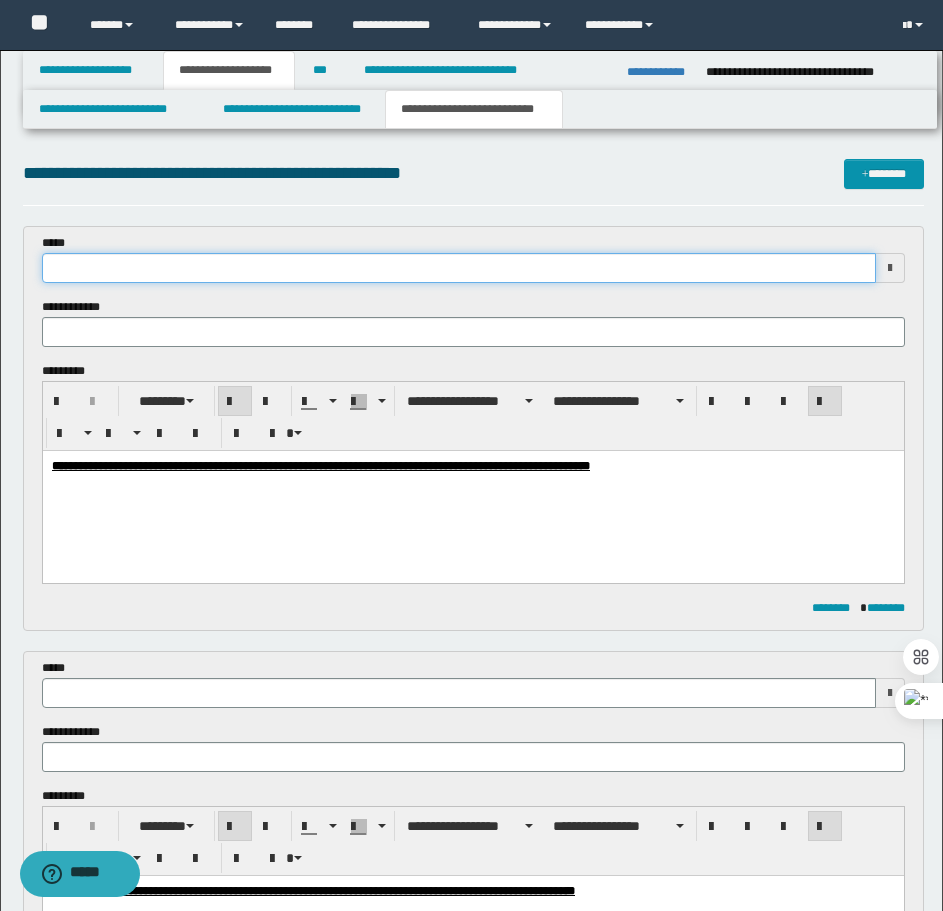 click at bounding box center (459, 268) 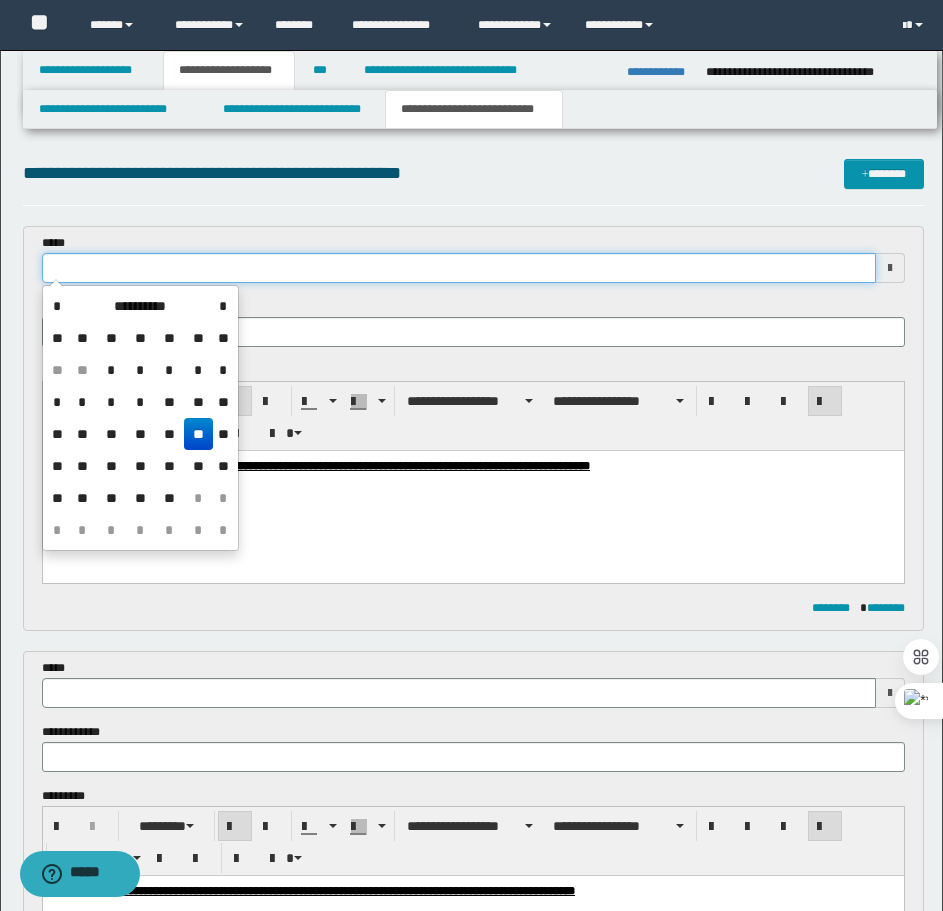 type on "**********" 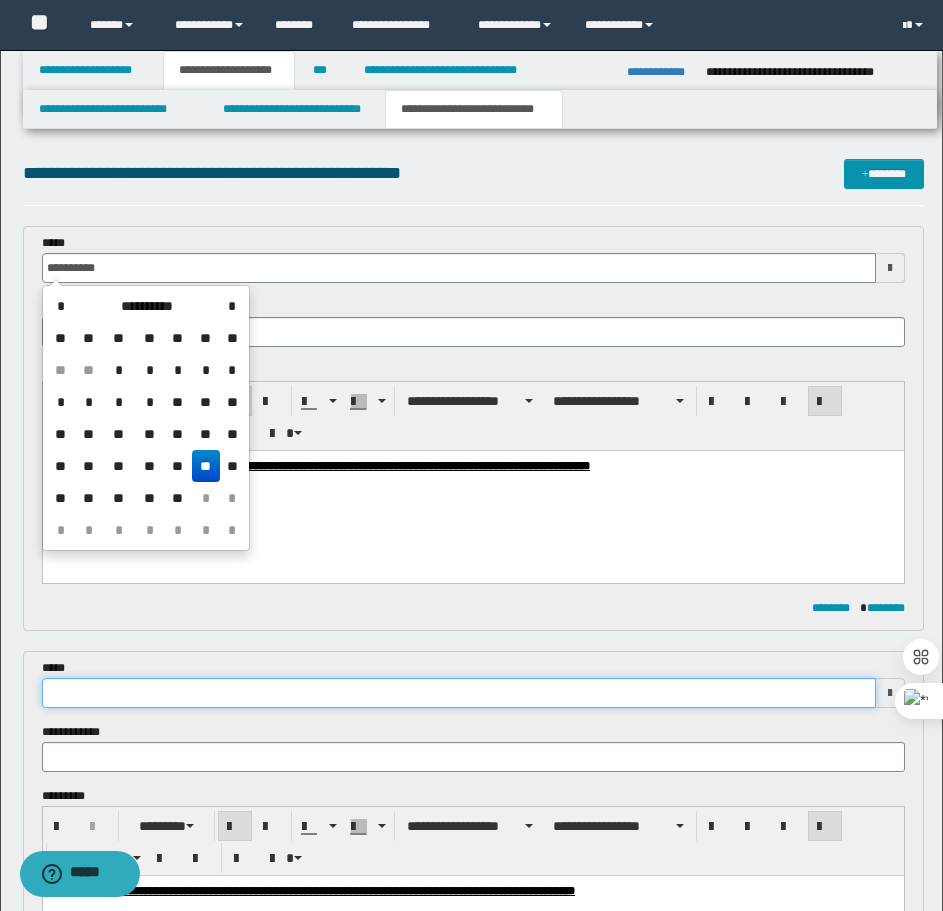 click at bounding box center [459, 693] 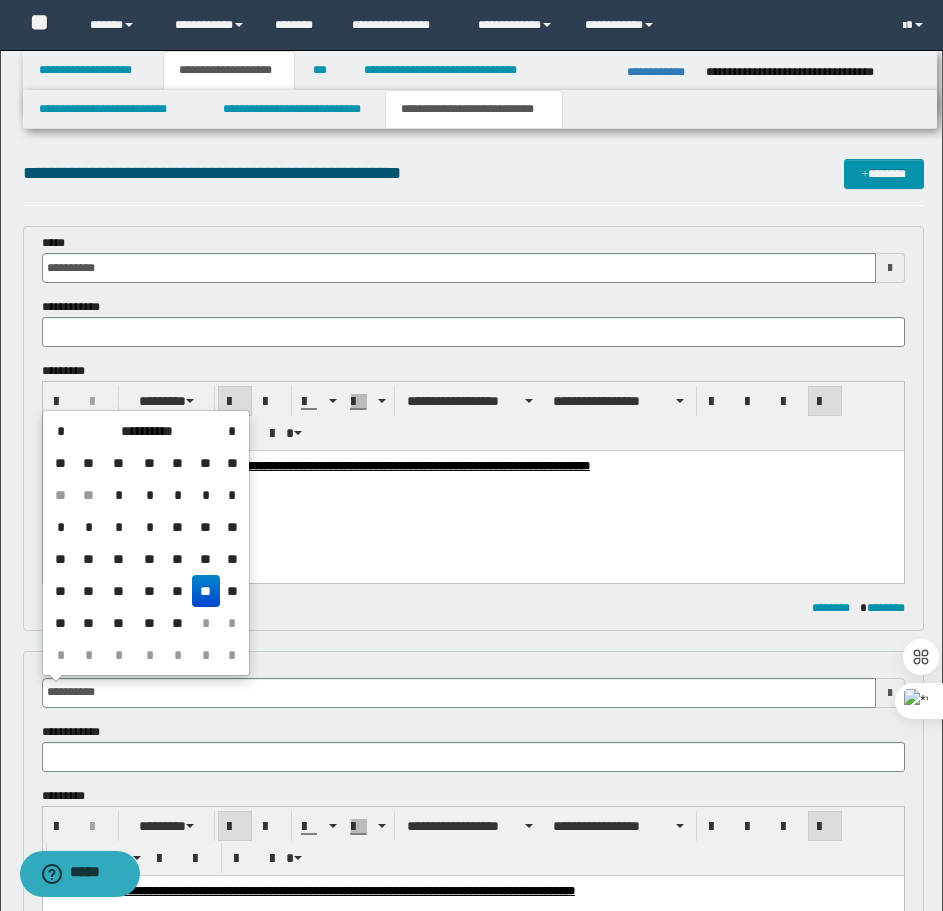 click on "**********" at bounding box center [472, 491] 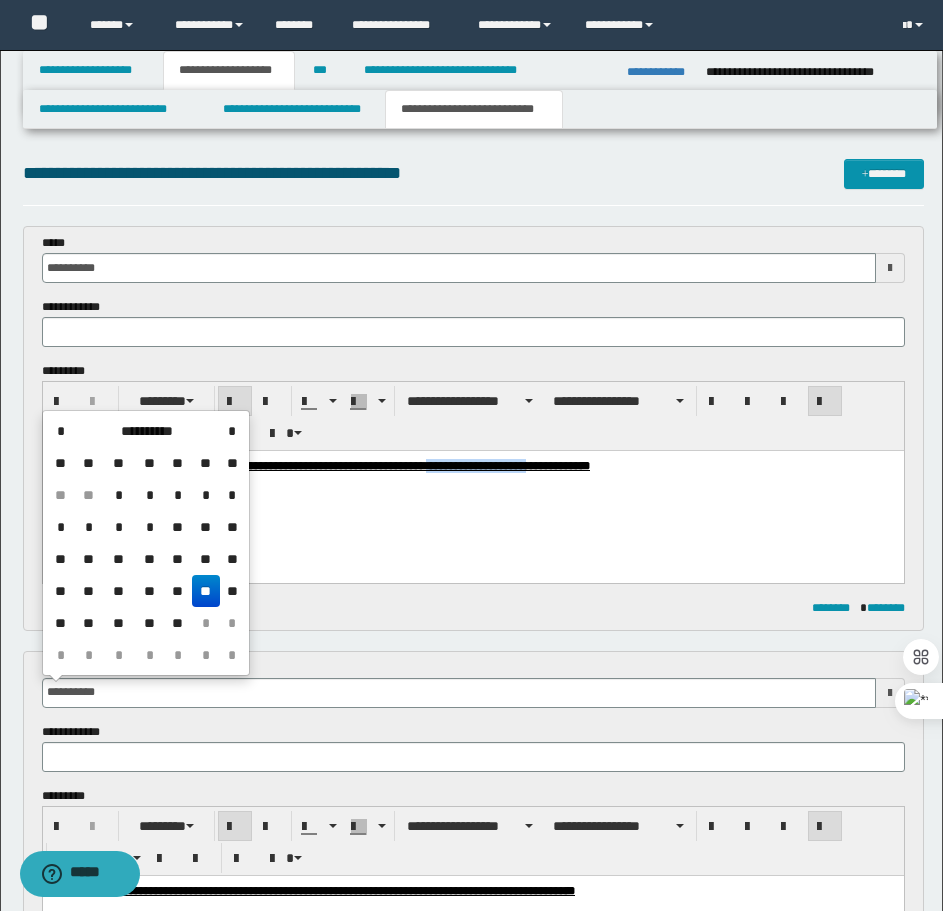 drag, startPoint x: 583, startPoint y: 467, endPoint x: 694, endPoint y: 488, distance: 112.969025 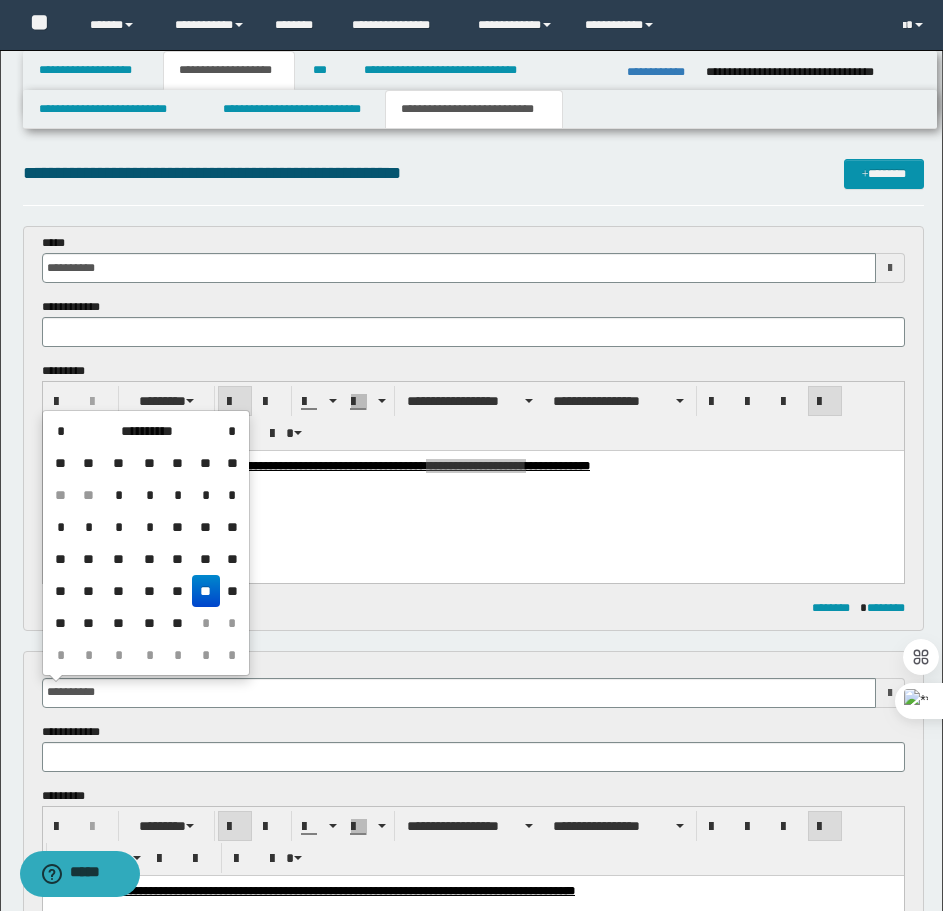 type on "**********" 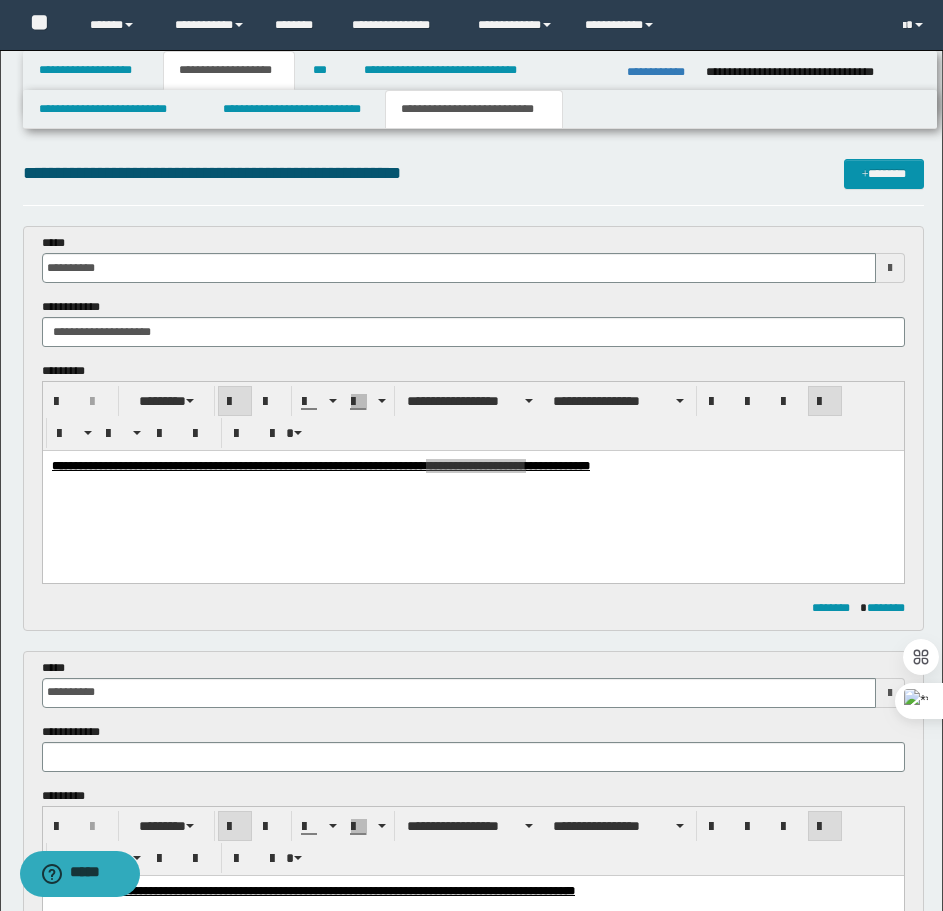 type on "**********" 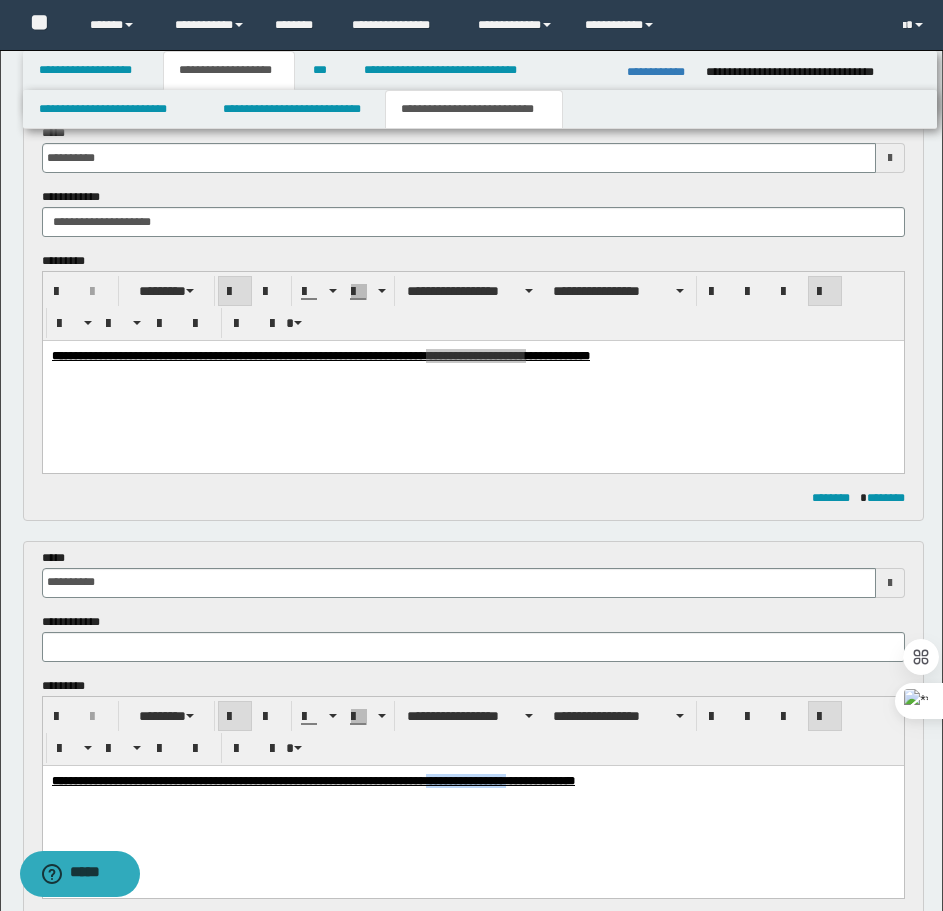 scroll, scrollTop: 112, scrollLeft: 0, axis: vertical 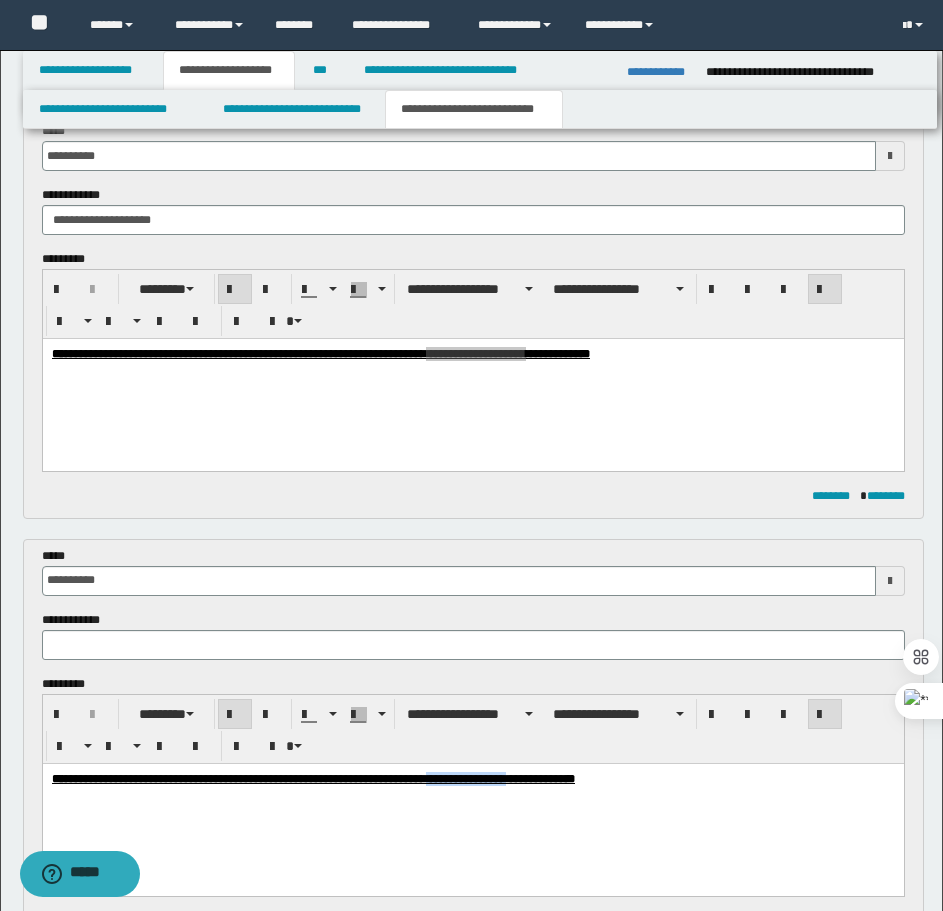 drag, startPoint x: 584, startPoint y: 779, endPoint x: 676, endPoint y: 866, distance: 126.62148 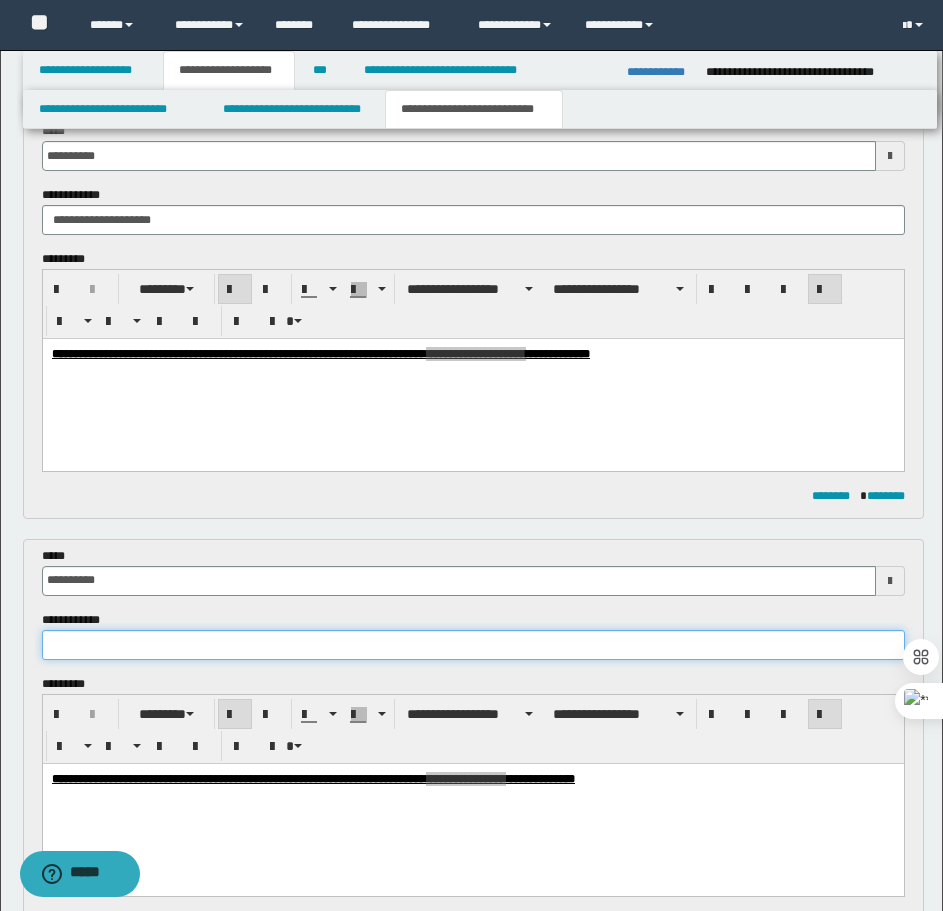 click at bounding box center (473, 645) 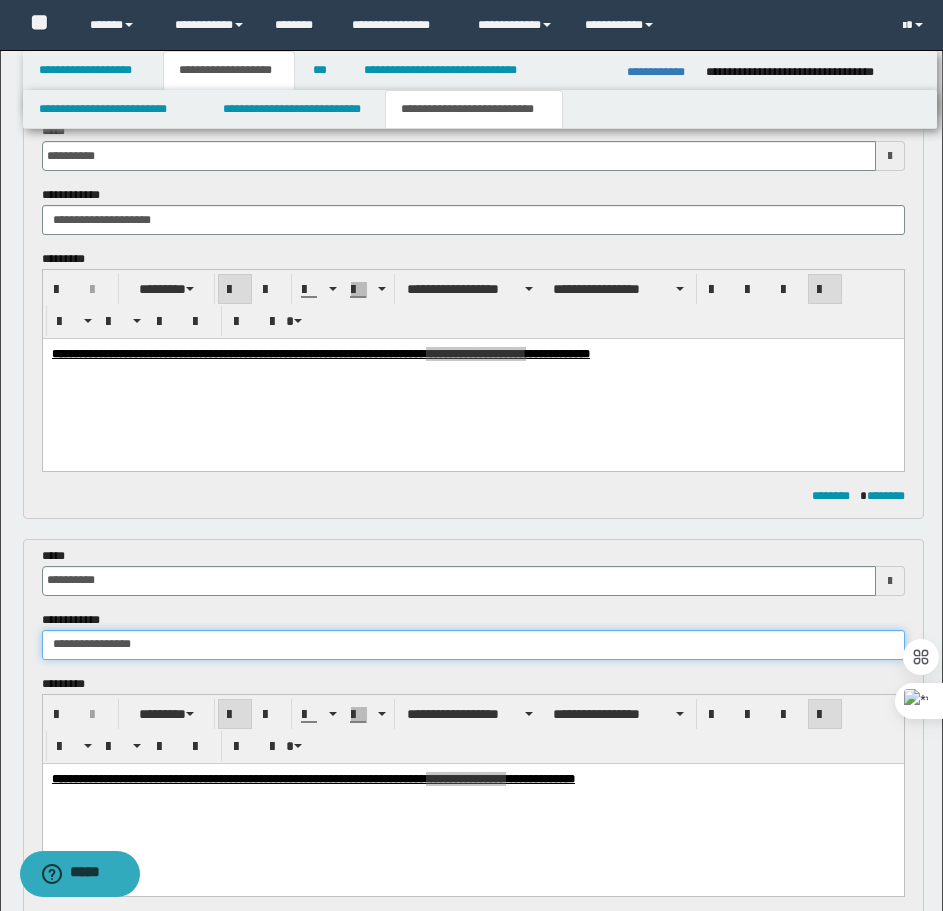 type on "**********" 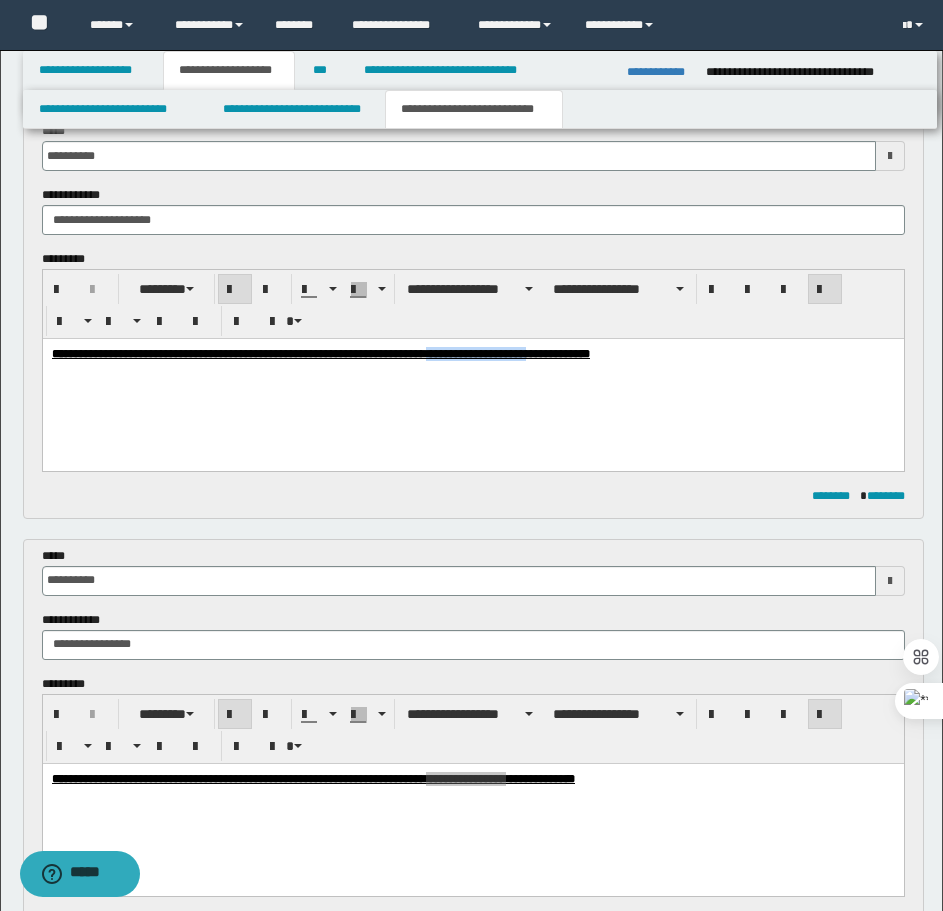 click on "**********" at bounding box center [472, 379] 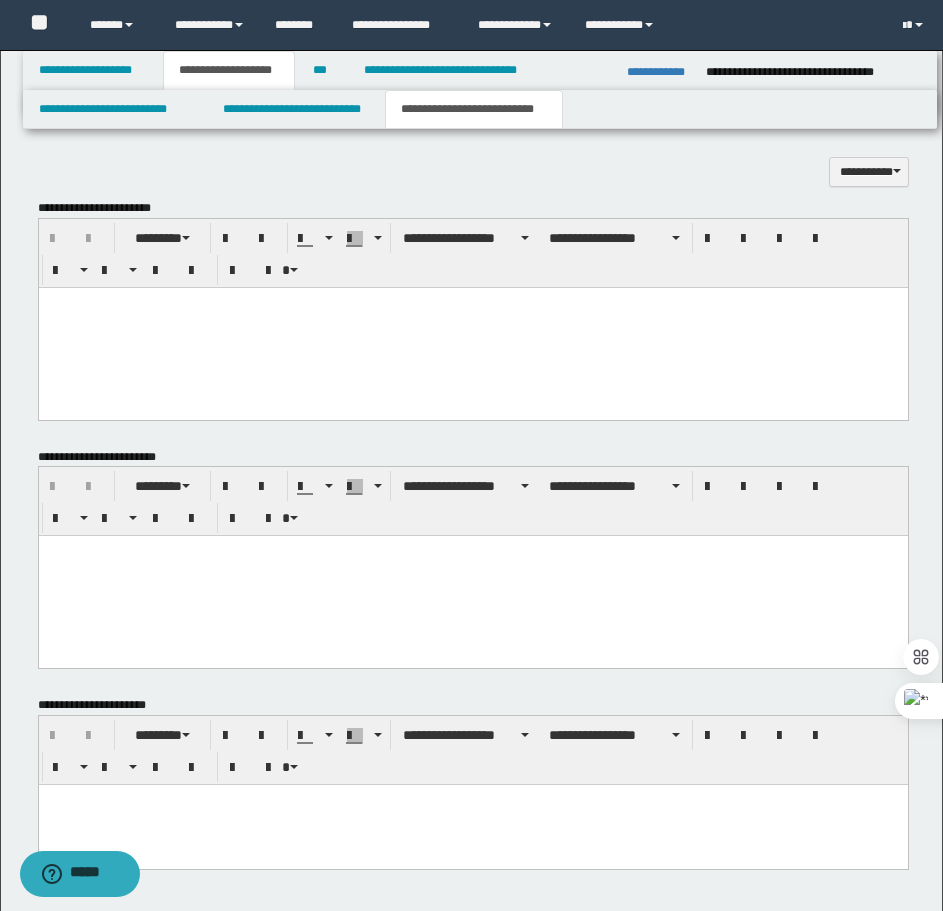 scroll, scrollTop: 1181, scrollLeft: 0, axis: vertical 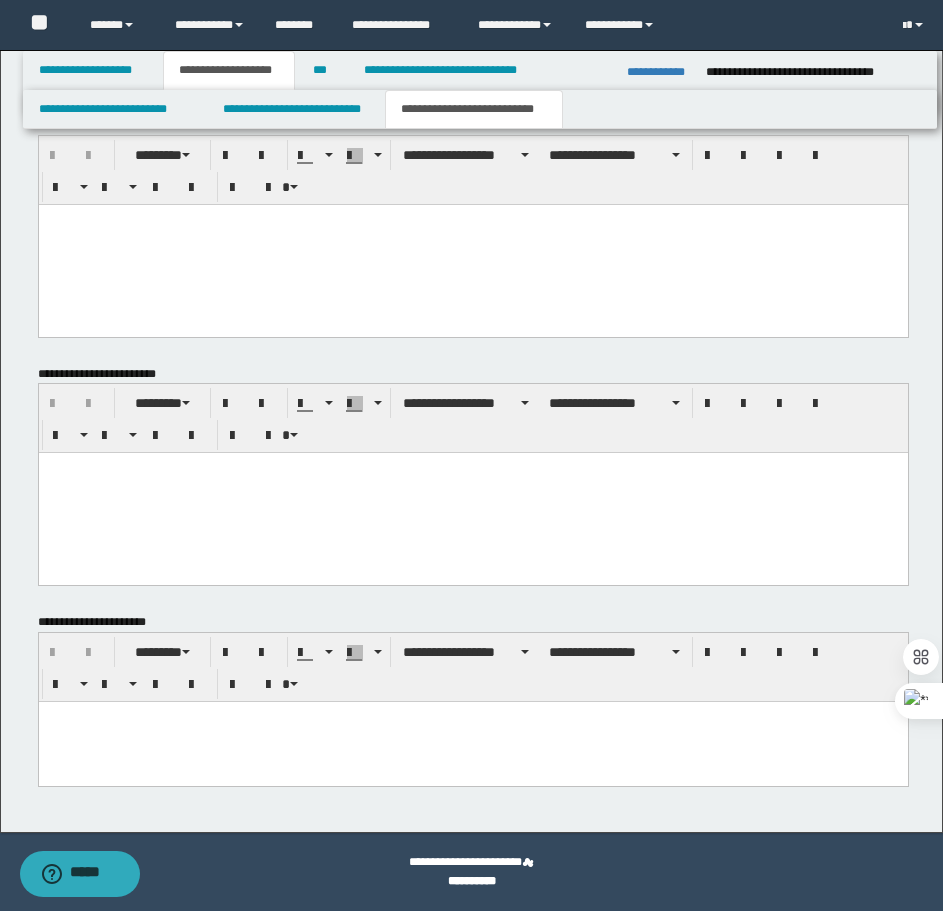 click at bounding box center (472, 742) 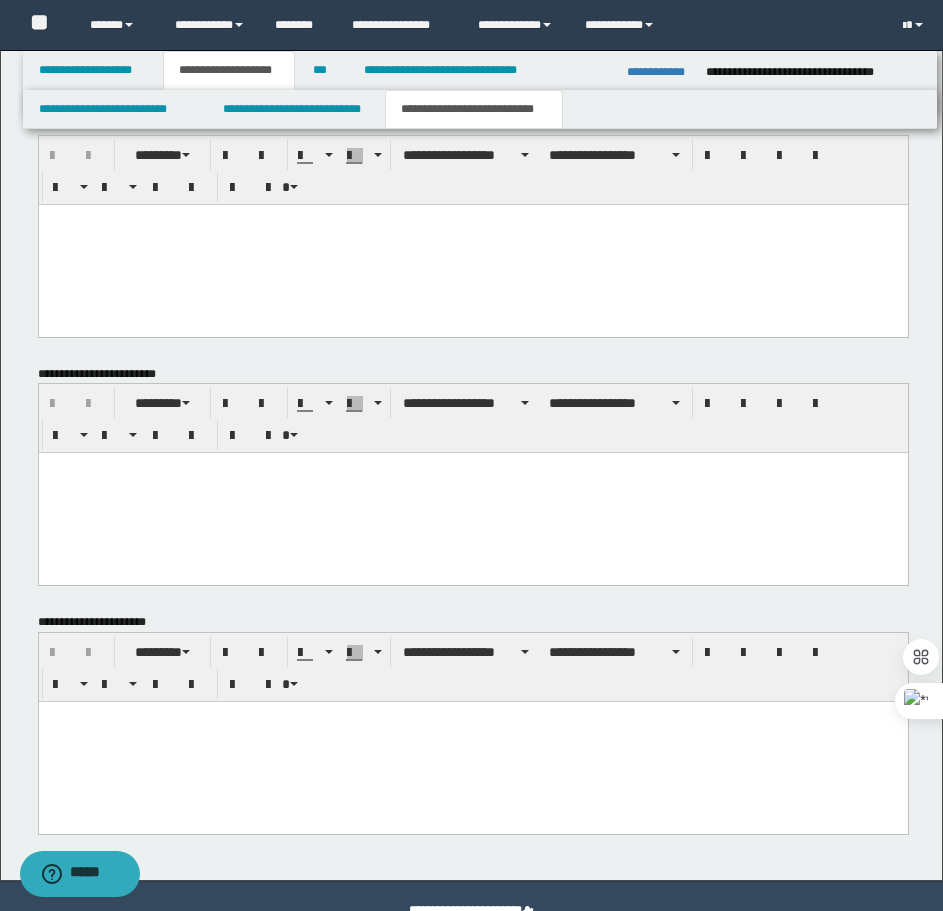 type 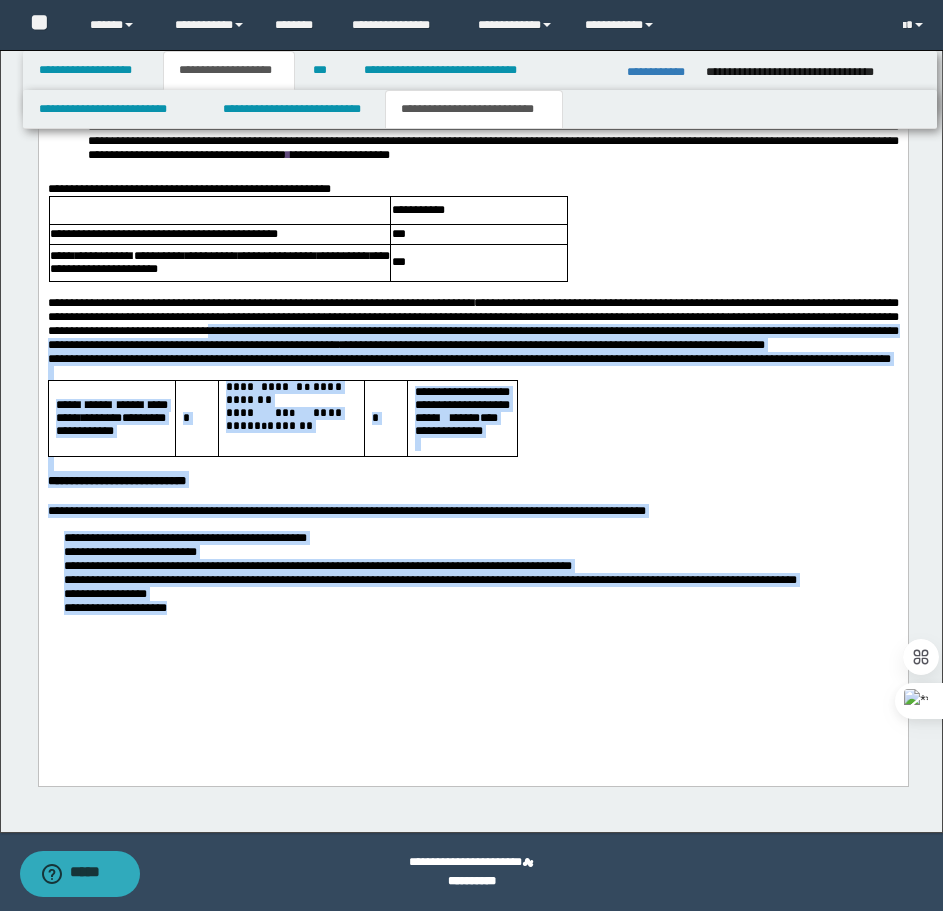 scroll, scrollTop: 1514, scrollLeft: 0, axis: vertical 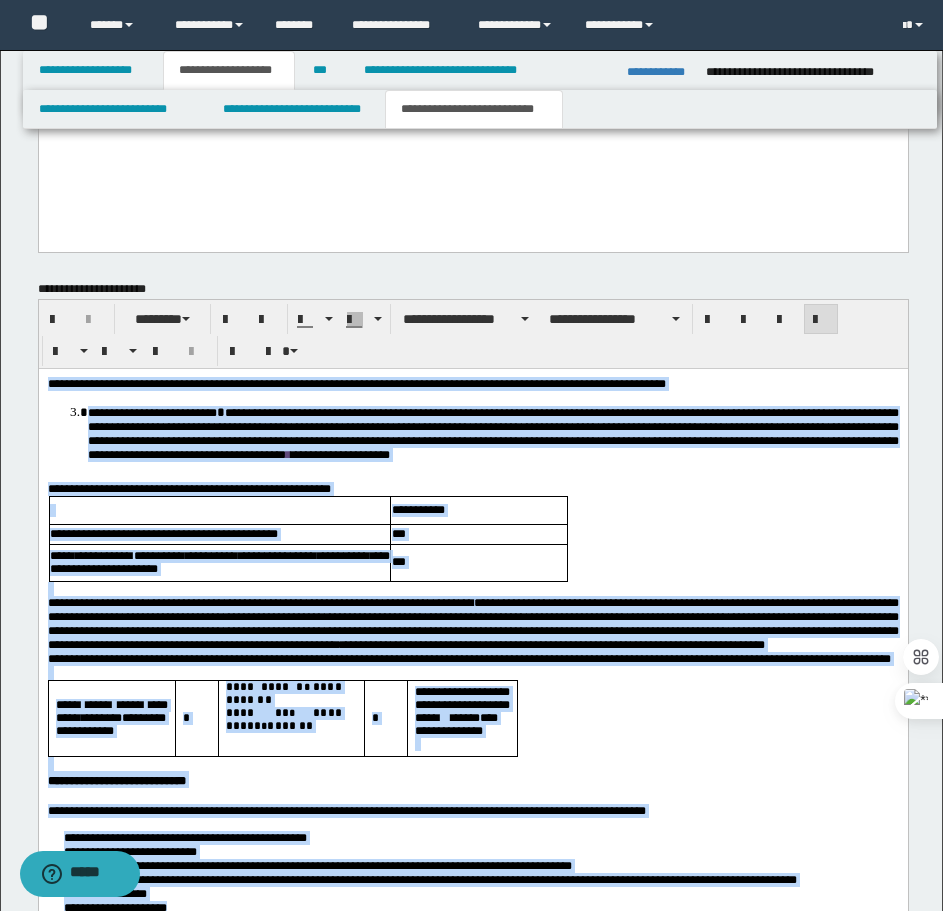 drag, startPoint x: 244, startPoint y: 978, endPoint x: 46, endPoint y: 379, distance: 630.8764 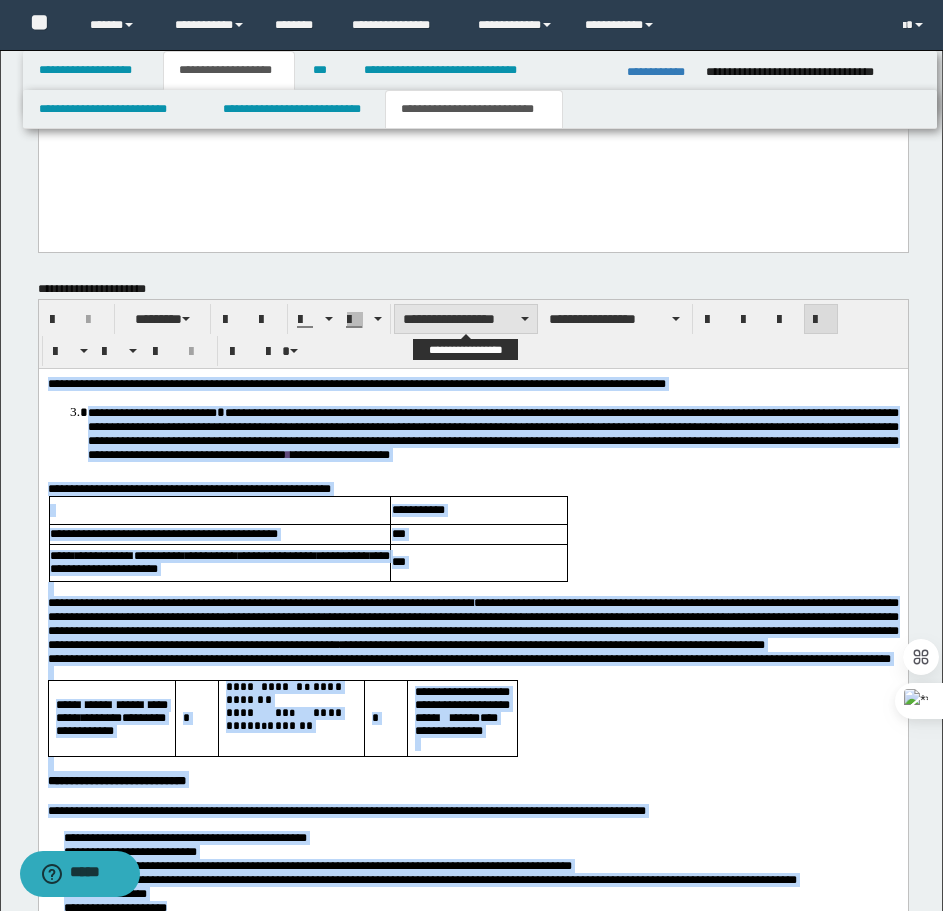click on "**********" at bounding box center [466, 319] 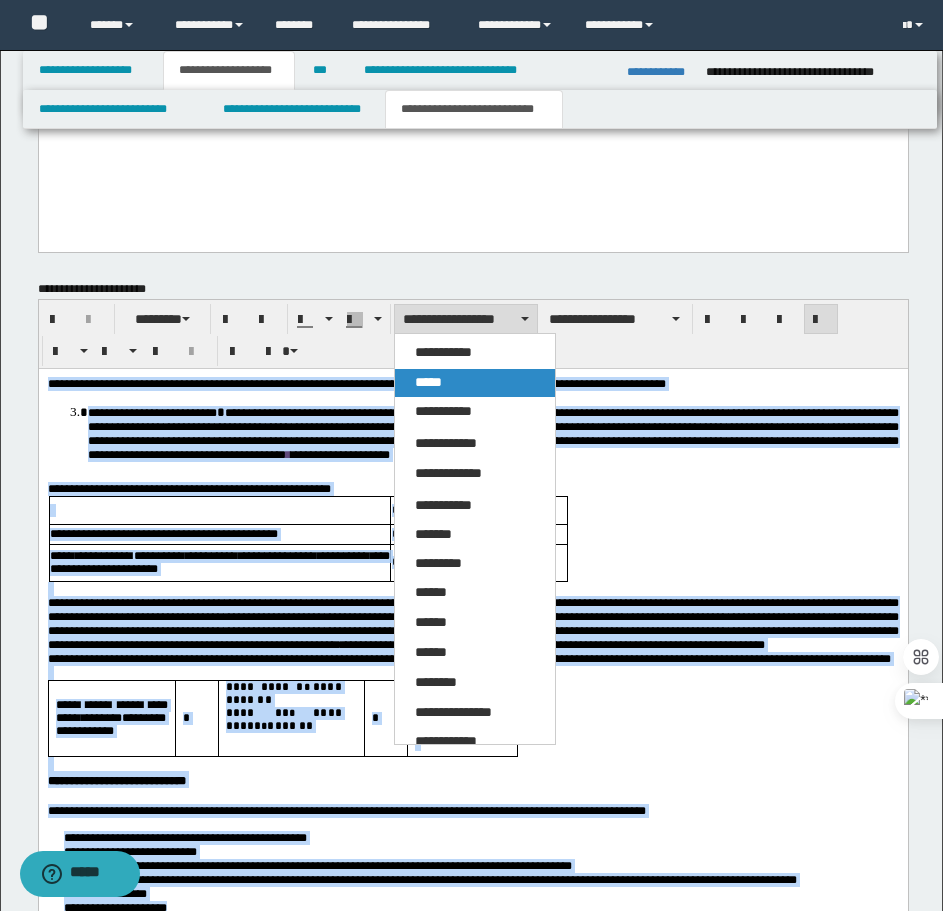 drag, startPoint x: 481, startPoint y: 376, endPoint x: 596, endPoint y: 316, distance: 129.71121 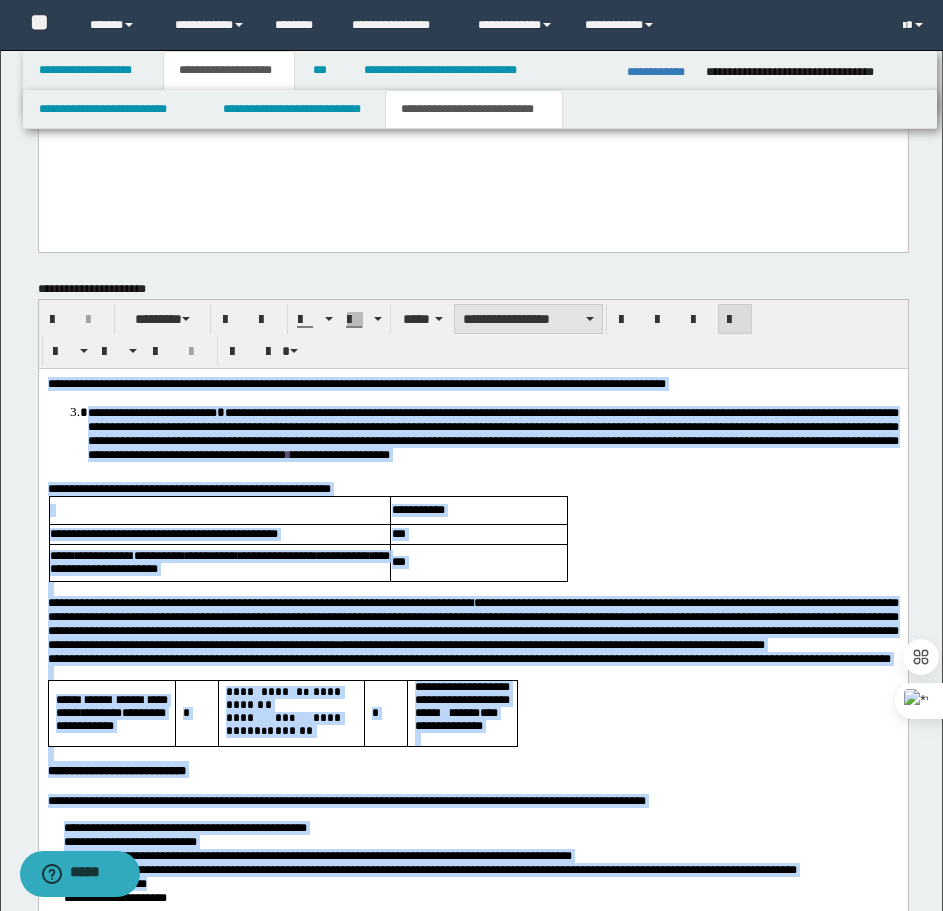 click on "**********" at bounding box center [528, 319] 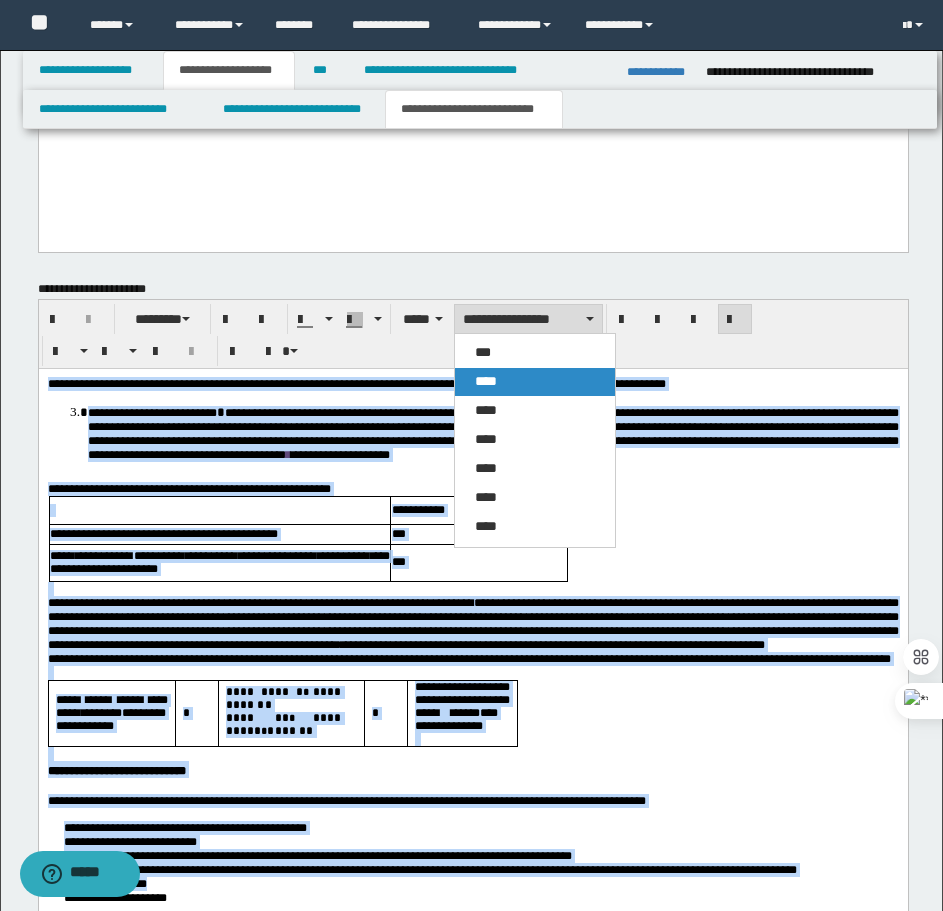 drag, startPoint x: 520, startPoint y: 381, endPoint x: 649, endPoint y: 345, distance: 133.9291 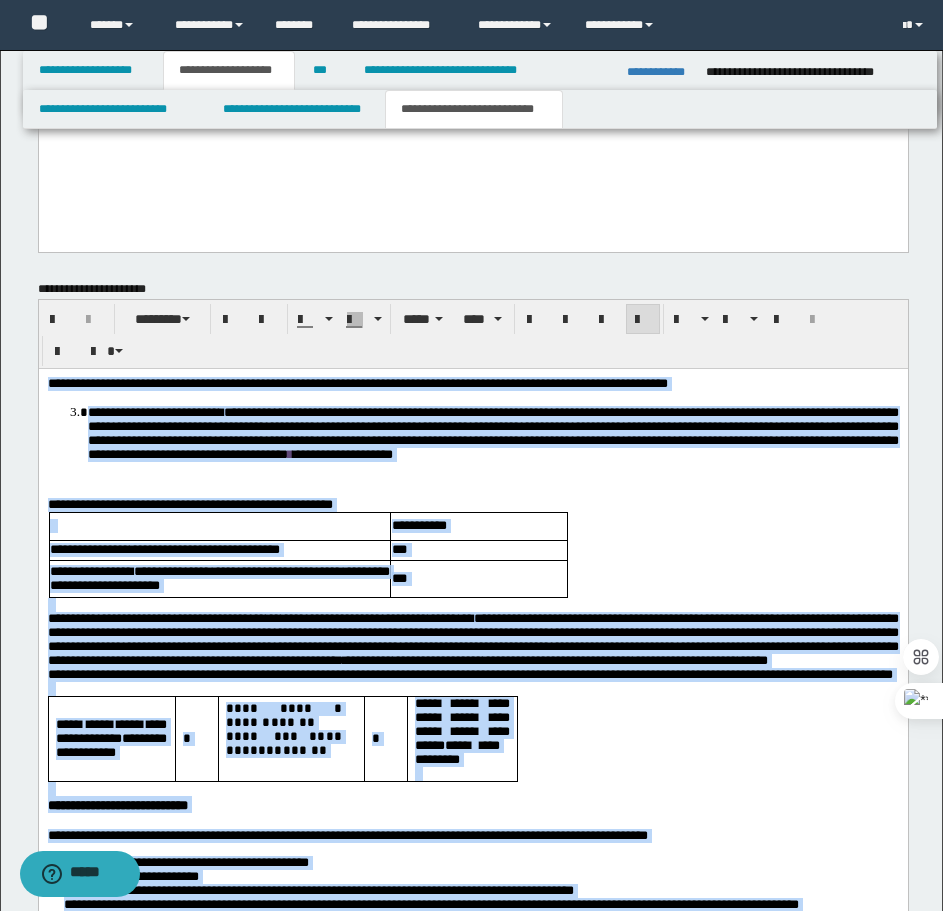 click at bounding box center [643, 320] 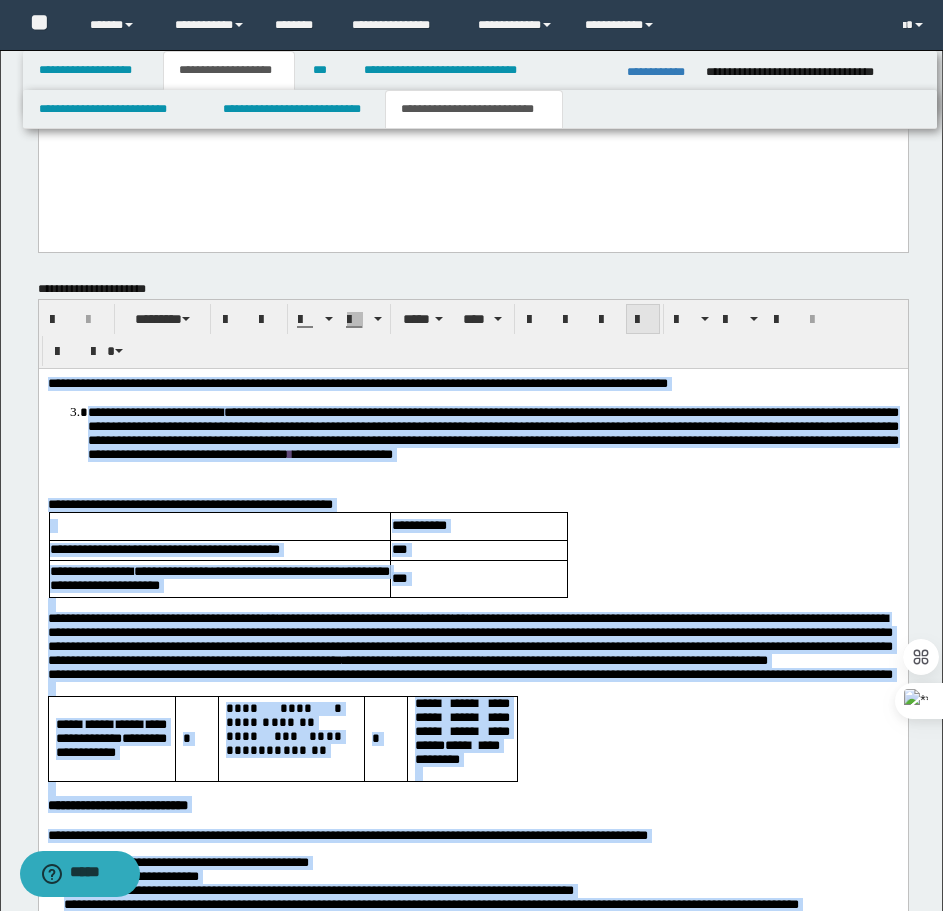 click at bounding box center (643, 320) 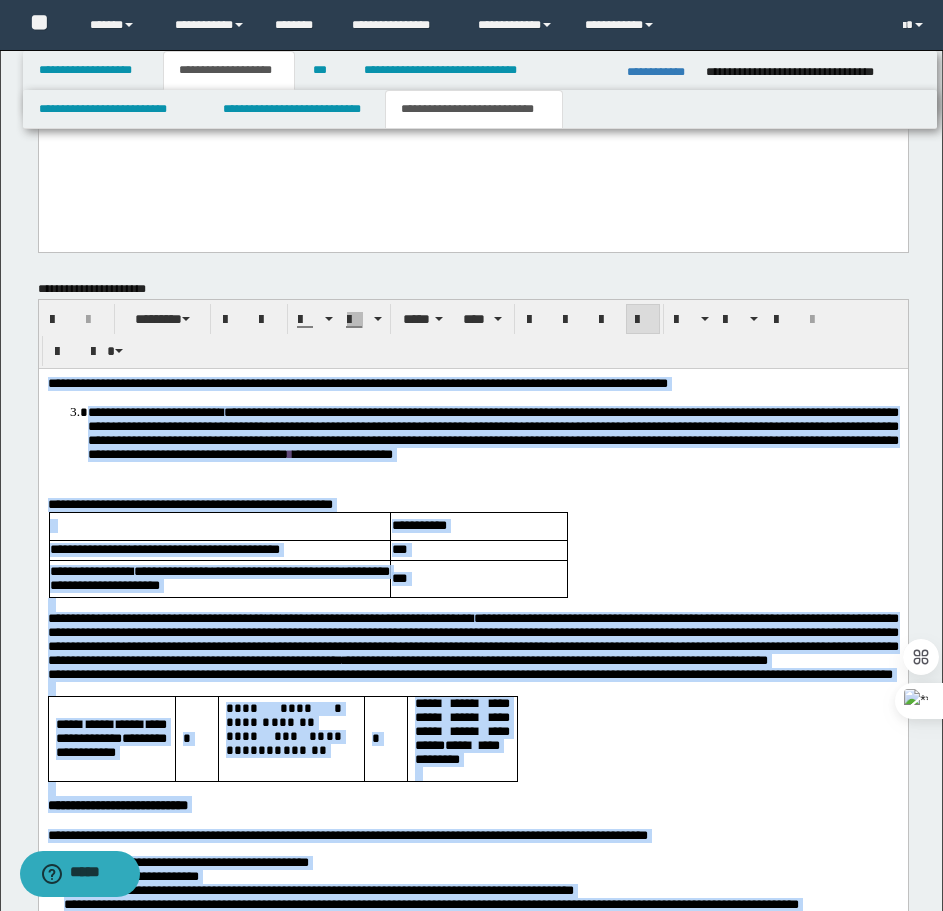 click on "**********" at bounding box center (472, 690) 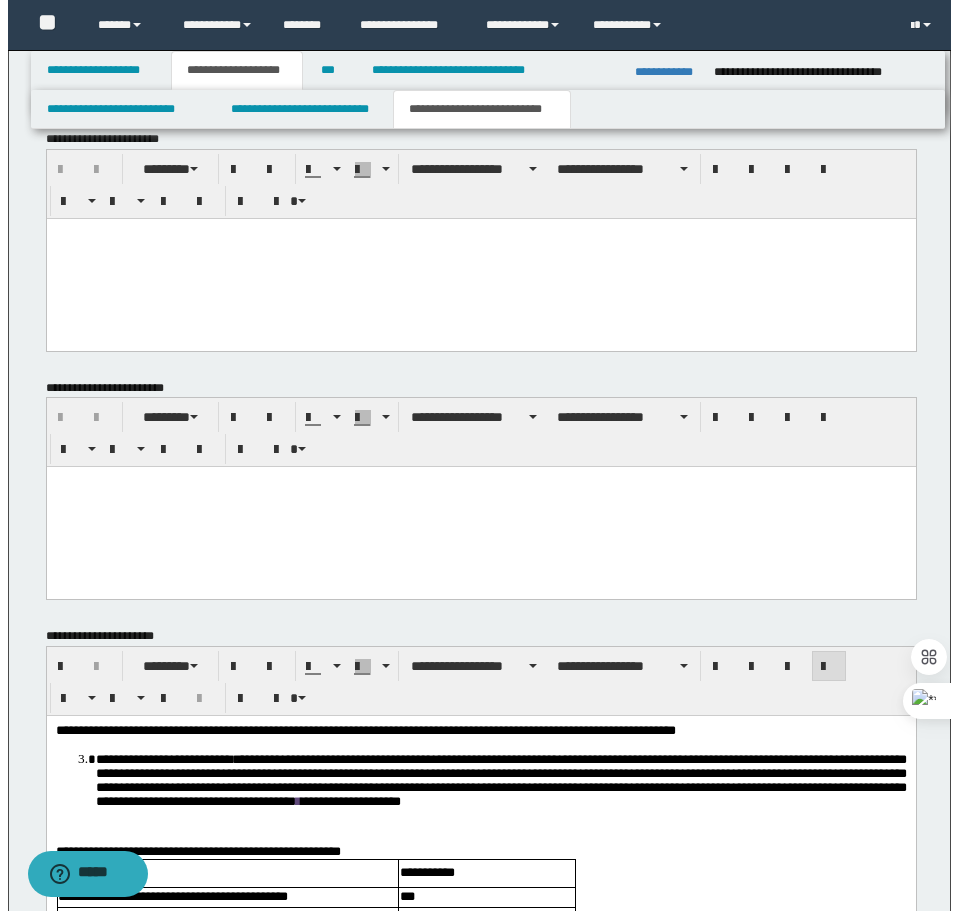 scroll, scrollTop: 714, scrollLeft: 0, axis: vertical 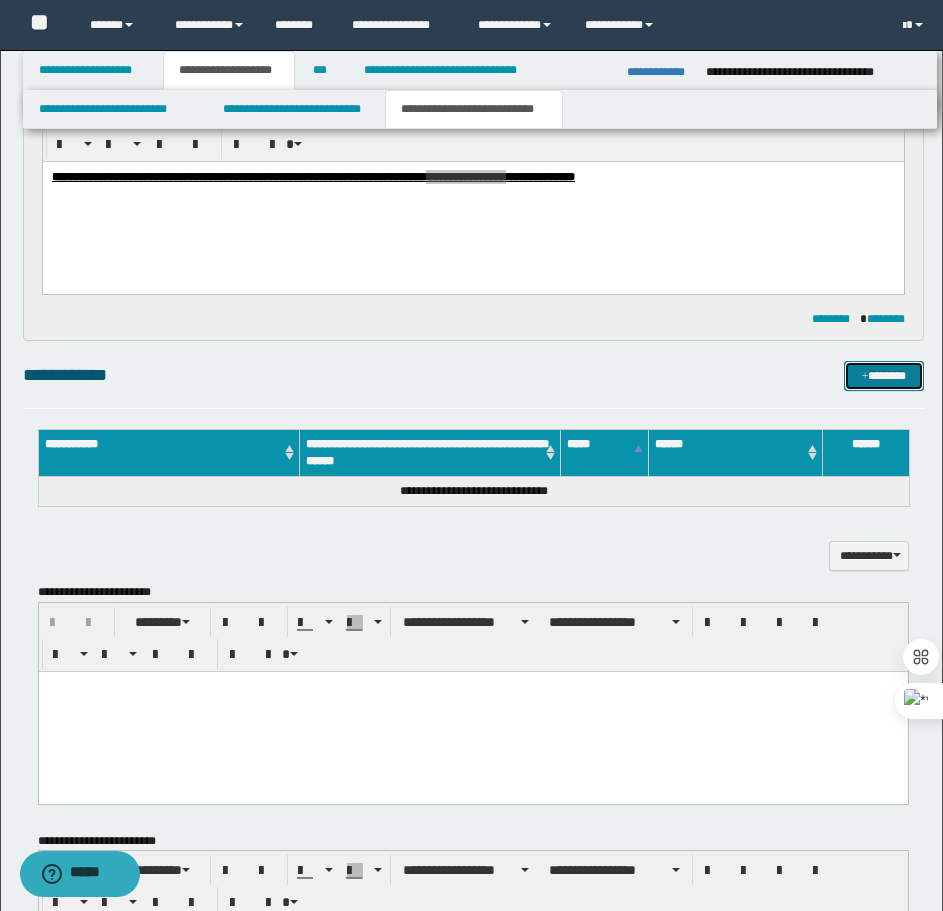 click on "*******" at bounding box center [884, 376] 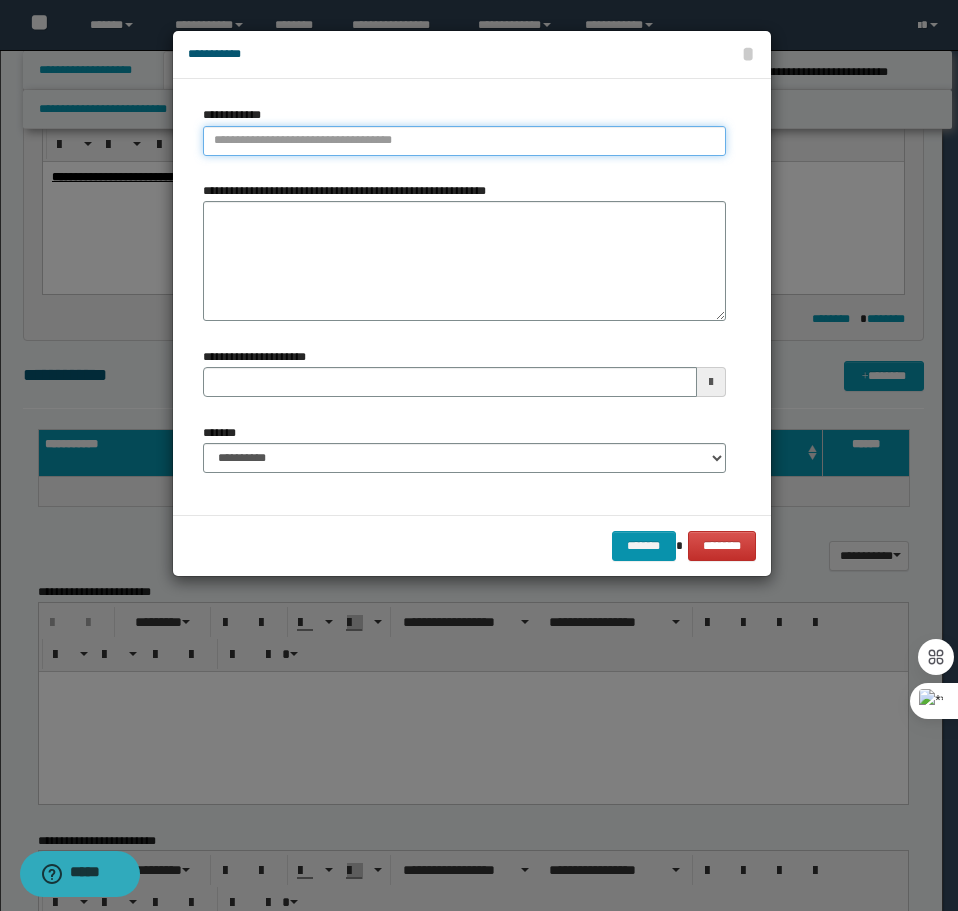 type on "**********" 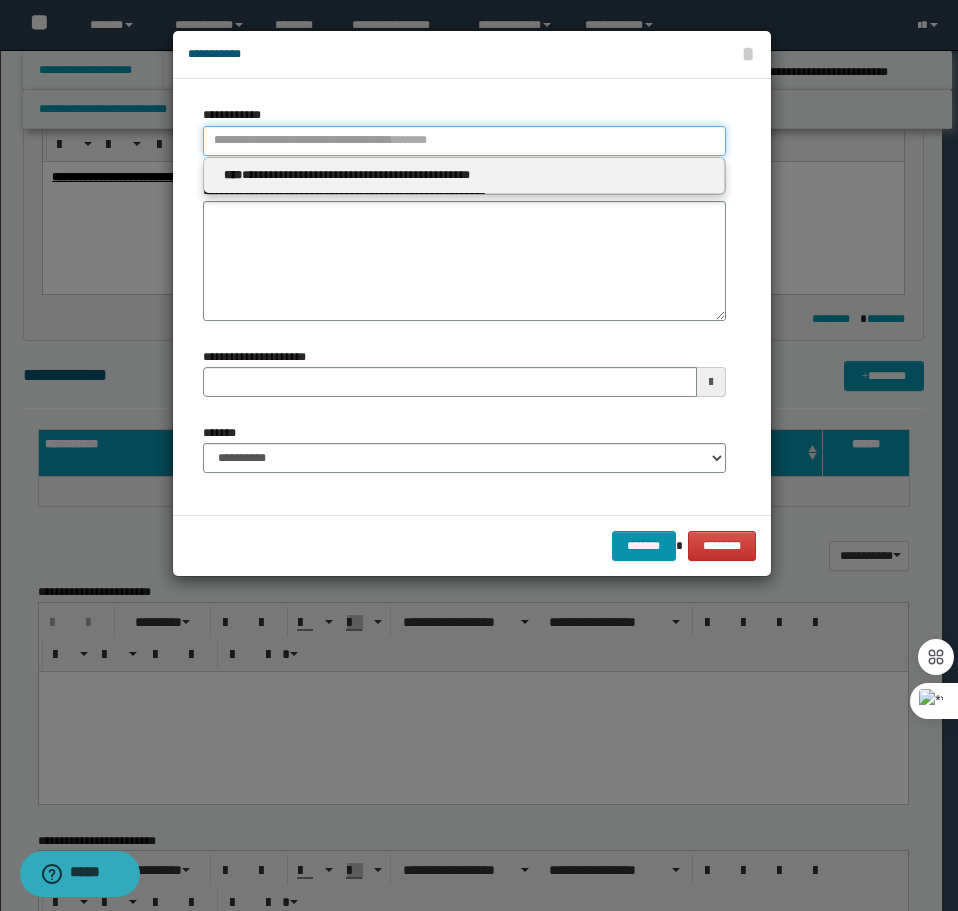 click on "**********" at bounding box center [464, 141] 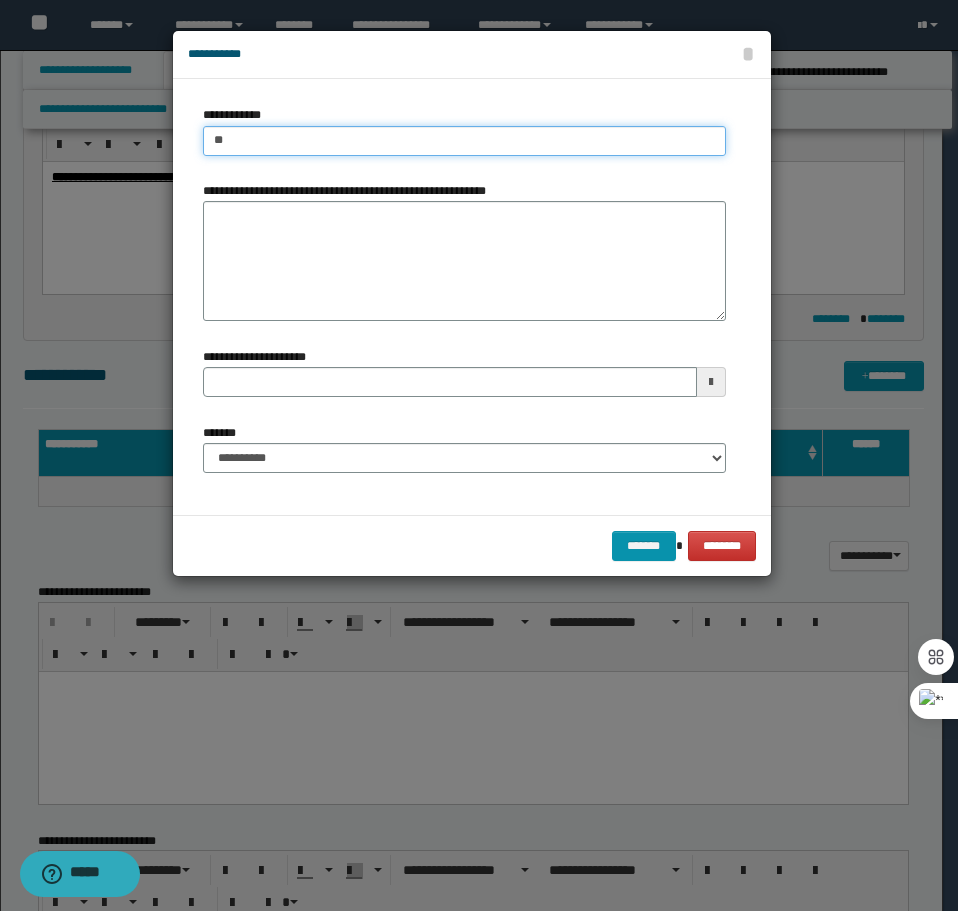 type on "***" 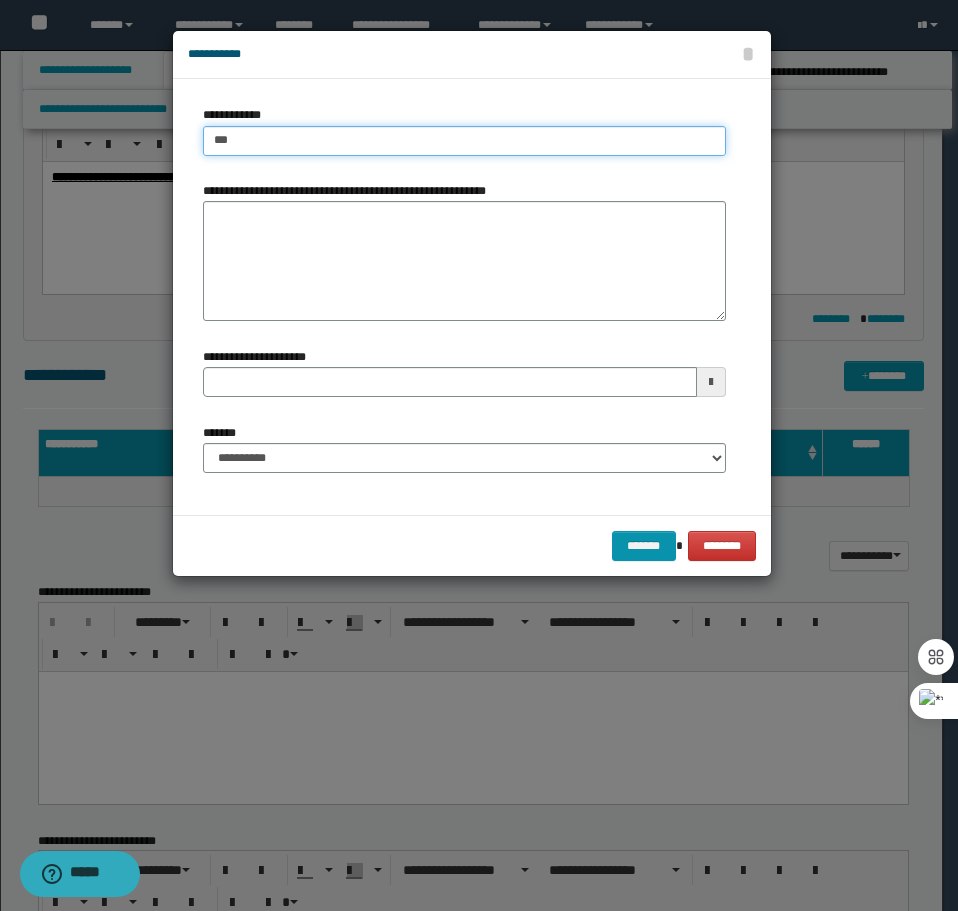 type on "***" 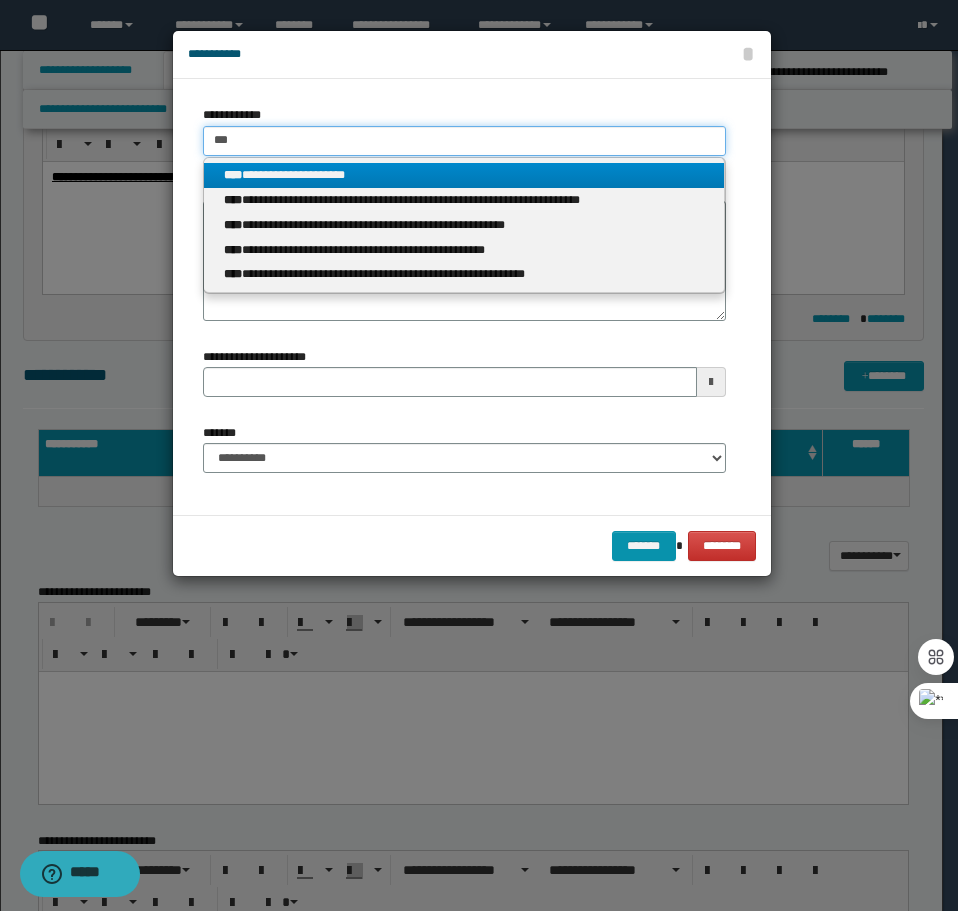 type on "***" 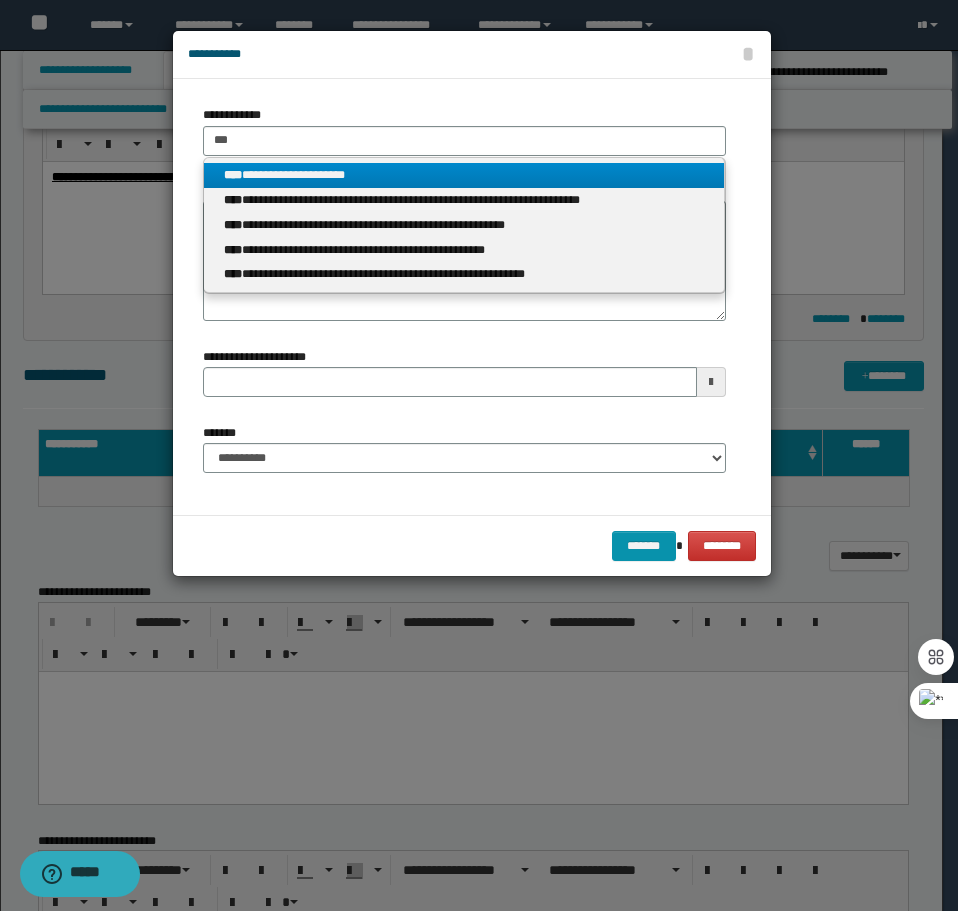 click on "**********" at bounding box center [464, 175] 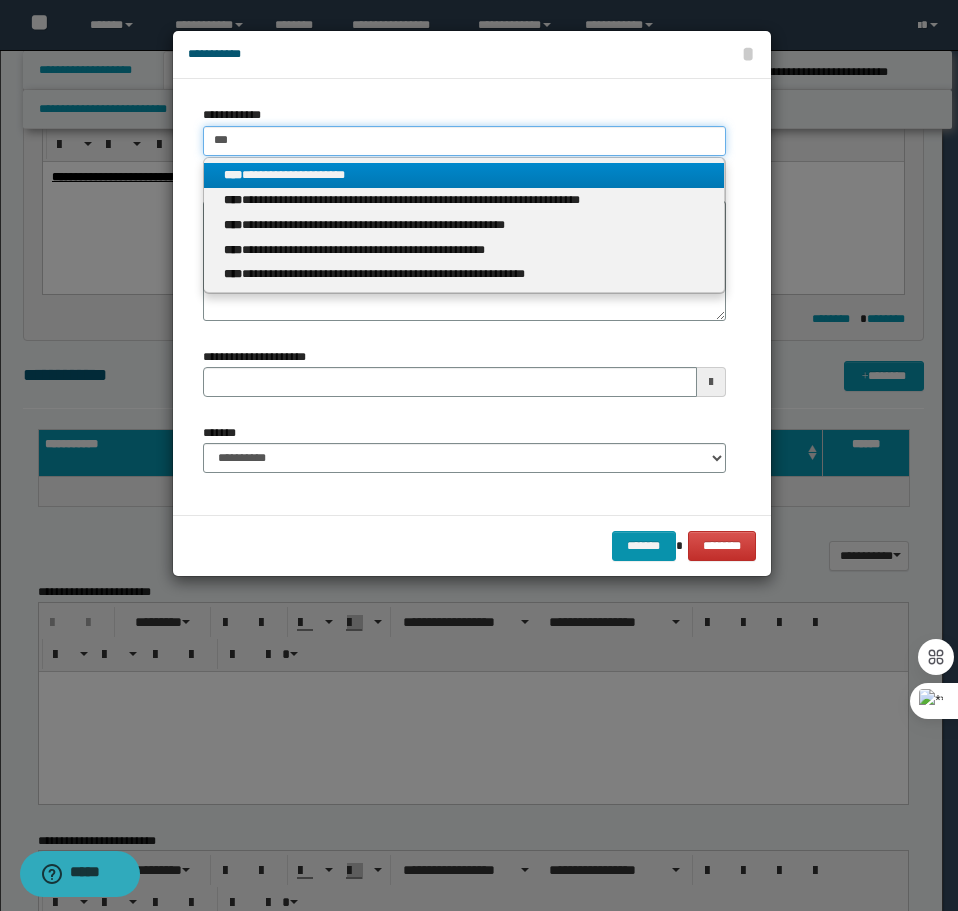 type 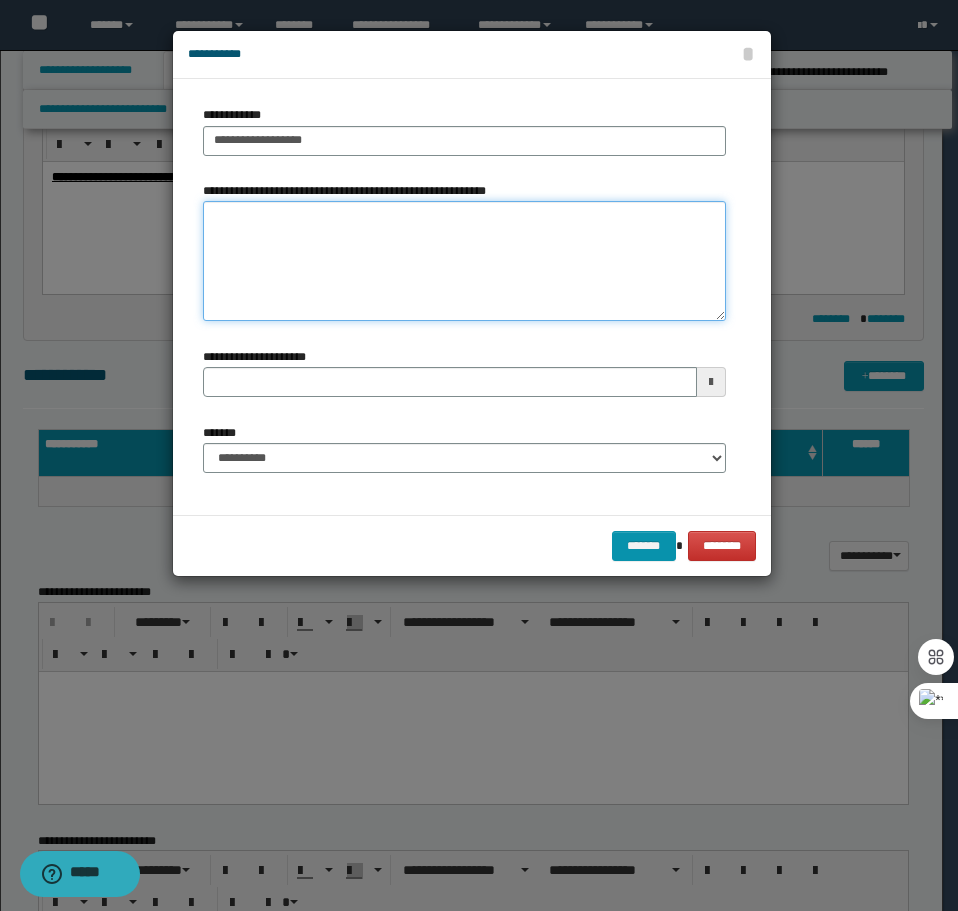 click on "**********" at bounding box center (464, 261) 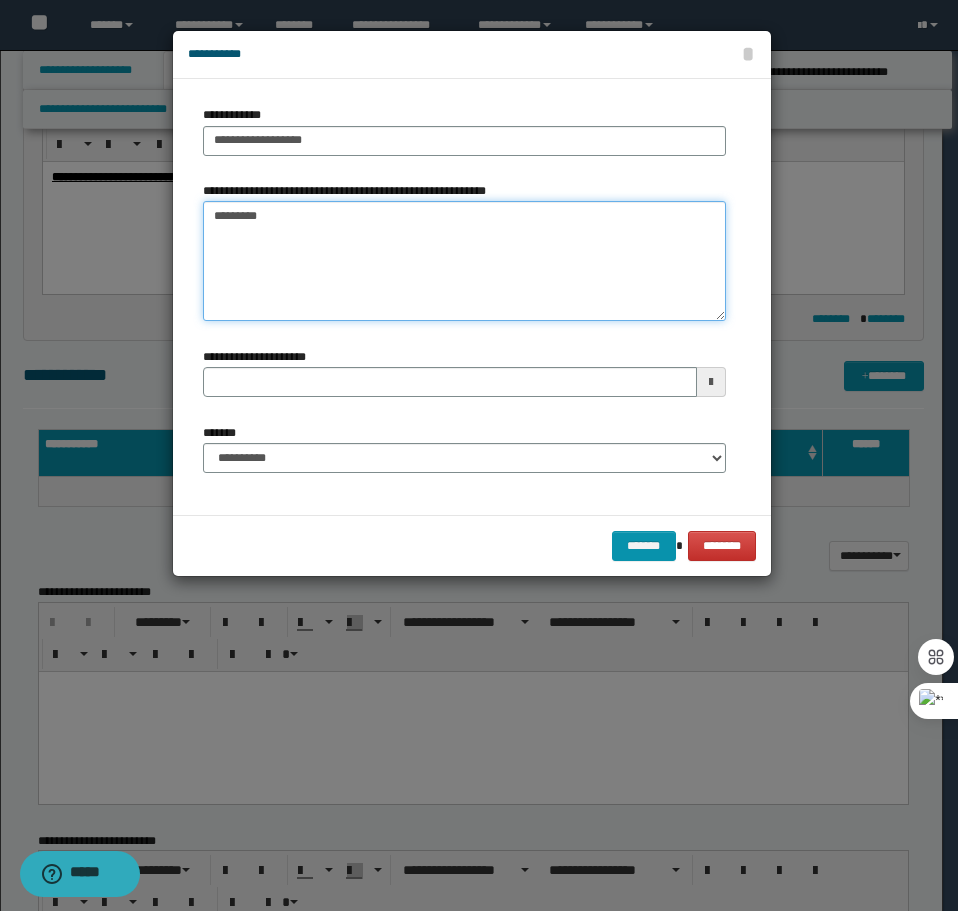 type on "*********" 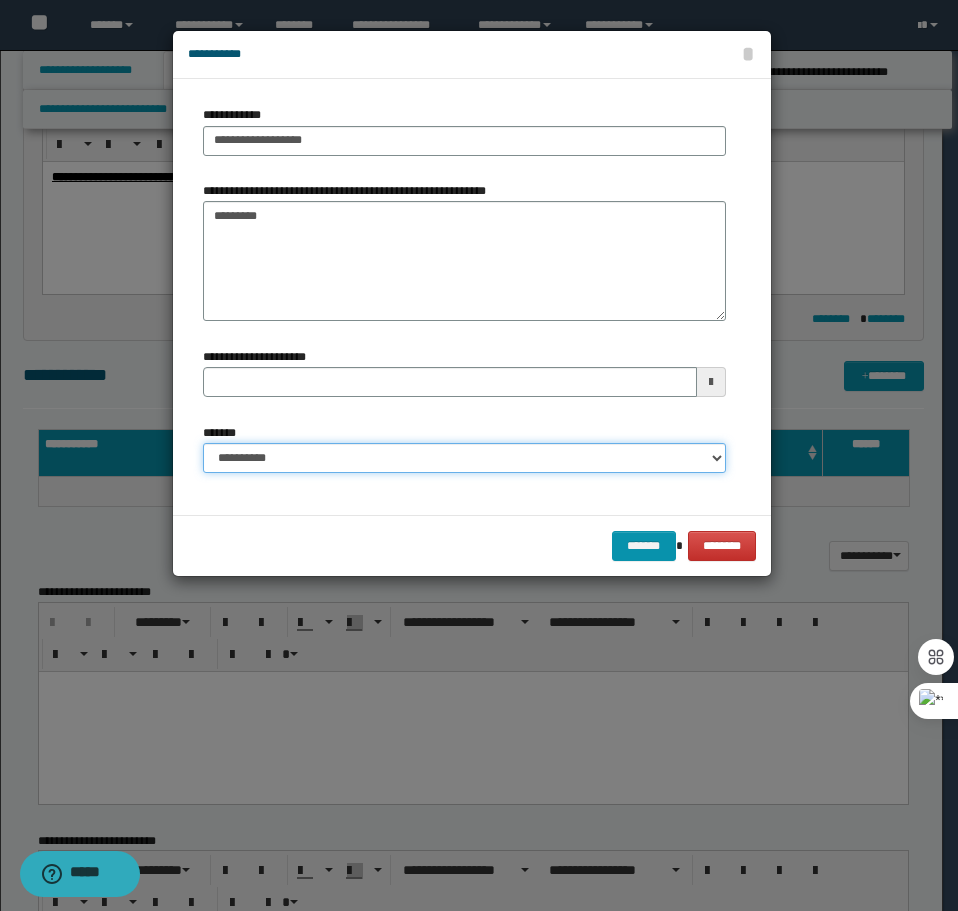 click on "**********" at bounding box center [464, 458] 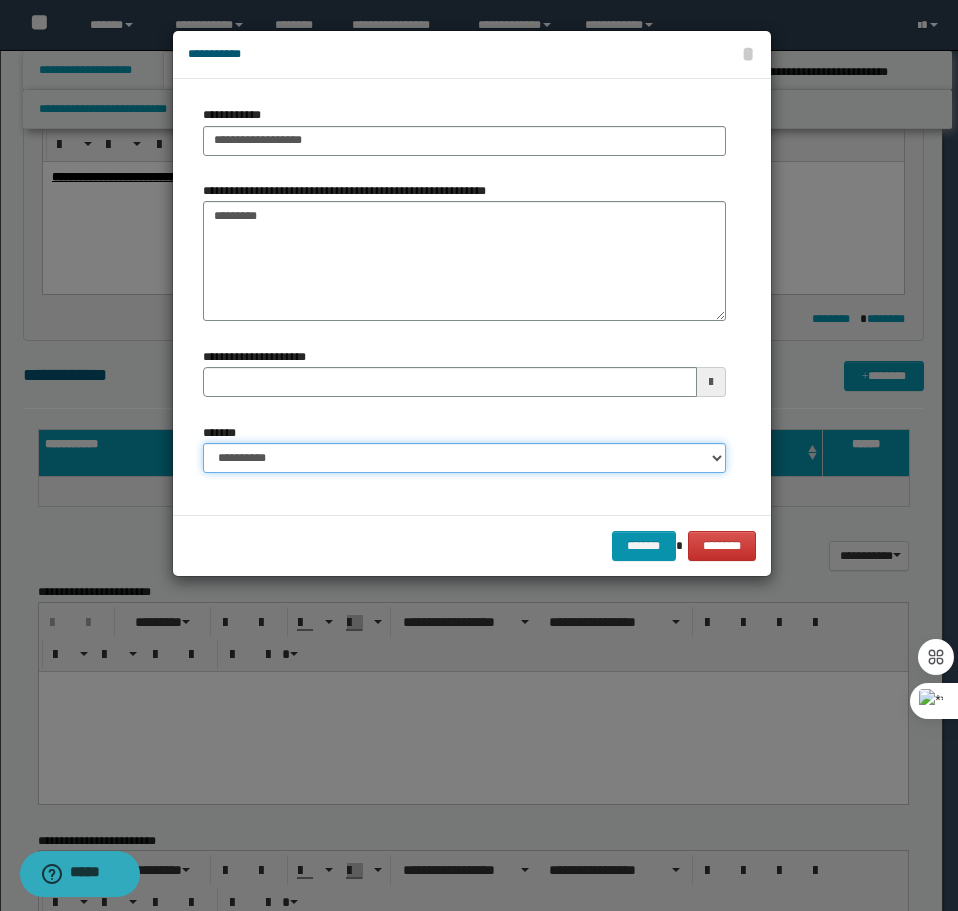 select on "*" 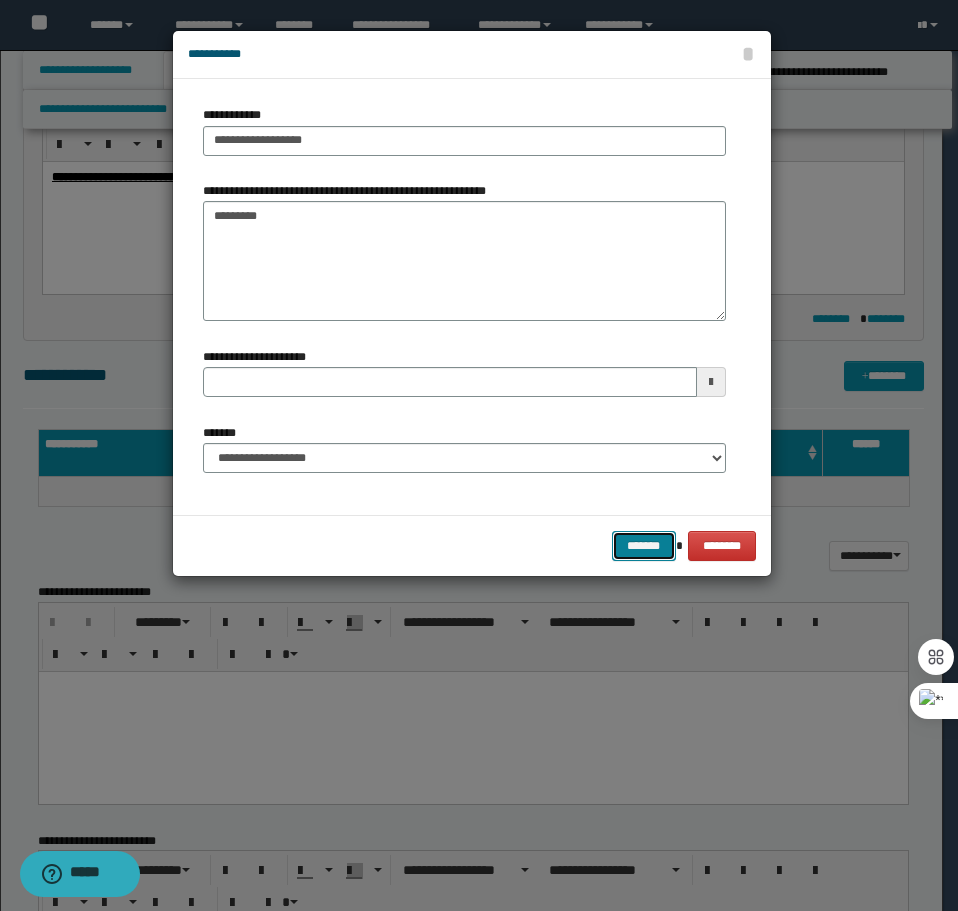 click on "*******" at bounding box center [644, 546] 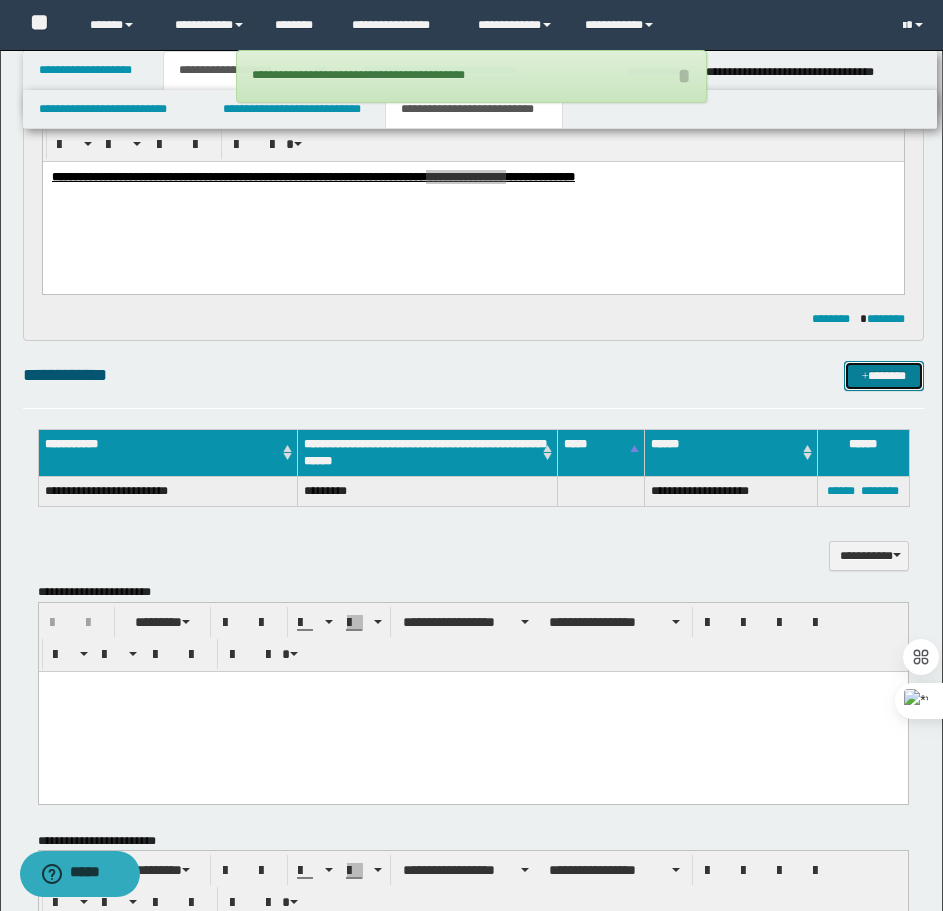 click on "*******" at bounding box center [884, 376] 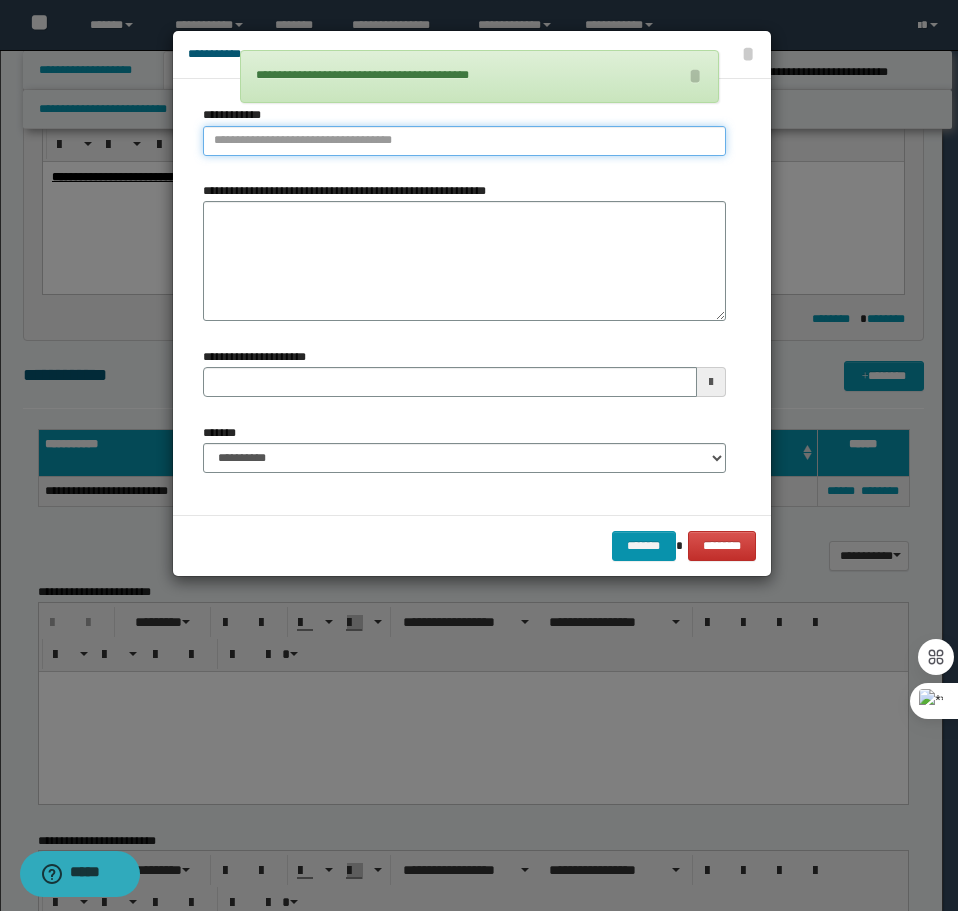 type on "**********" 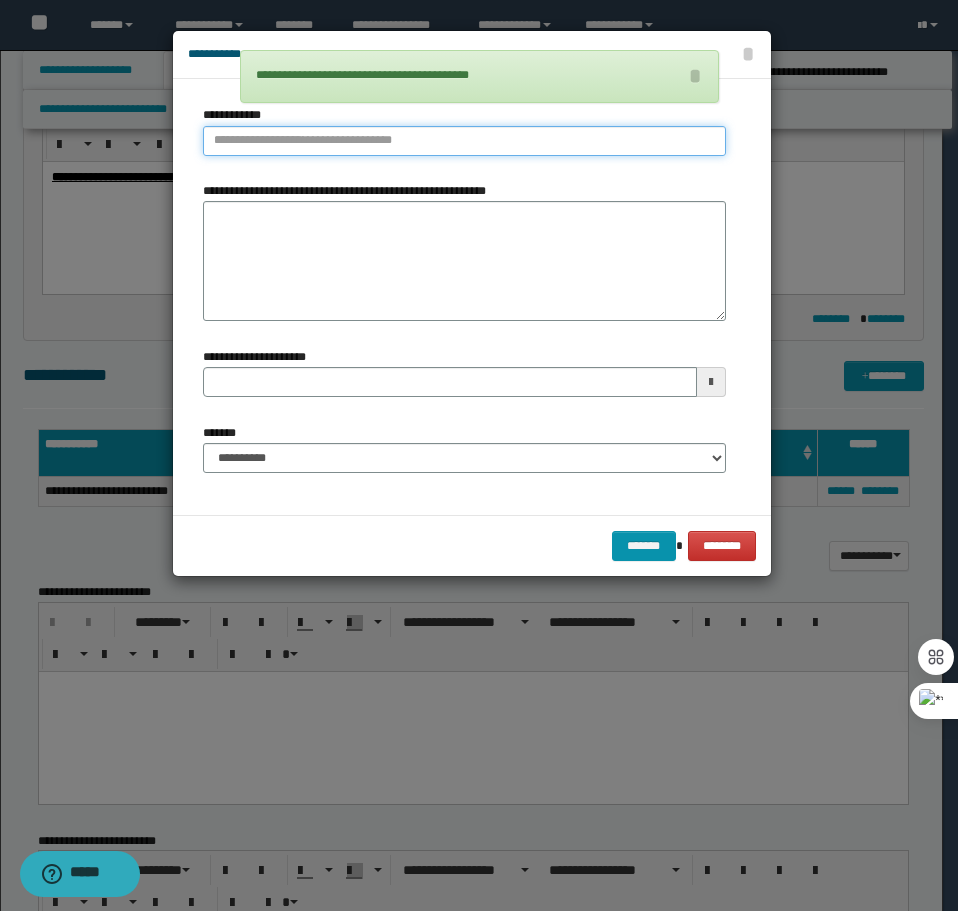 click on "**********" at bounding box center (464, 141) 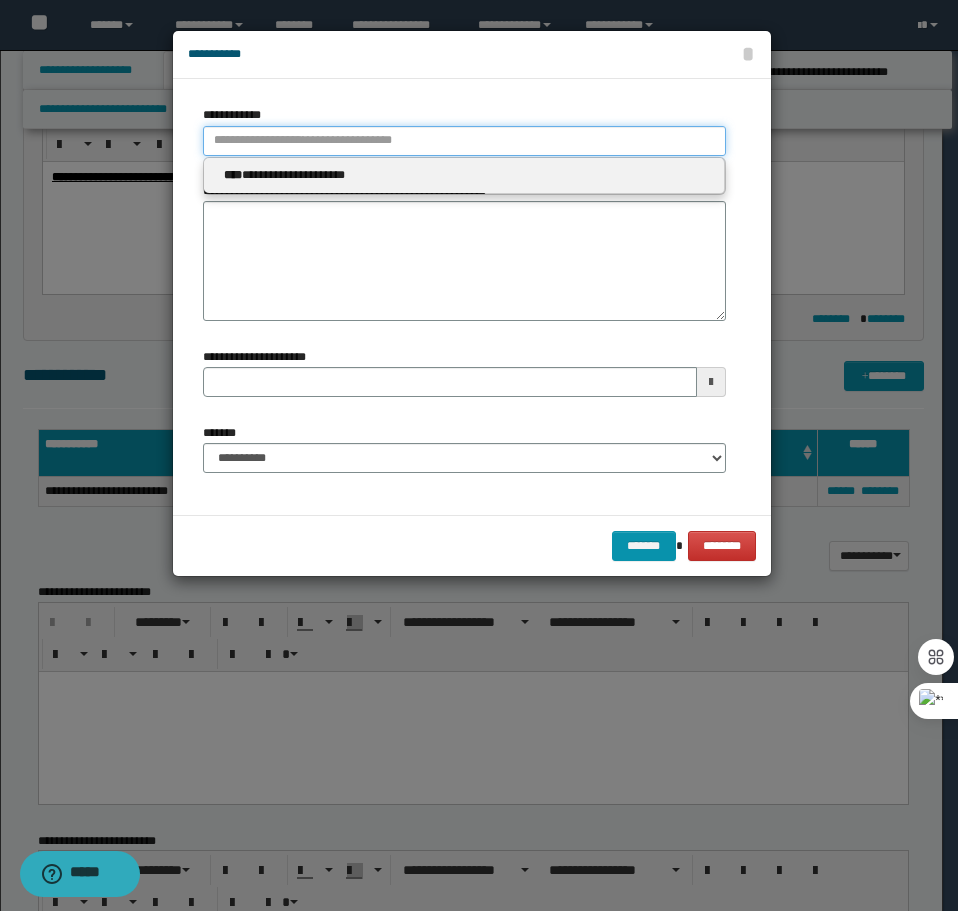 type 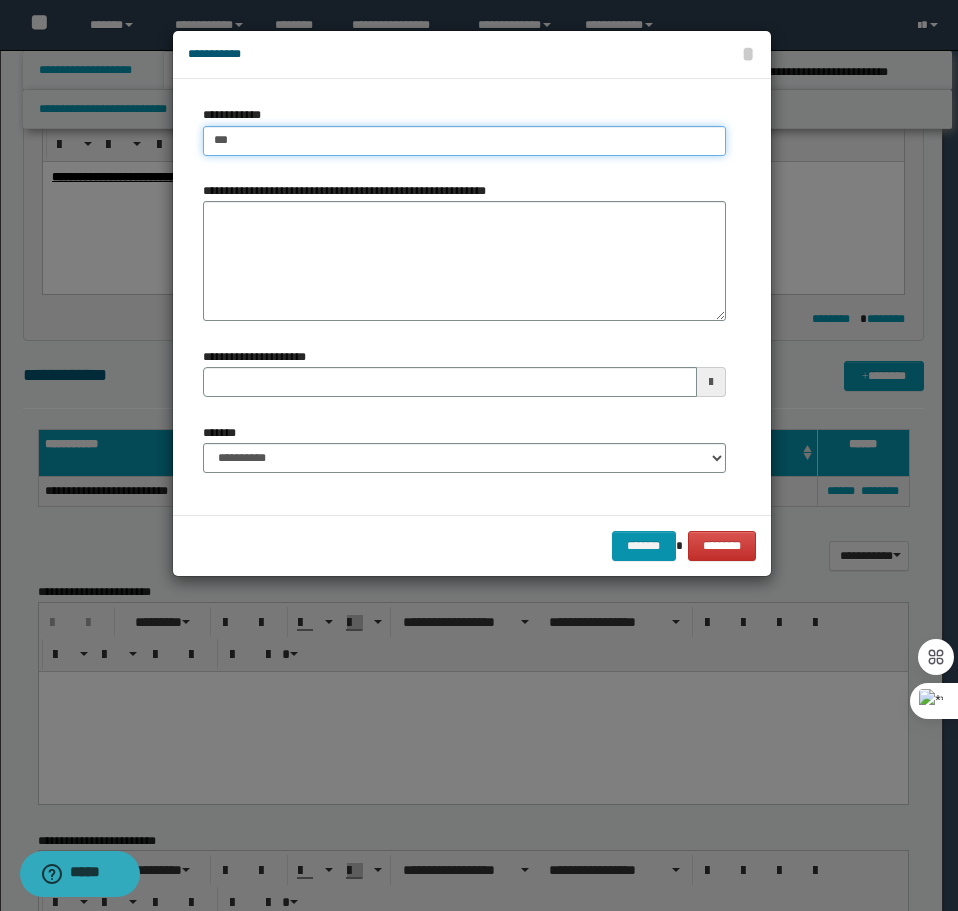 type on "****" 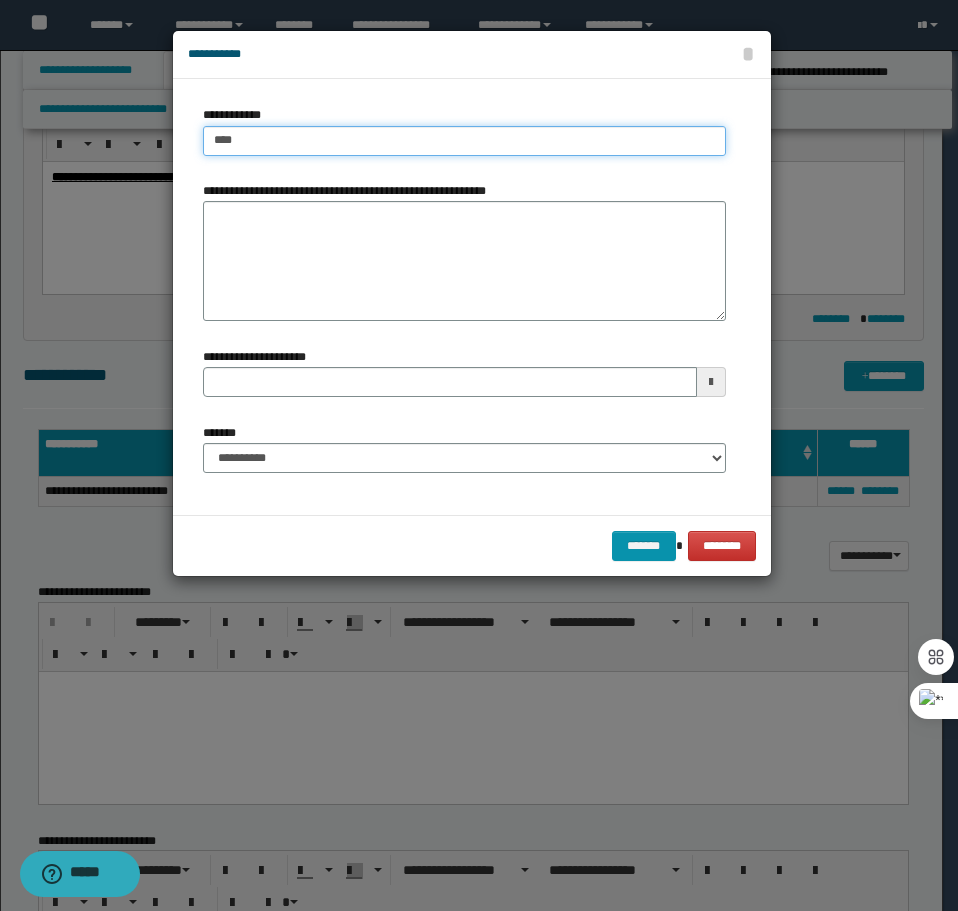 type on "****" 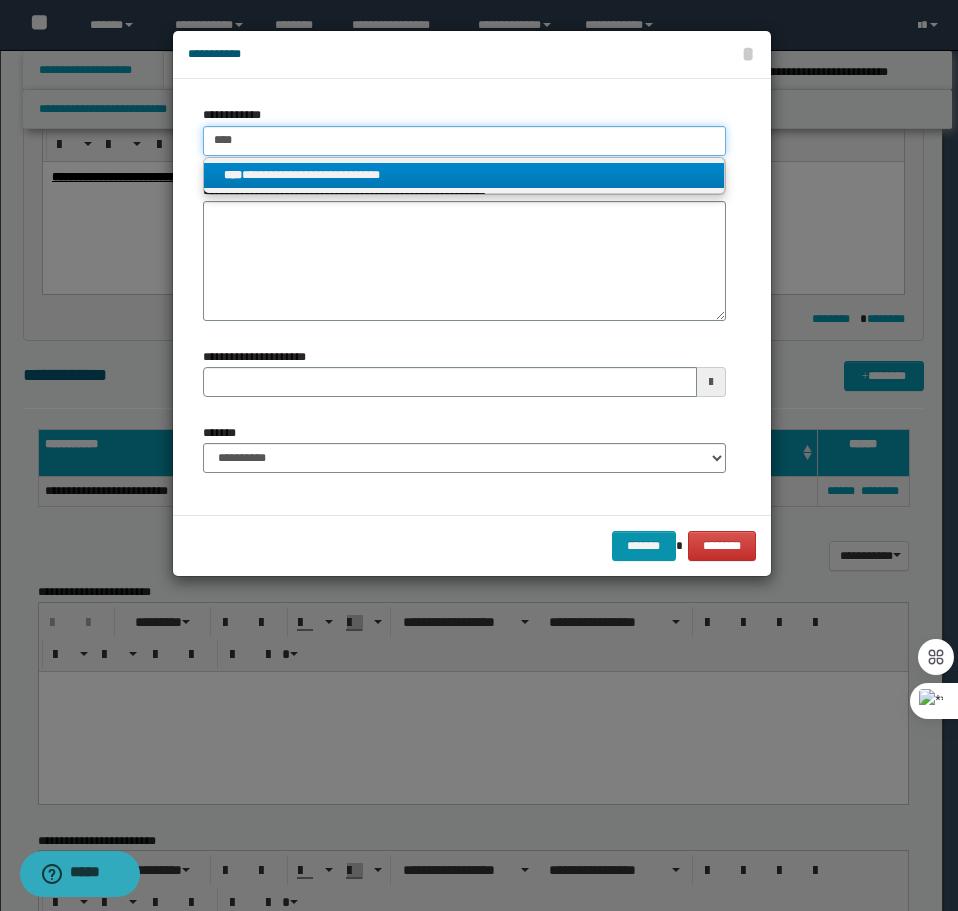 type on "****" 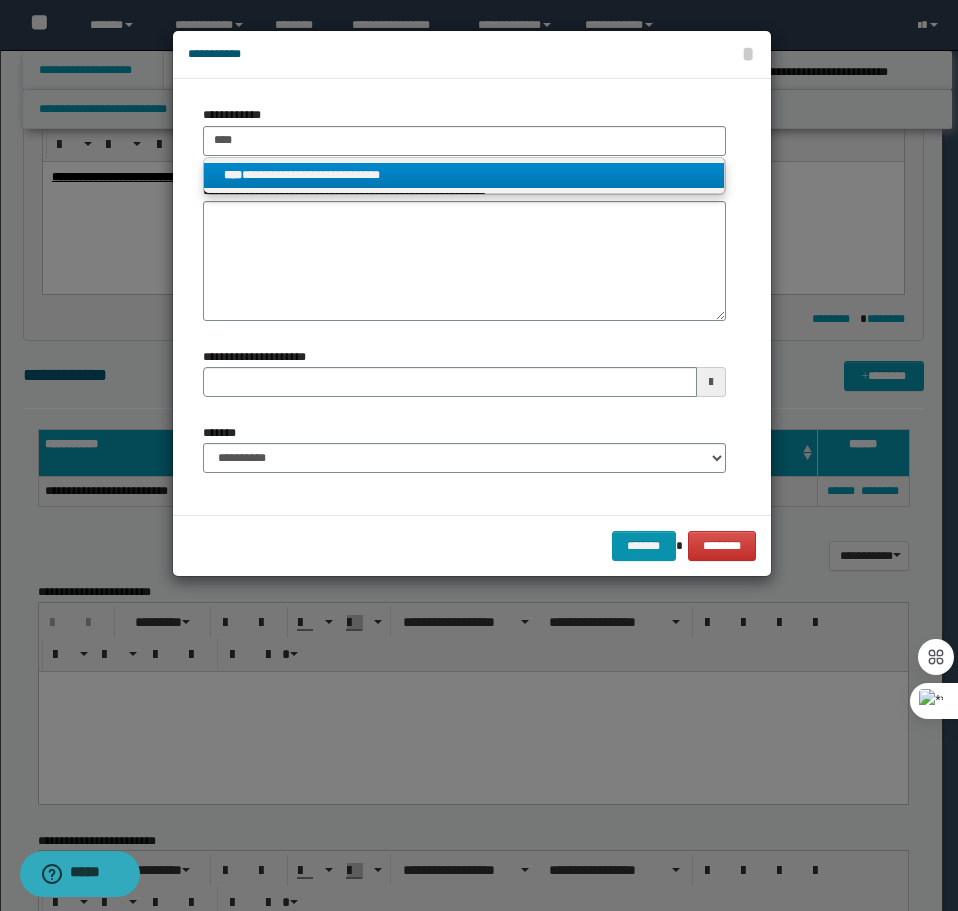 click on "**********" at bounding box center [464, 175] 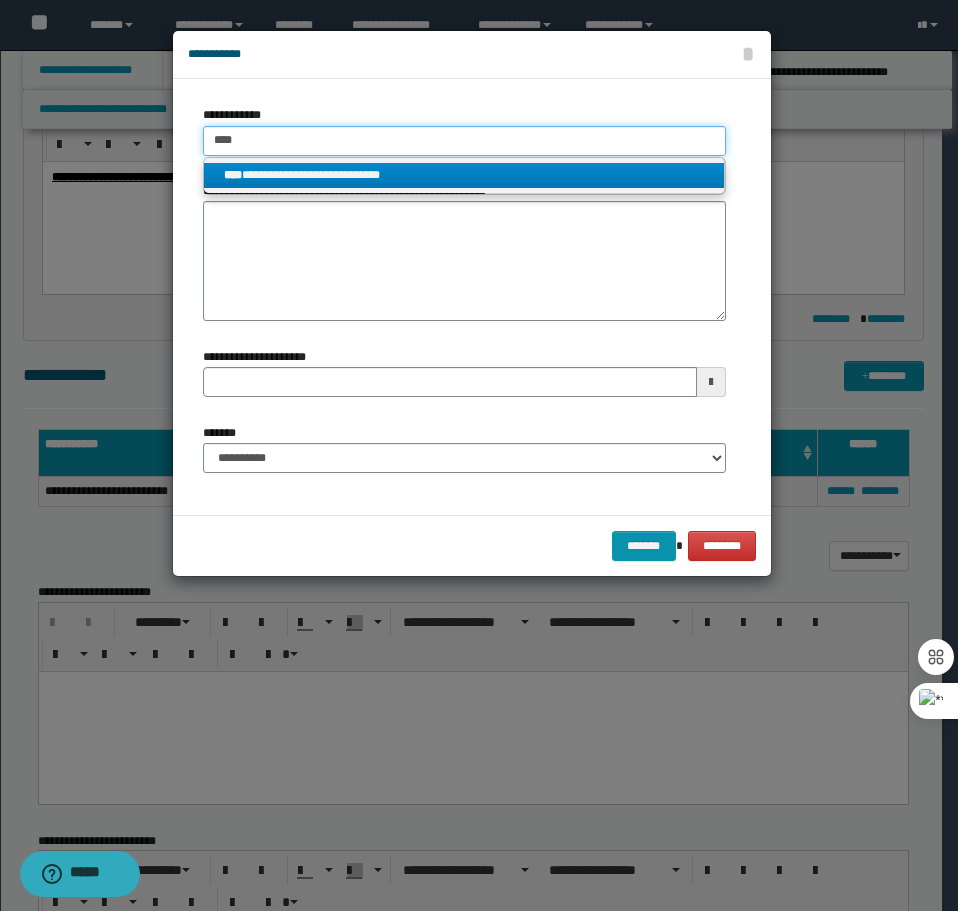 type 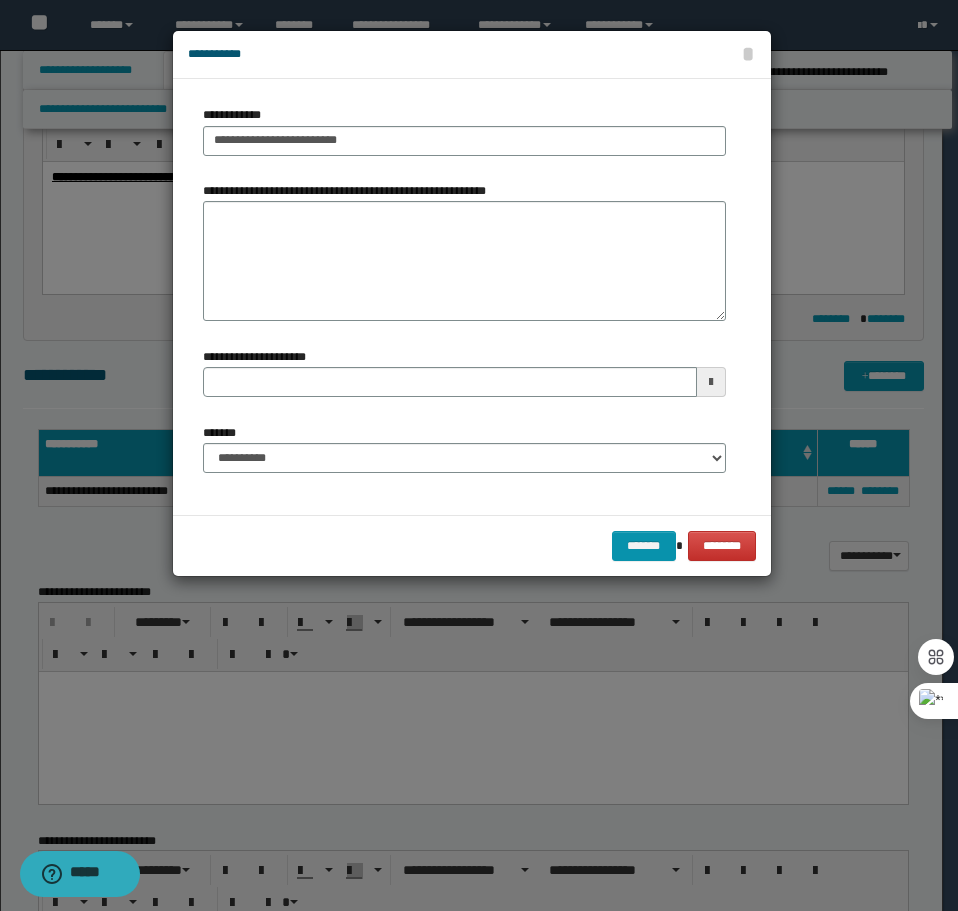 type on "**********" 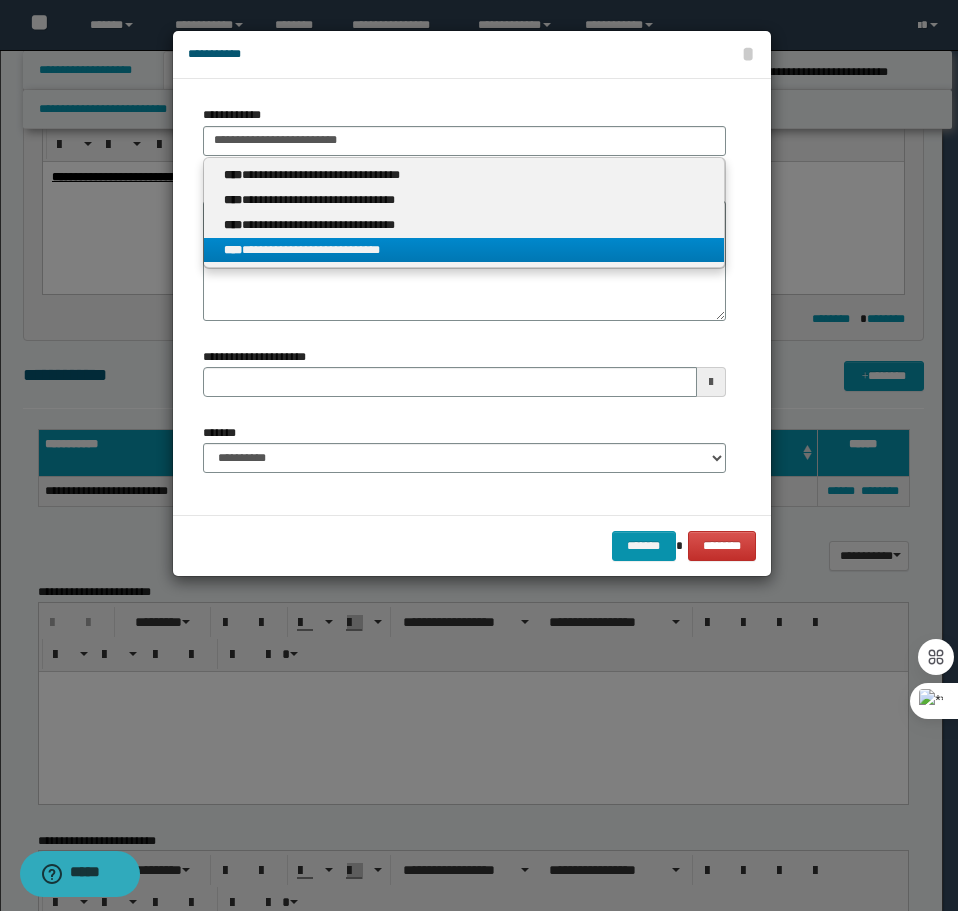 click on "**********" at bounding box center (464, 250) 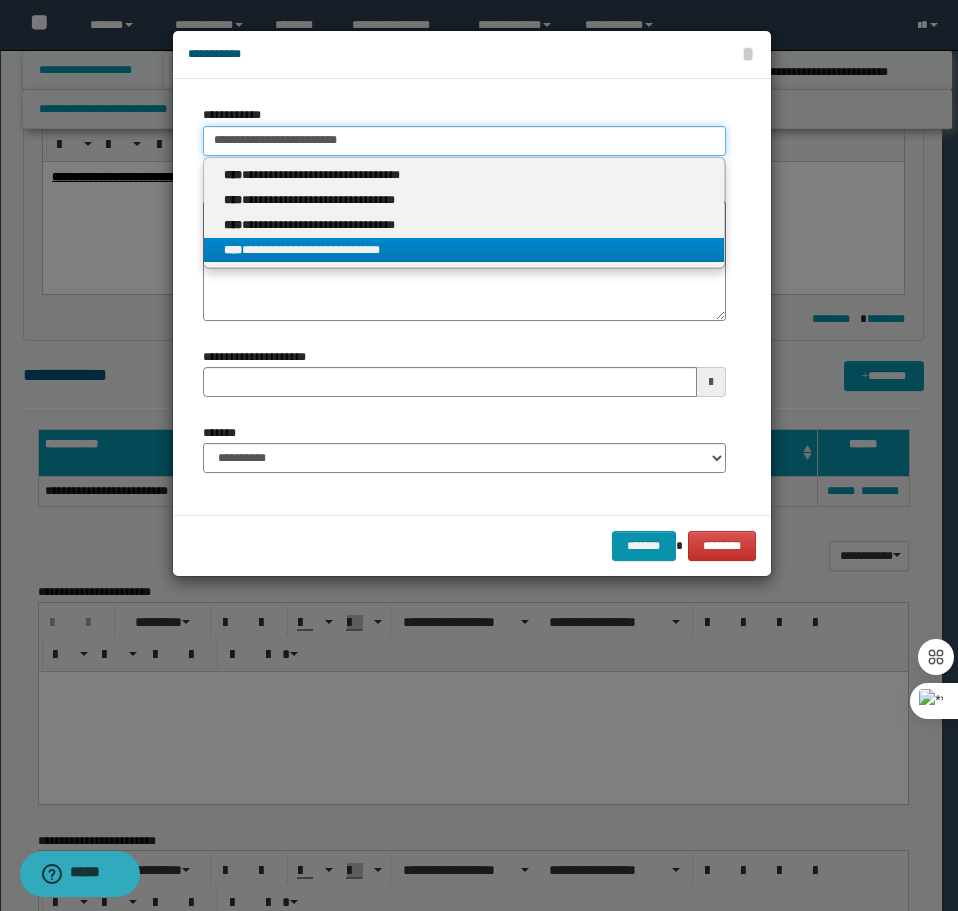 type 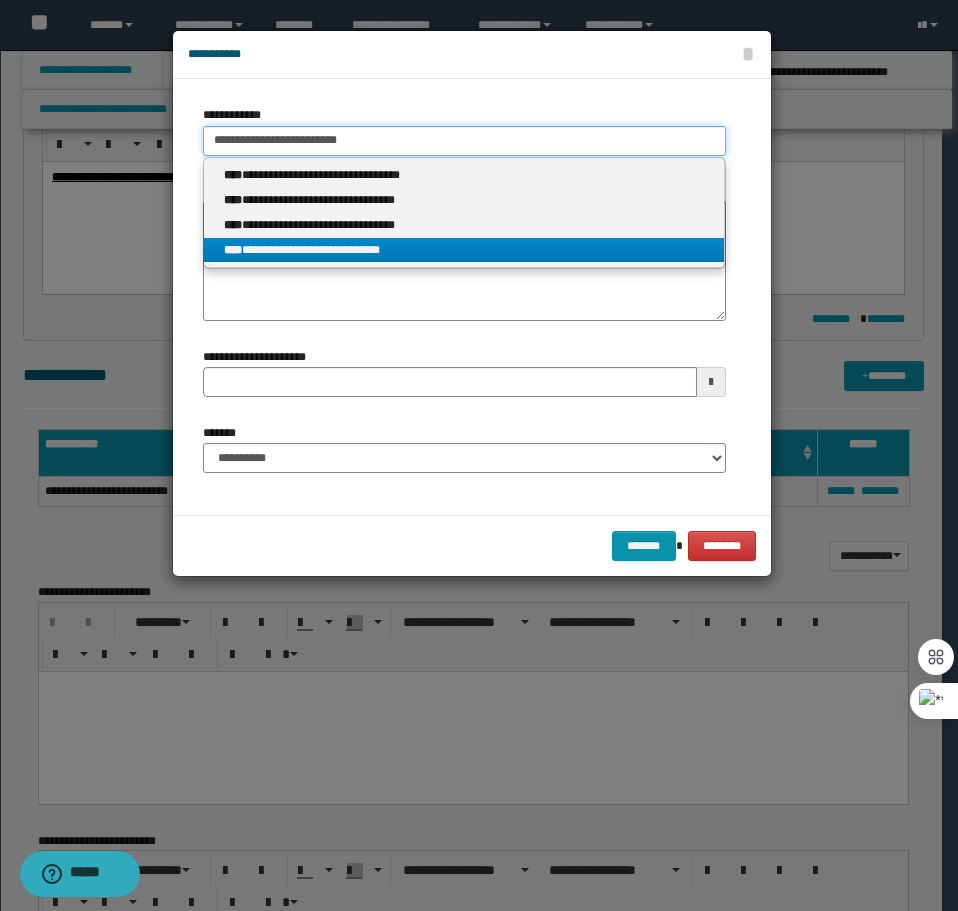 paste on "**********" 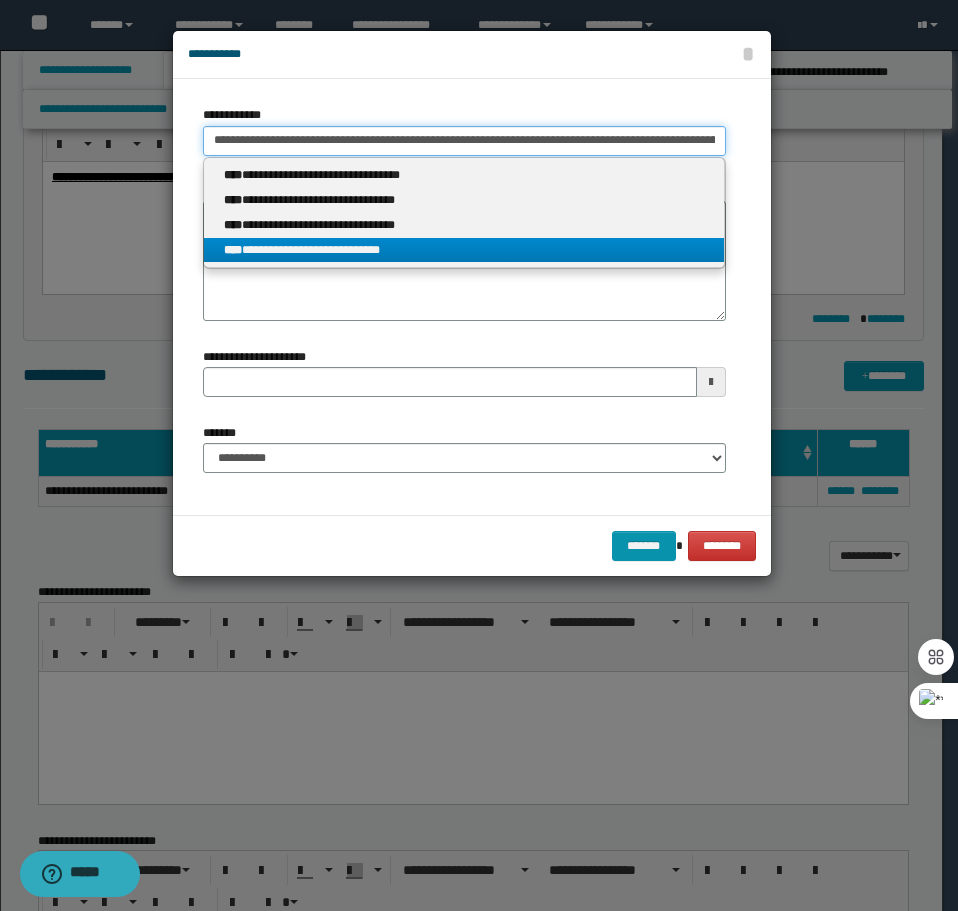 scroll, scrollTop: 0, scrollLeft: 21, axis: horizontal 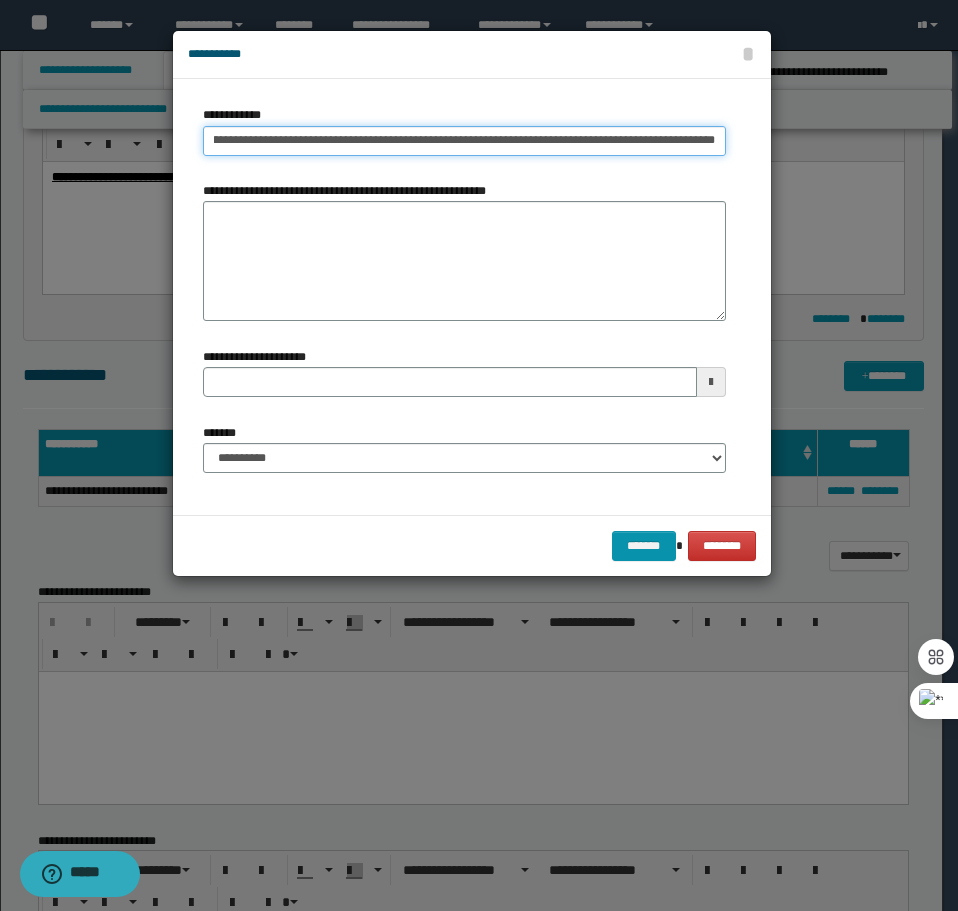 type on "**********" 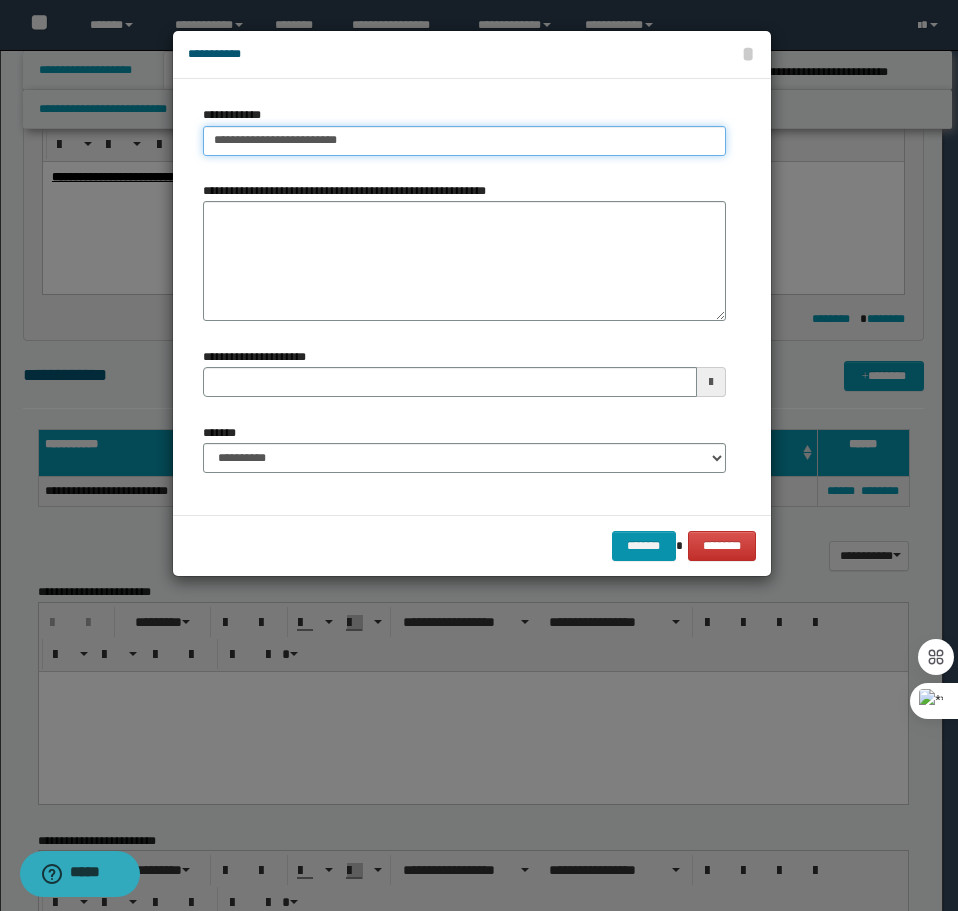 type on "**********" 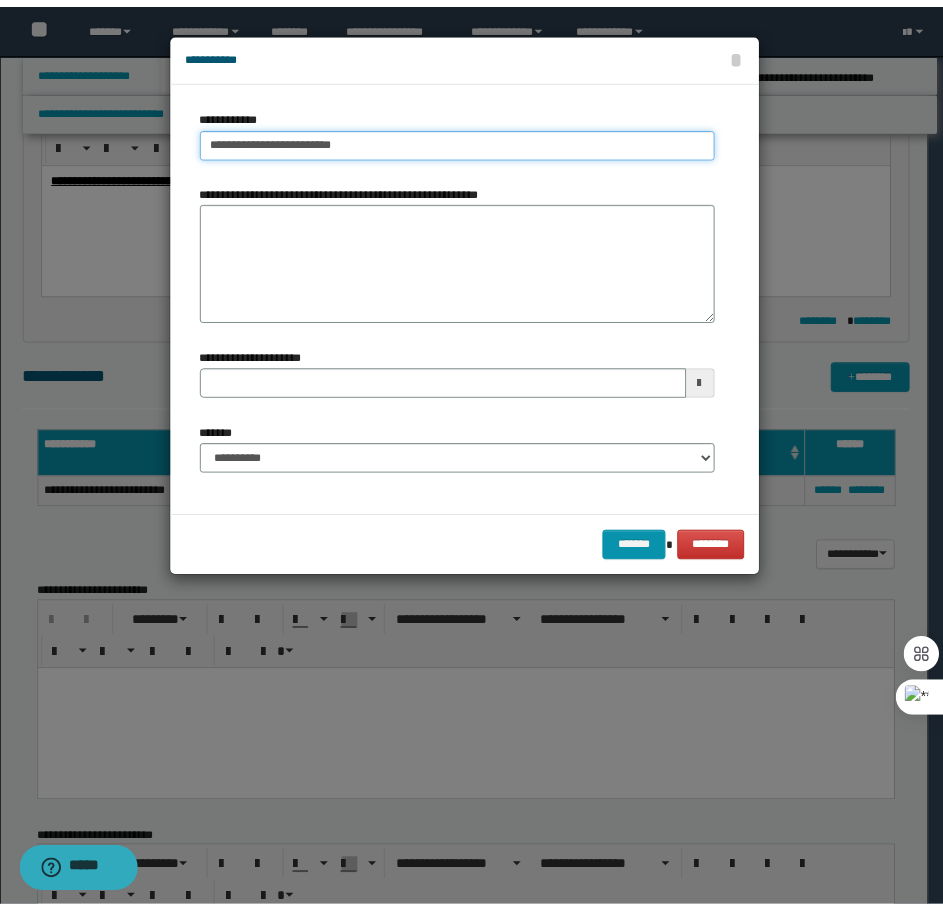 scroll, scrollTop: 0, scrollLeft: 0, axis: both 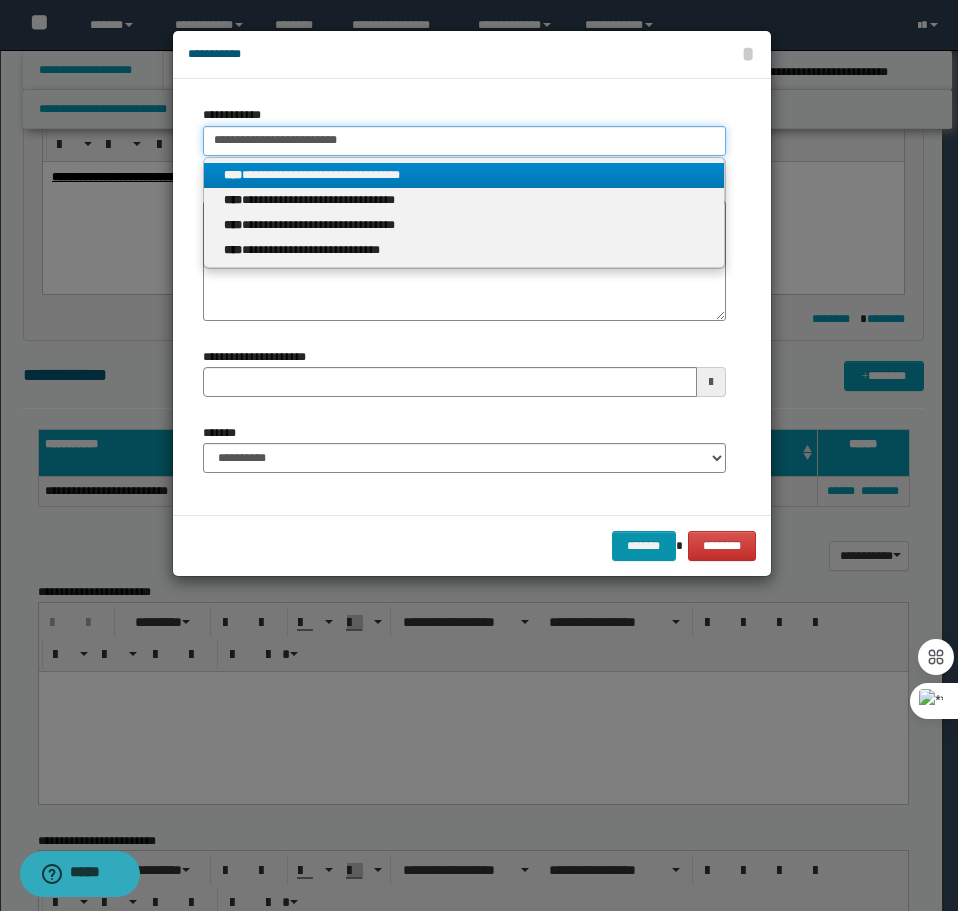 click on "**********" at bounding box center (464, 141) 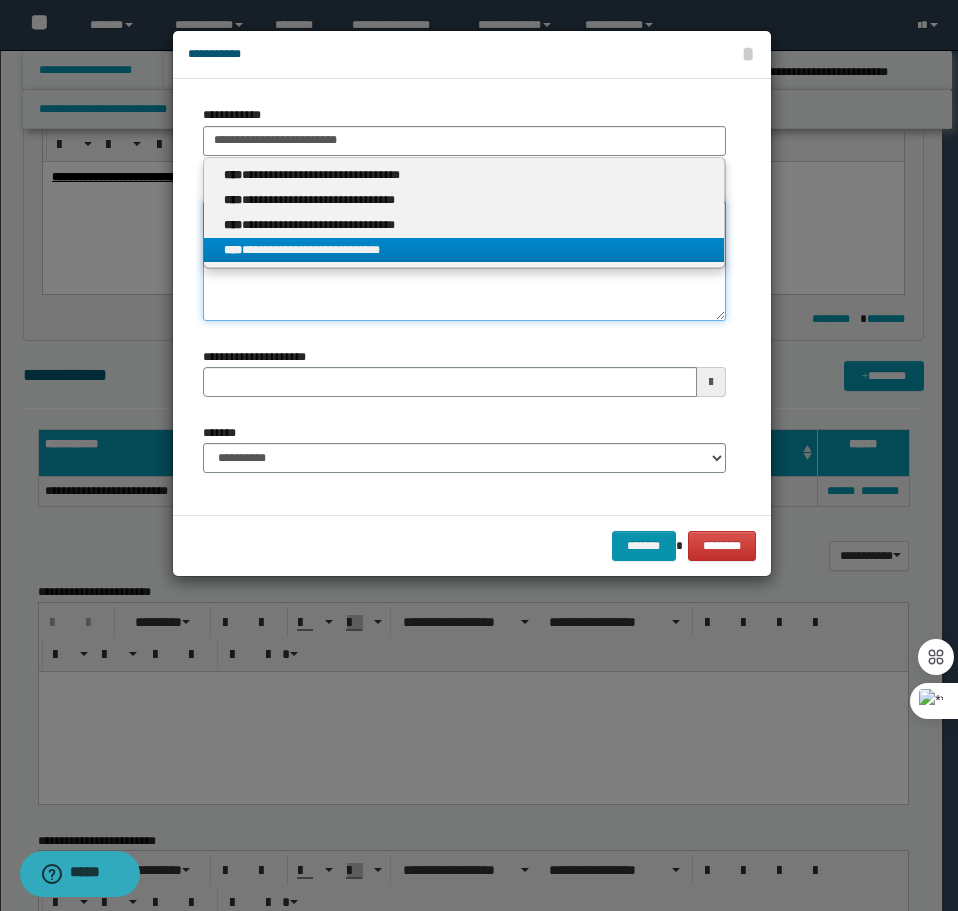 type 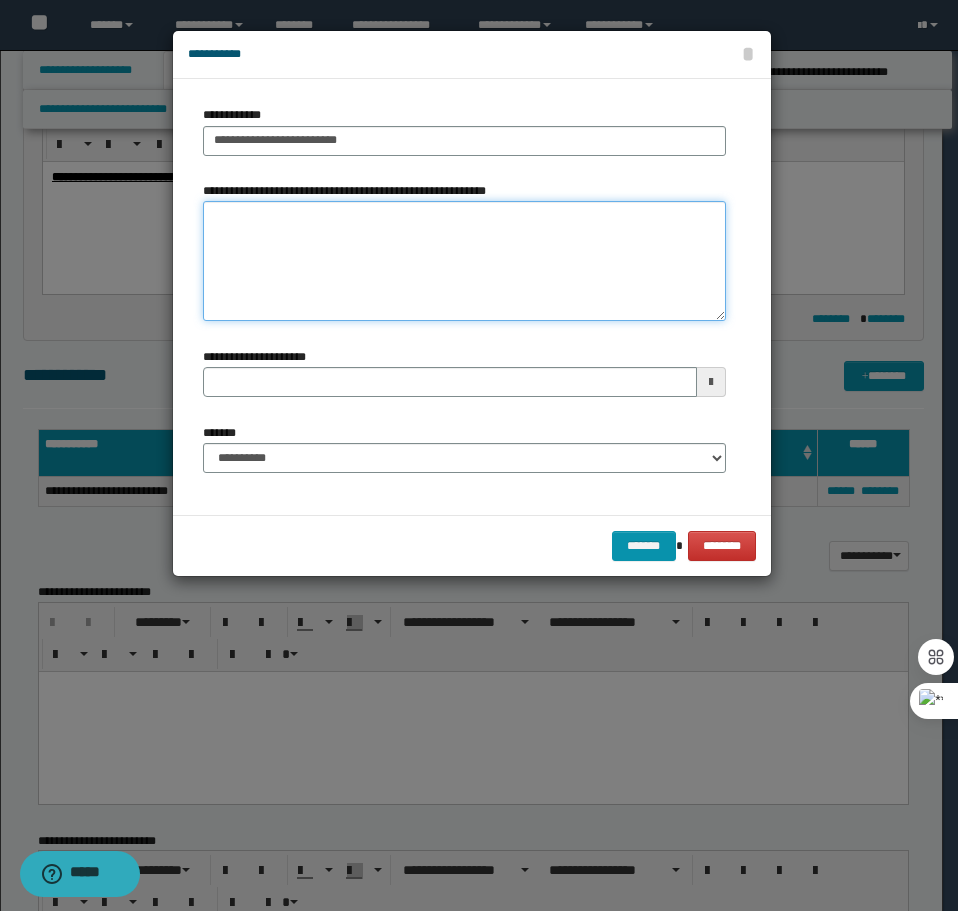click on "**********" at bounding box center (464, 261) 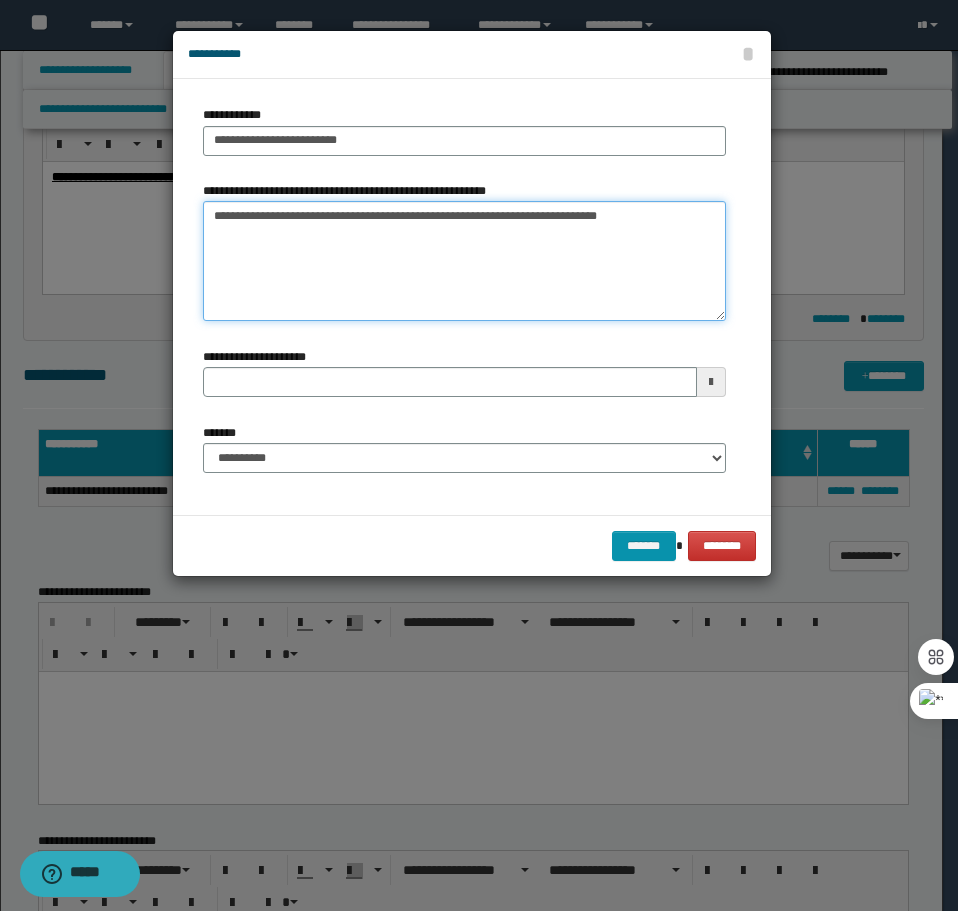 type on "**********" 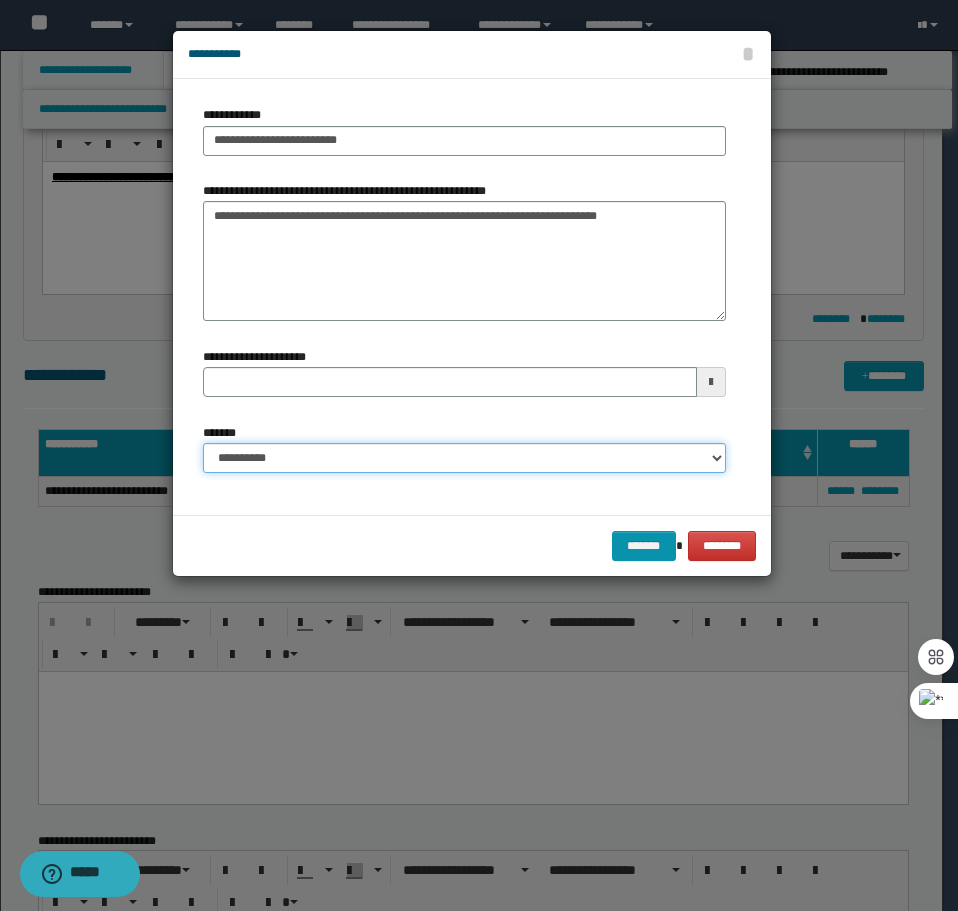 click on "**********" at bounding box center (464, 458) 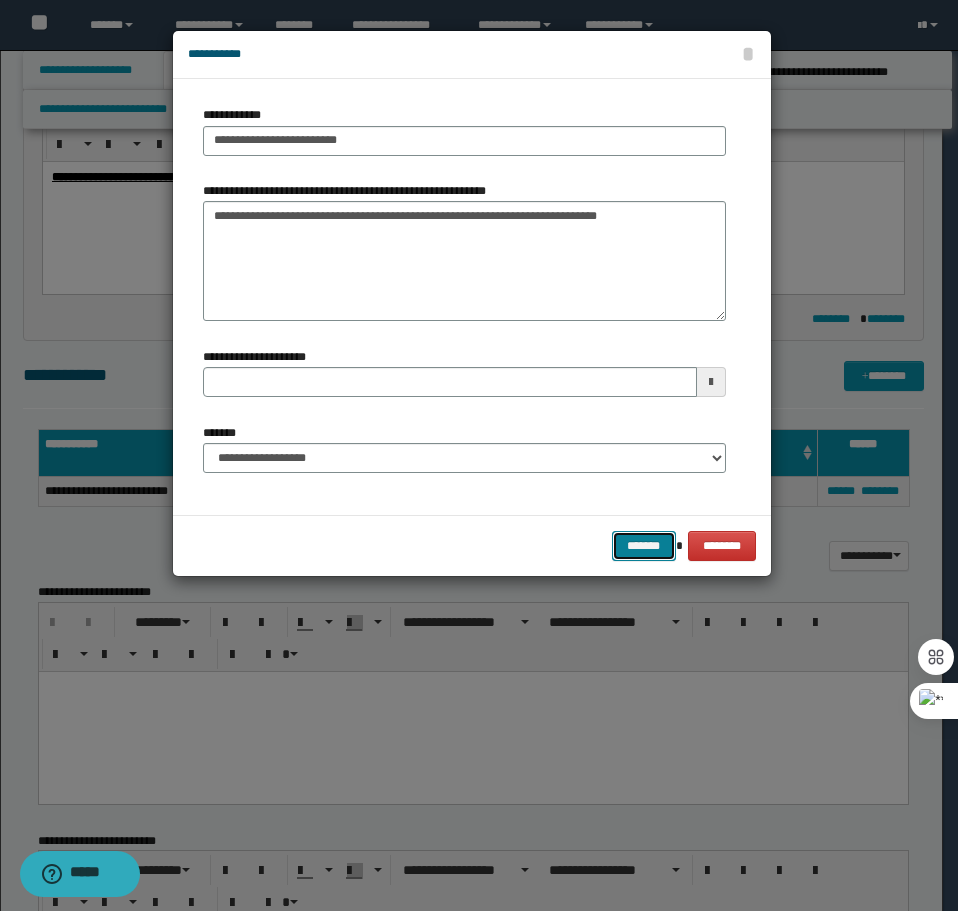 click on "*******" at bounding box center [644, 546] 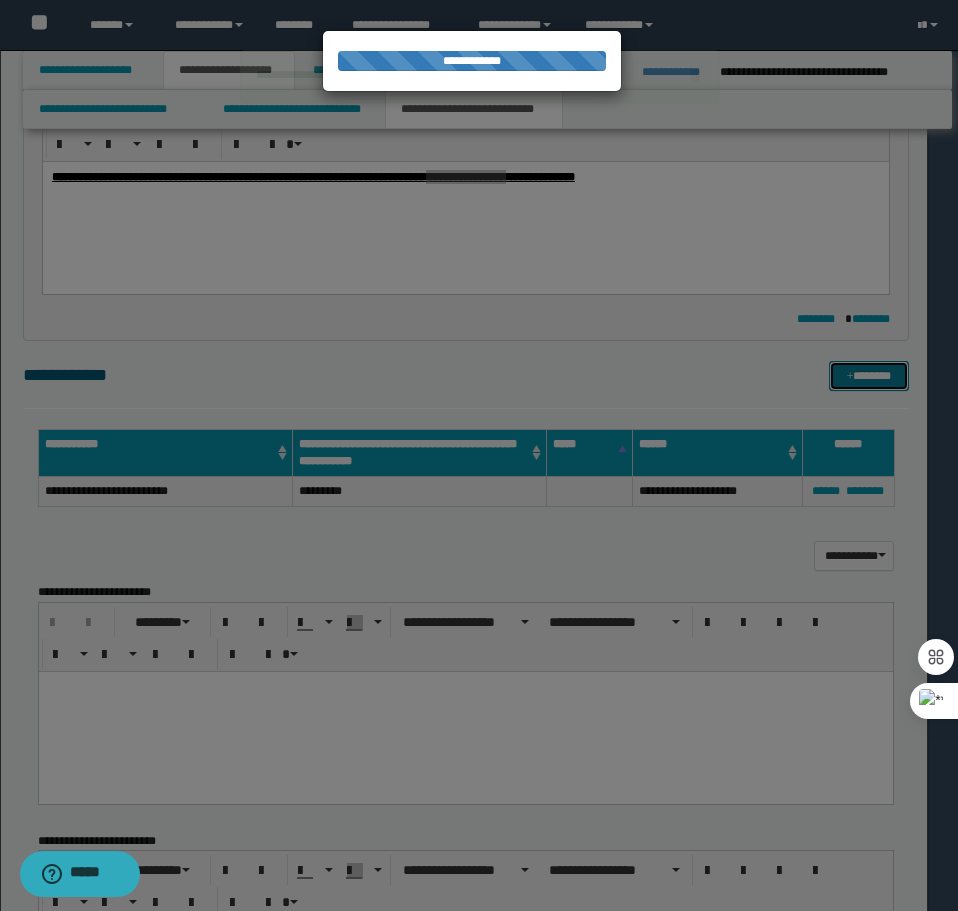 type 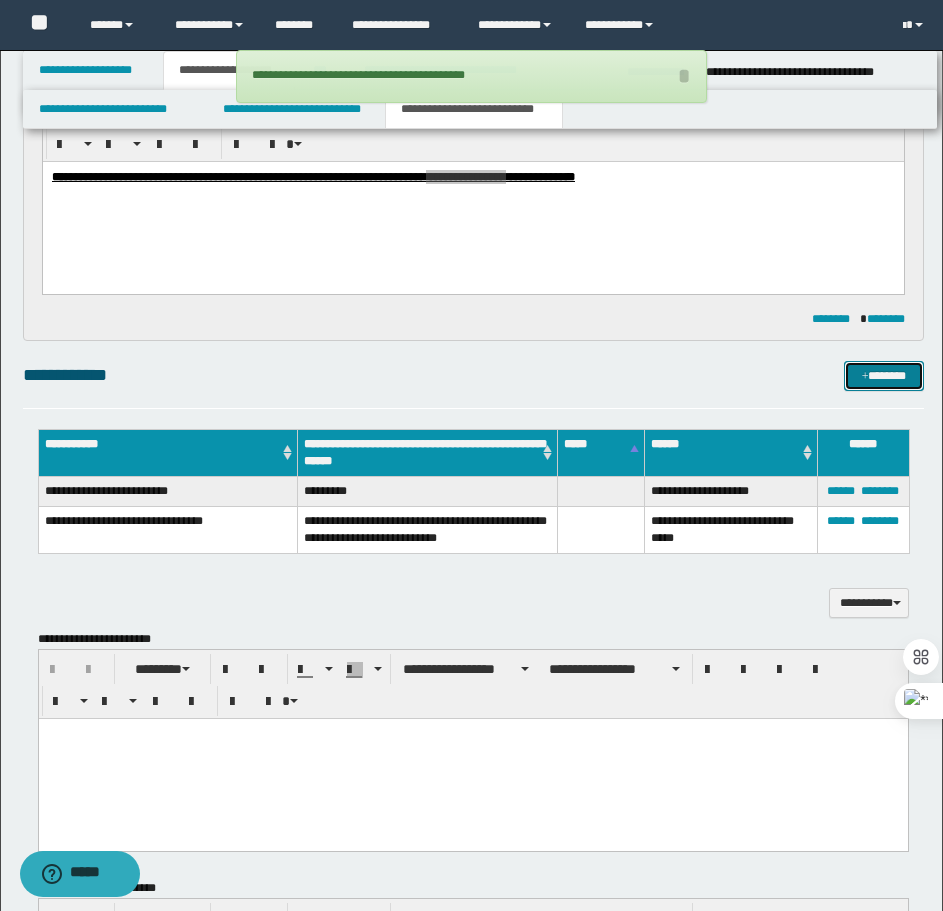 click at bounding box center [865, 377] 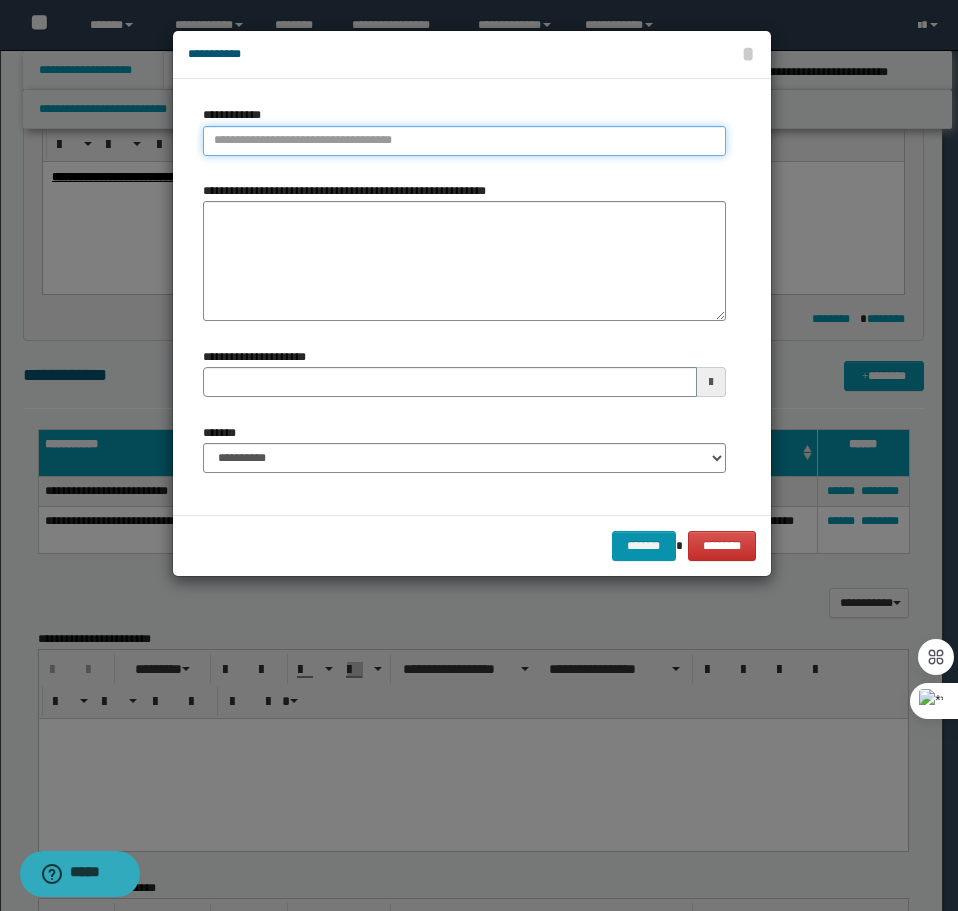 type on "**********" 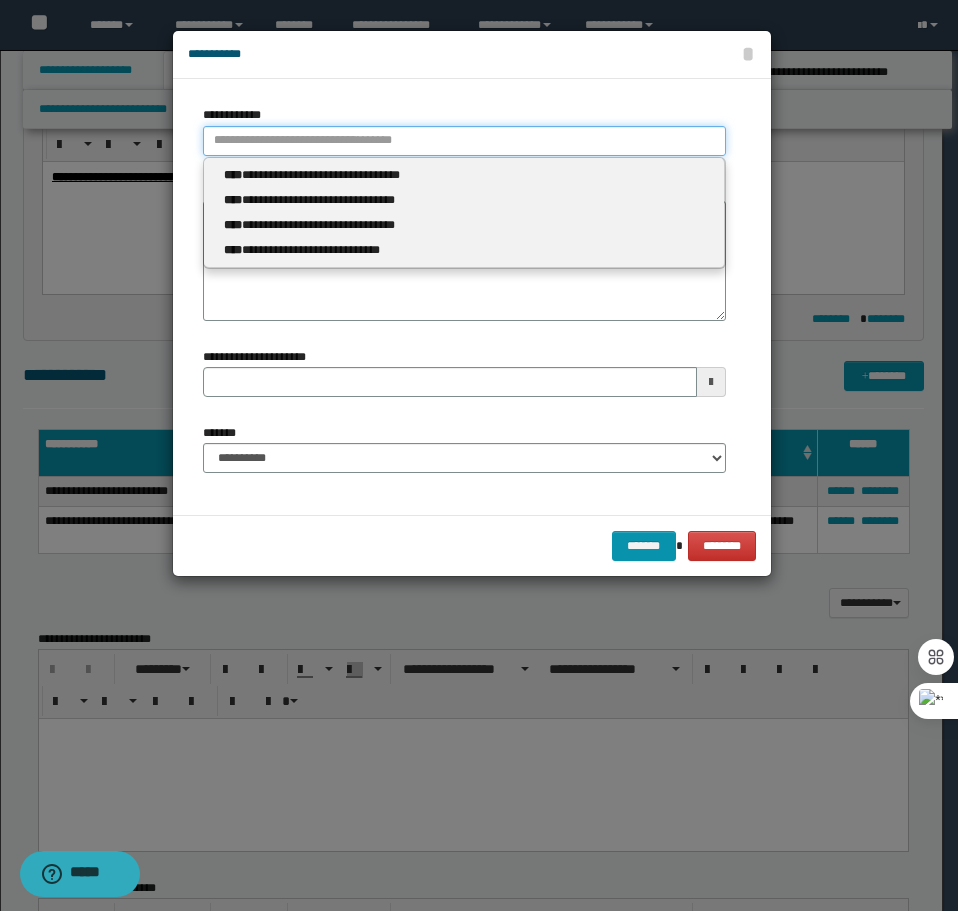 click on "**********" at bounding box center [464, 141] 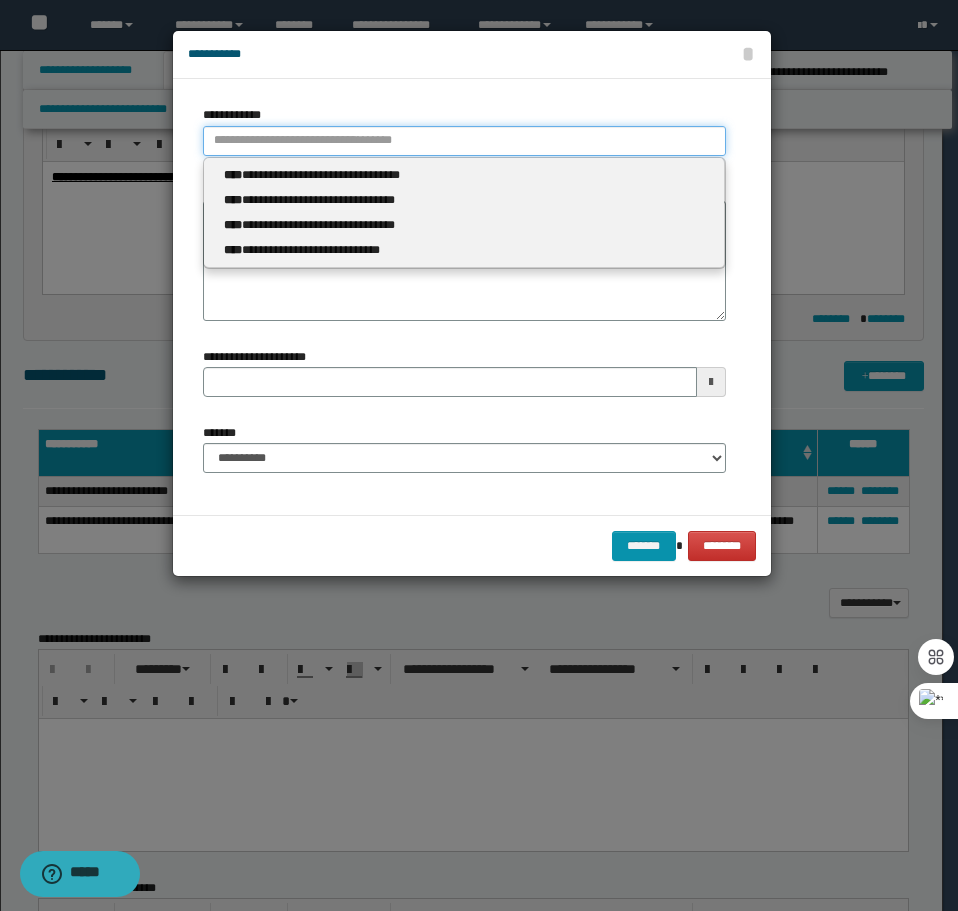 type 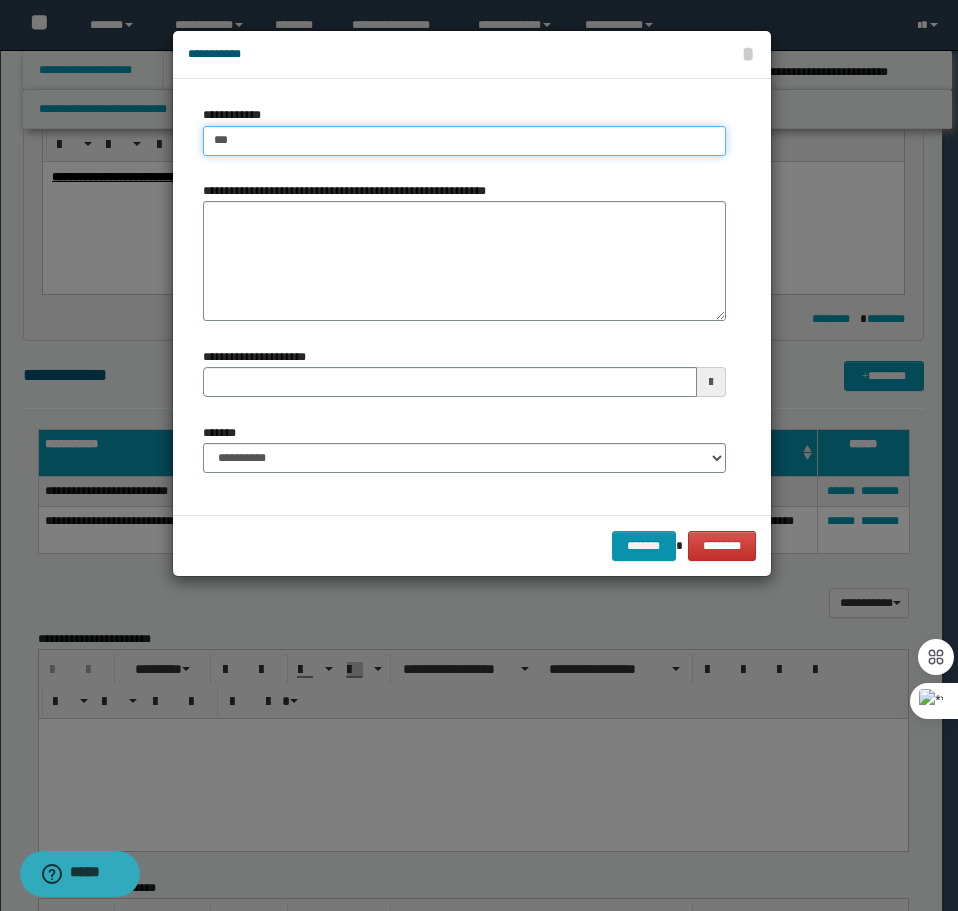 type on "****" 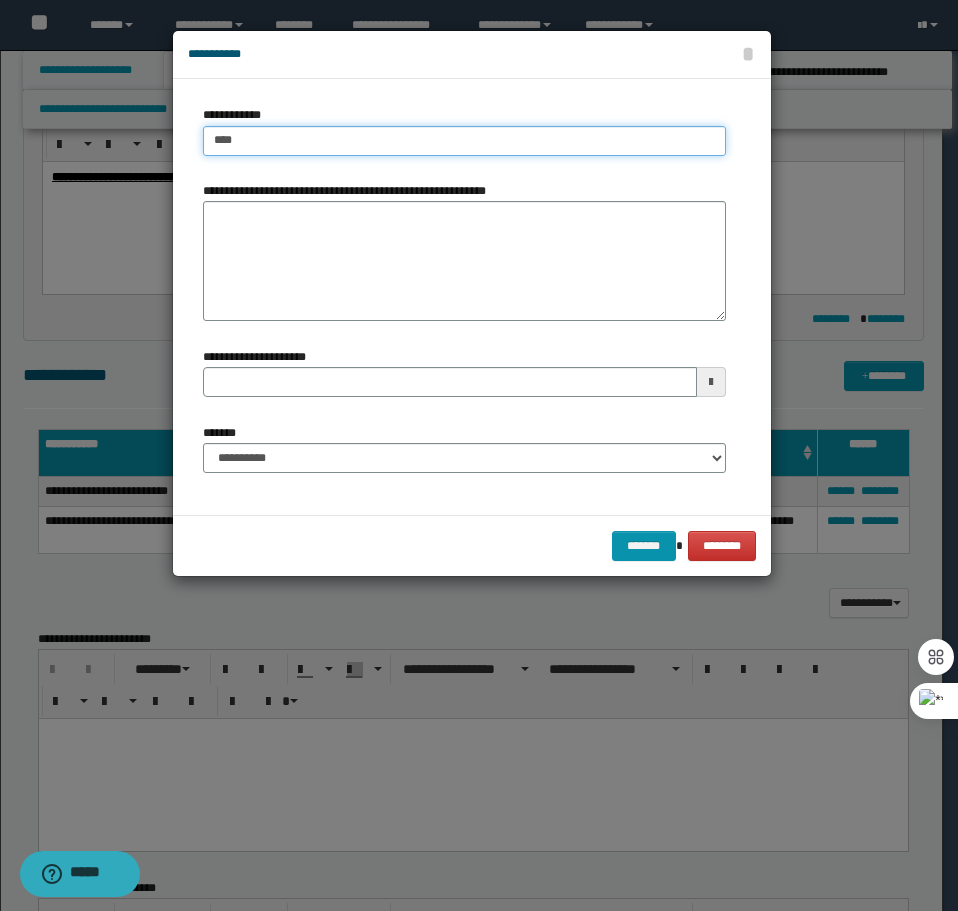type on "****" 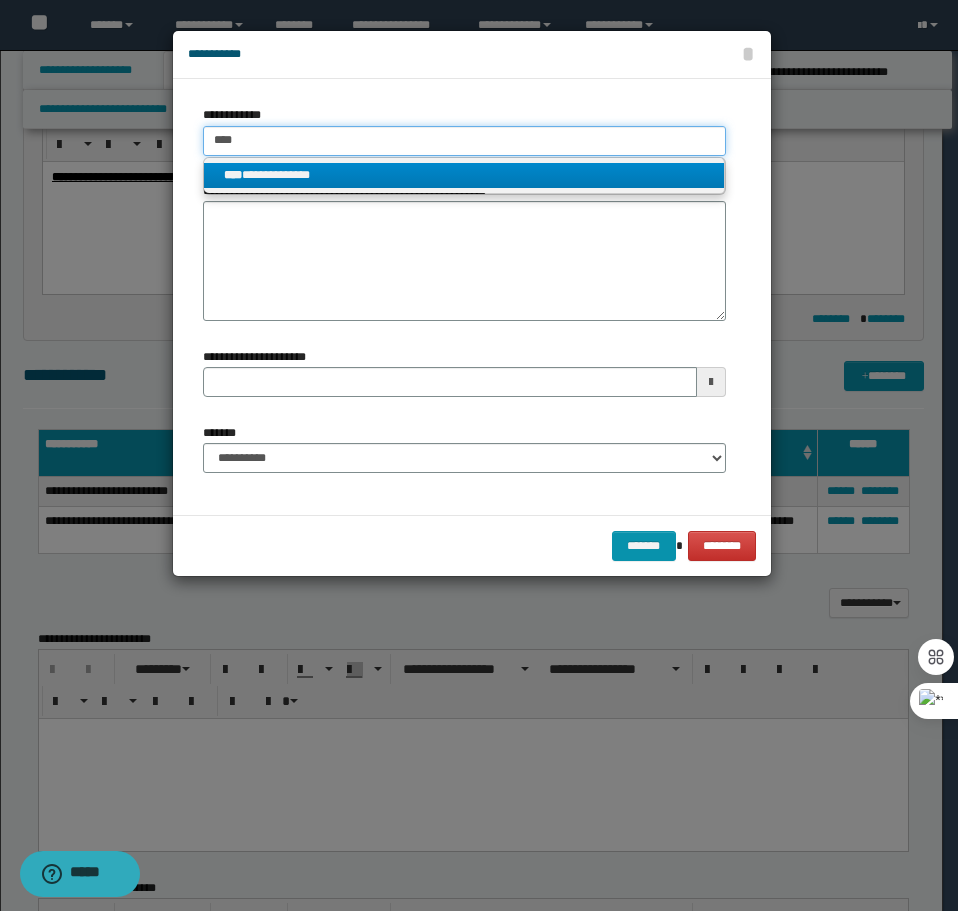 type on "****" 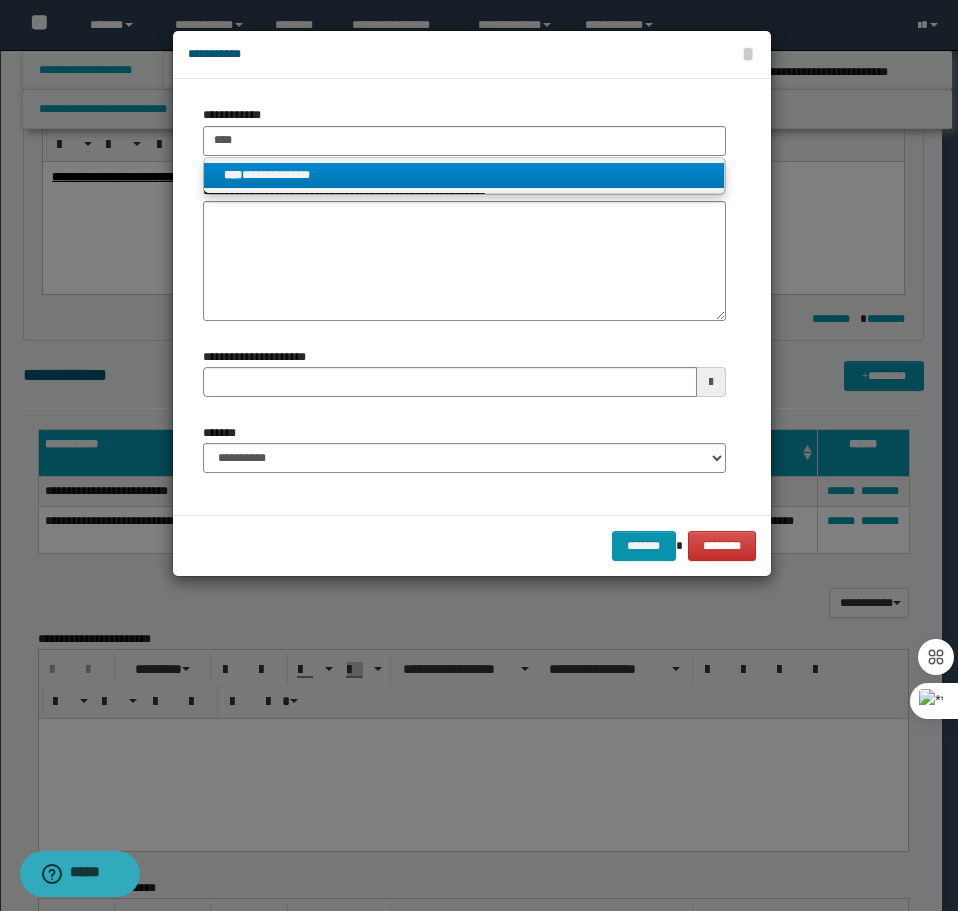 click on "**********" at bounding box center (464, 175) 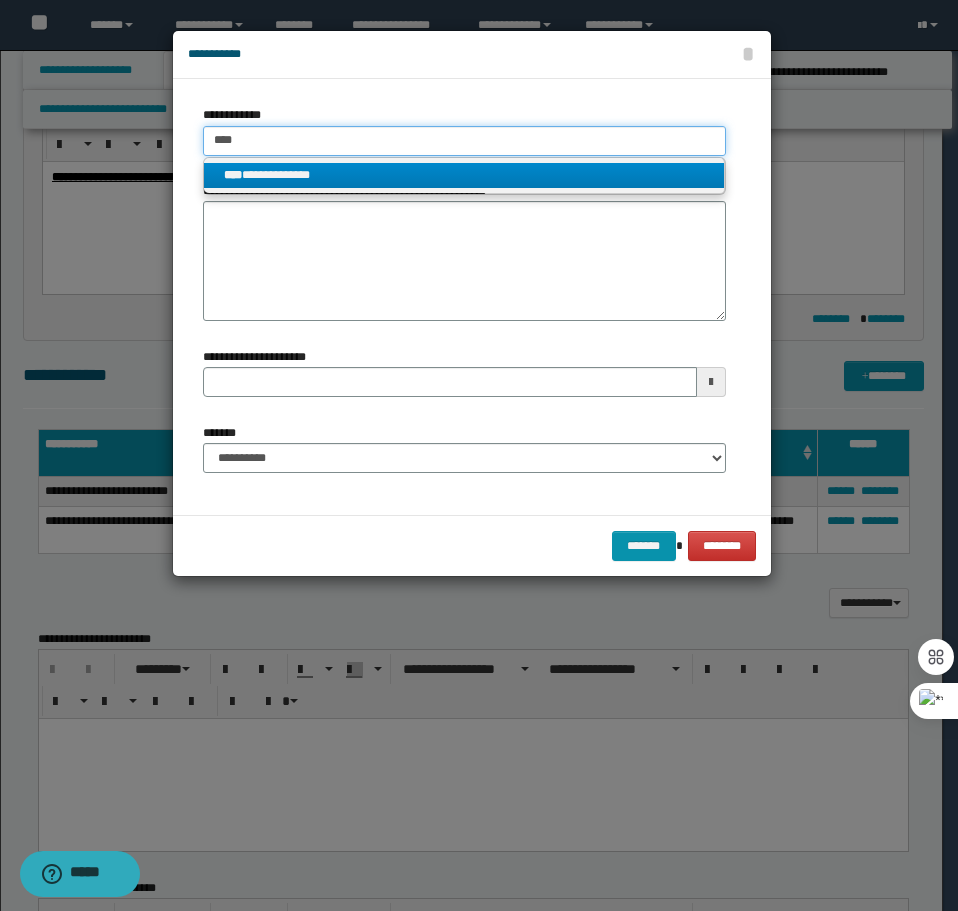 type 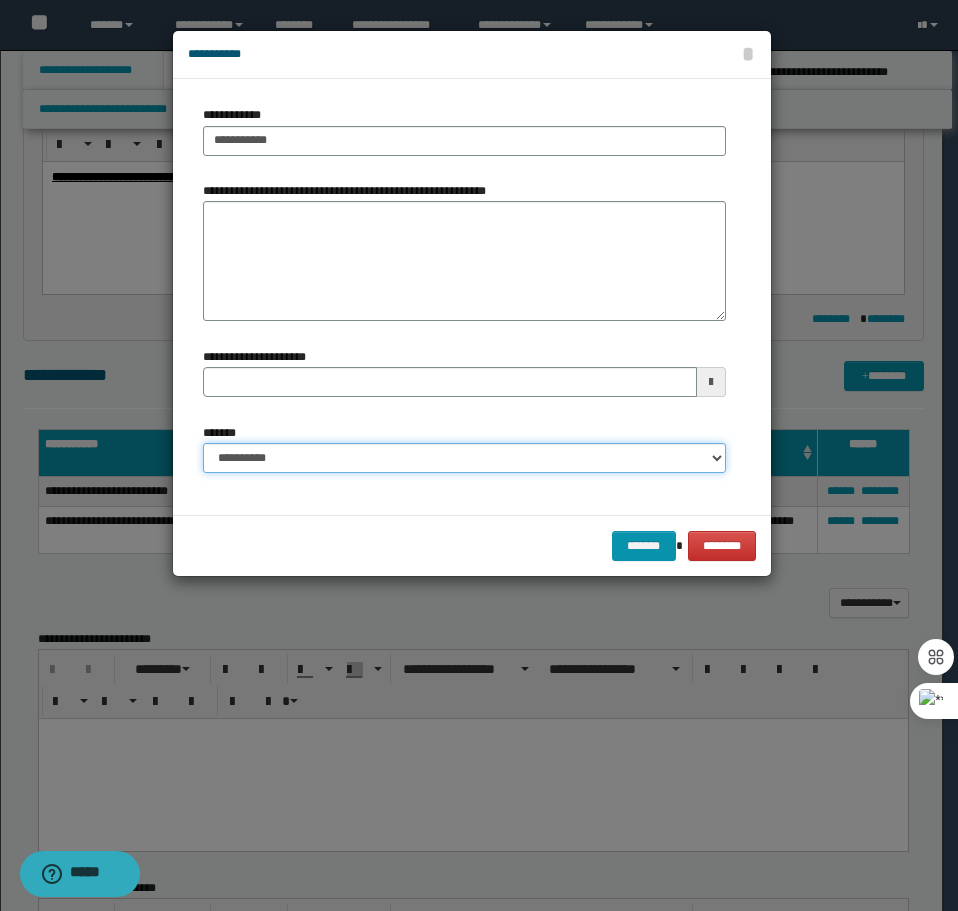 click on "**********" at bounding box center [464, 458] 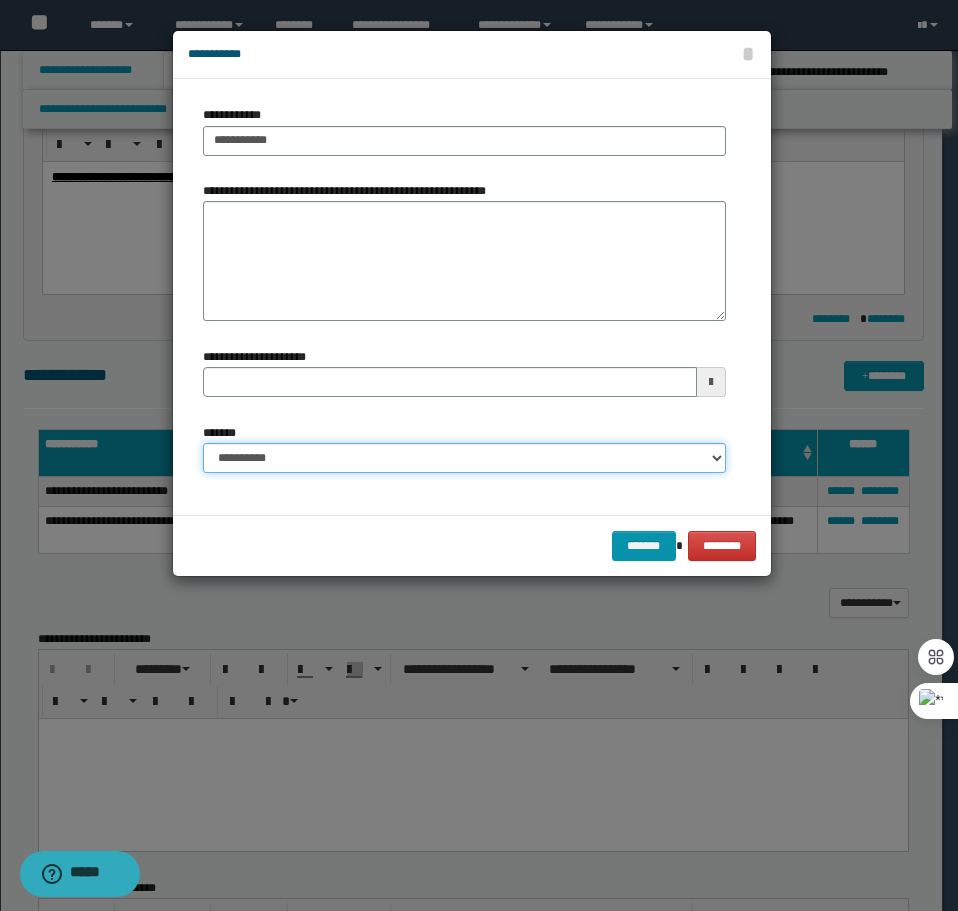select on "*" 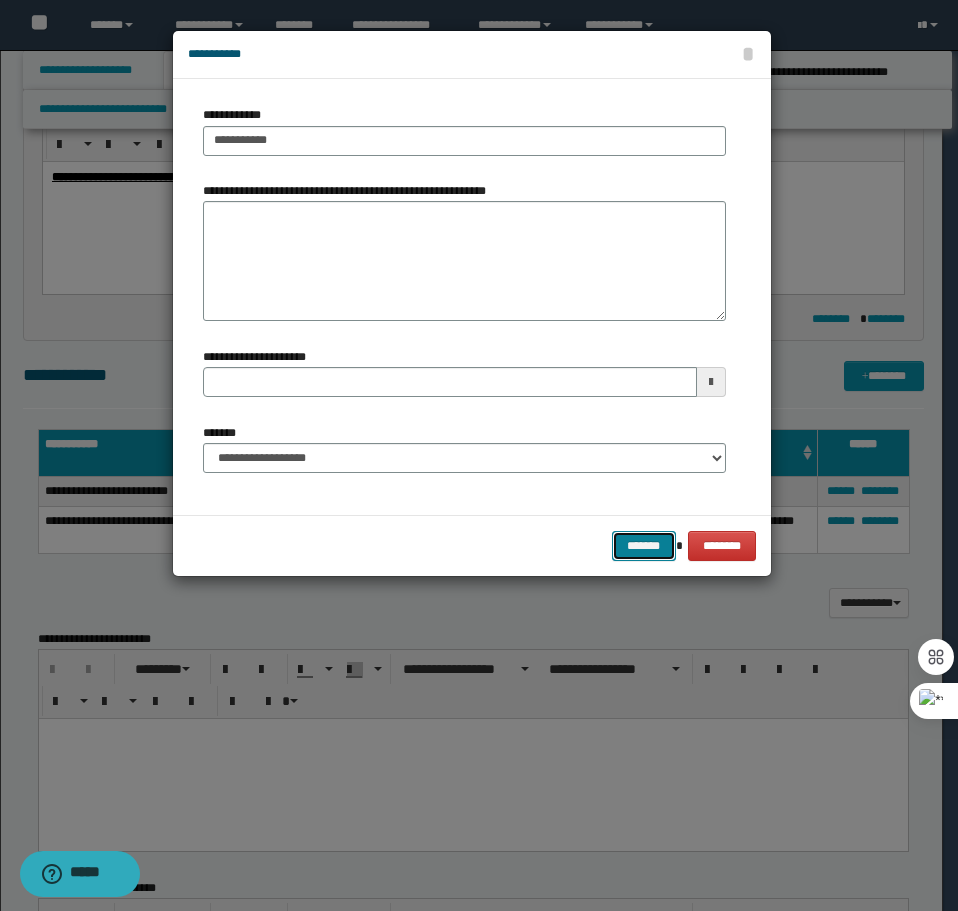 click on "*******" at bounding box center (644, 546) 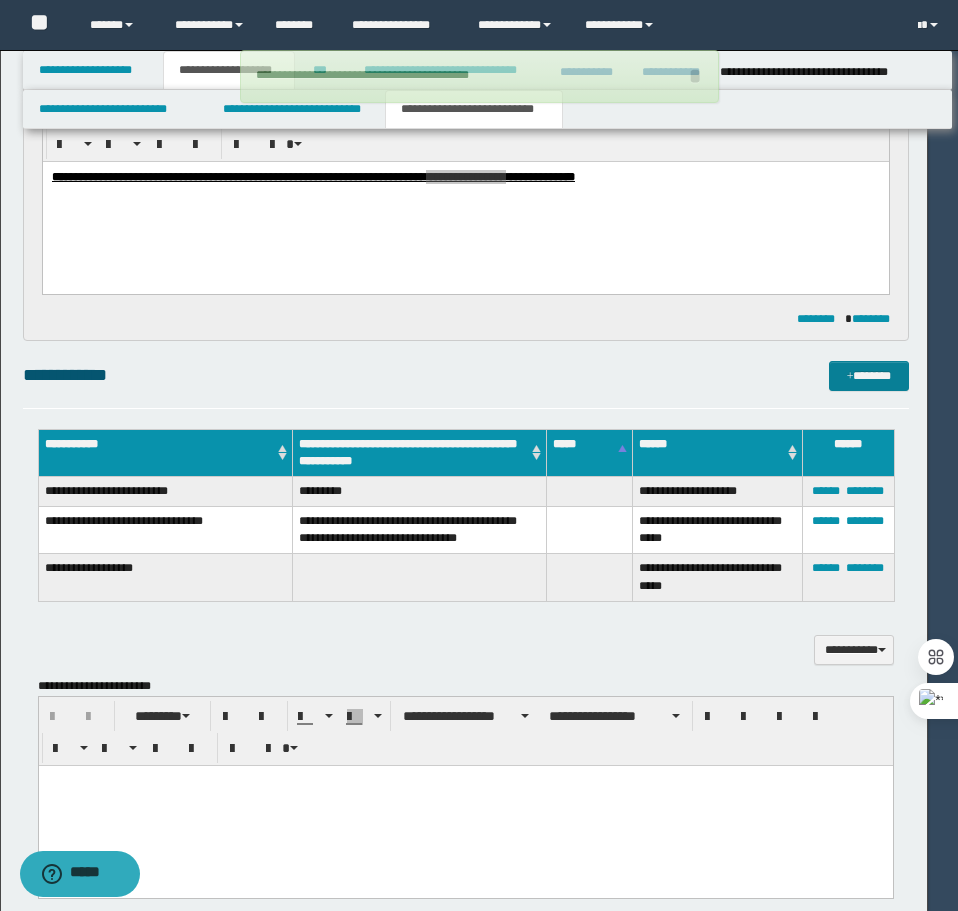 type 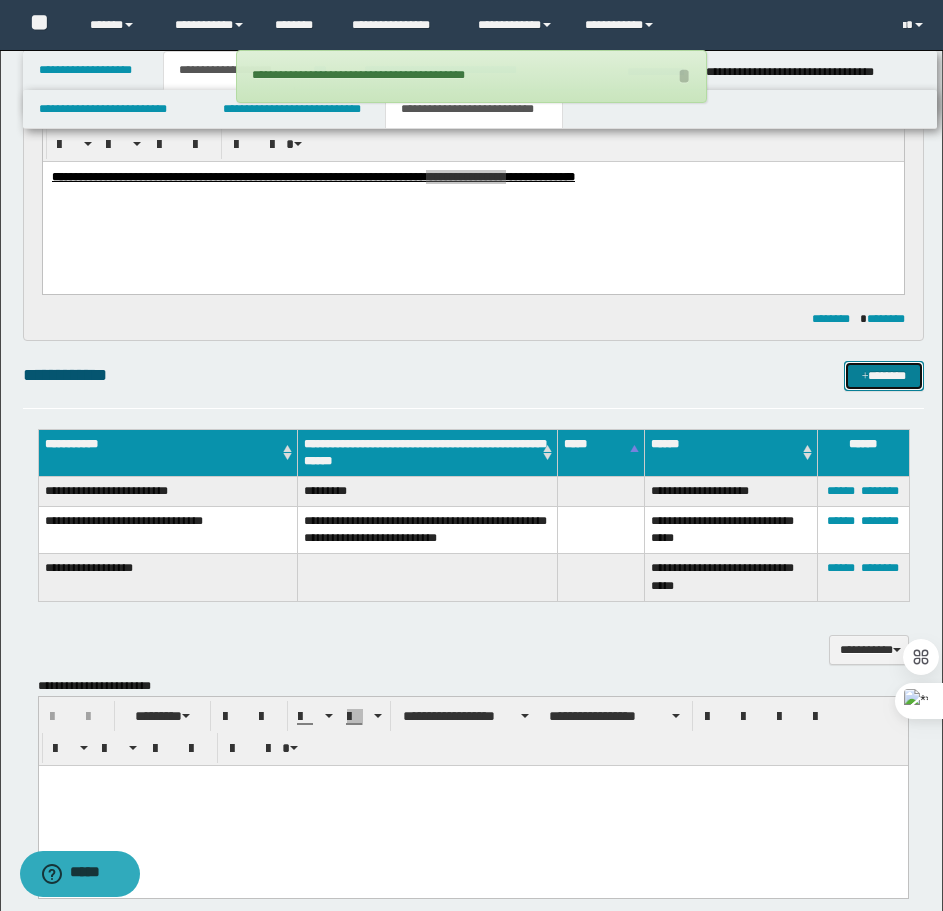 click on "*******" at bounding box center [884, 376] 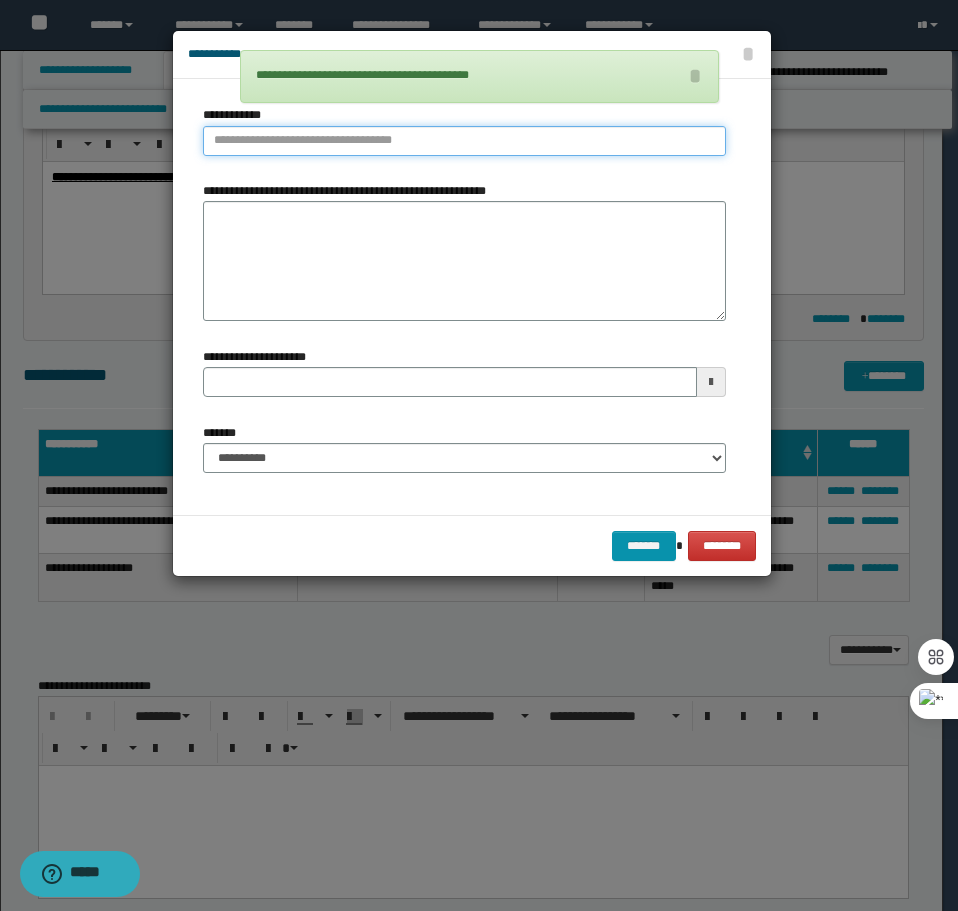 type on "**********" 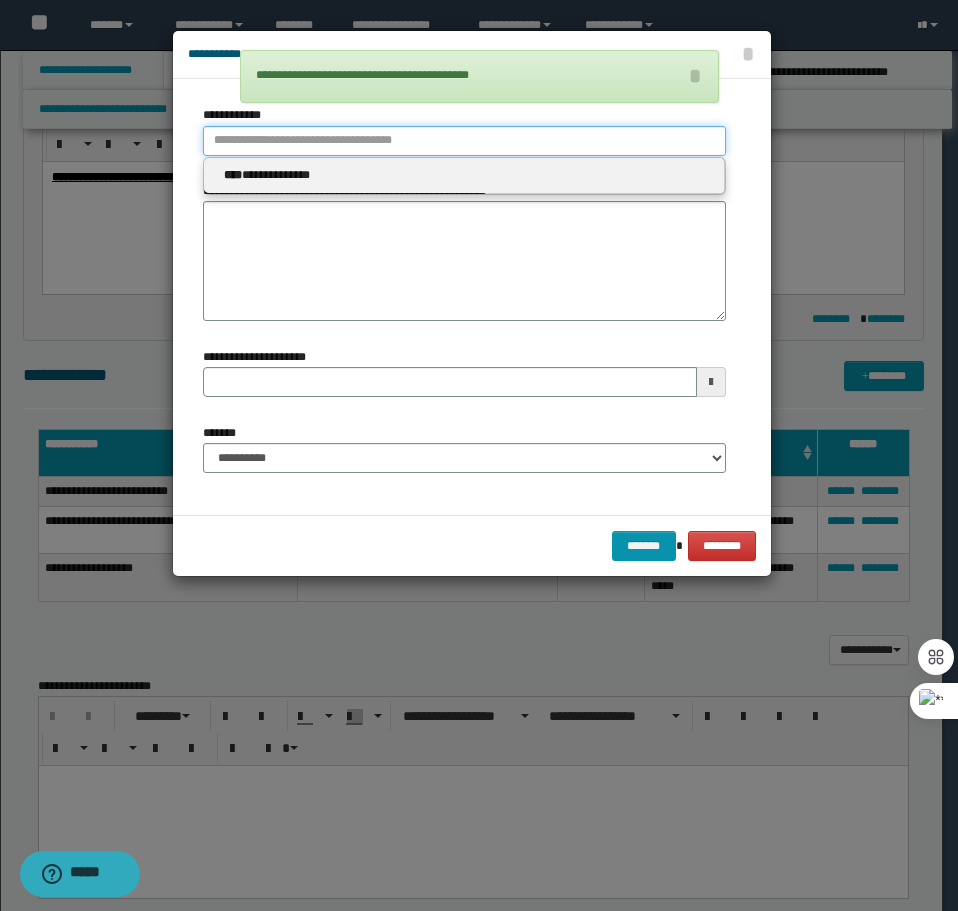 click on "**********" at bounding box center (464, 141) 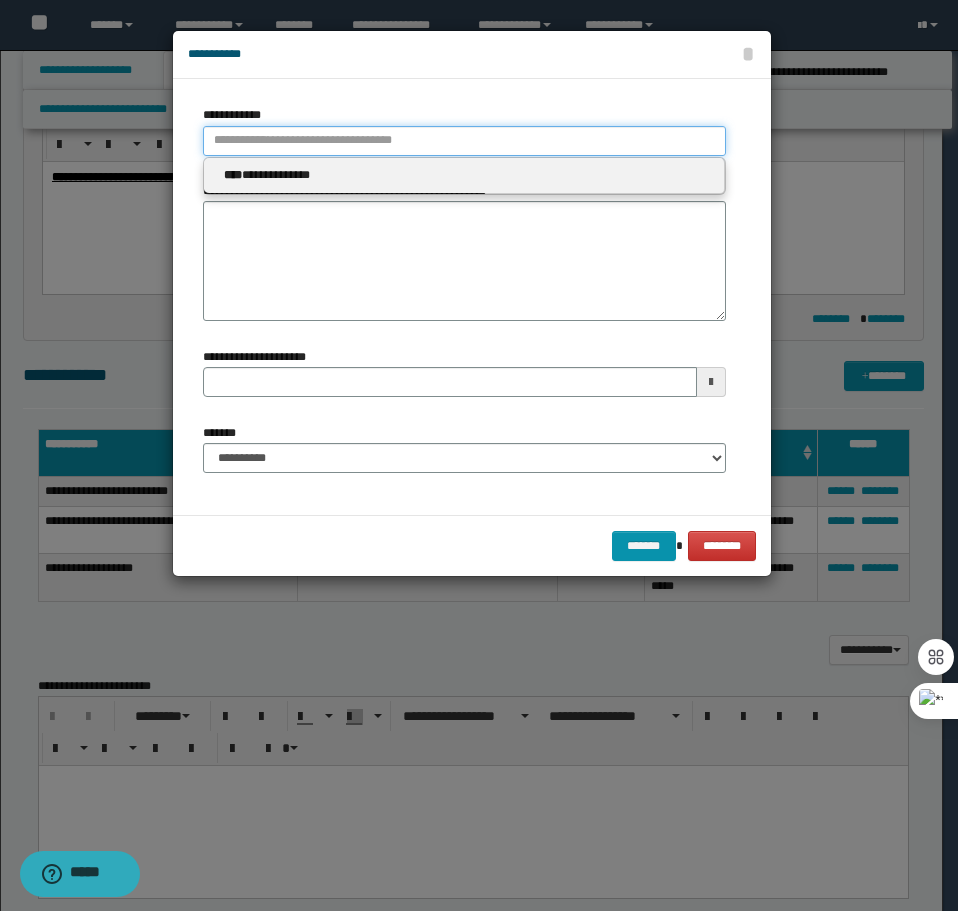 type 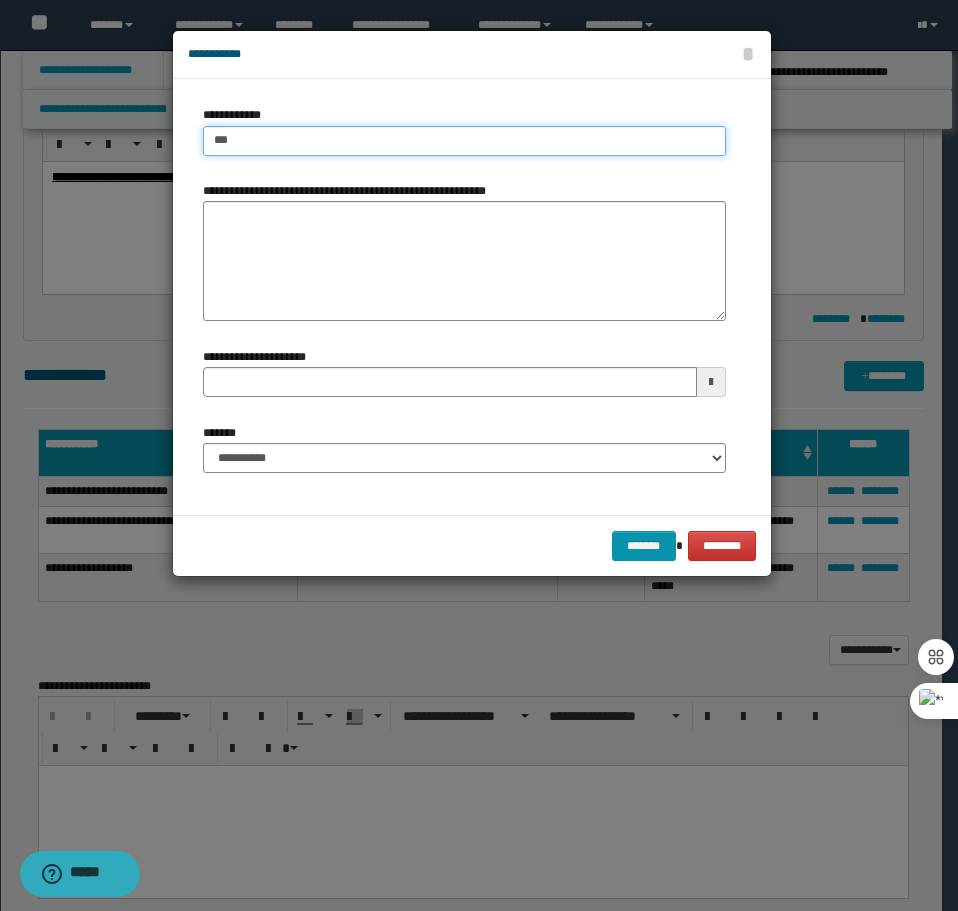 type on "****" 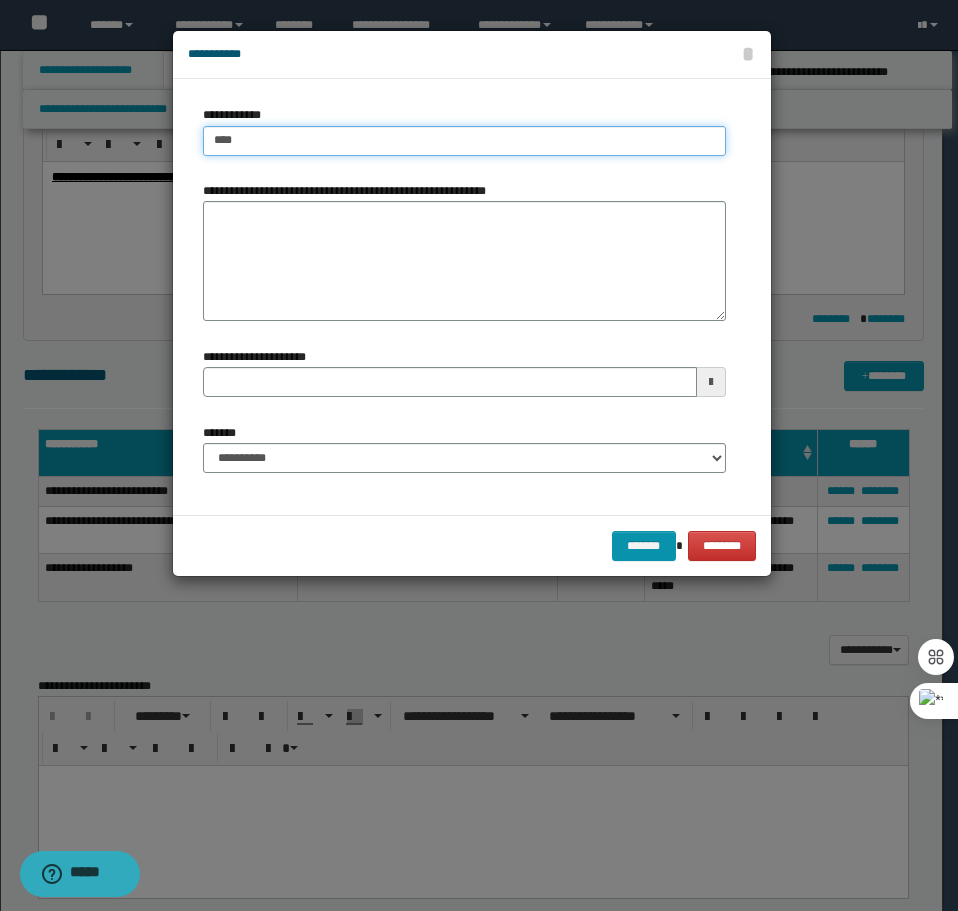 type on "****" 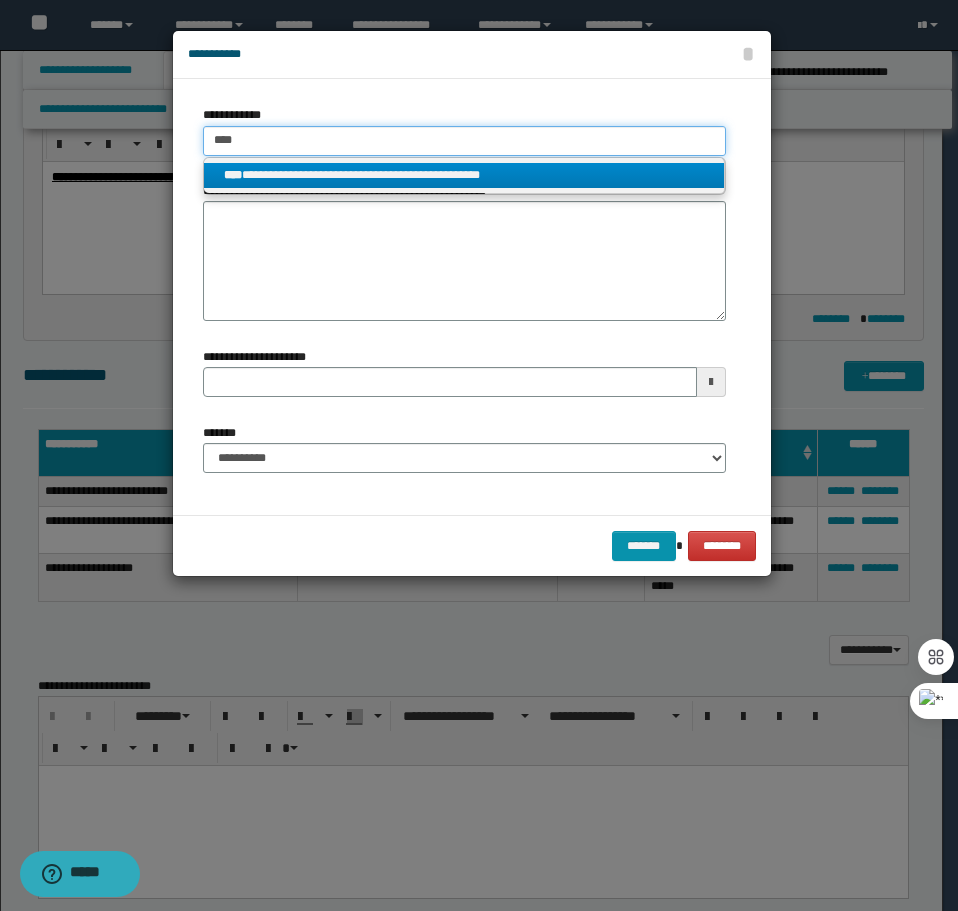 type on "****" 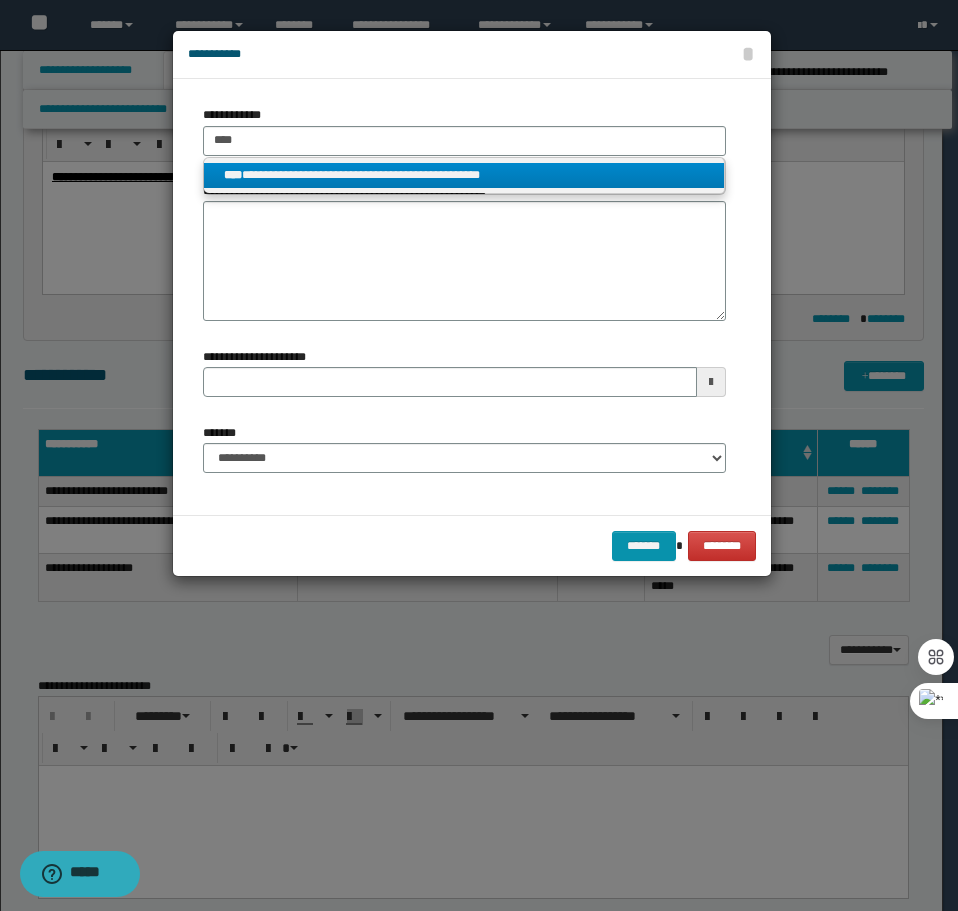 click on "**********" at bounding box center [464, 175] 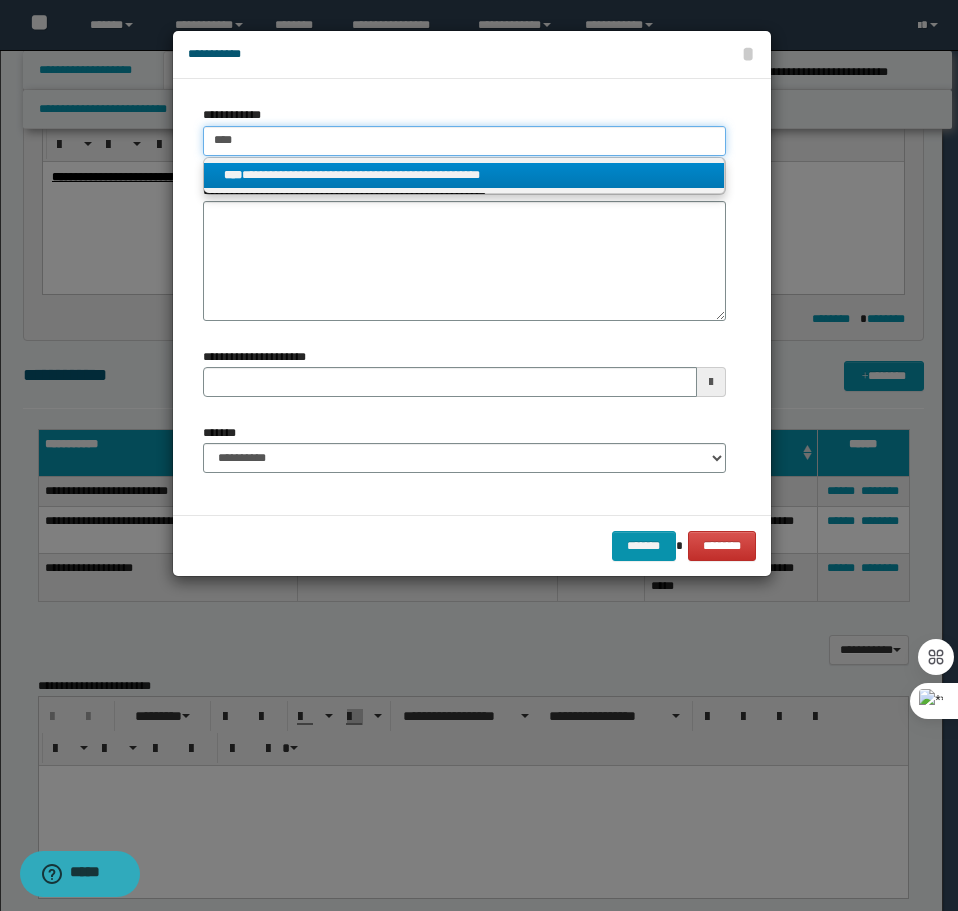 type 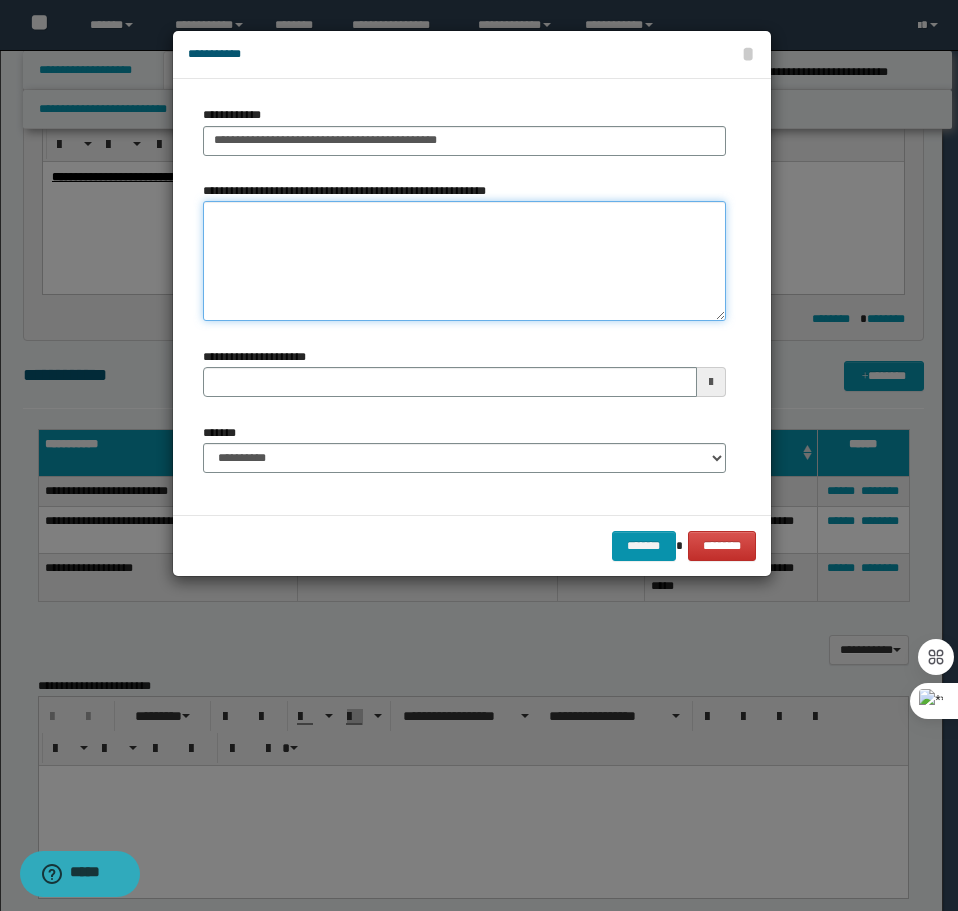 type 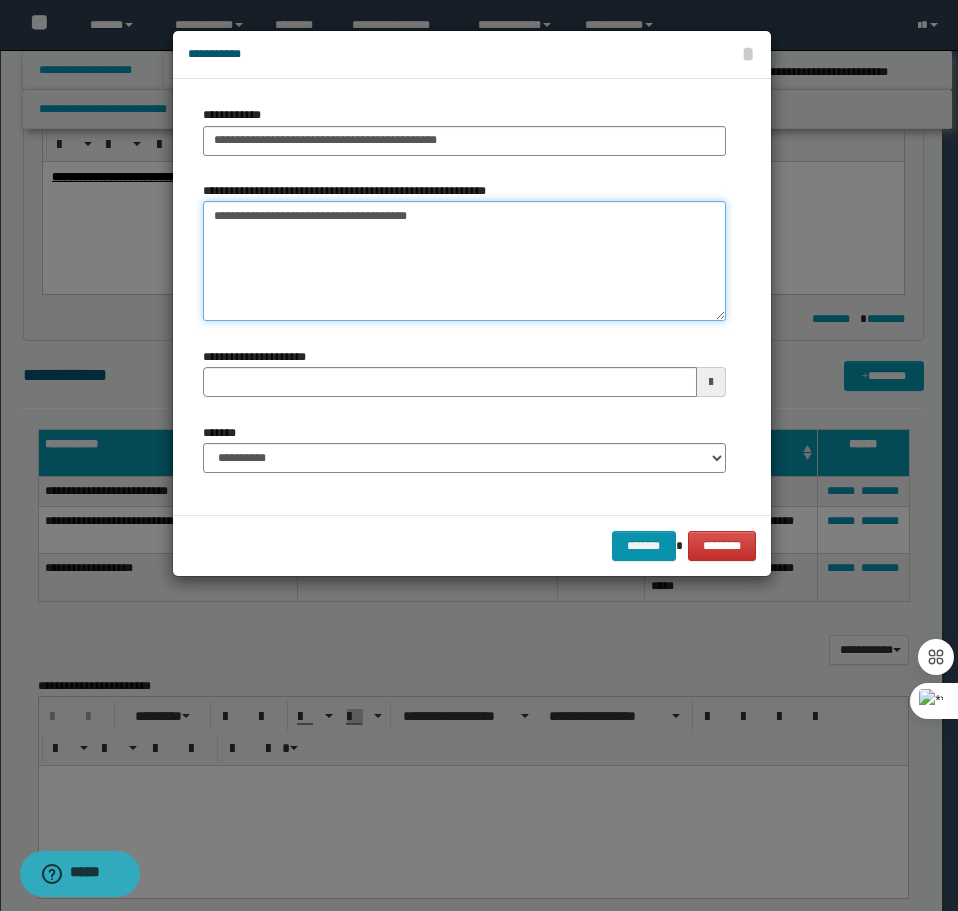 type on "**********" 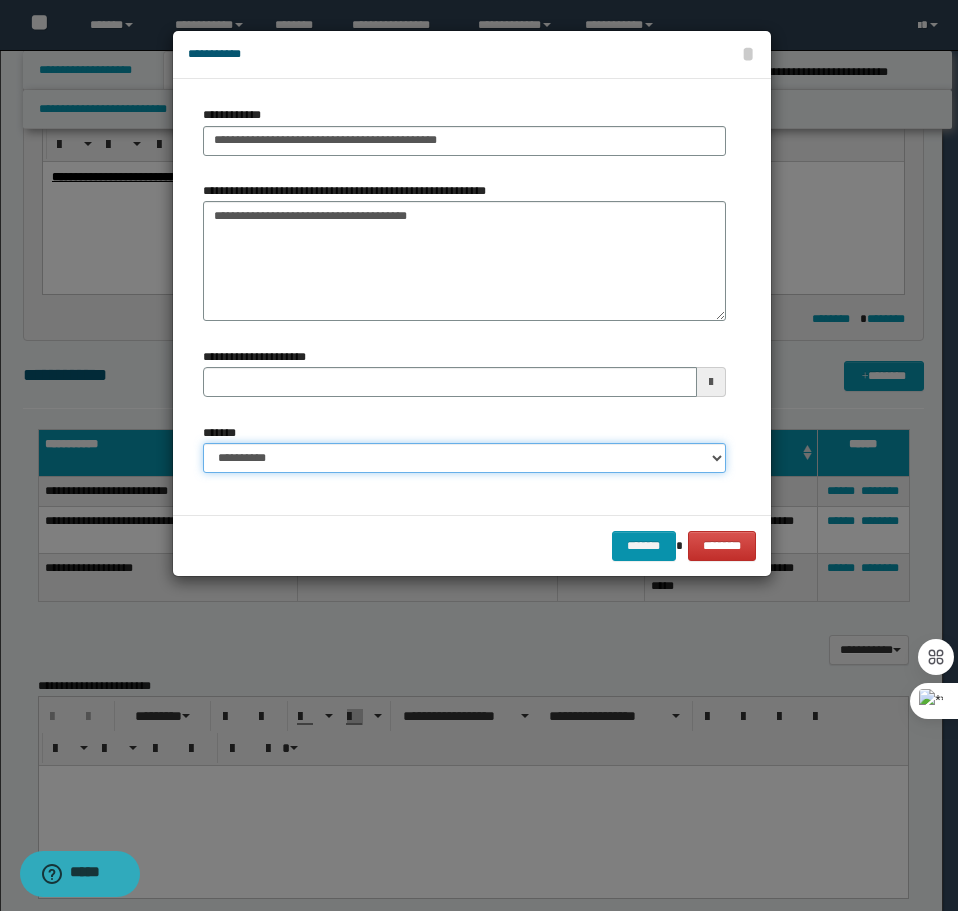 click on "**********" at bounding box center [464, 458] 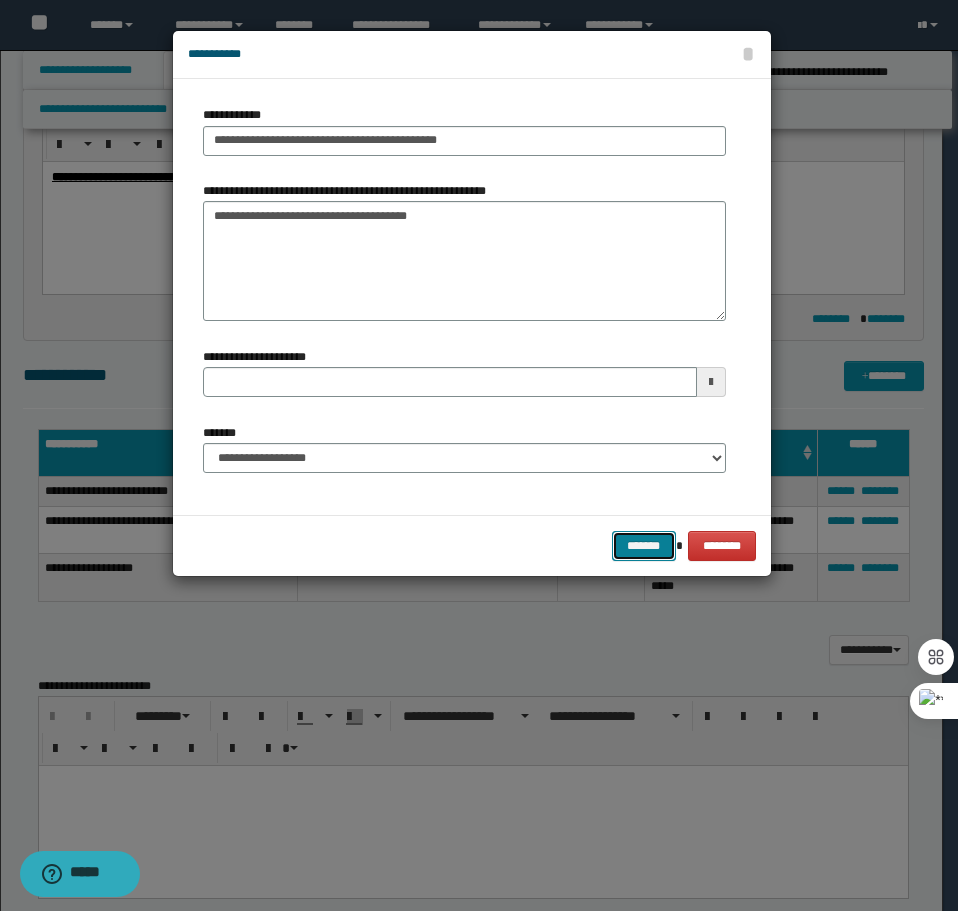 click on "*******" at bounding box center (644, 546) 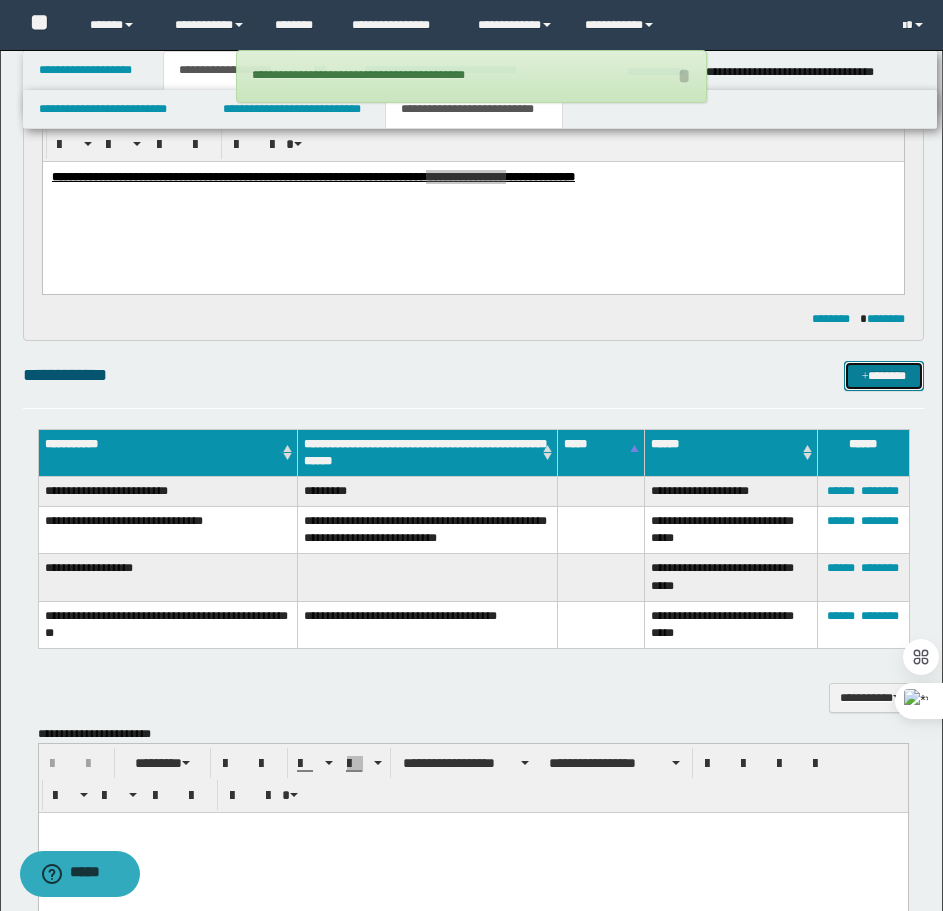 type 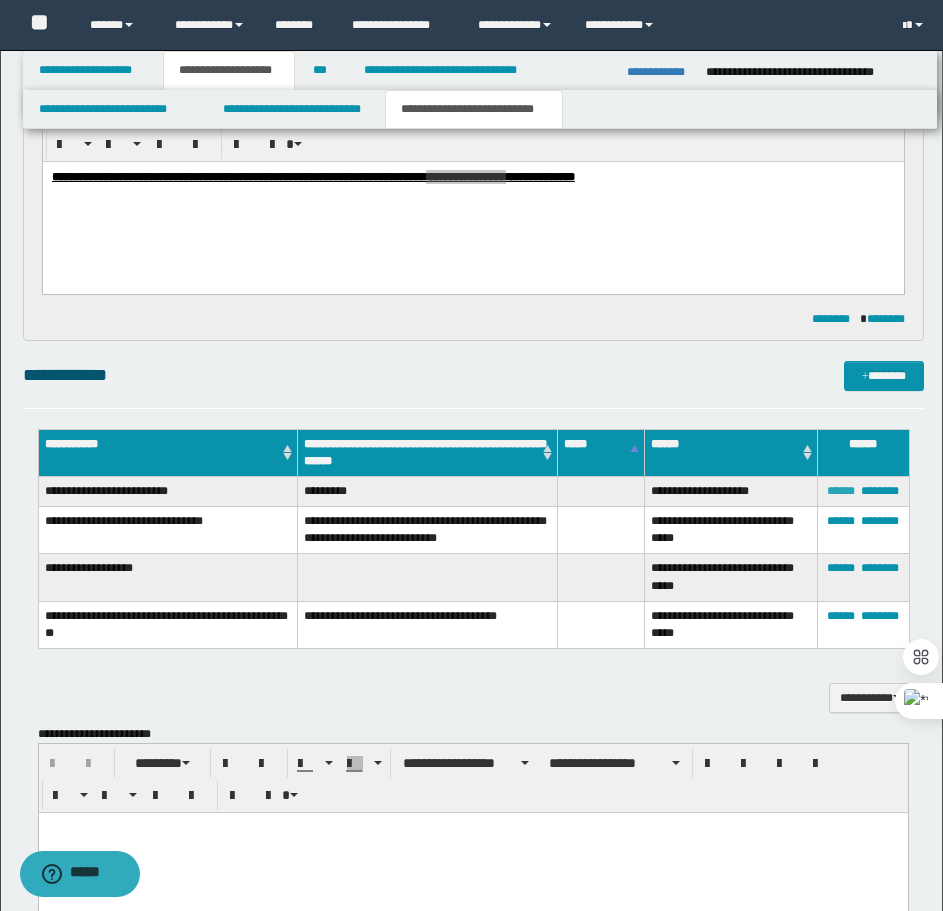 click on "******" at bounding box center (841, 491) 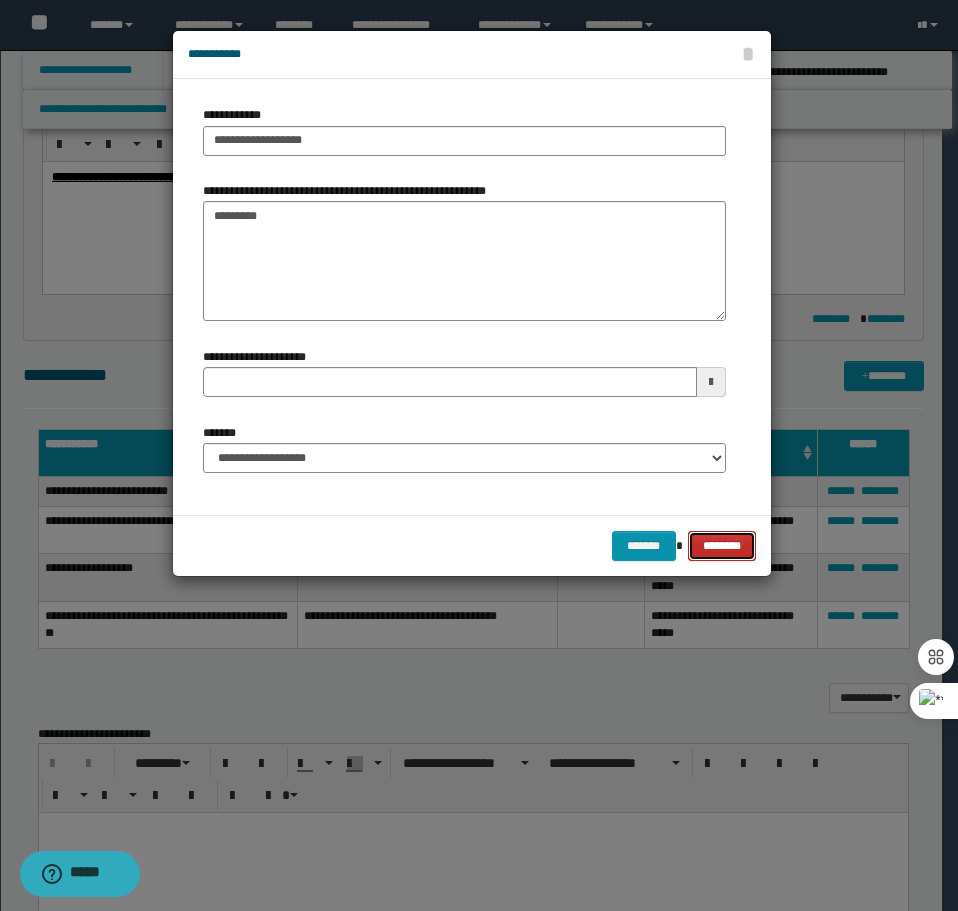 click on "********" at bounding box center (721, 546) 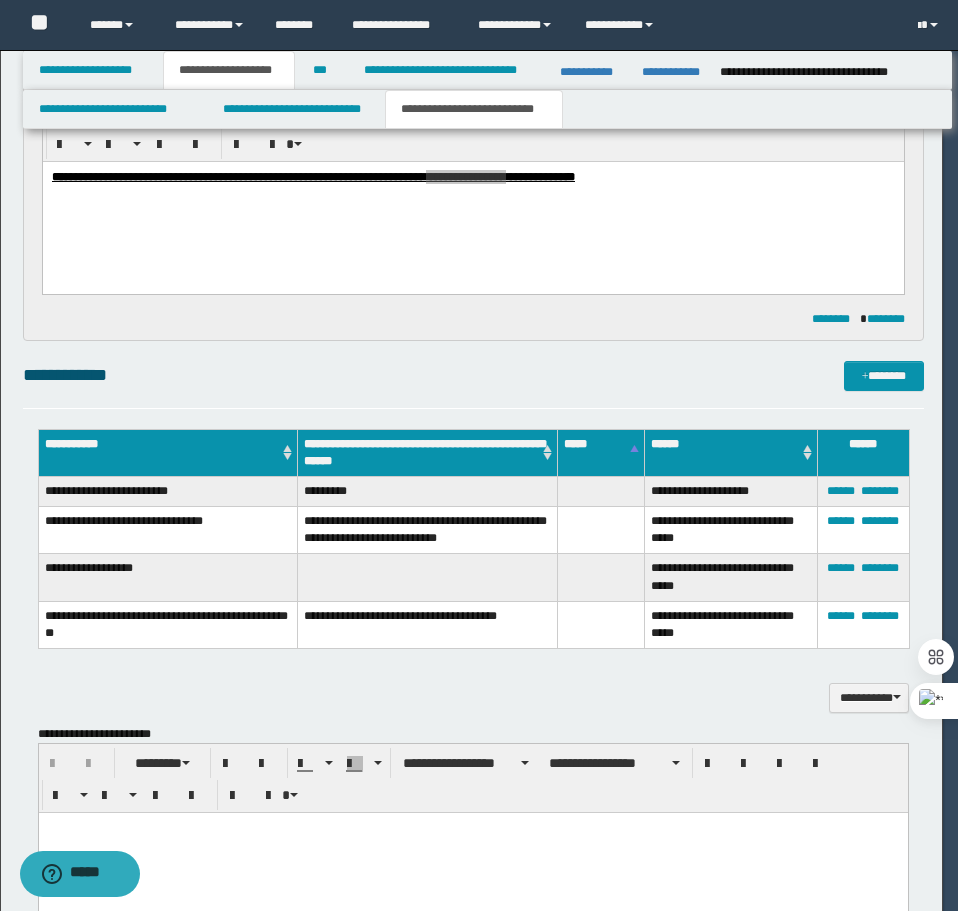 type 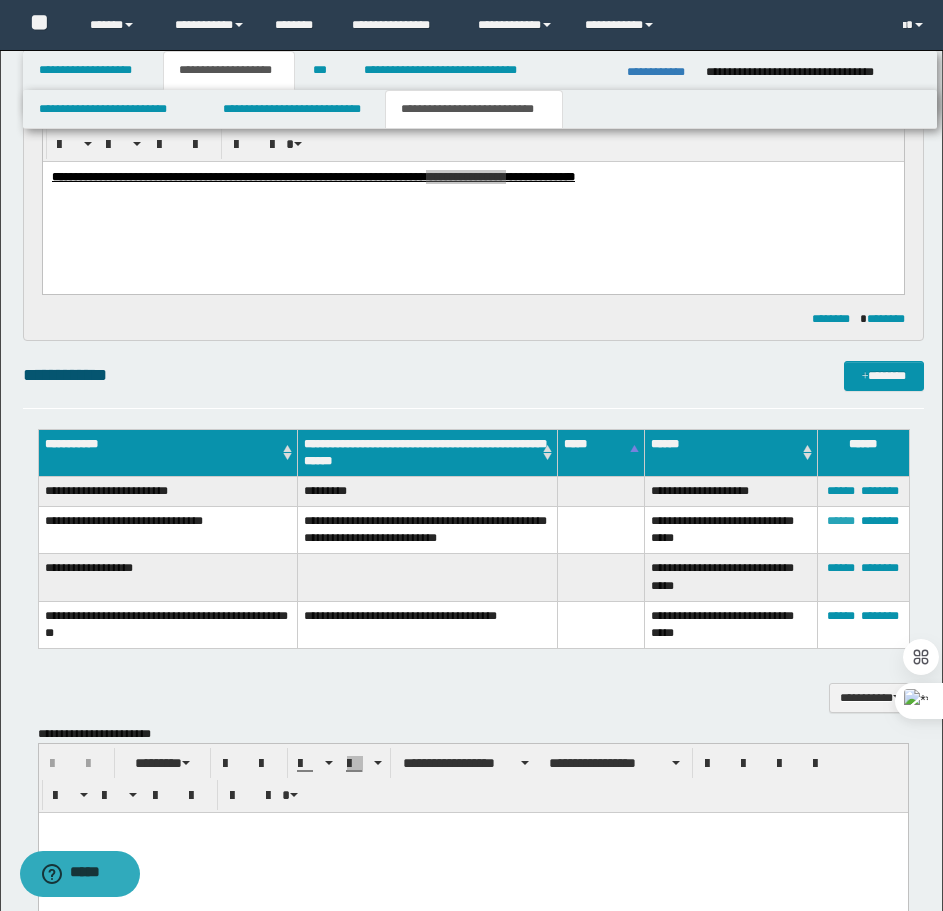 click on "******" at bounding box center [841, 521] 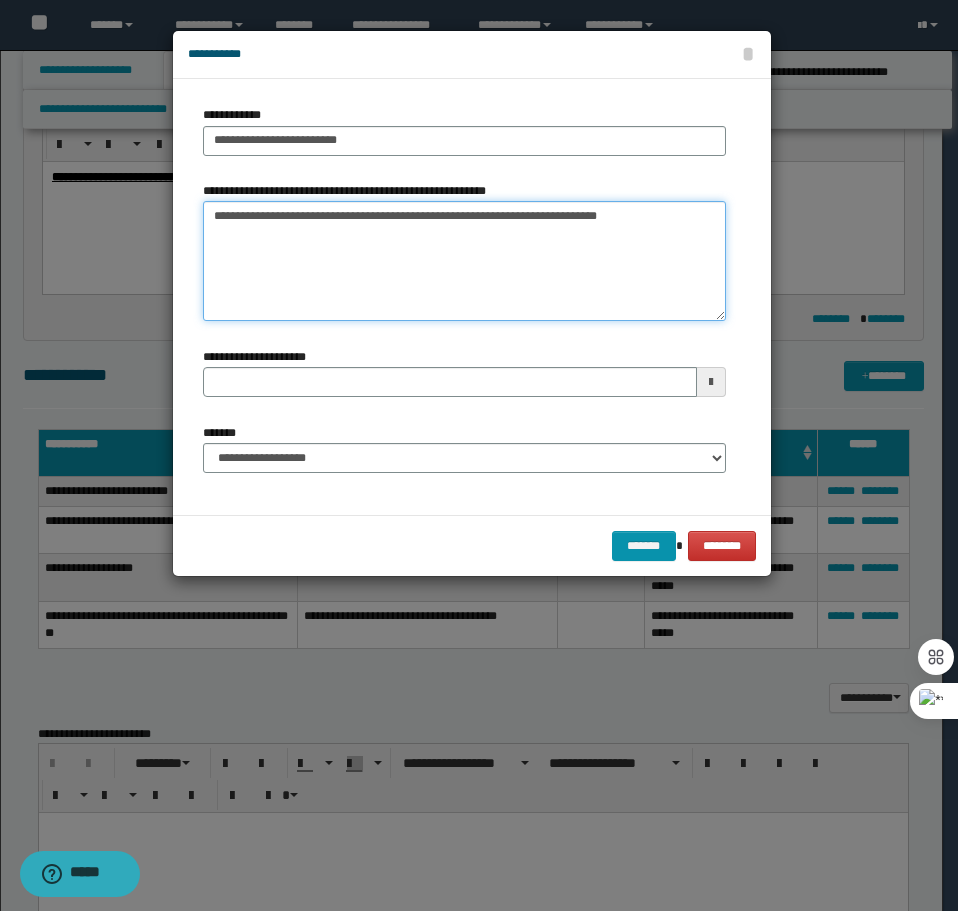 drag, startPoint x: 412, startPoint y: 218, endPoint x: 618, endPoint y: 222, distance: 206.03883 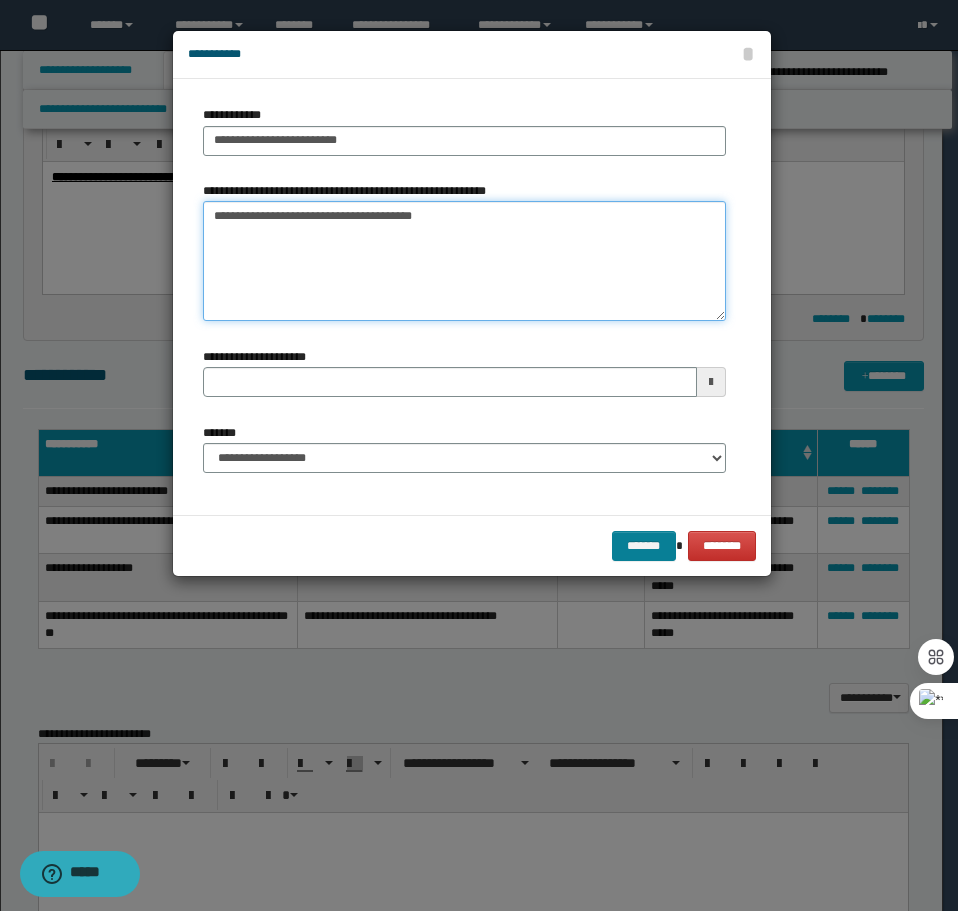 type on "**********" 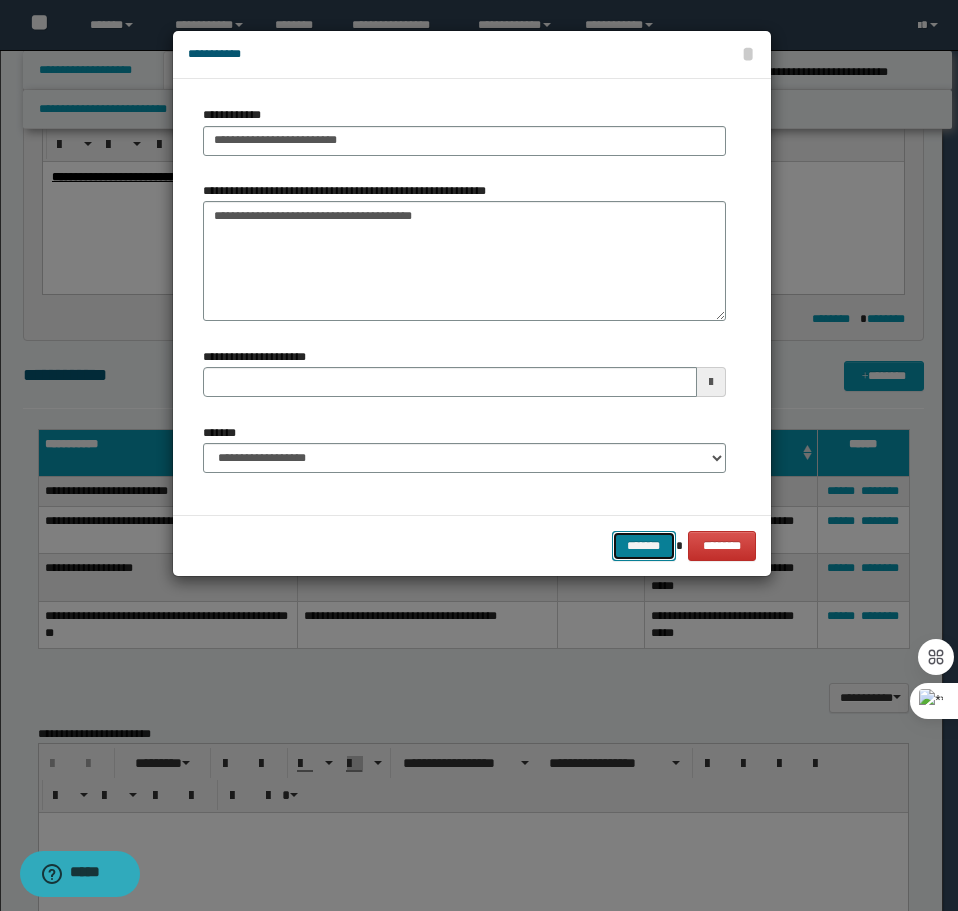 click on "*******" at bounding box center (644, 546) 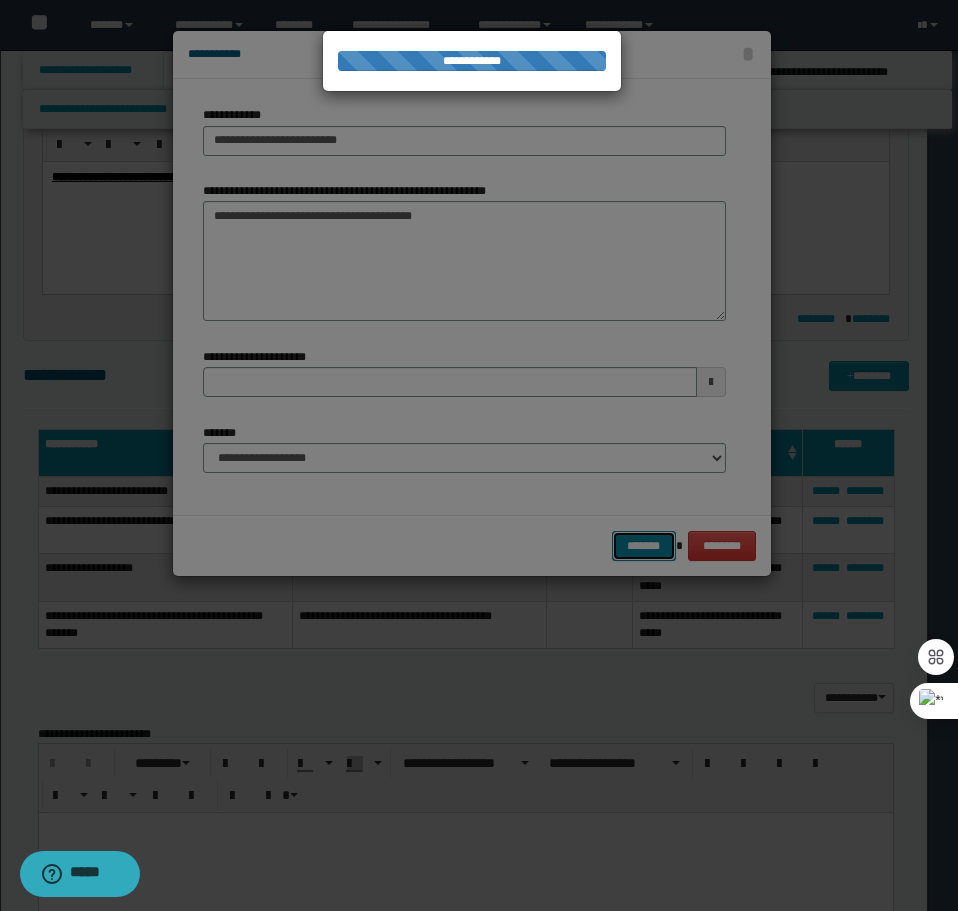 type 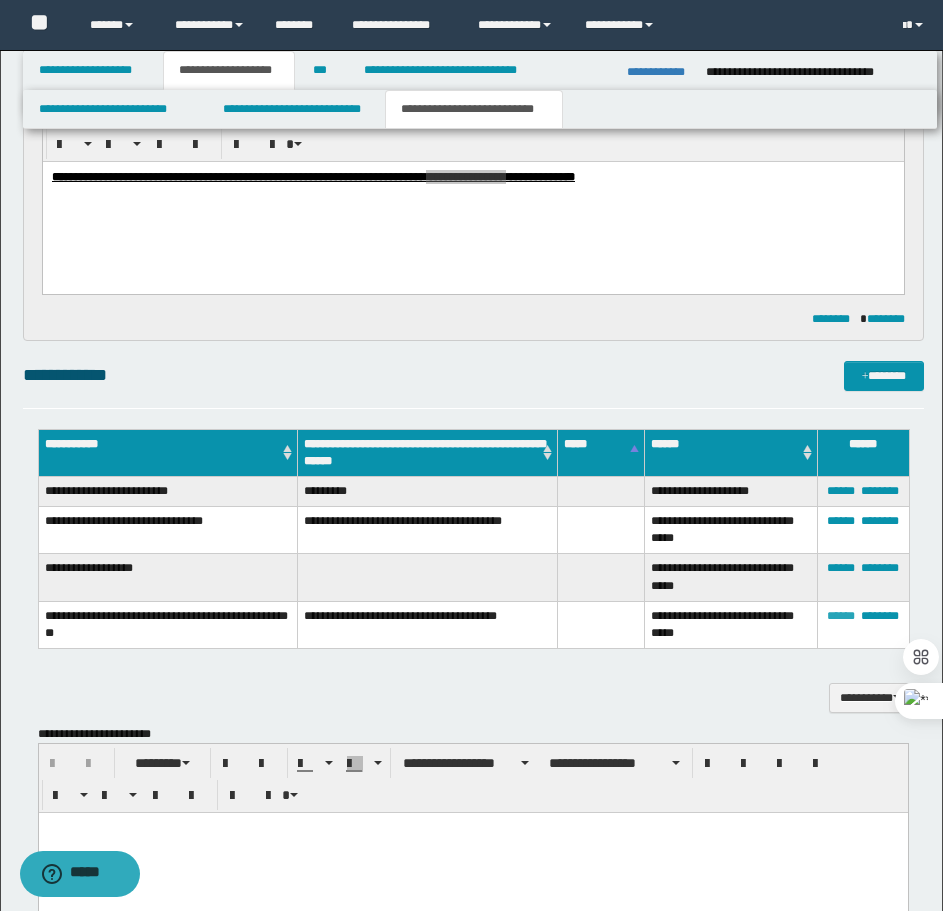 click on "******" at bounding box center [841, 616] 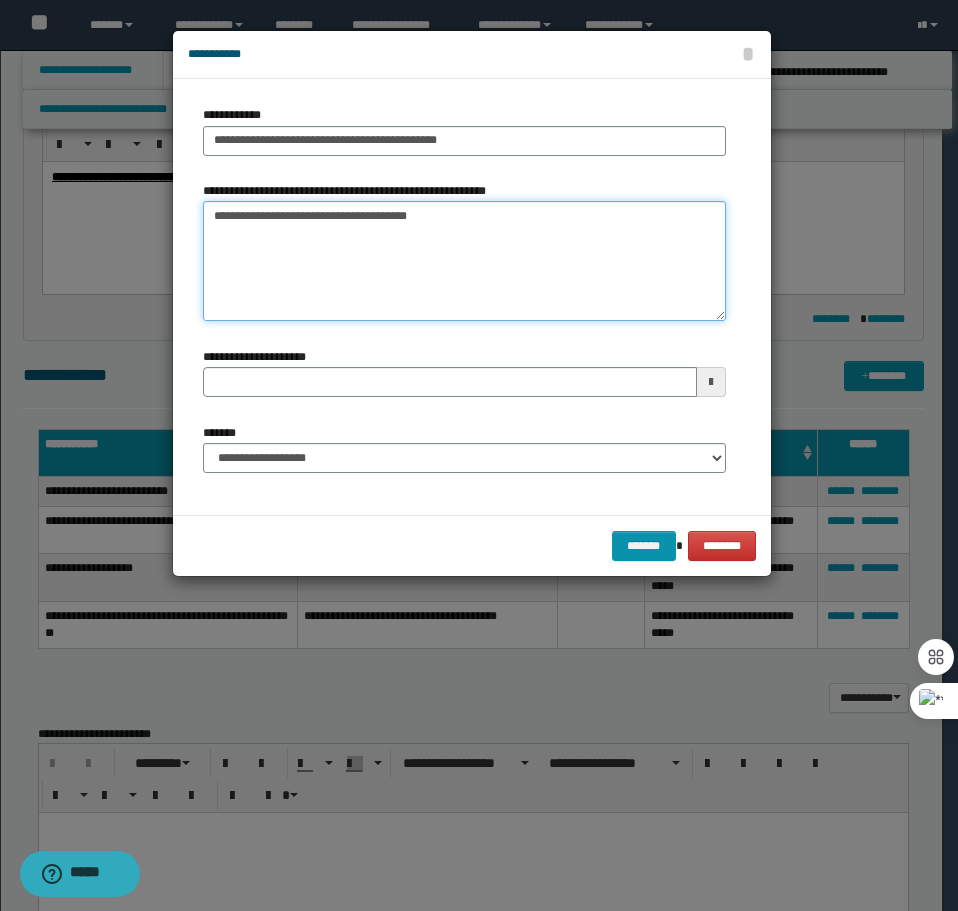 drag, startPoint x: 434, startPoint y: 223, endPoint x: 327, endPoint y: 229, distance: 107.16809 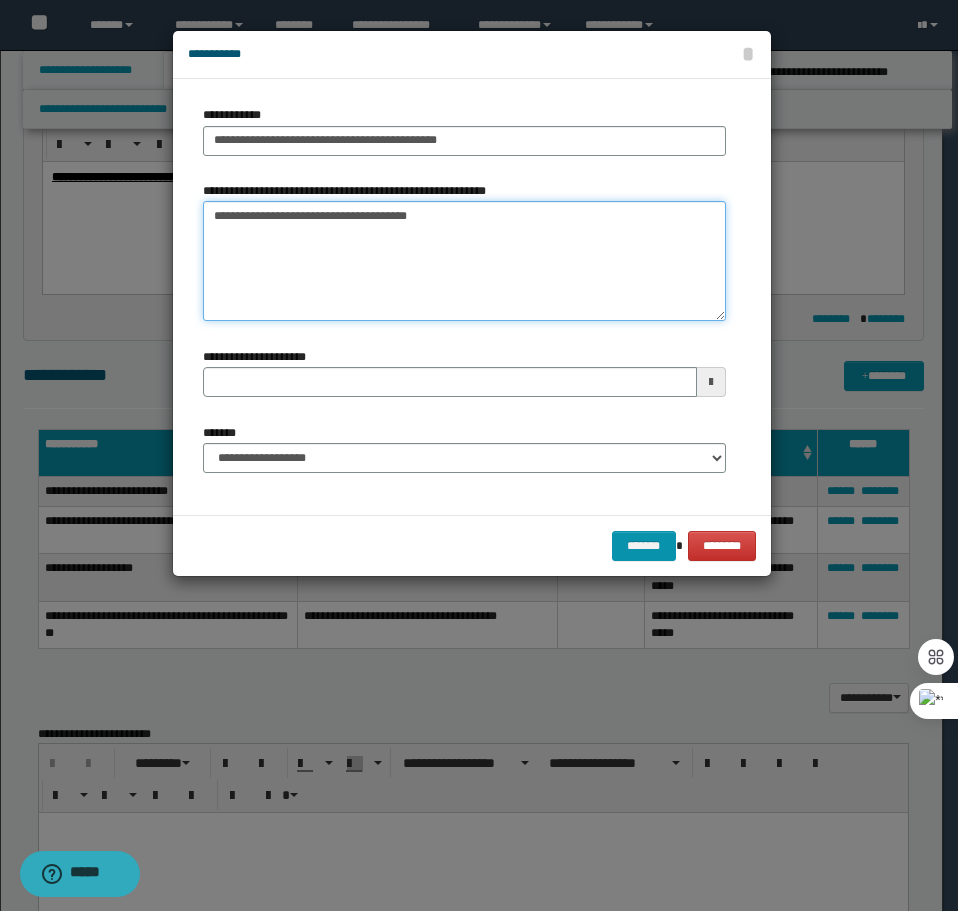 click on "**********" at bounding box center [464, 261] 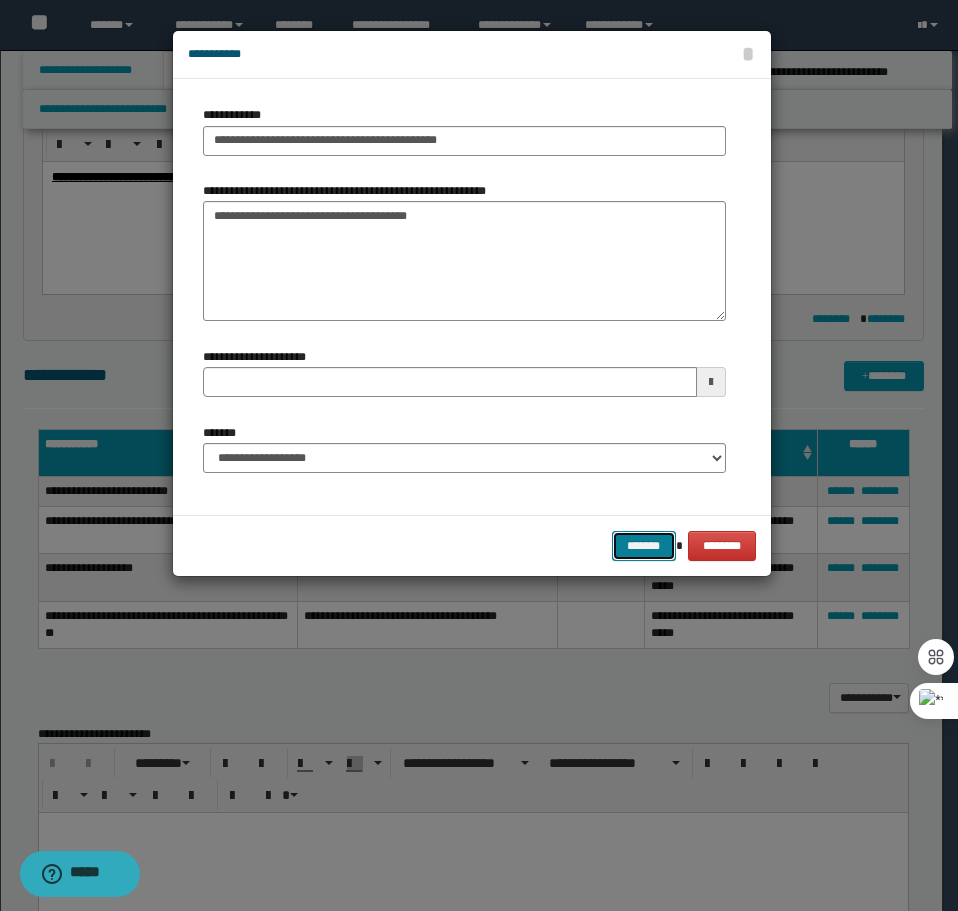click on "*******" at bounding box center (644, 546) 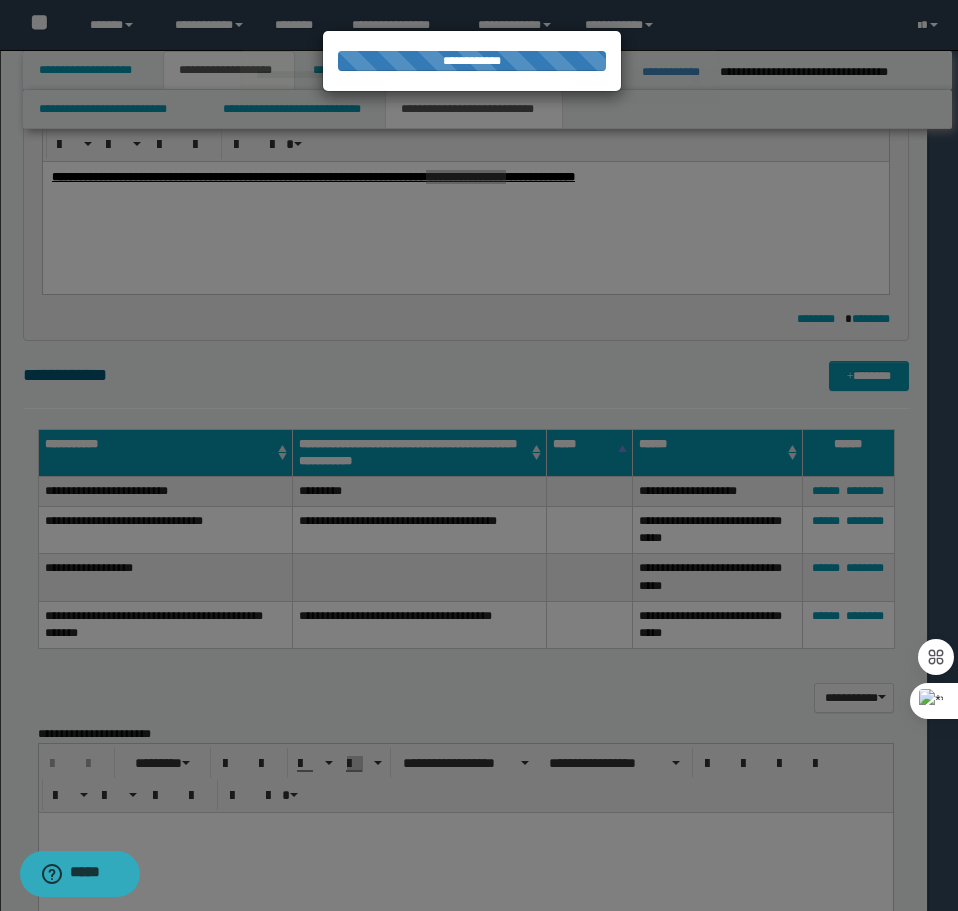 type 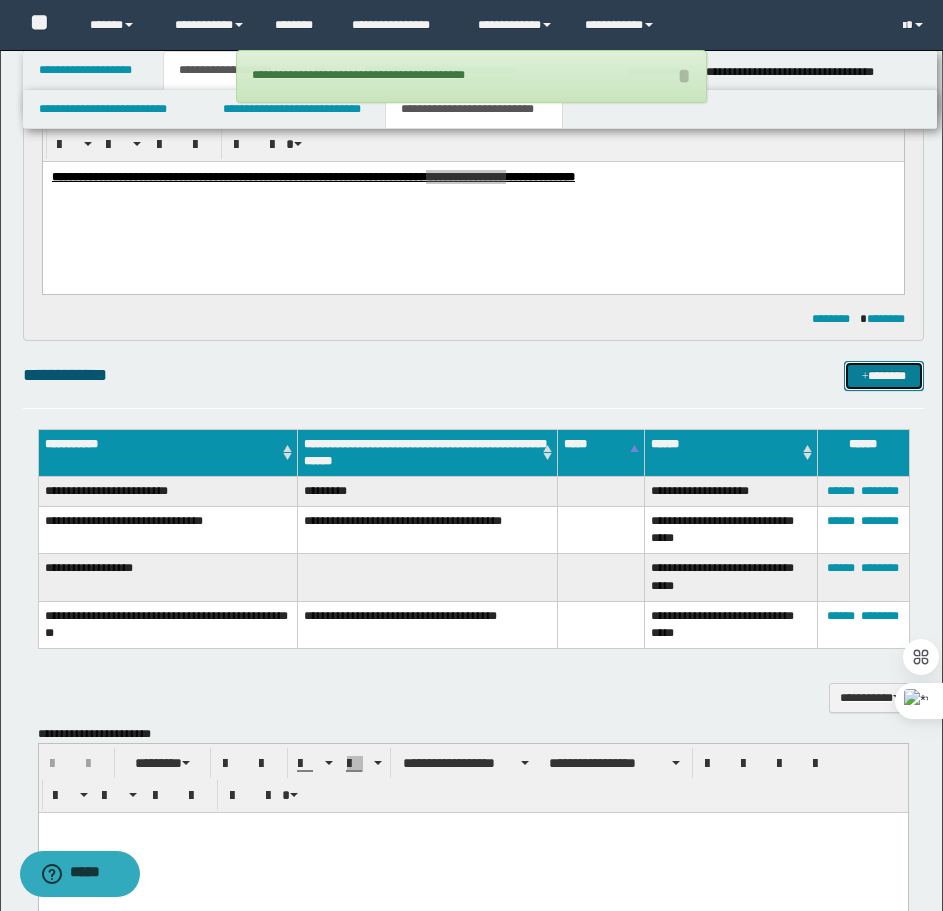 click at bounding box center [865, 377] 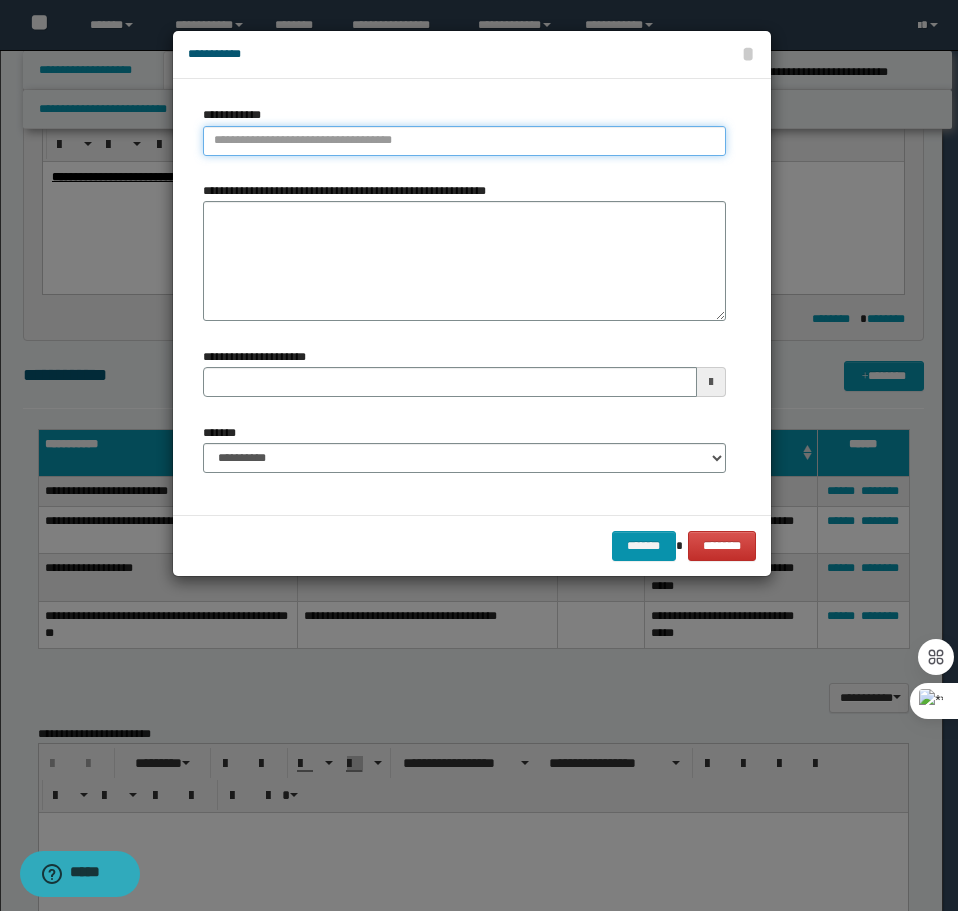 type on "**********" 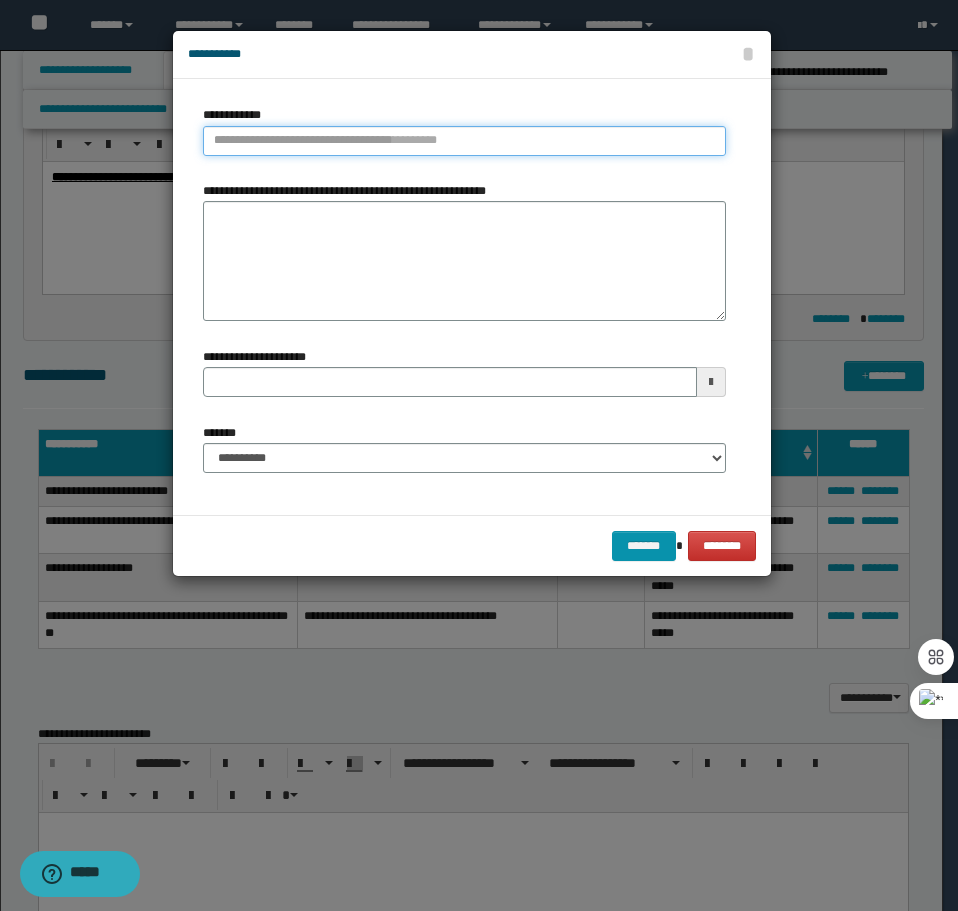 click on "**********" at bounding box center (464, 141) 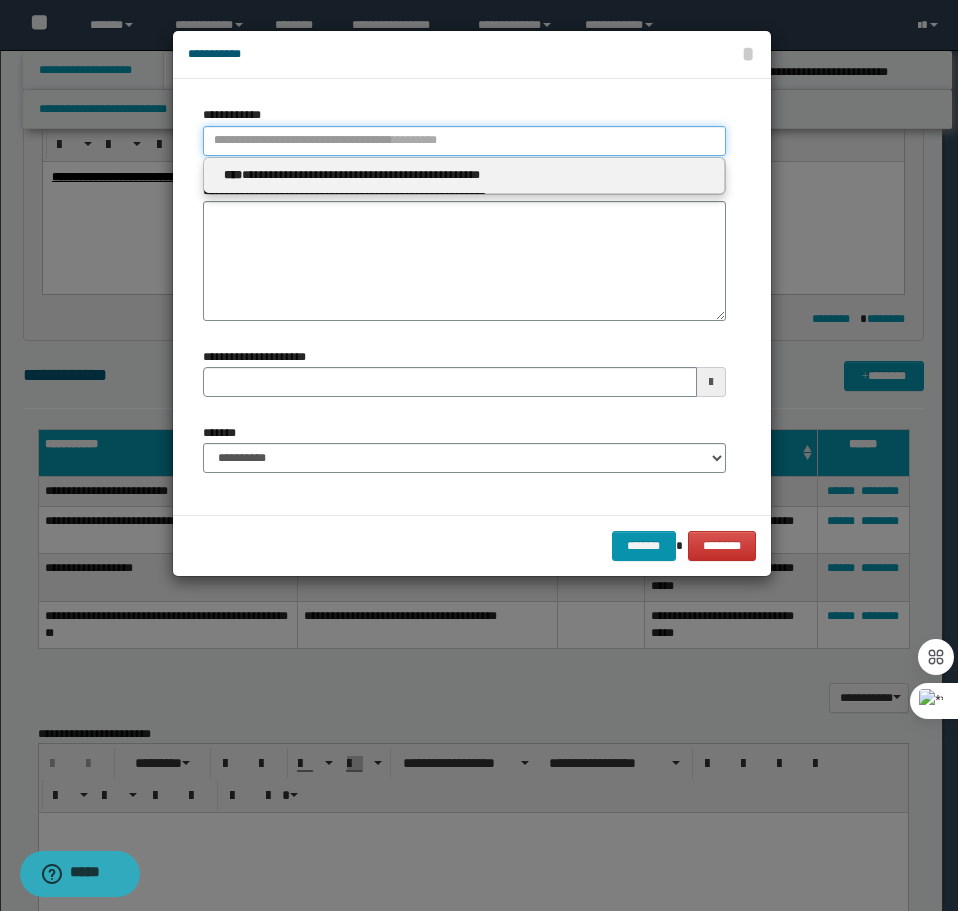type 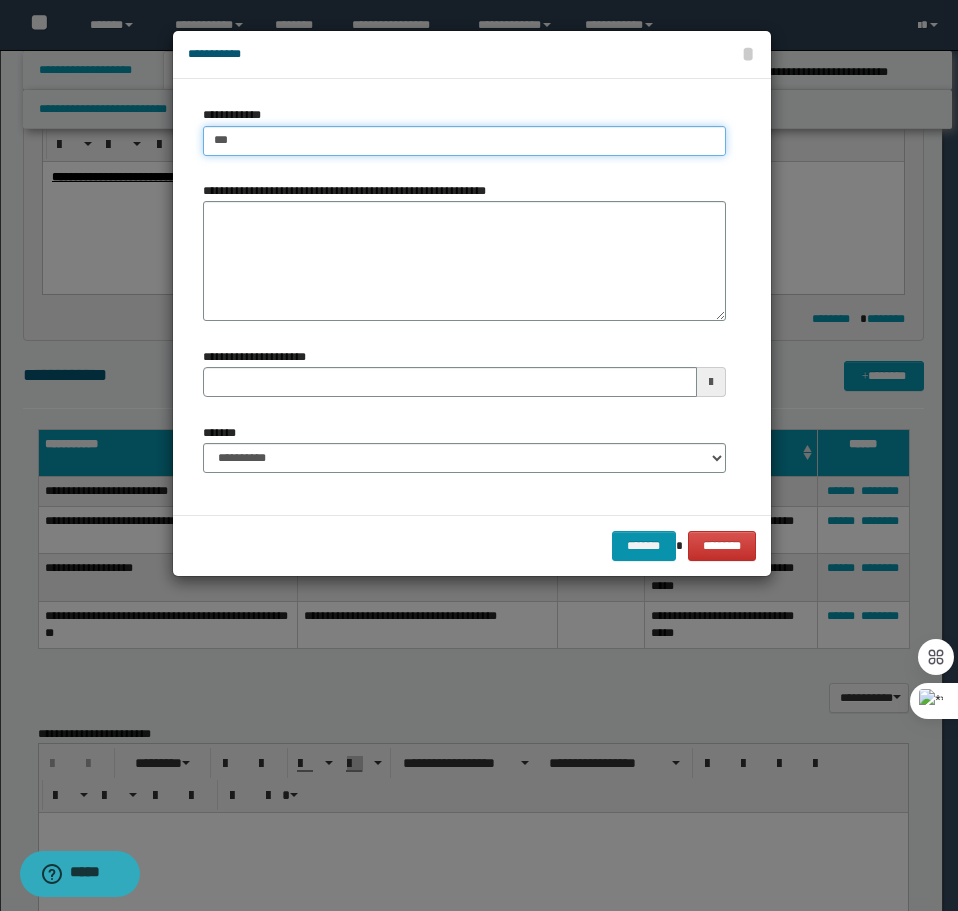 type on "****" 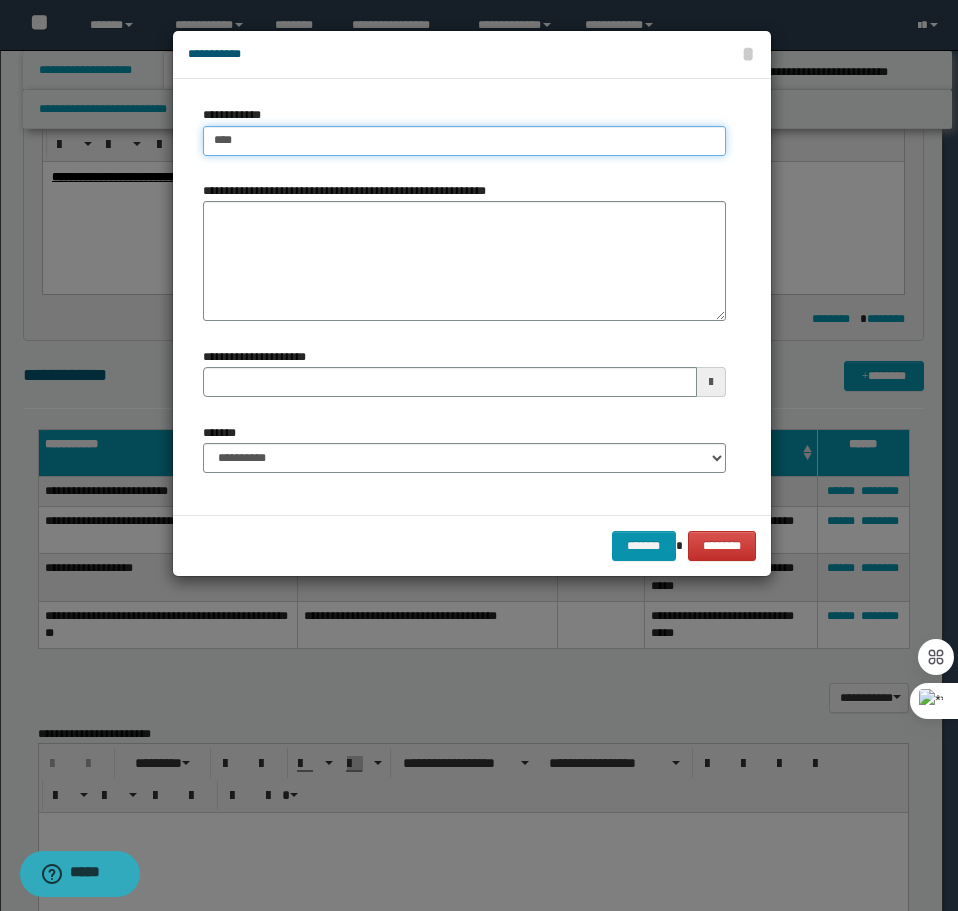 type on "****" 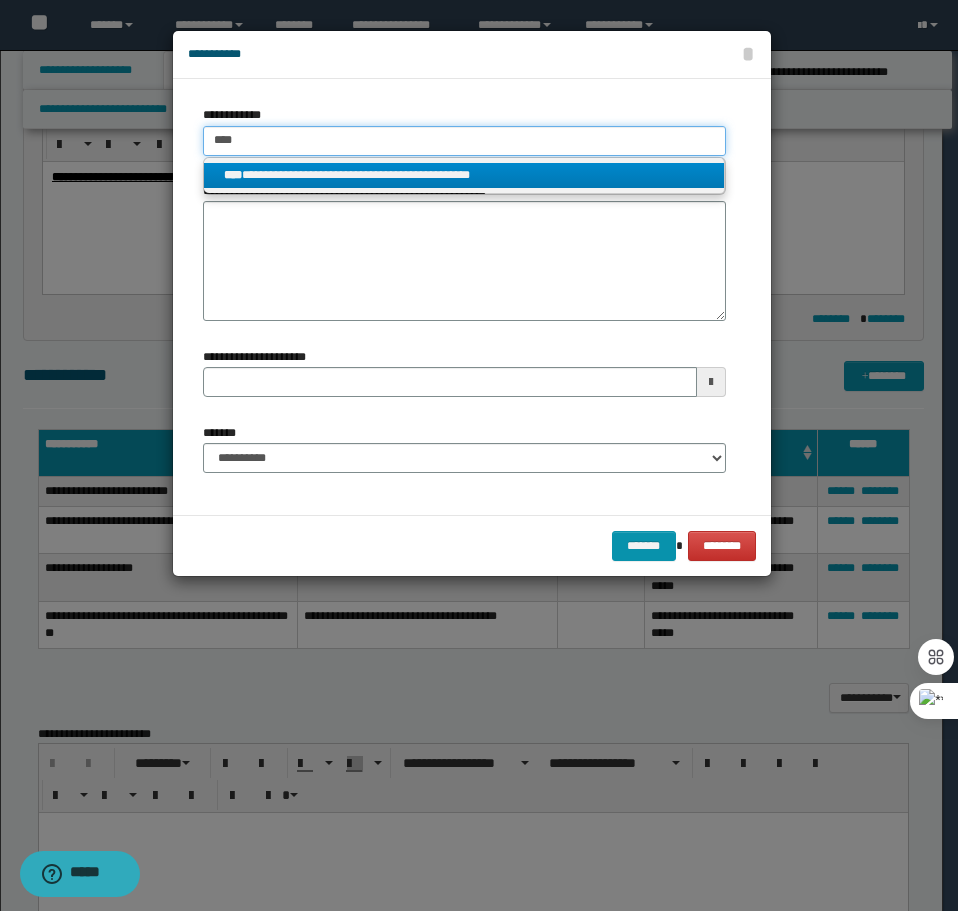 type on "****" 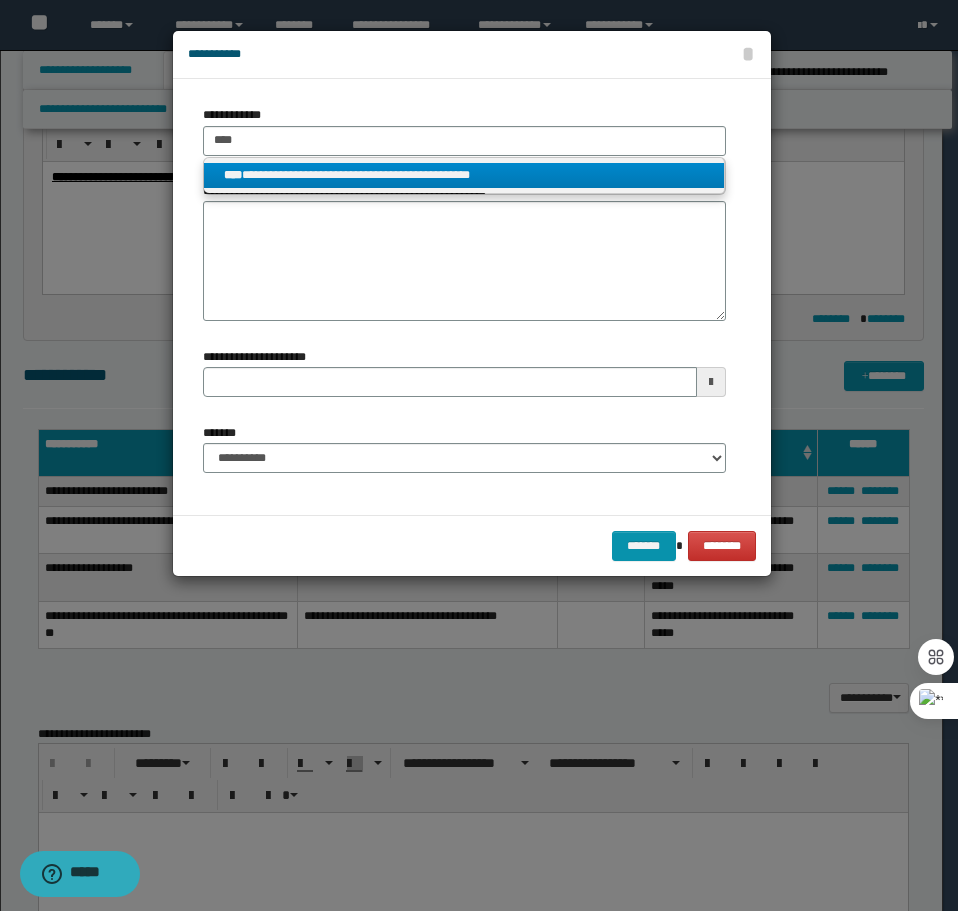 click on "**********" at bounding box center [464, 175] 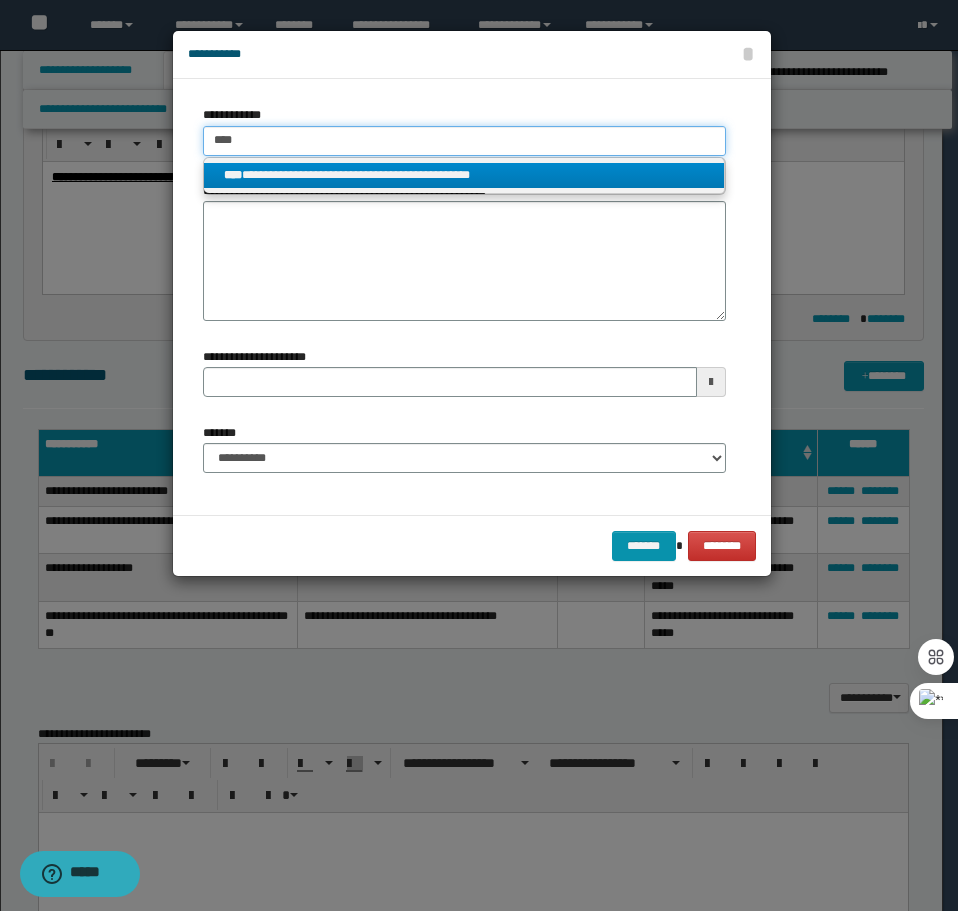 type 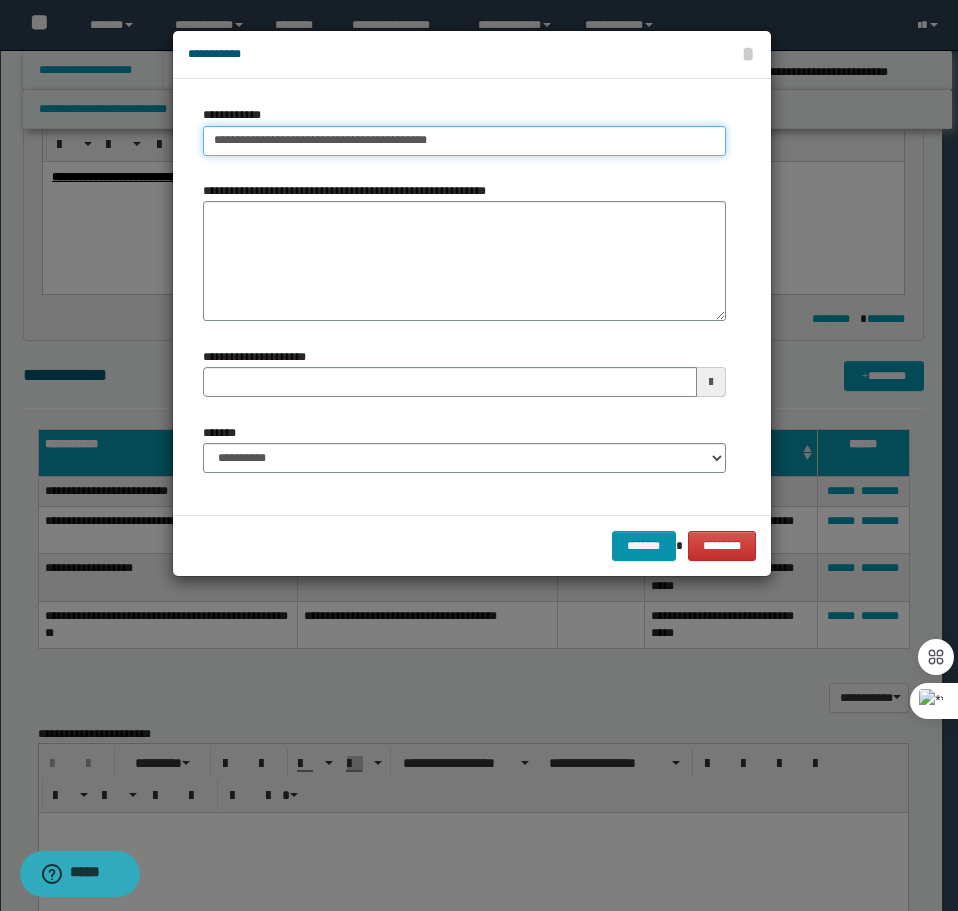 type on "**********" 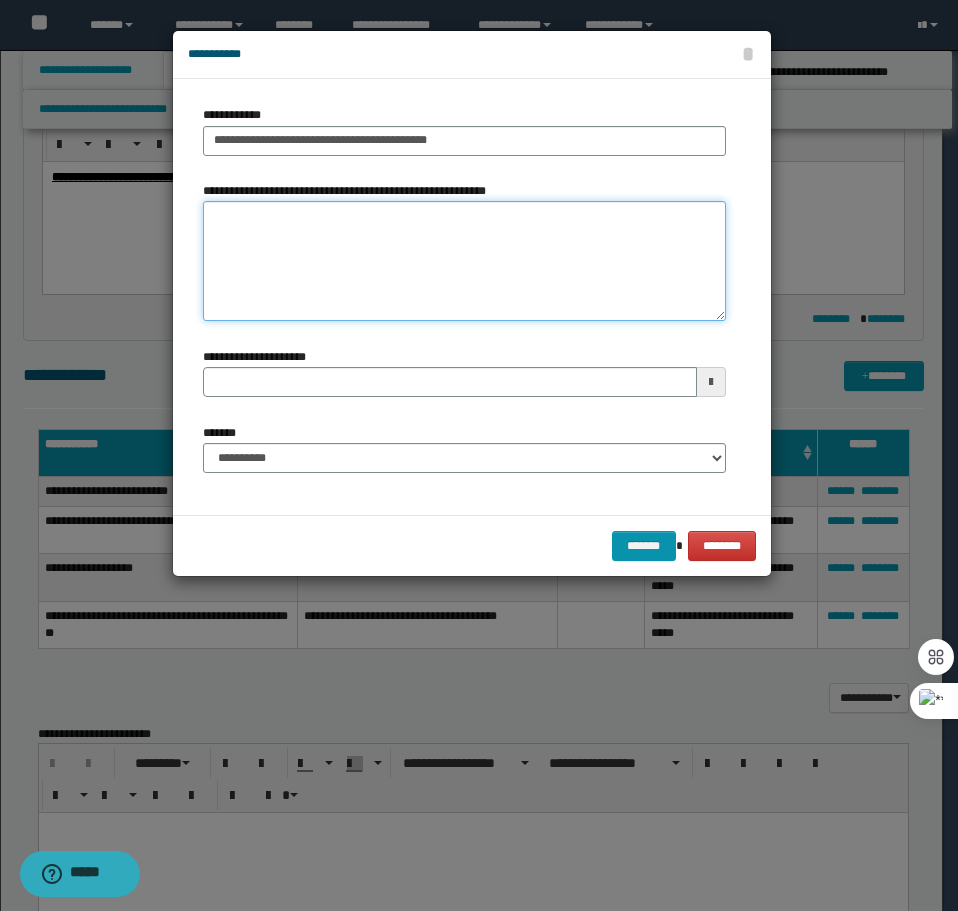 type 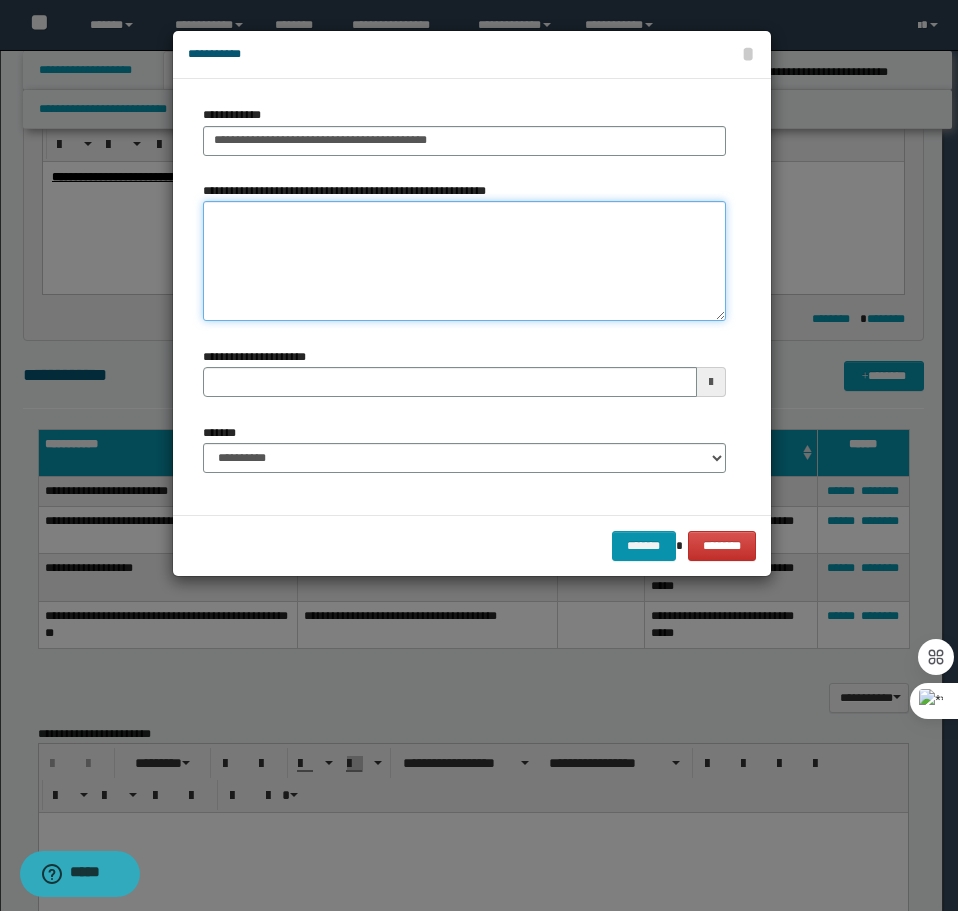 drag, startPoint x: 376, startPoint y: 255, endPoint x: 351, endPoint y: 256, distance: 25.019993 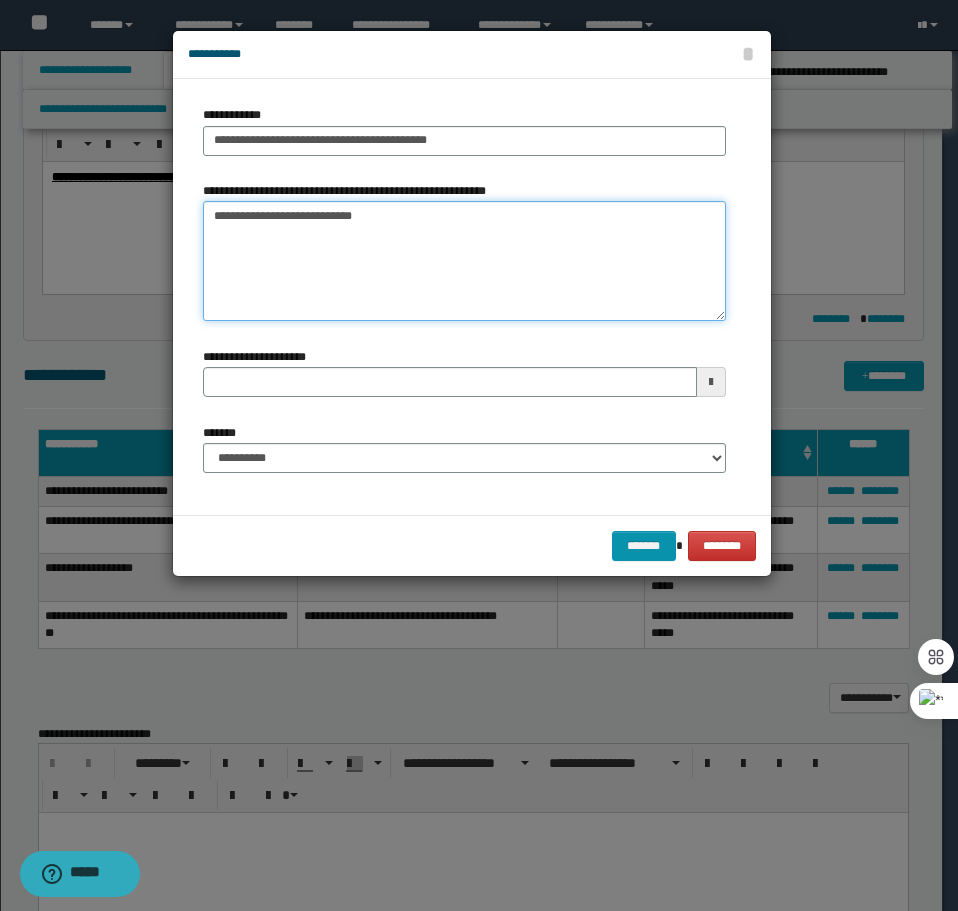 type on "**********" 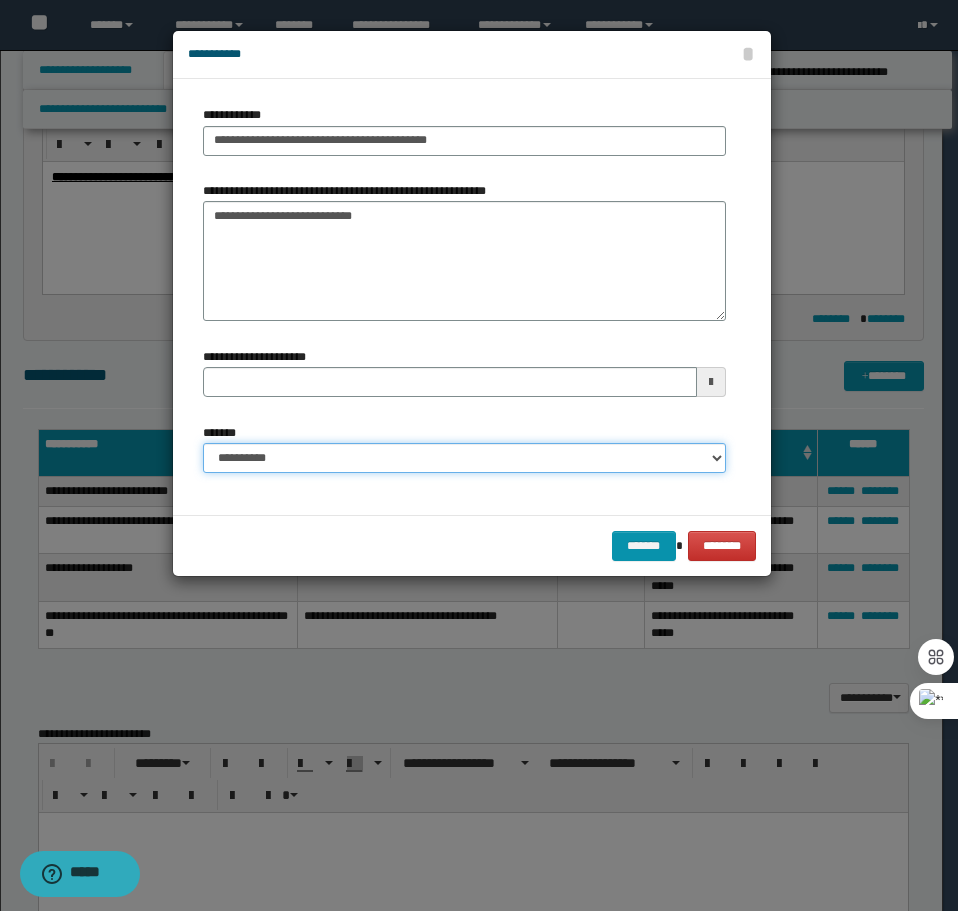click on "**********" at bounding box center (464, 458) 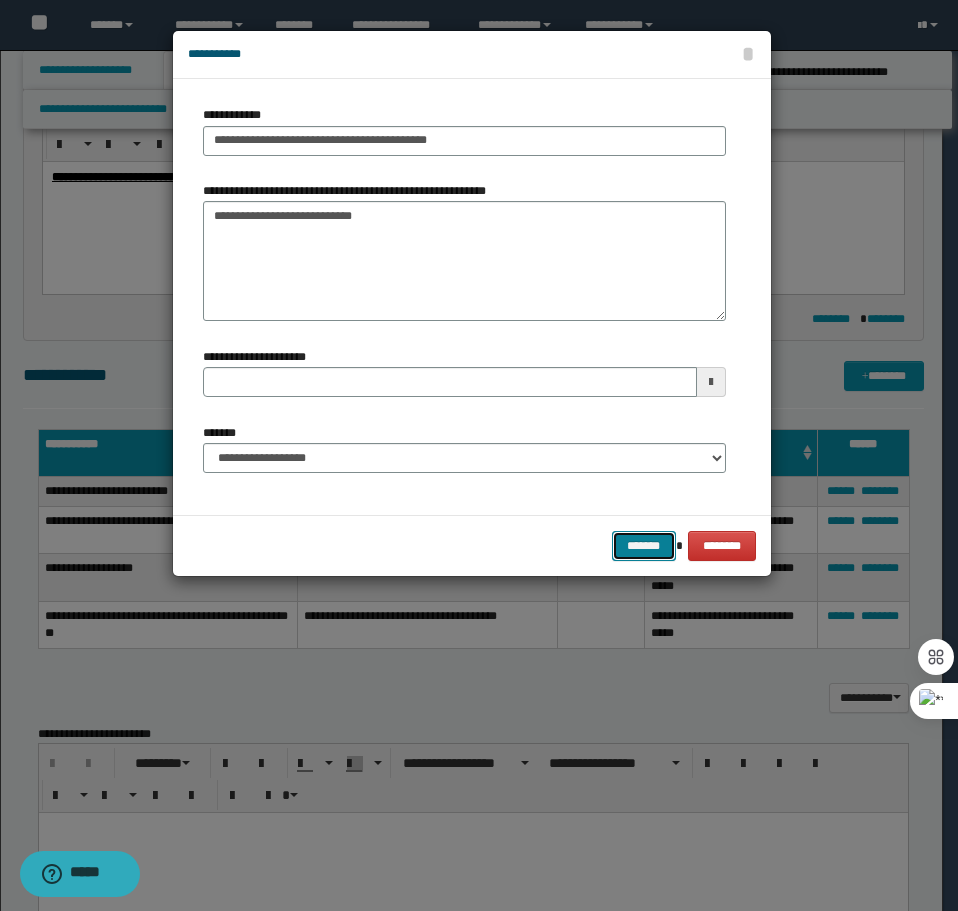 click on "*******" at bounding box center (644, 546) 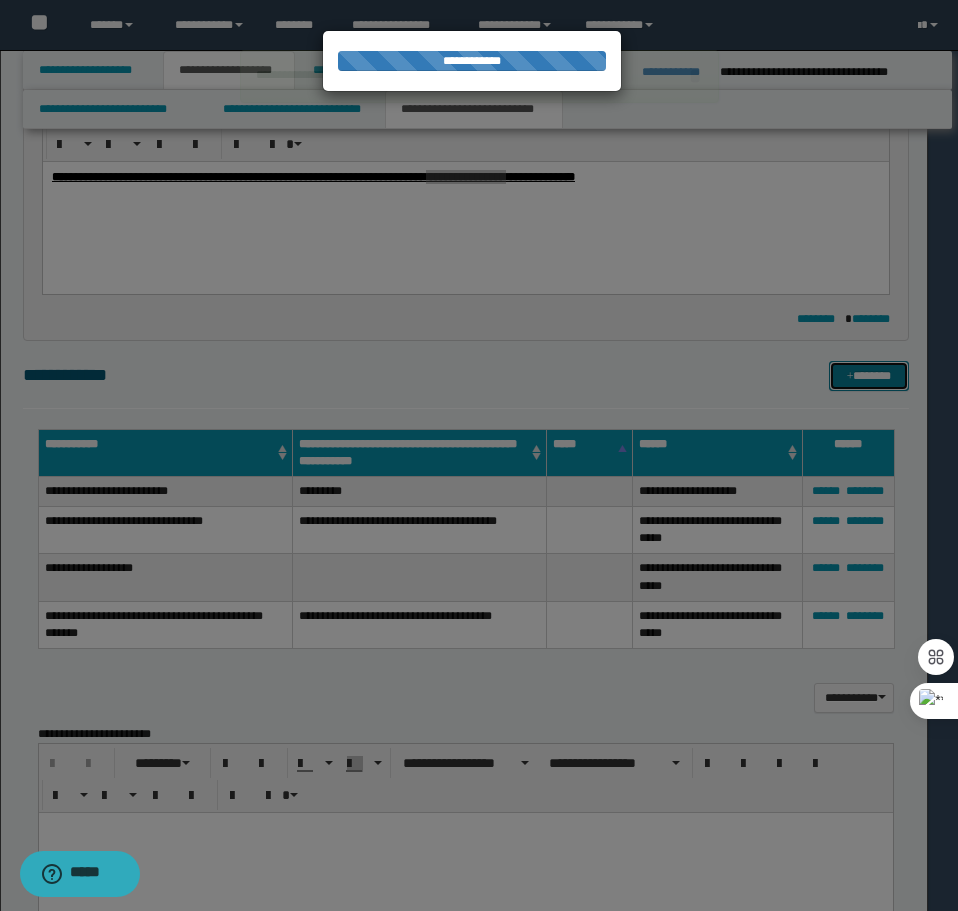 type 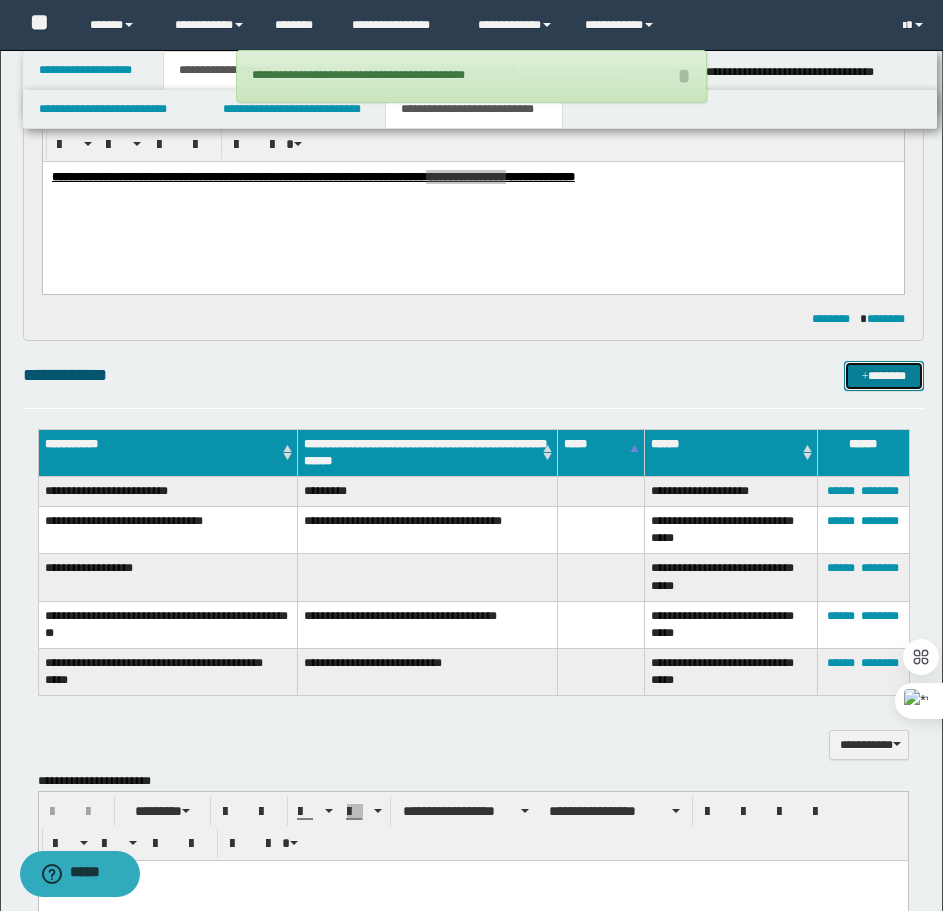 click on "*******" at bounding box center (884, 376) 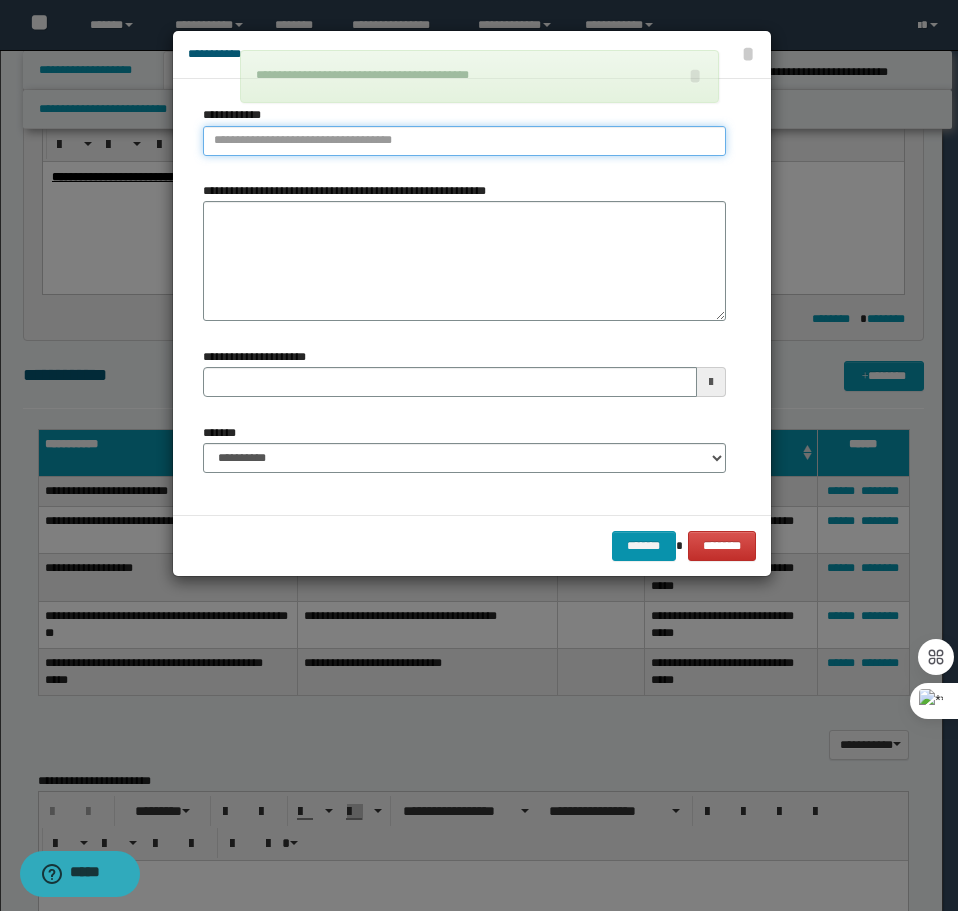 type on "**********" 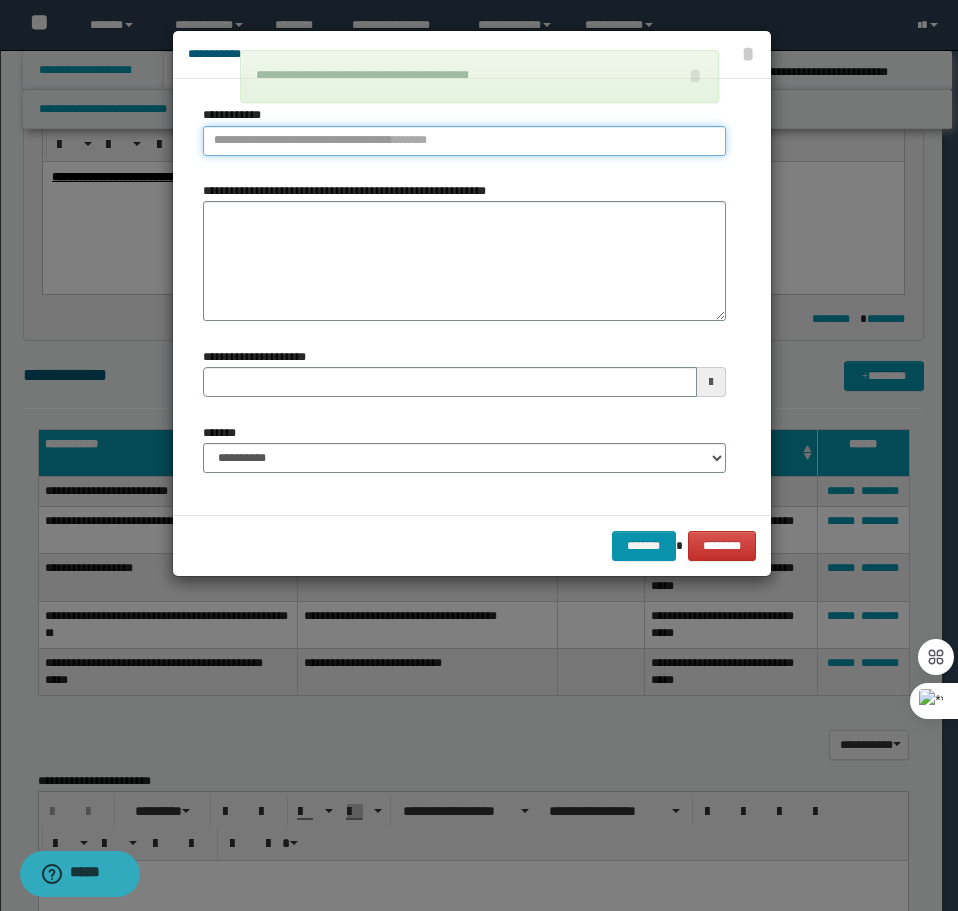 click on "**********" at bounding box center [464, 141] 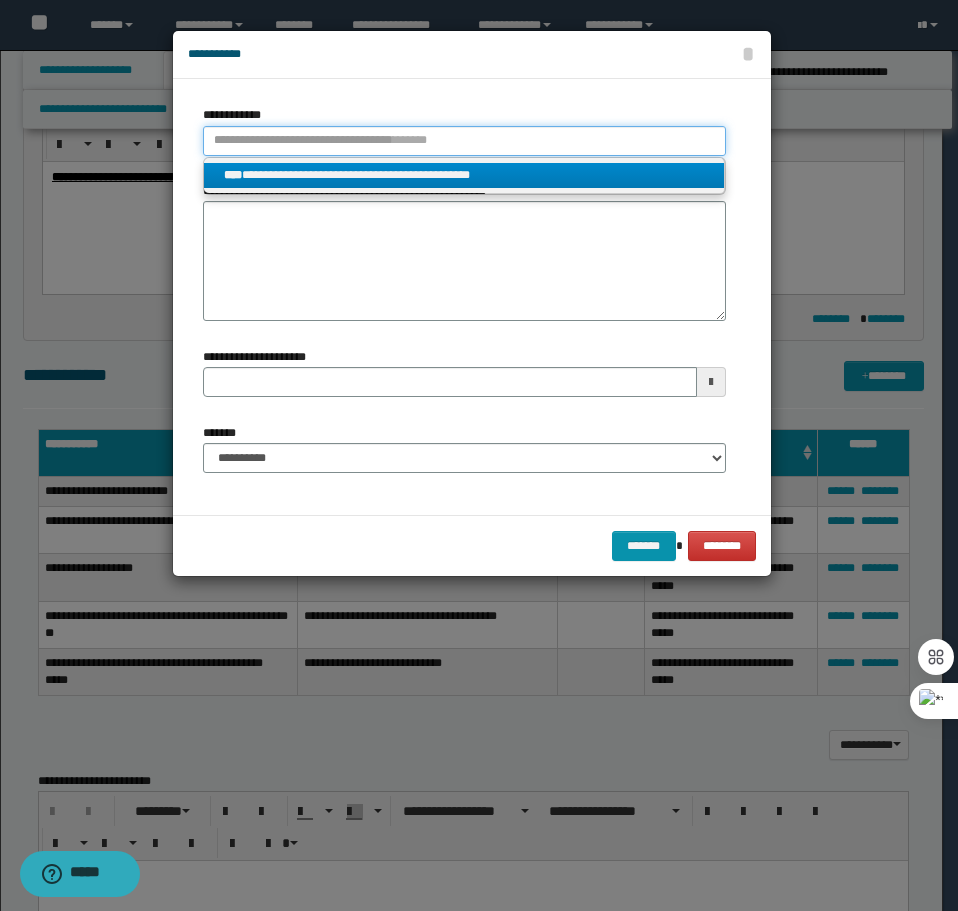 type 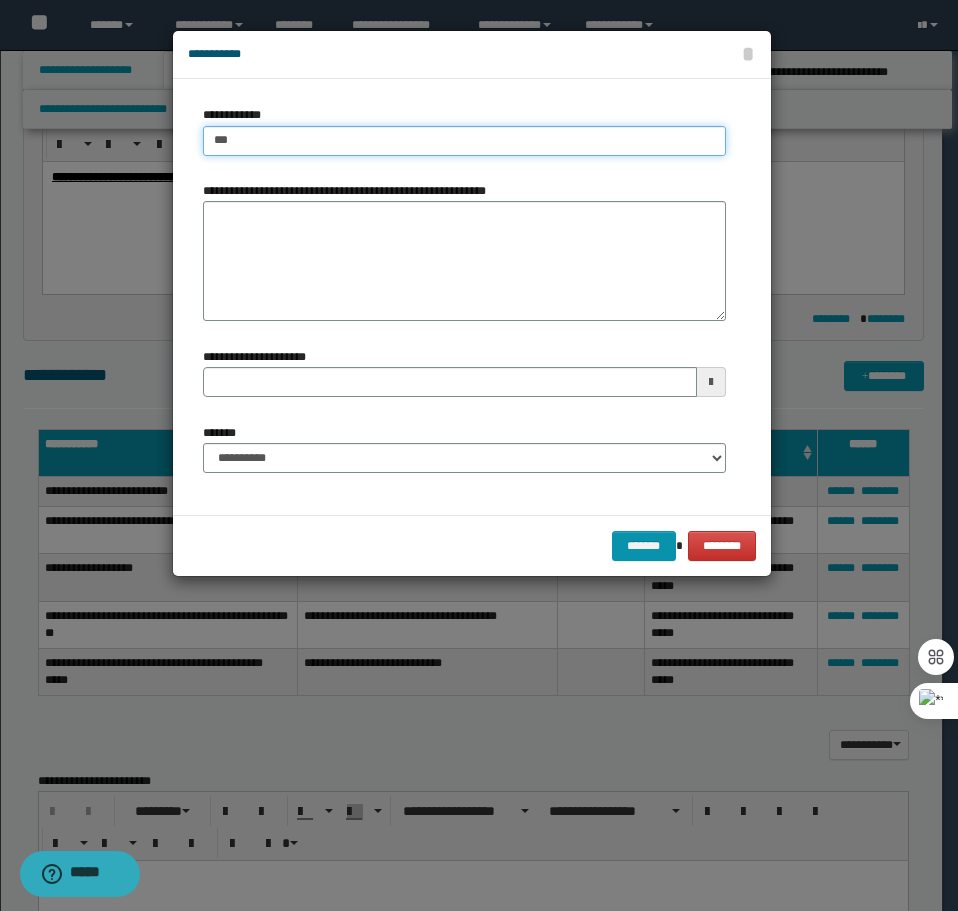 type on "****" 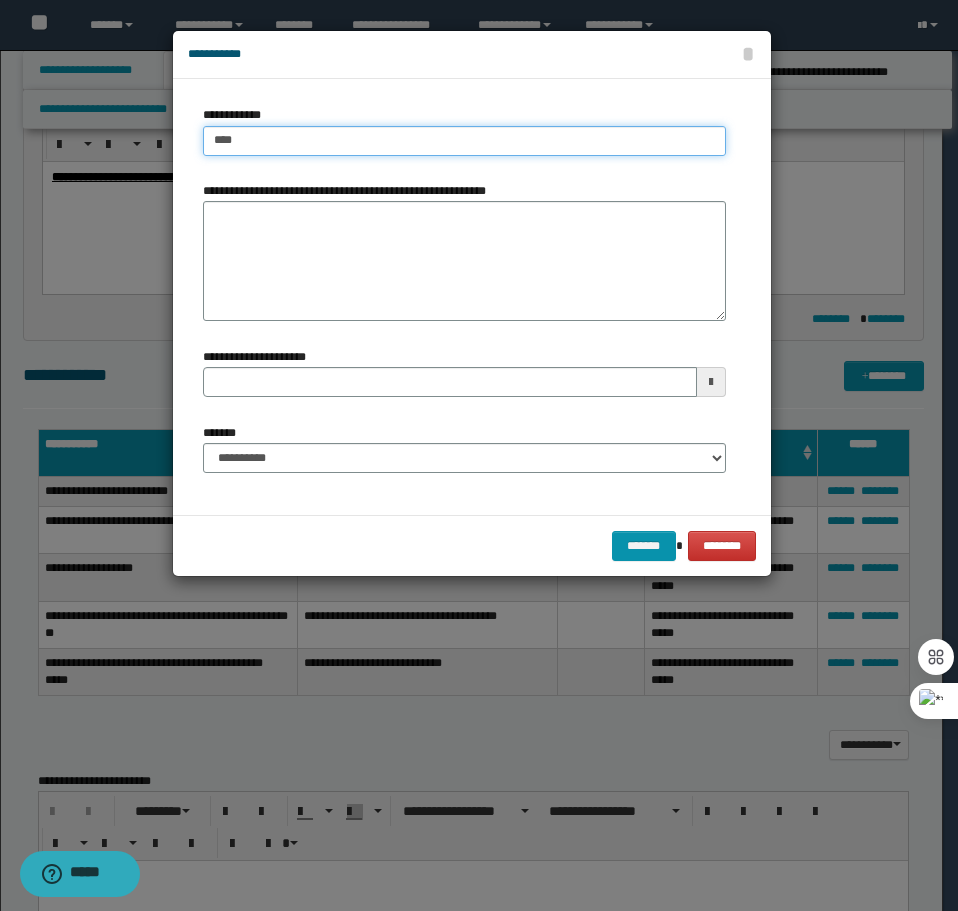 type on "****" 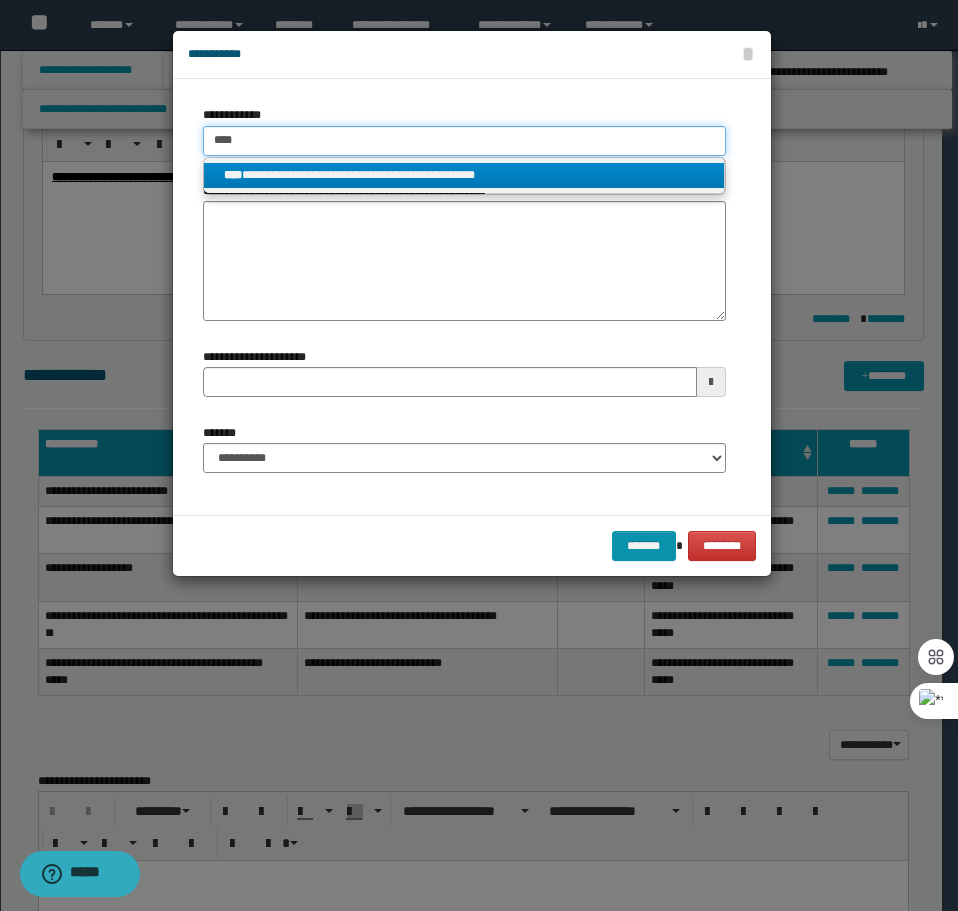 type on "****" 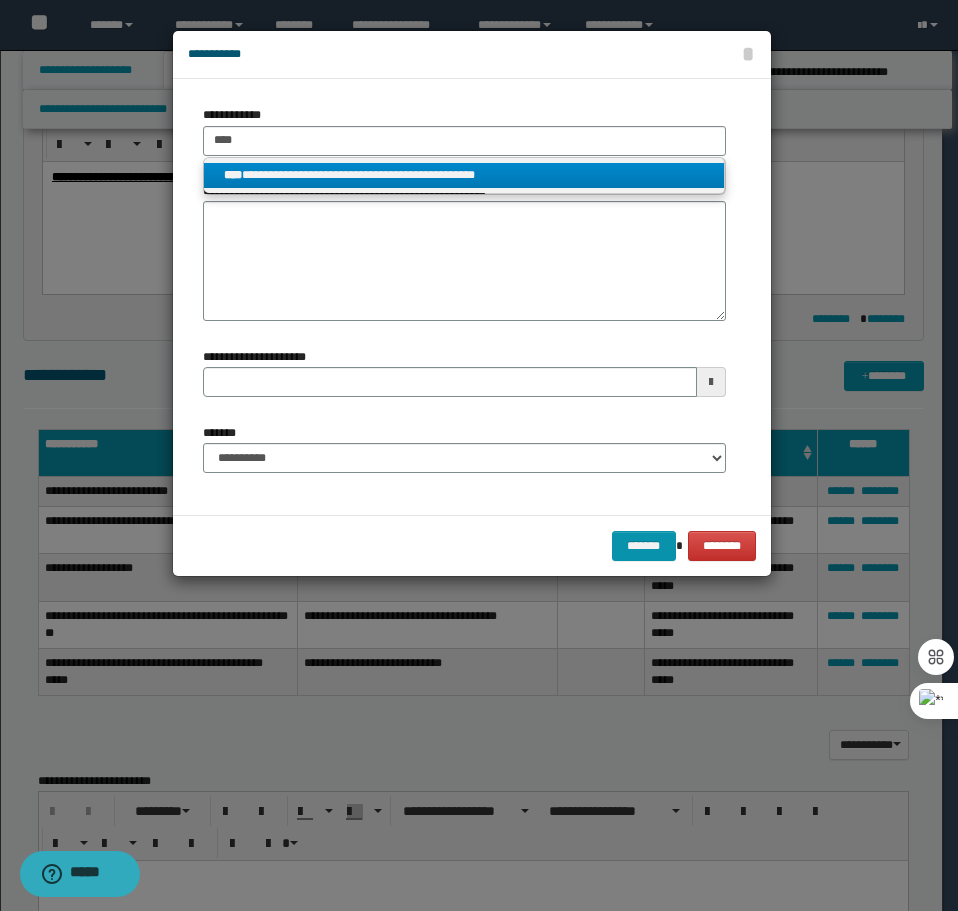 click on "**********" at bounding box center (464, 175) 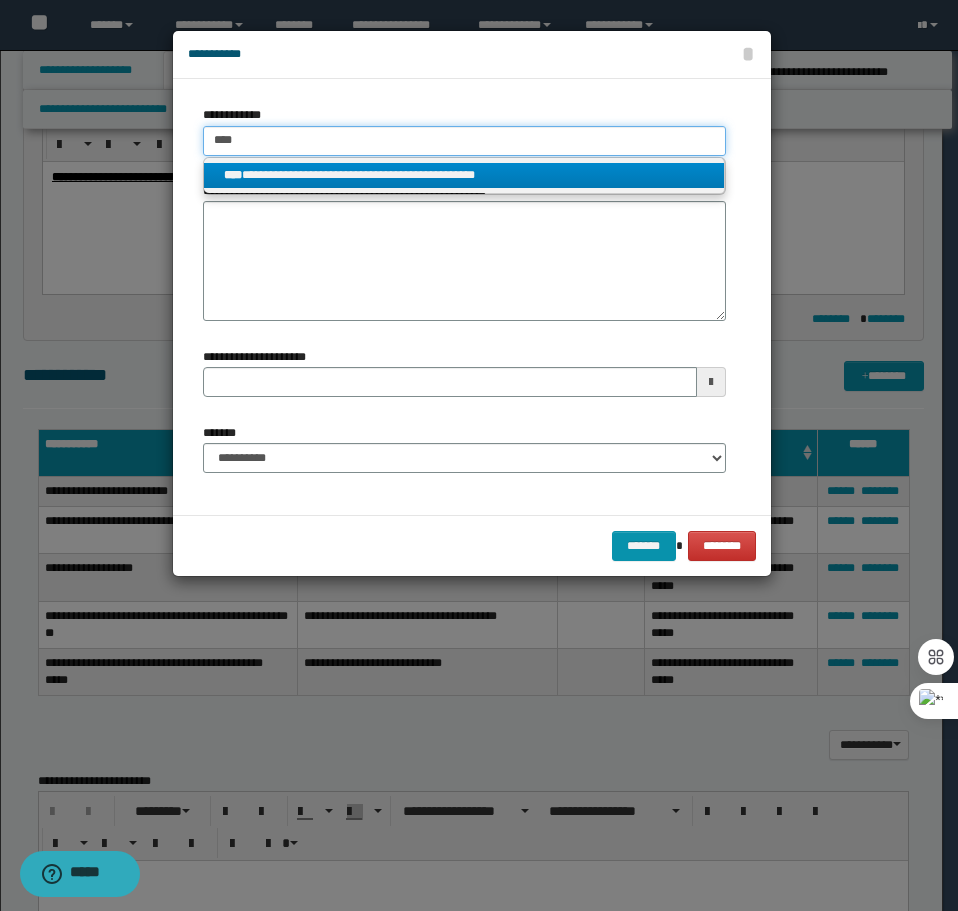 type 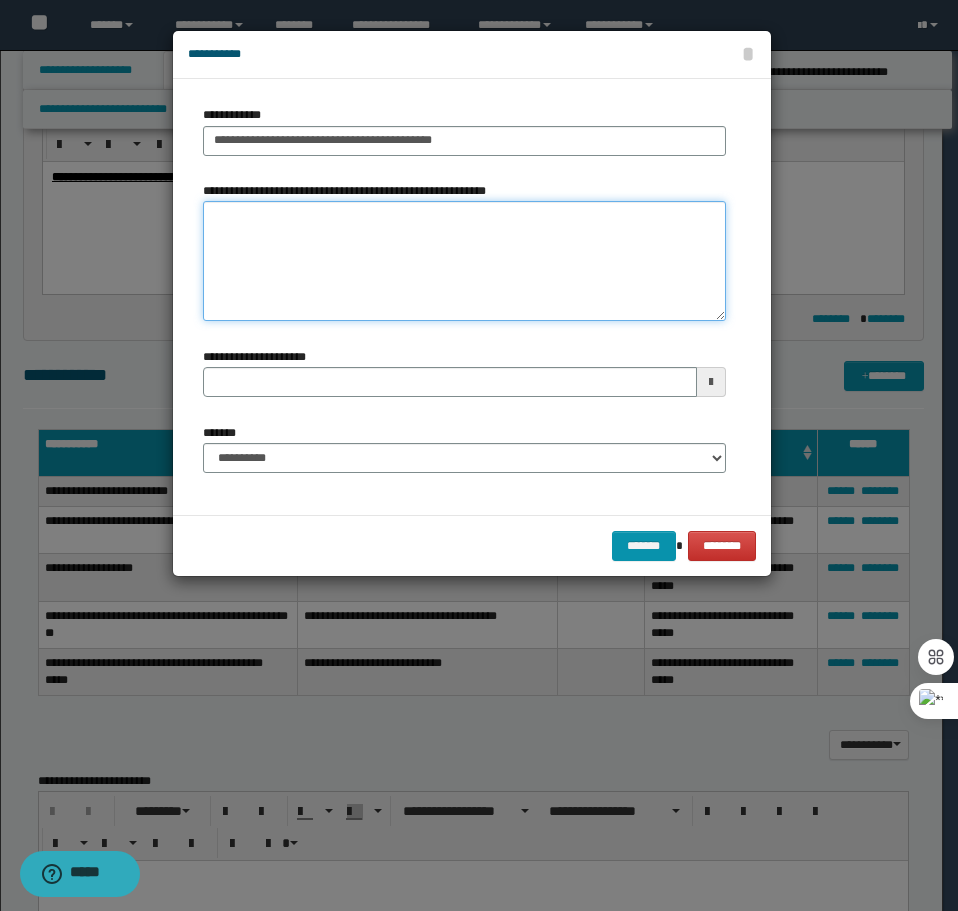 type 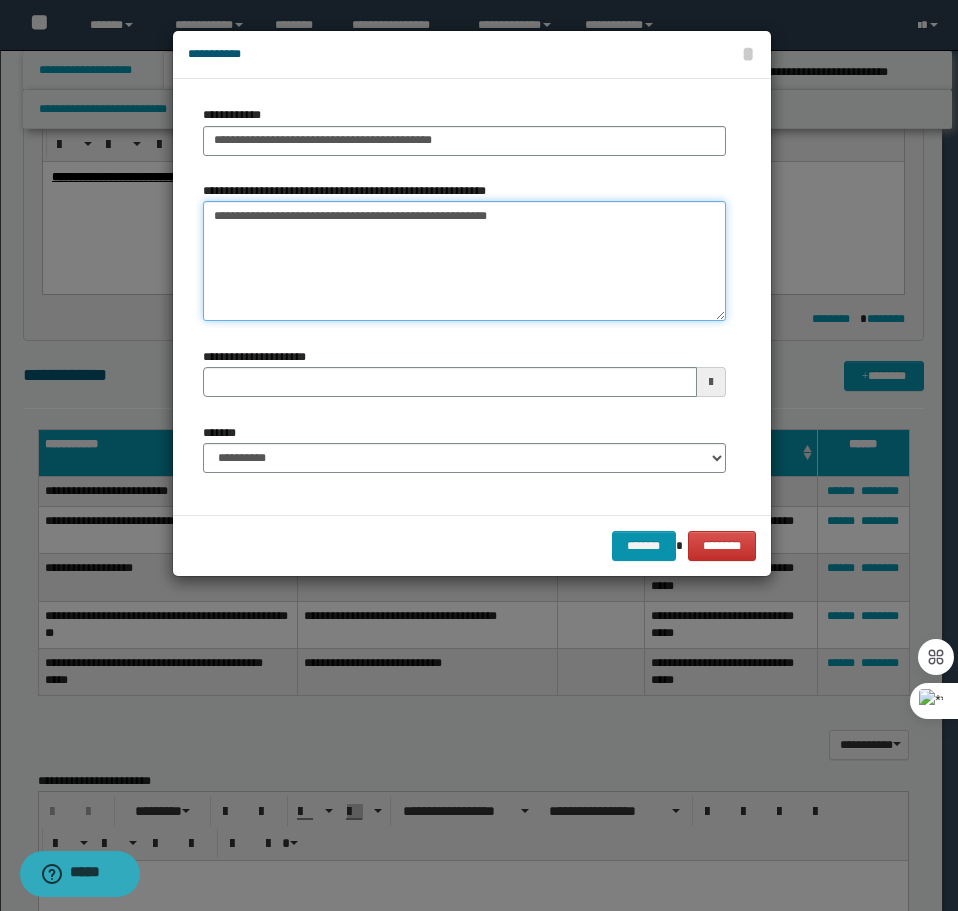 type on "**********" 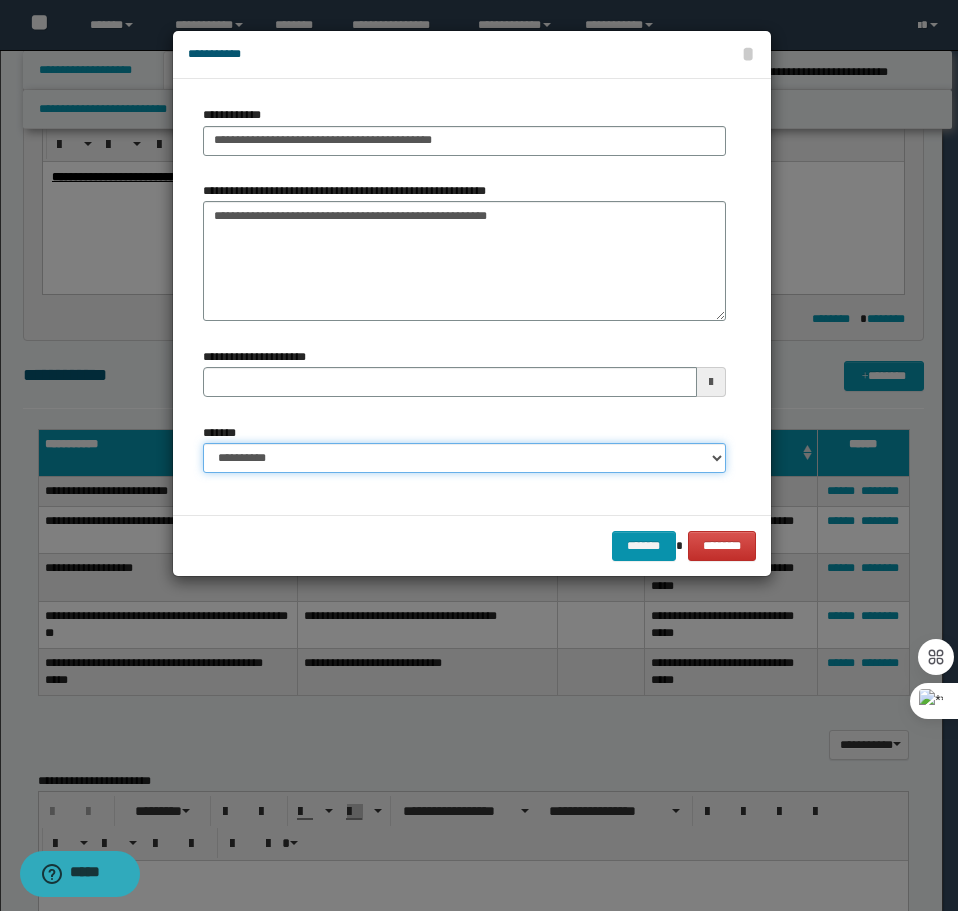 click on "**********" at bounding box center [464, 458] 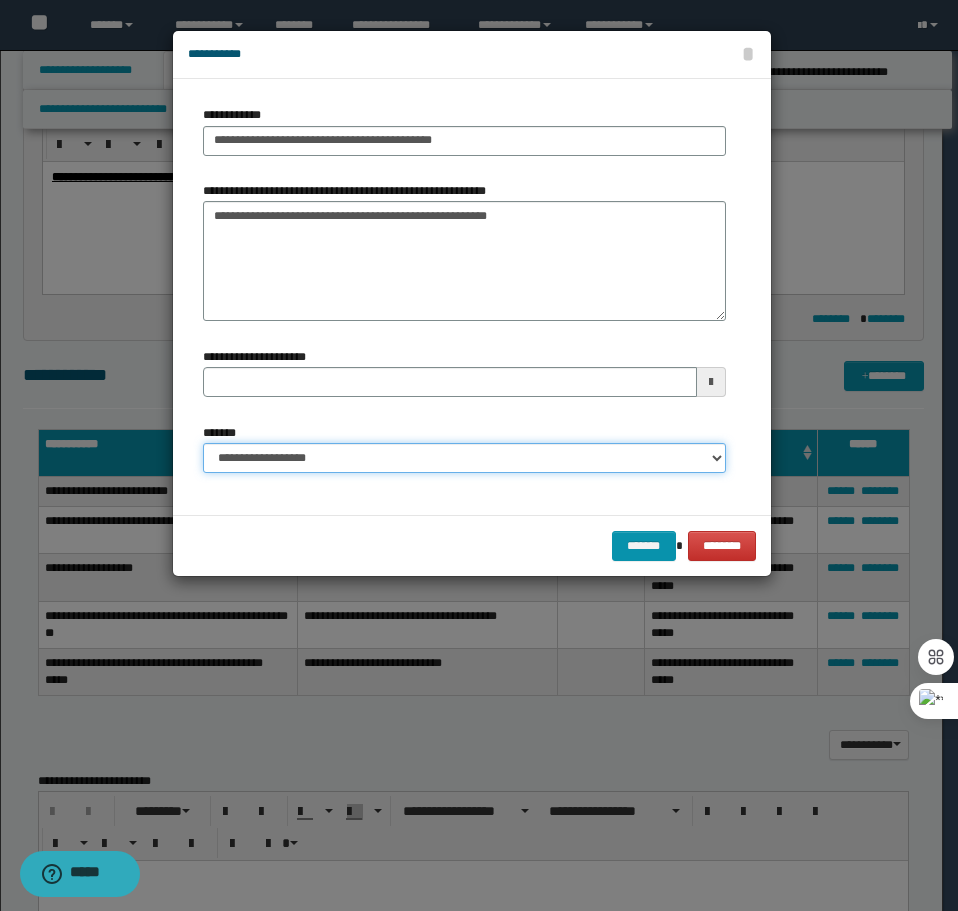 click on "**********" at bounding box center (464, 458) 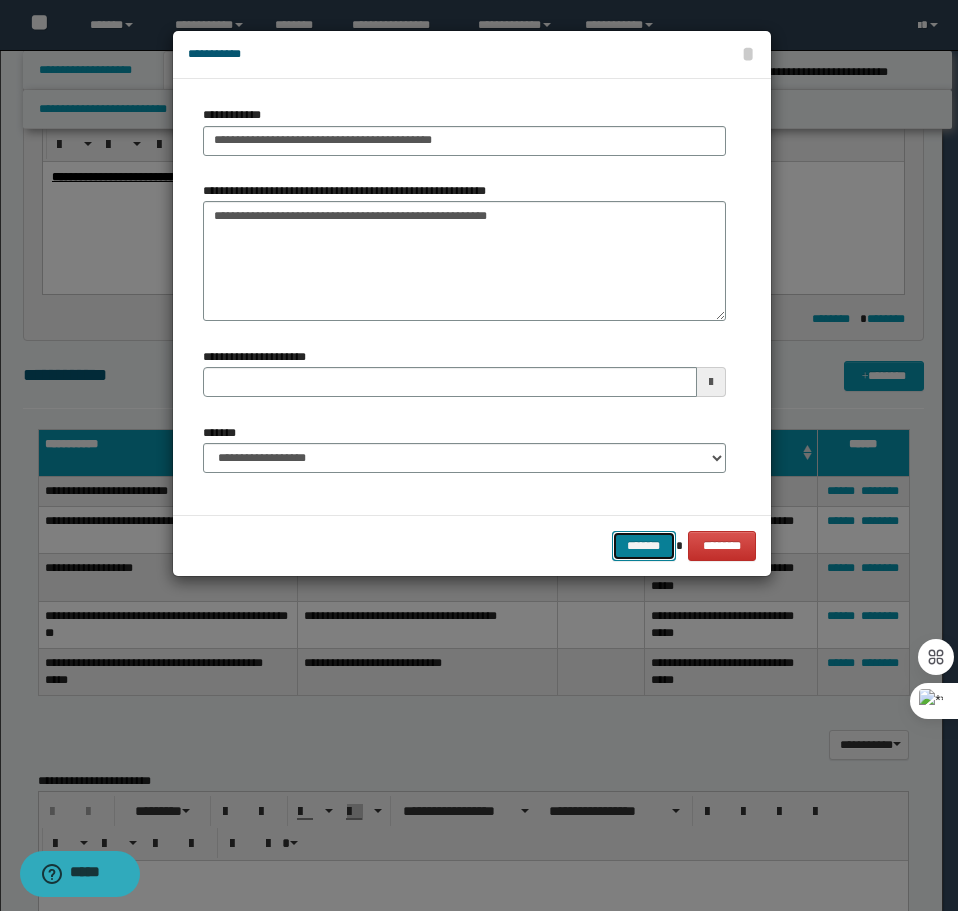 click on "*******" at bounding box center (644, 546) 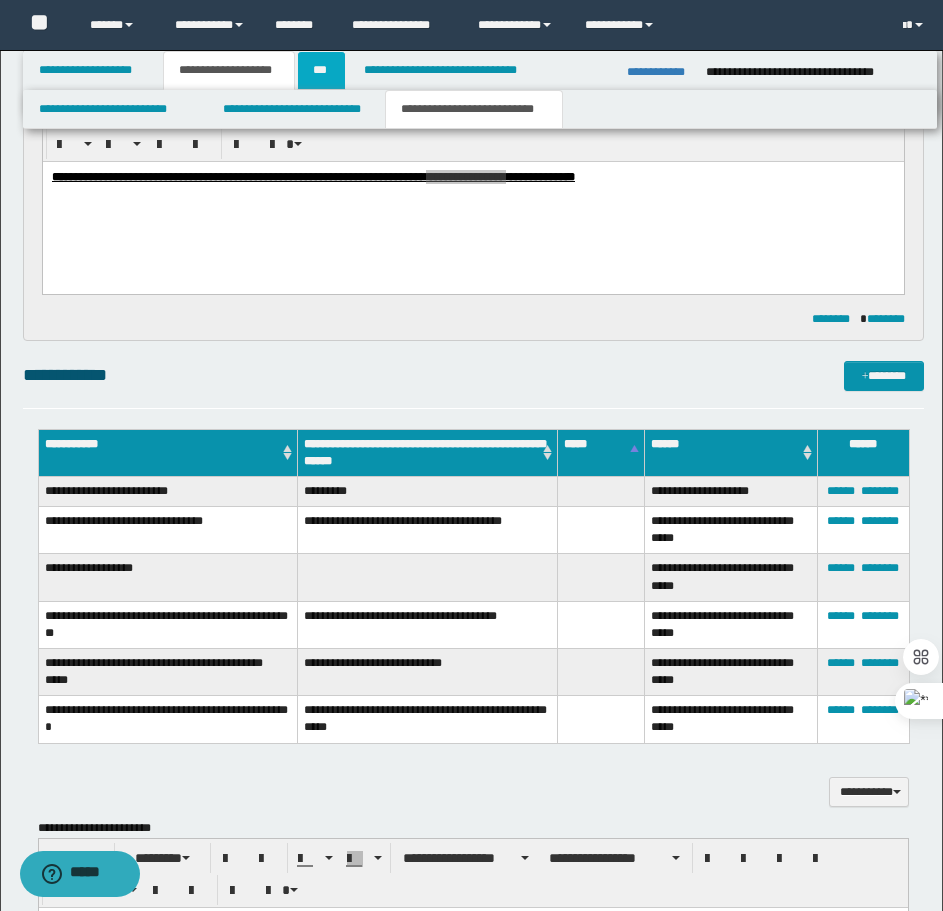 click on "***" at bounding box center (321, 70) 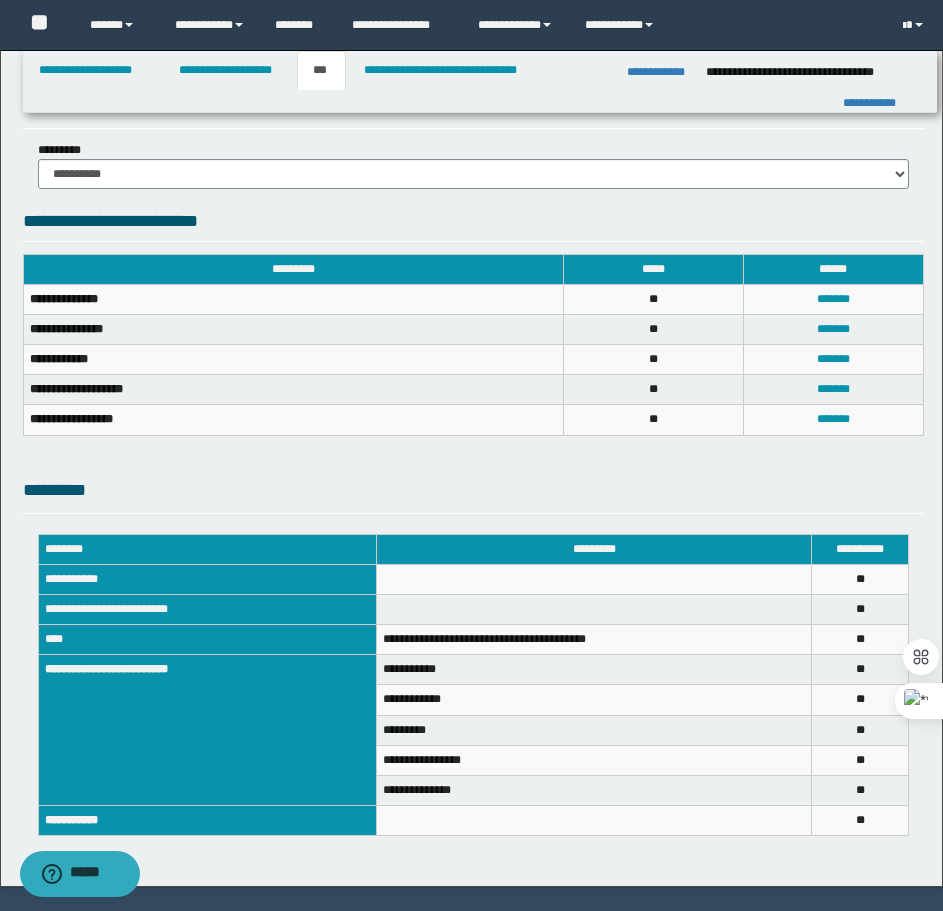 scroll, scrollTop: 270, scrollLeft: 0, axis: vertical 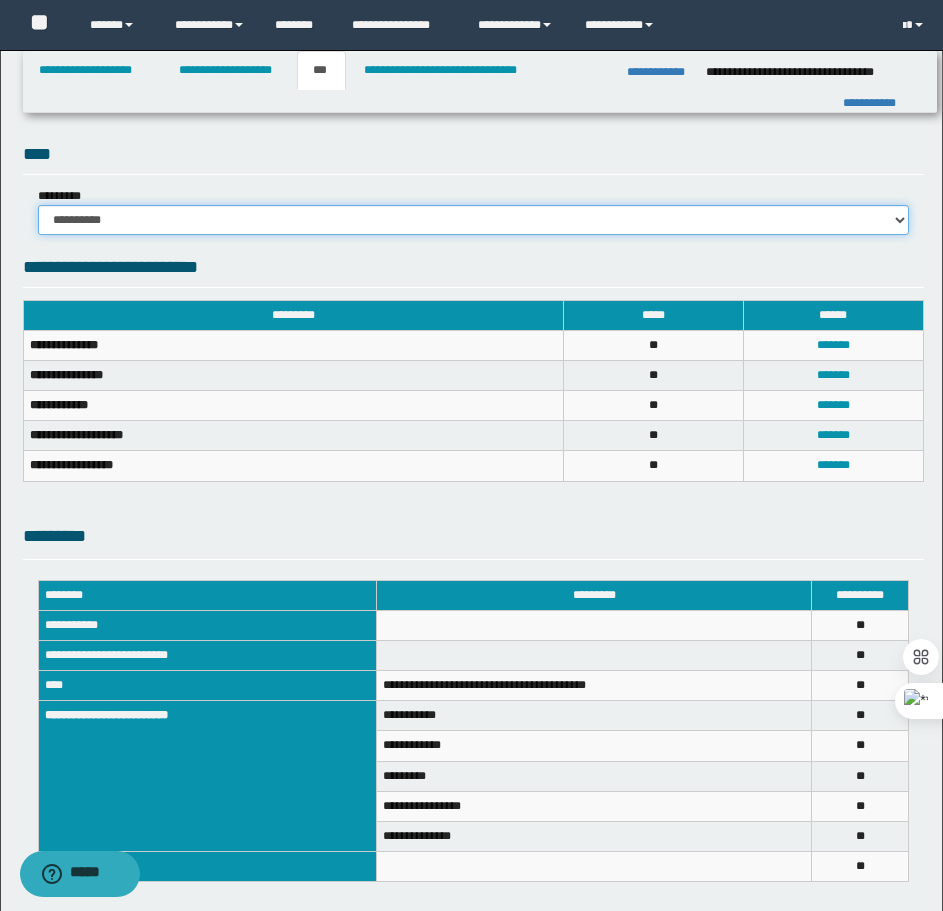click on "**********" at bounding box center [473, 220] 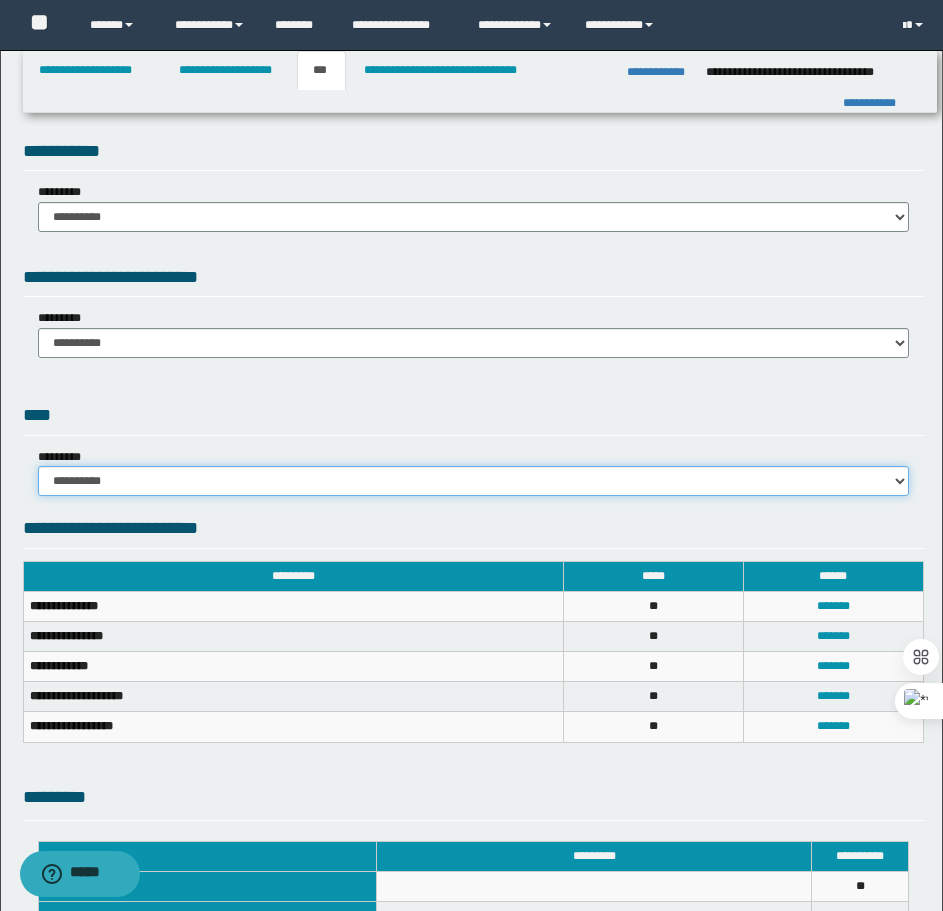 scroll, scrollTop: 0, scrollLeft: 0, axis: both 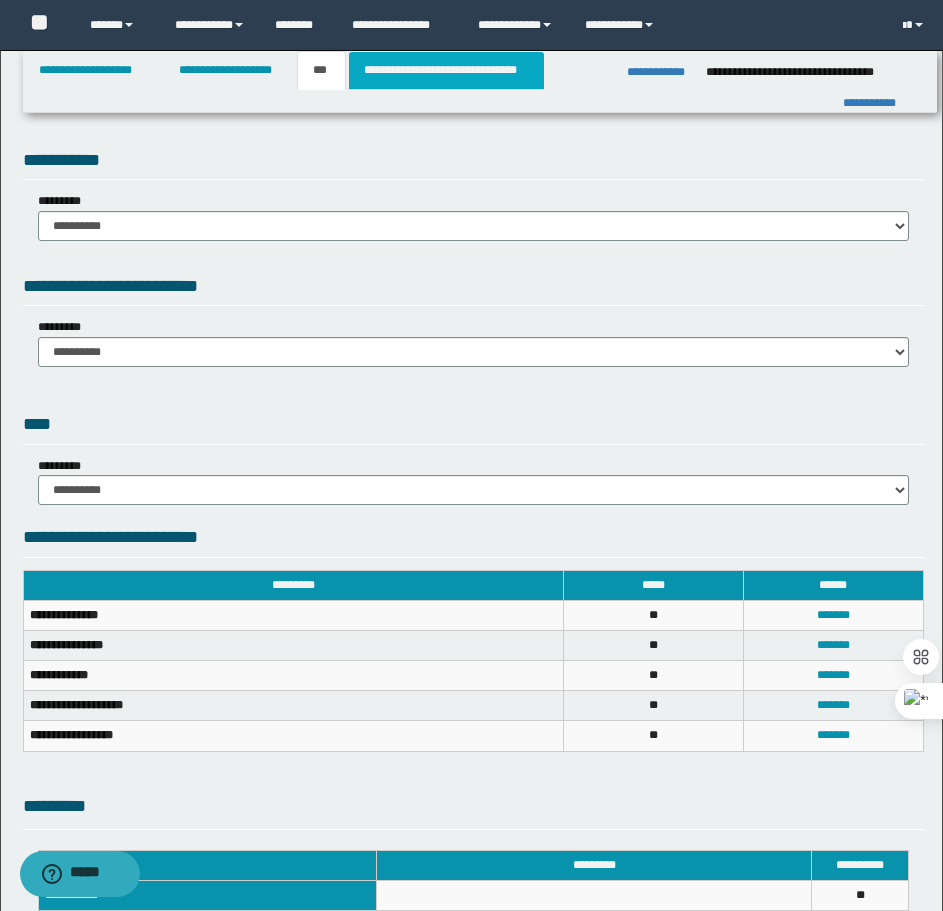 click on "**********" at bounding box center [446, 70] 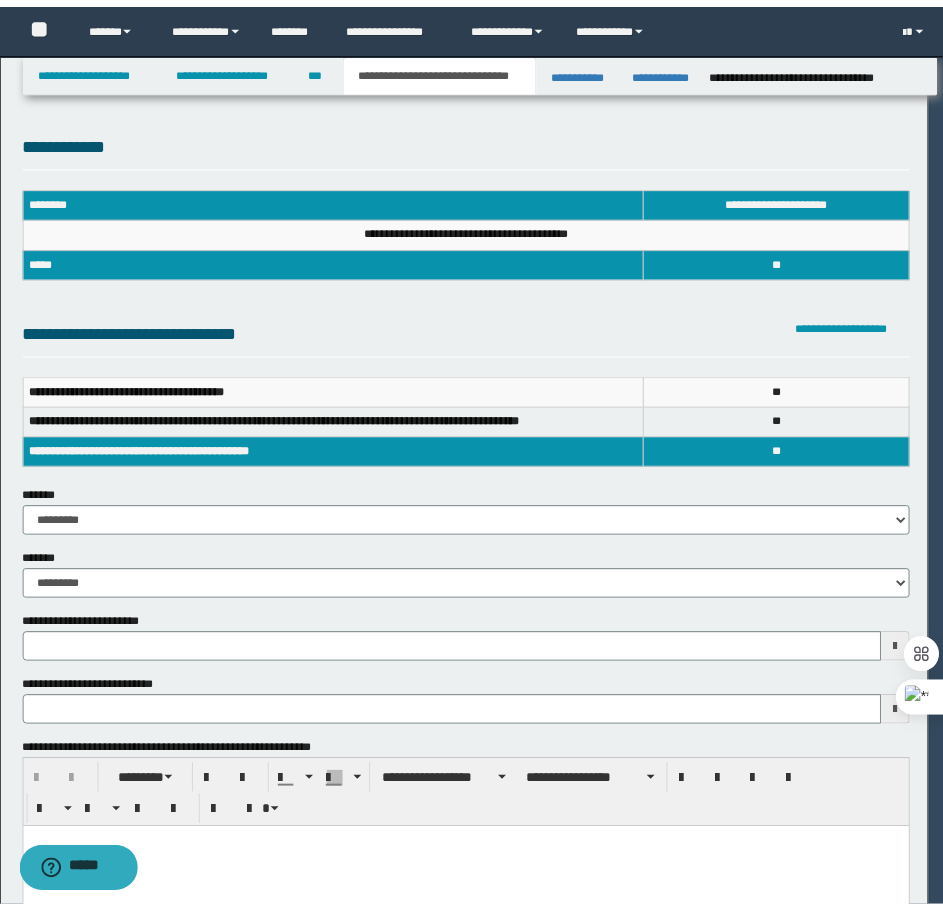 scroll, scrollTop: 0, scrollLeft: 0, axis: both 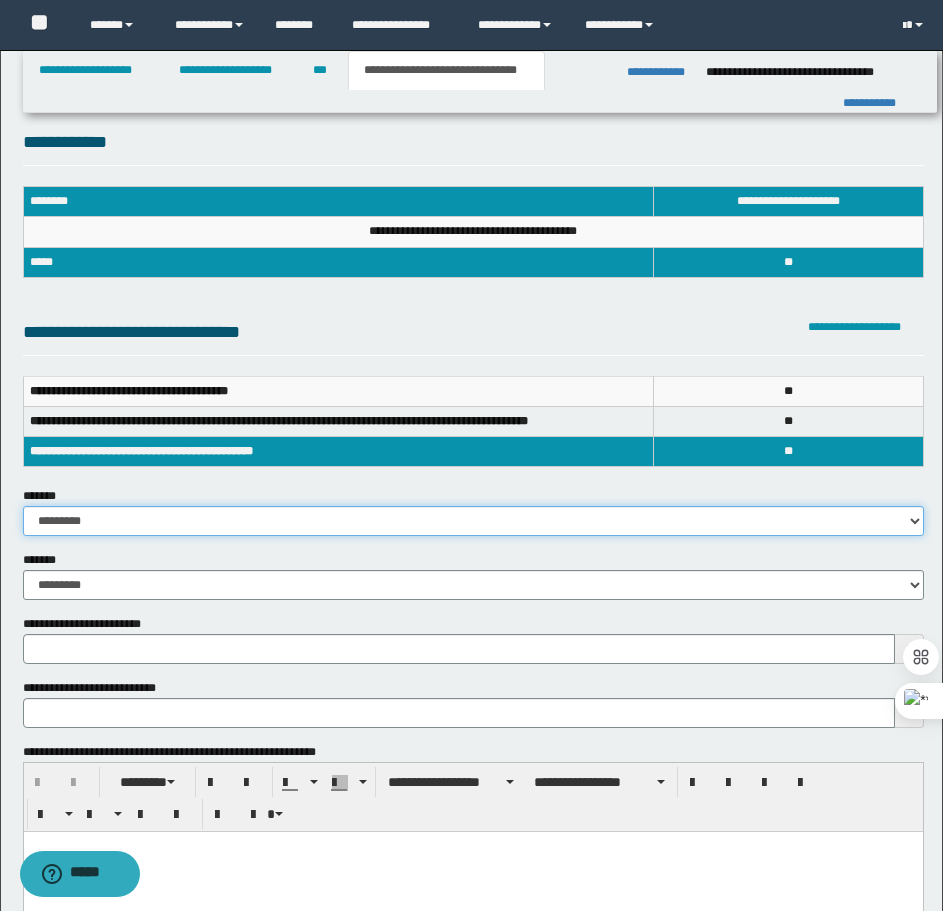 drag, startPoint x: 92, startPoint y: 525, endPoint x: 95, endPoint y: 535, distance: 10.440307 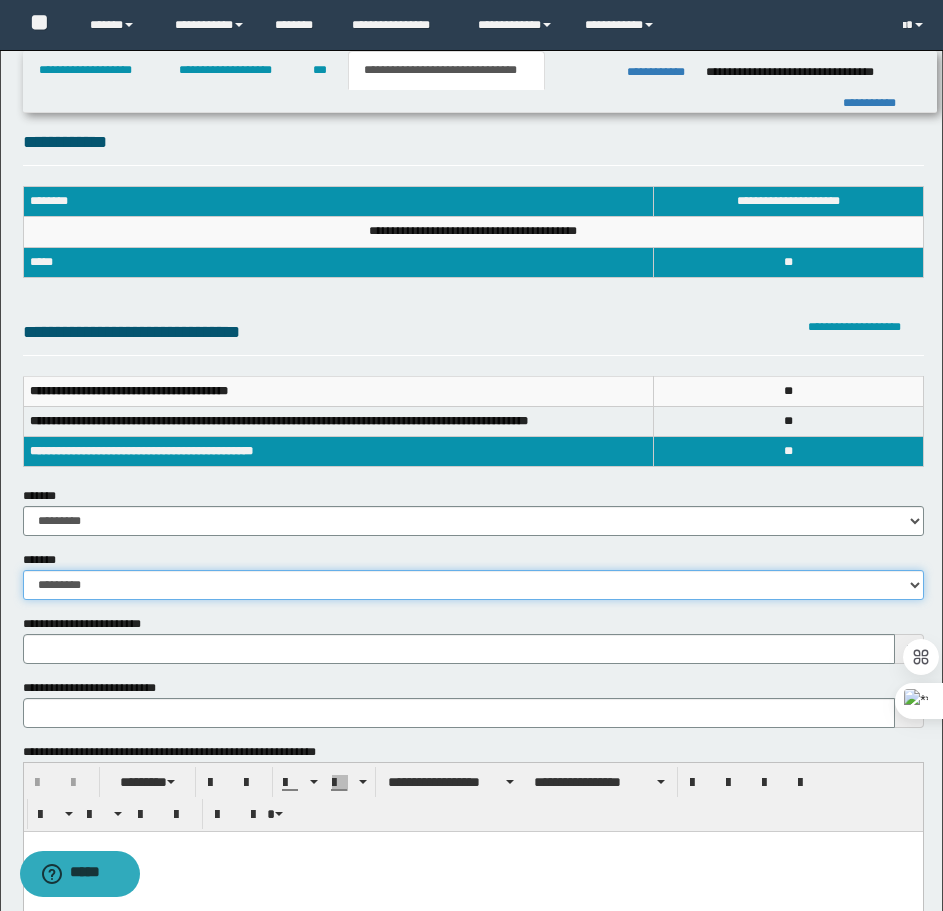 drag, startPoint x: 107, startPoint y: 578, endPoint x: 107, endPoint y: 589, distance: 11 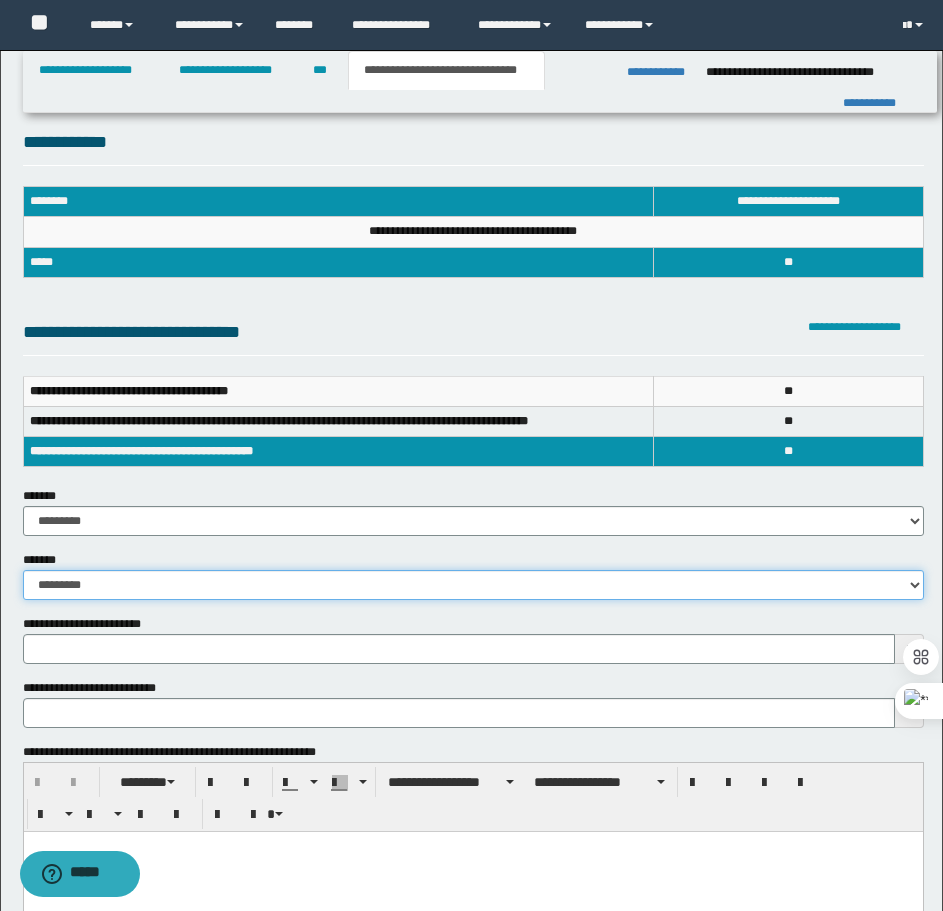 type 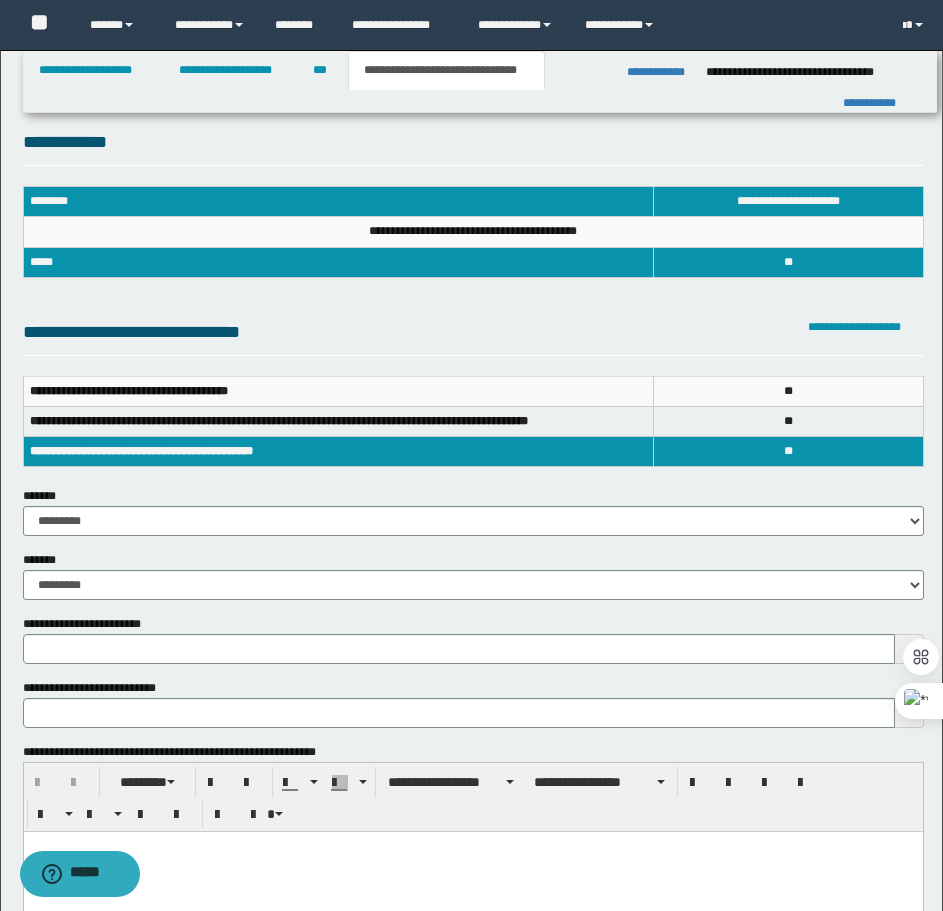 click on "**********" at bounding box center (473, 147) 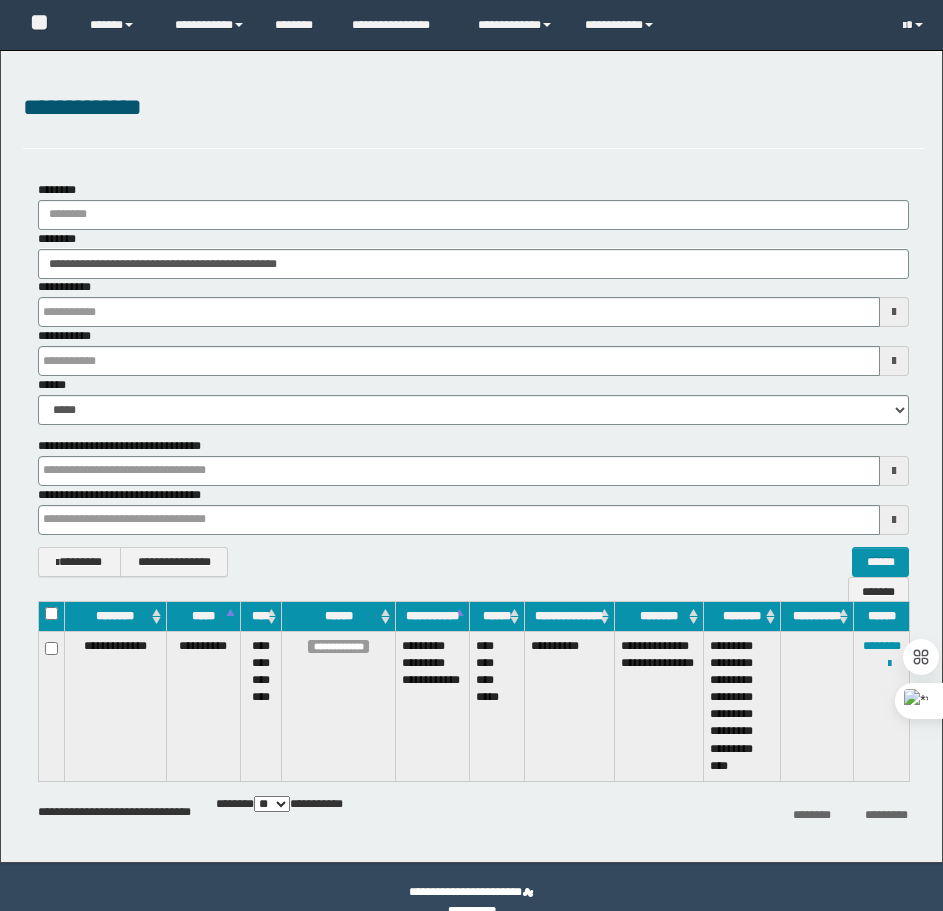 scroll, scrollTop: 0, scrollLeft: 0, axis: both 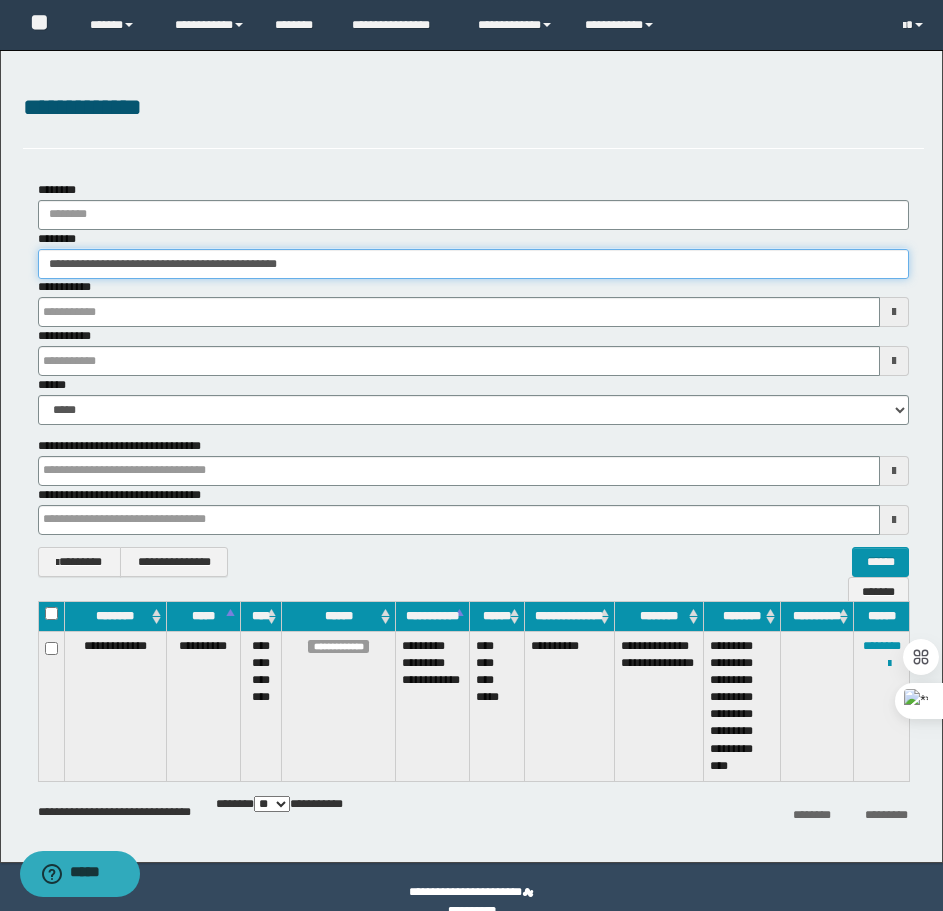 click on "**********" at bounding box center [473, 264] 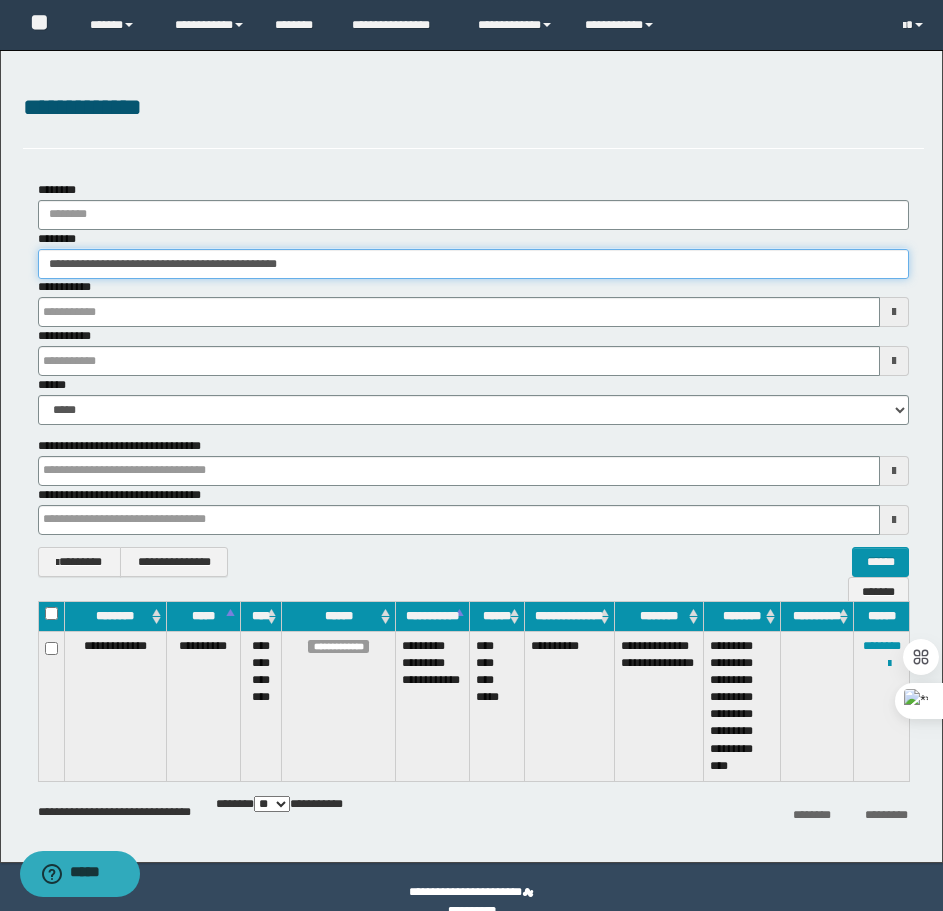 paste 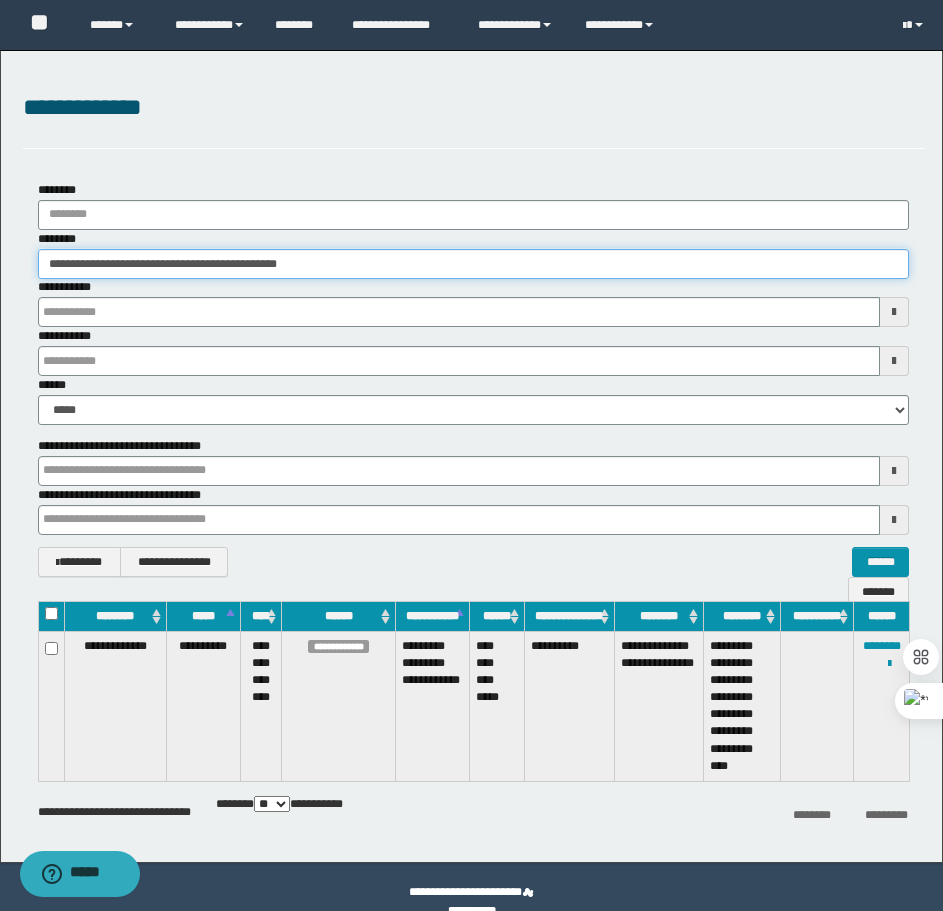 type on "**********" 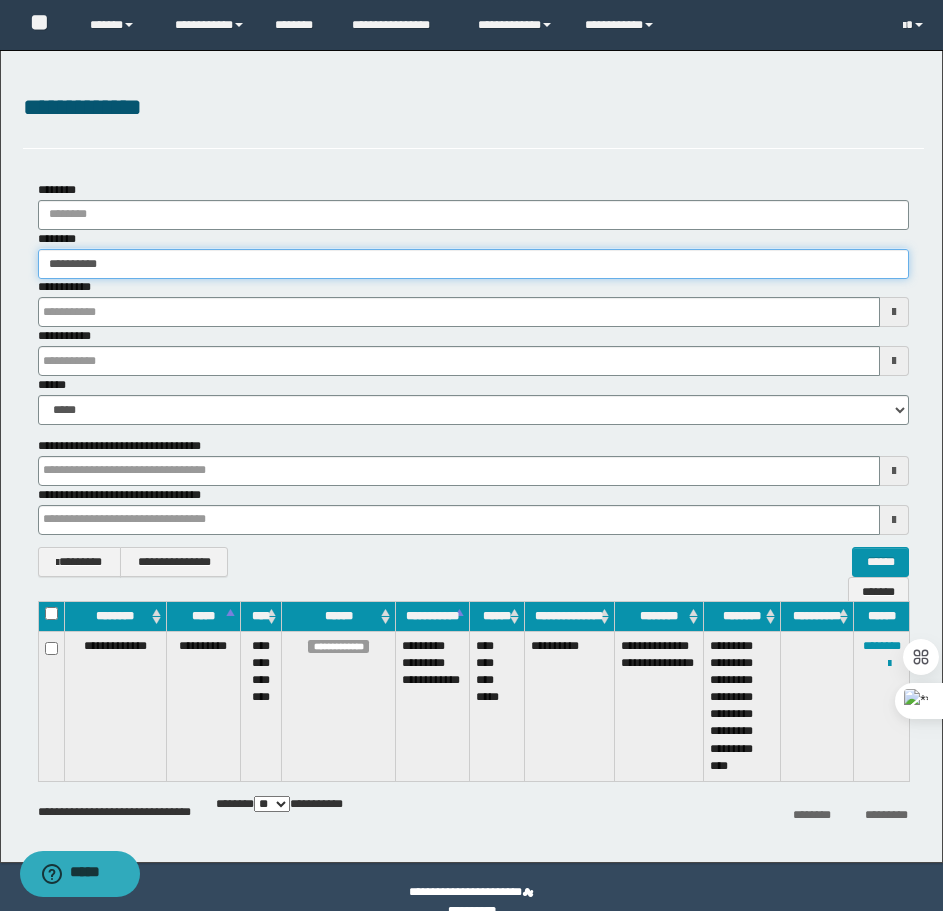 type on "**********" 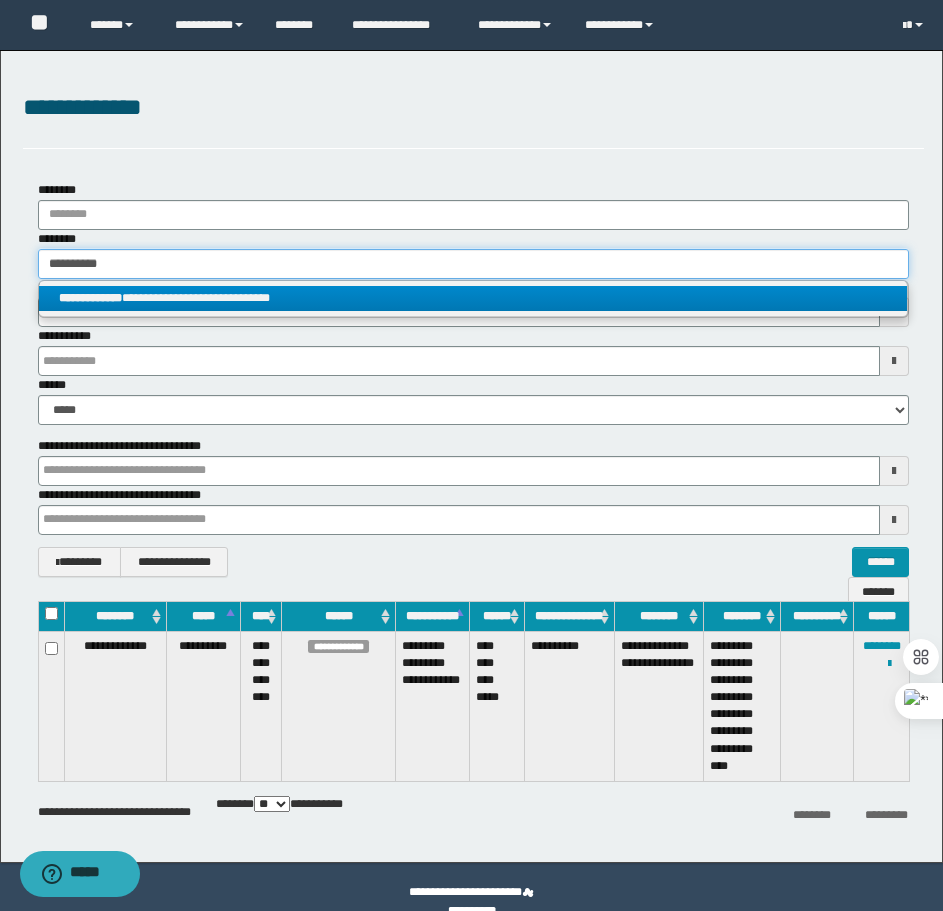 type on "**********" 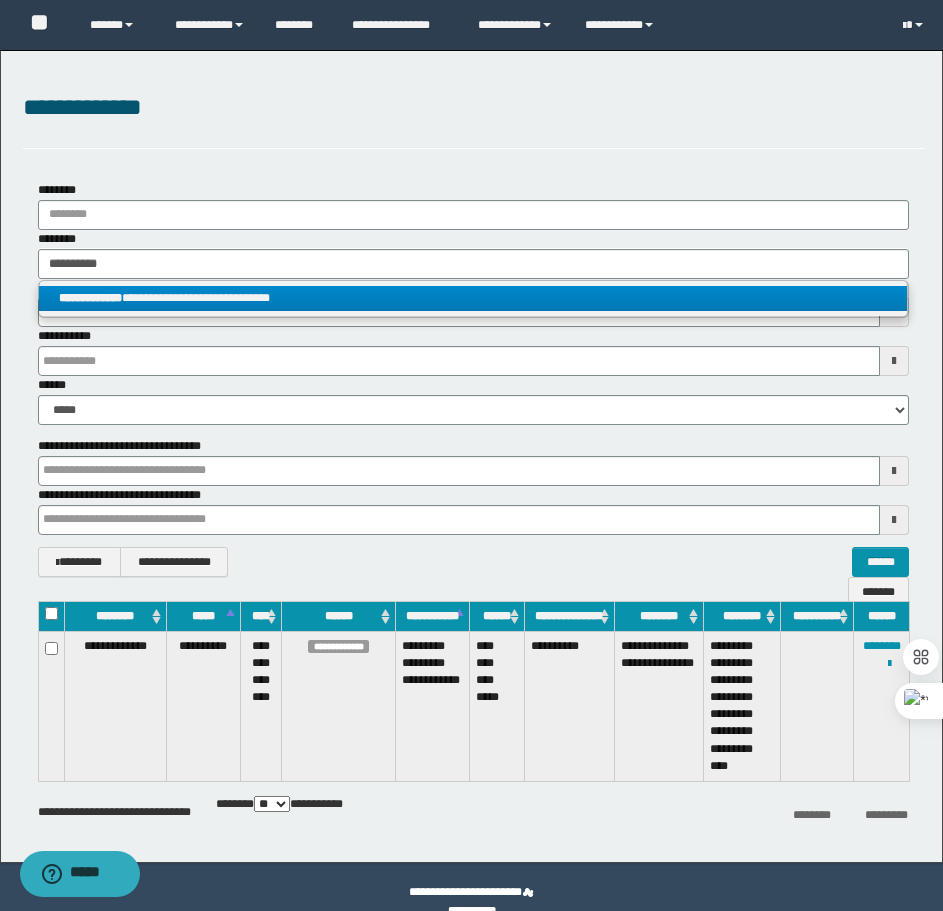 click on "**********" at bounding box center (473, 298) 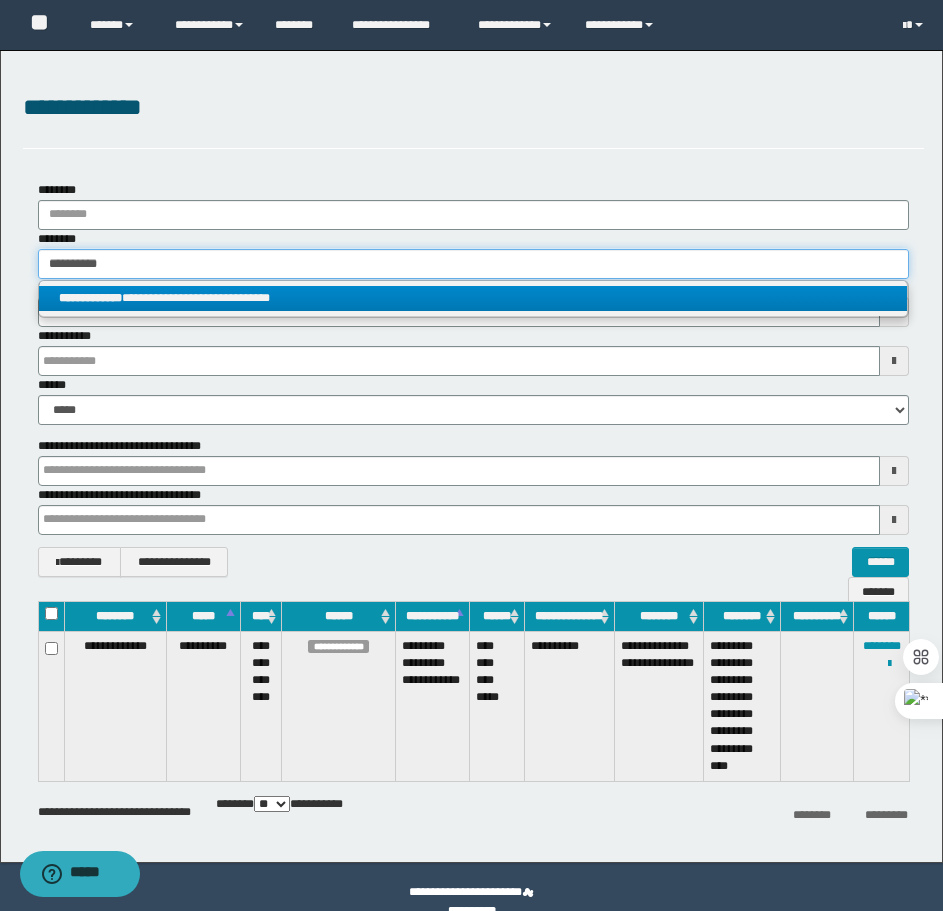 type 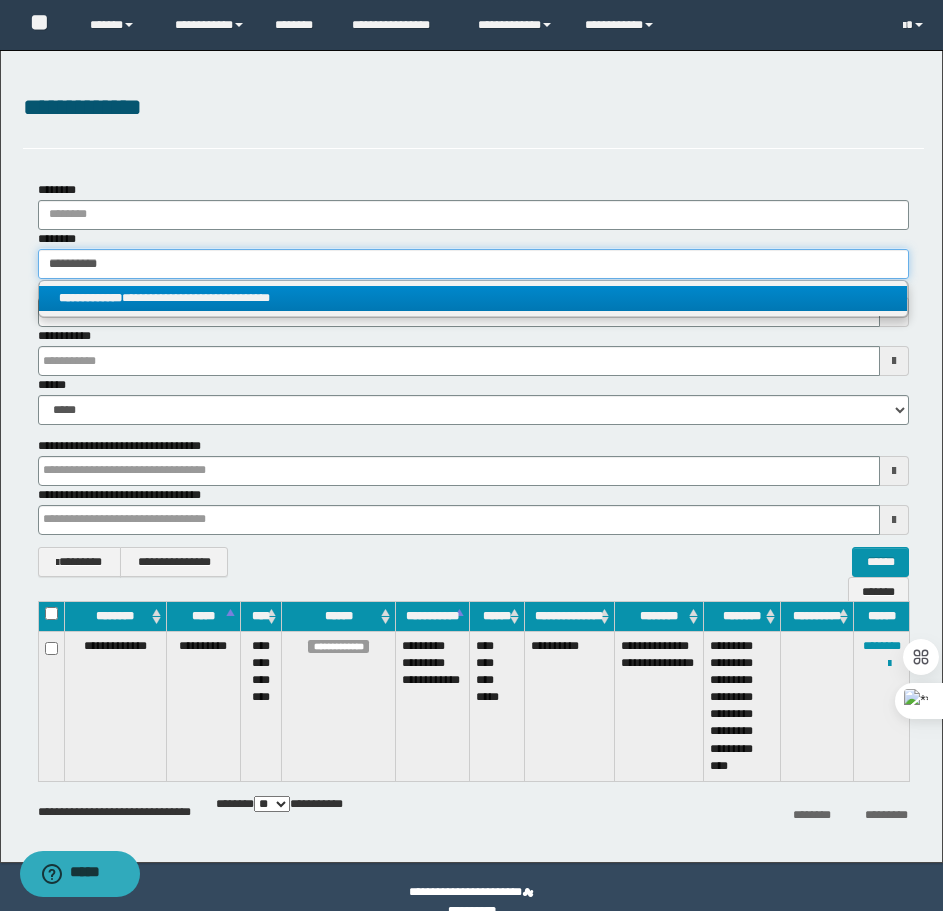 type on "**********" 